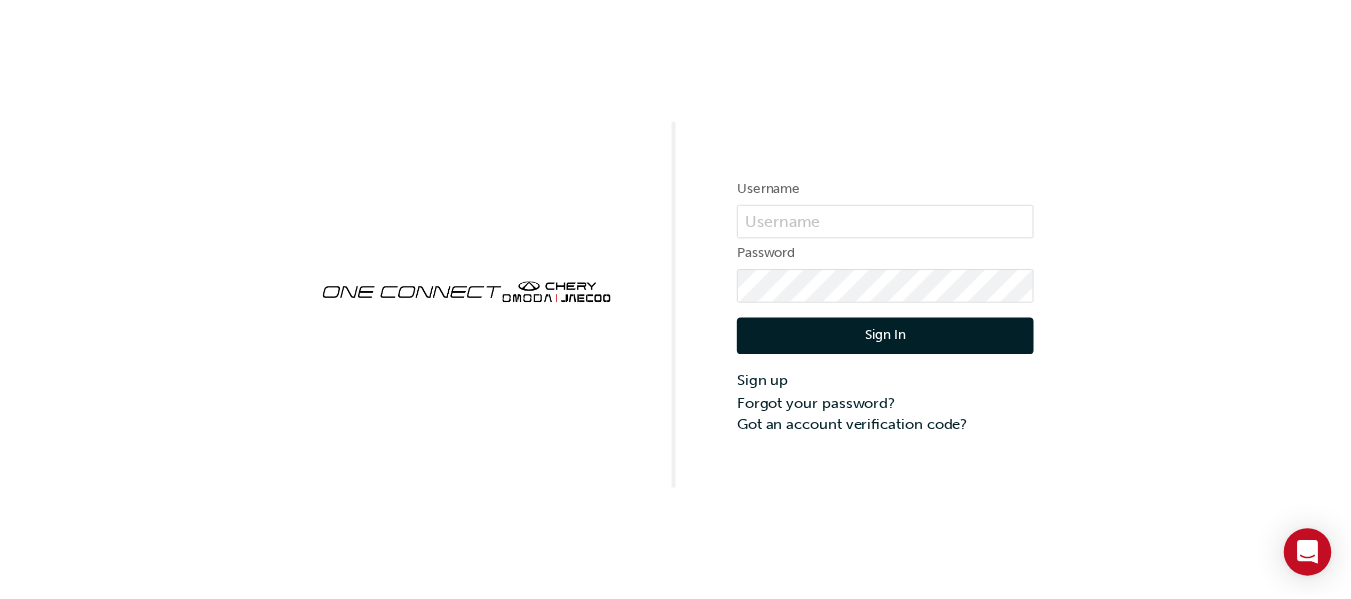scroll, scrollTop: 0, scrollLeft: 0, axis: both 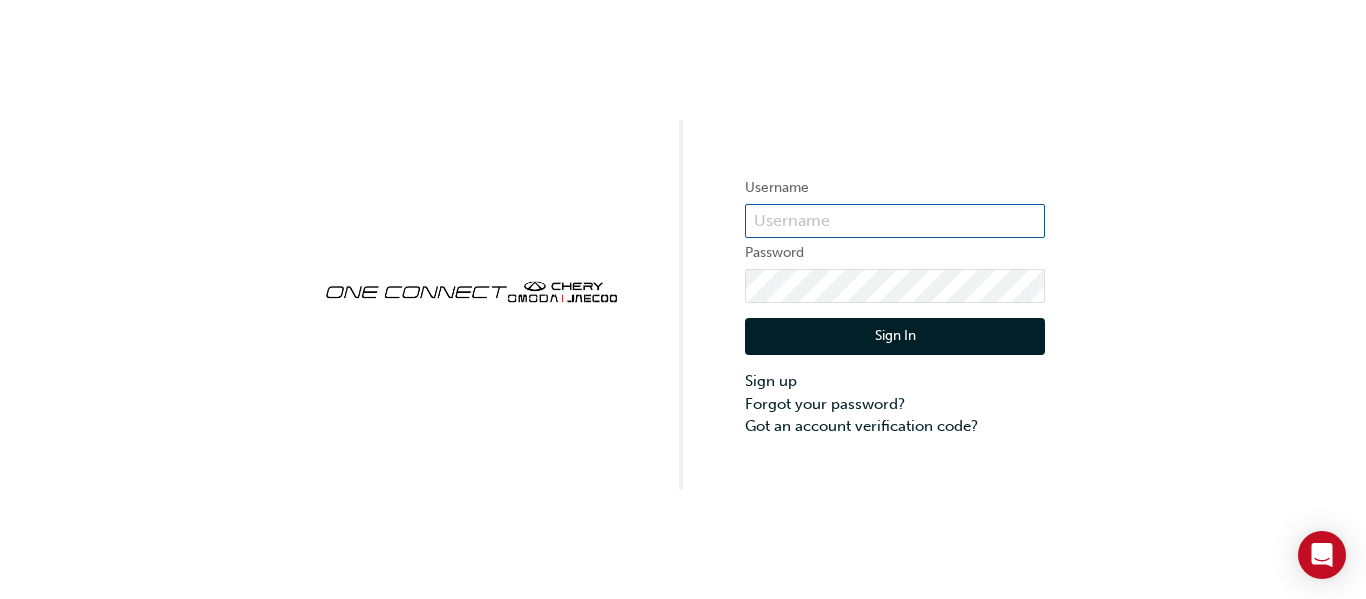 type on "ONE00226" 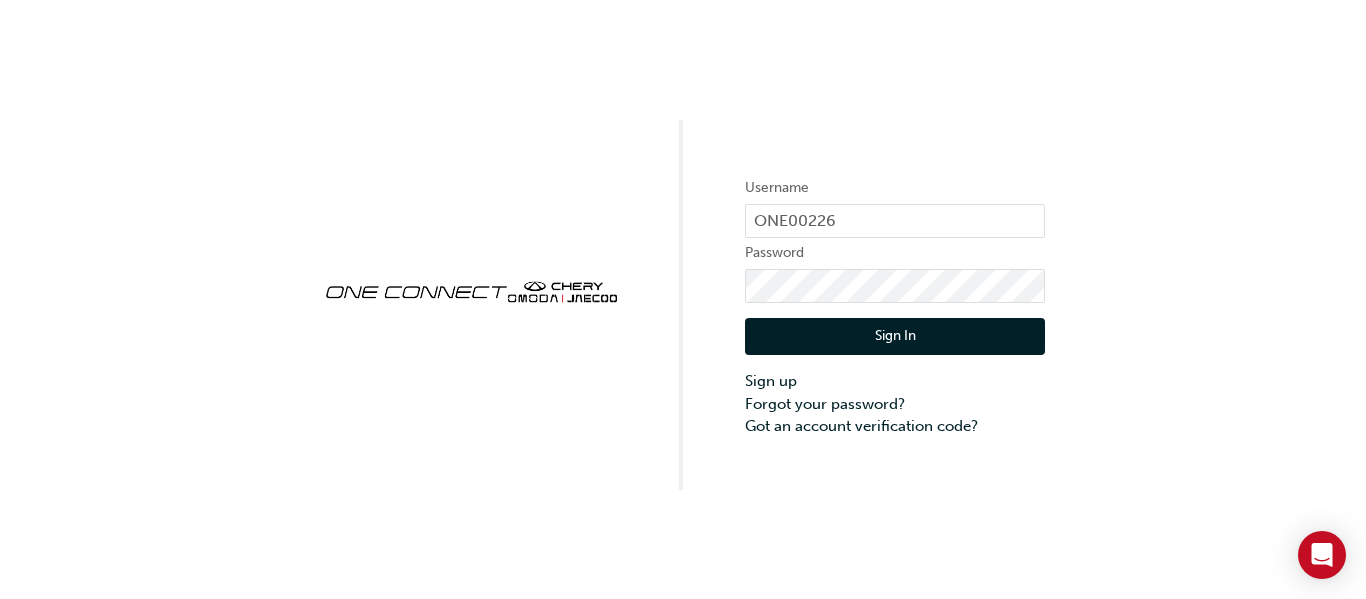 click on "Sign In" at bounding box center (895, 337) 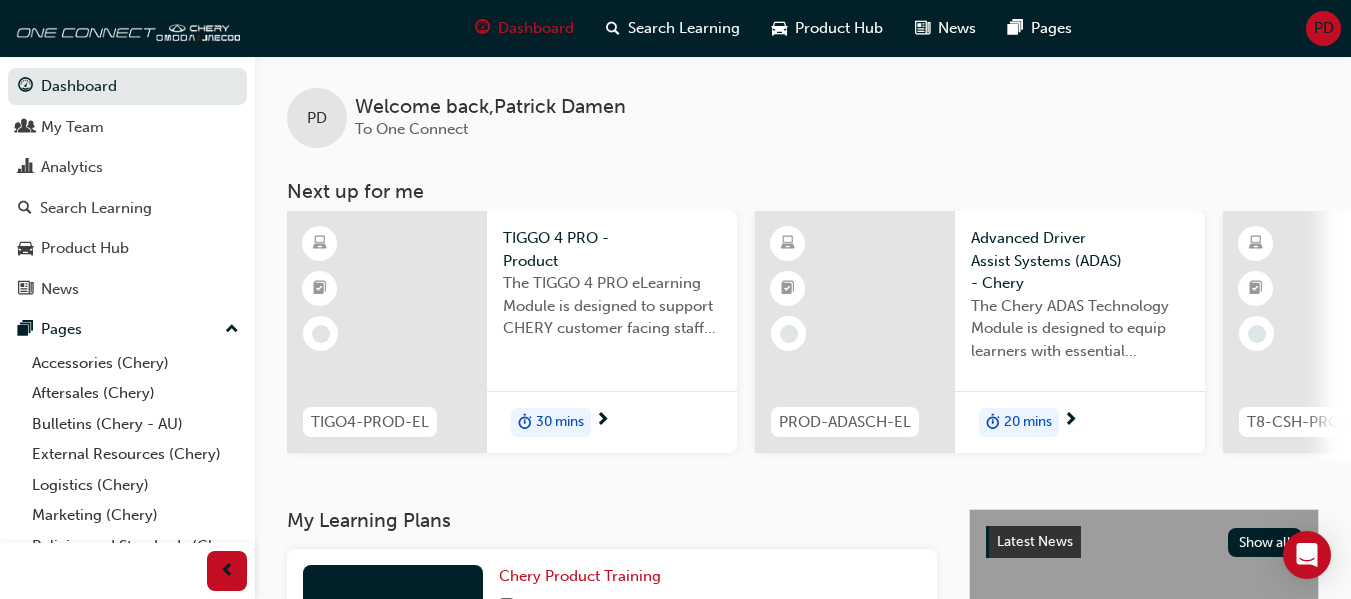 click at bounding box center [1070, 421] 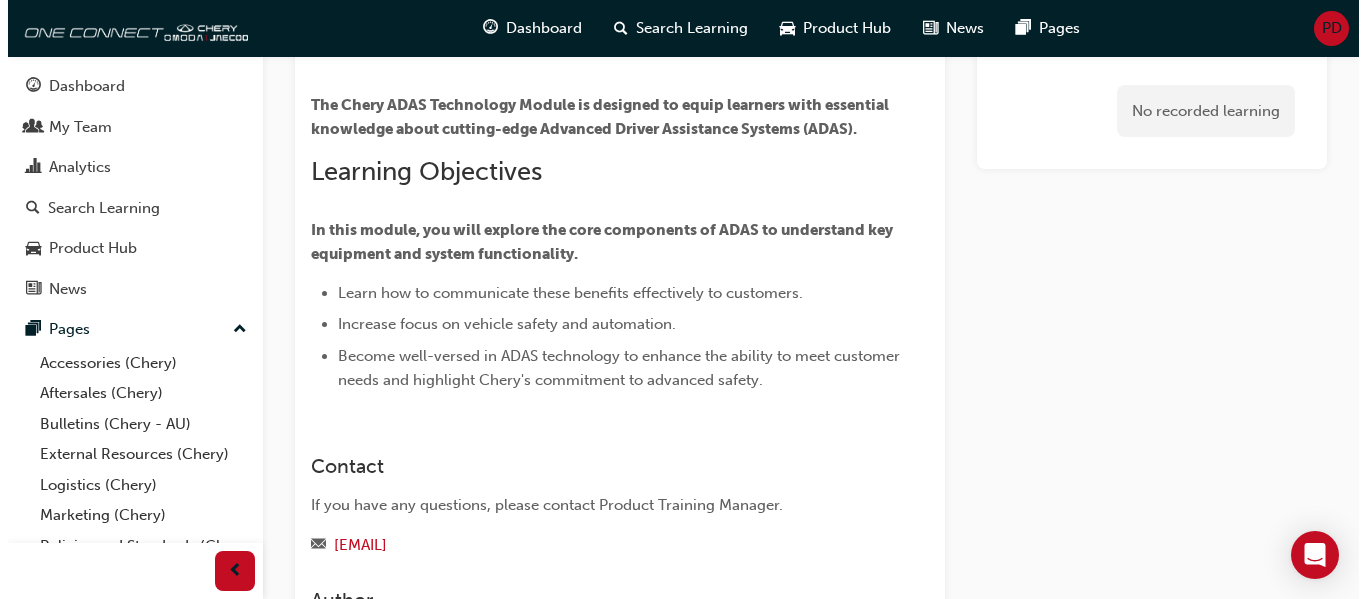 scroll, scrollTop: 0, scrollLeft: 0, axis: both 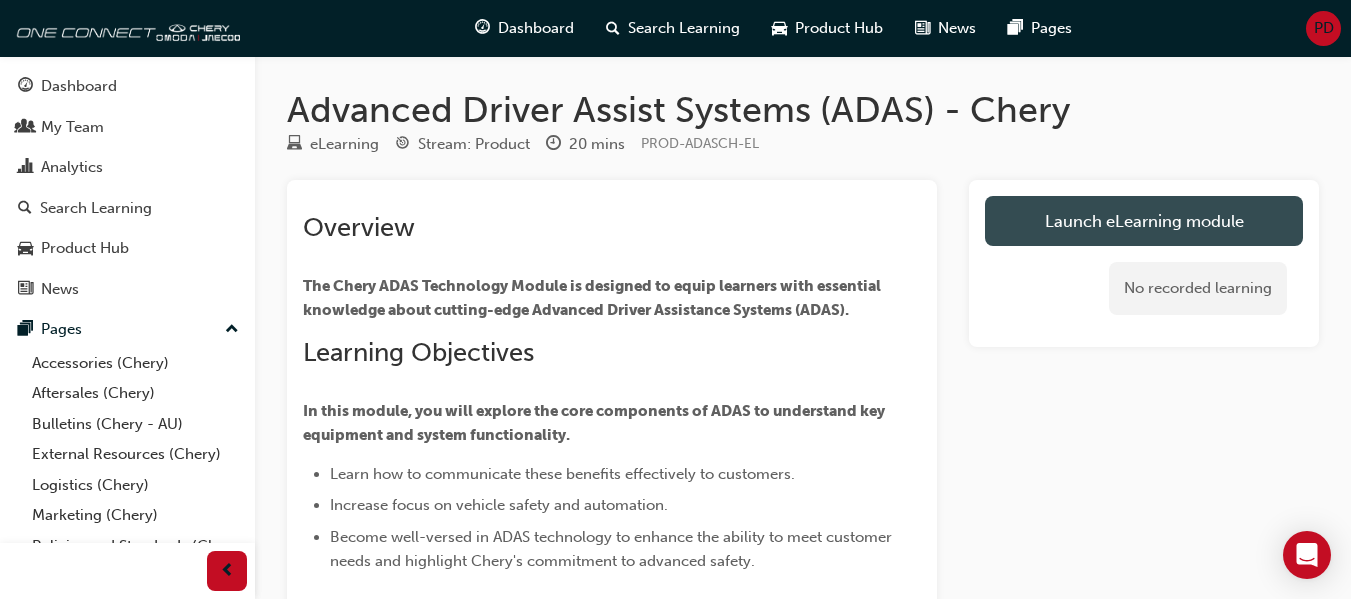click on "Launch eLearning module" at bounding box center (1144, 221) 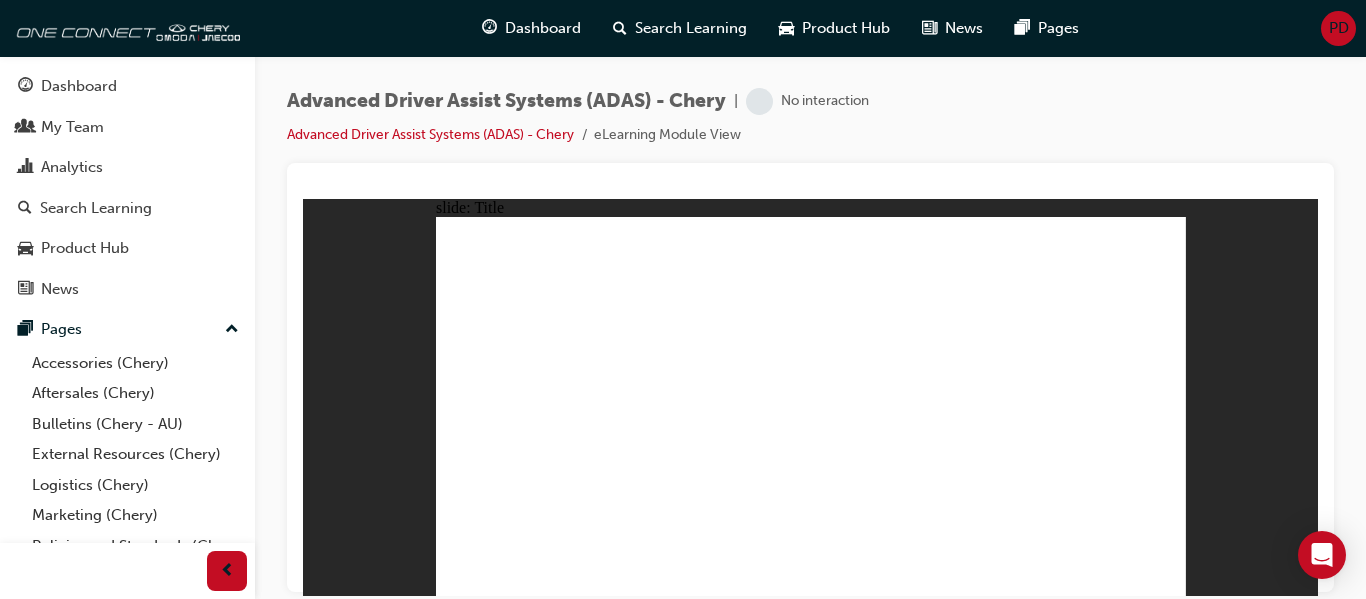 scroll, scrollTop: 0, scrollLeft: 0, axis: both 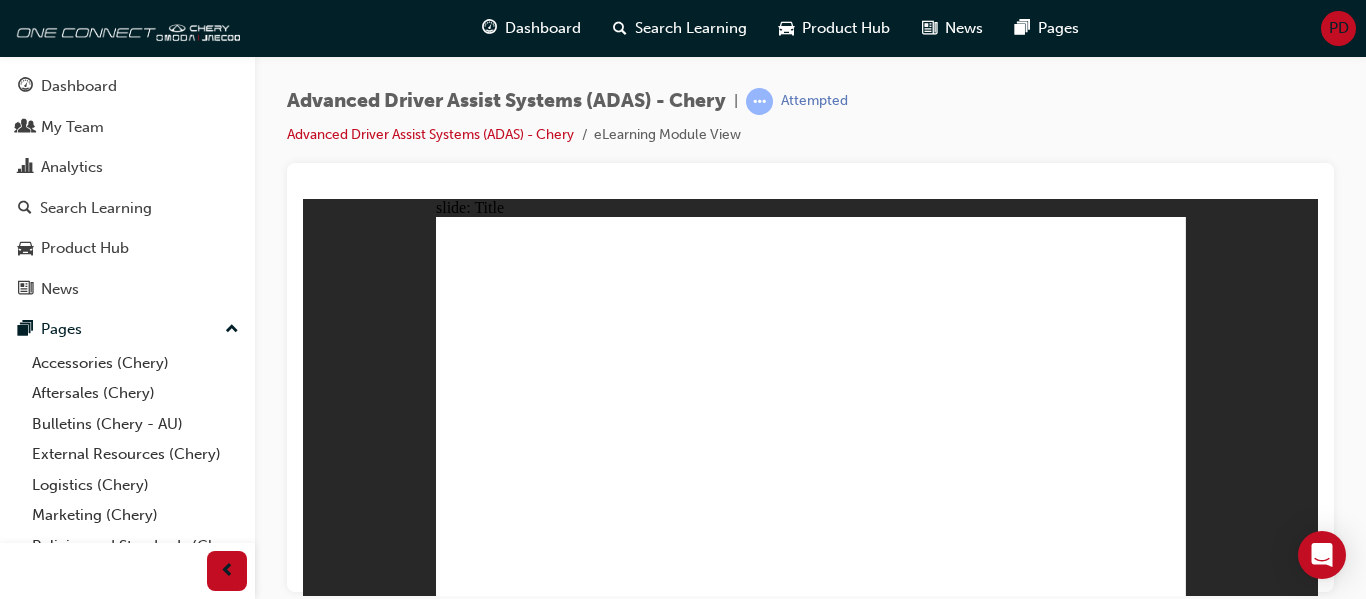 click 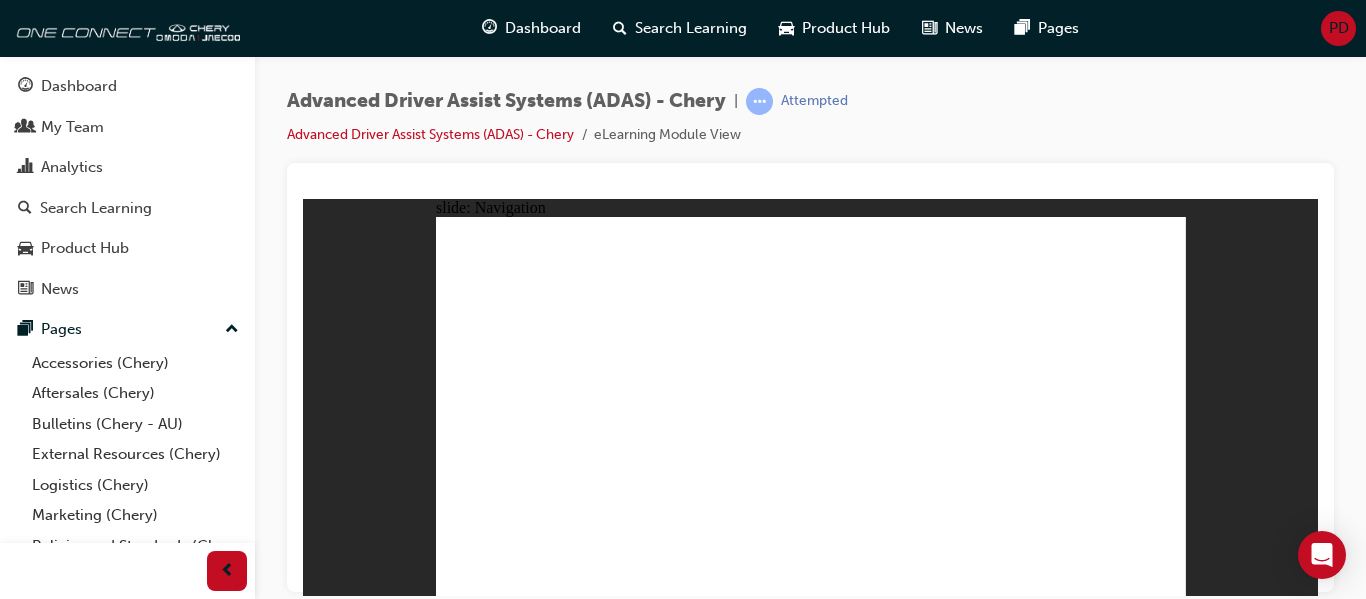 click 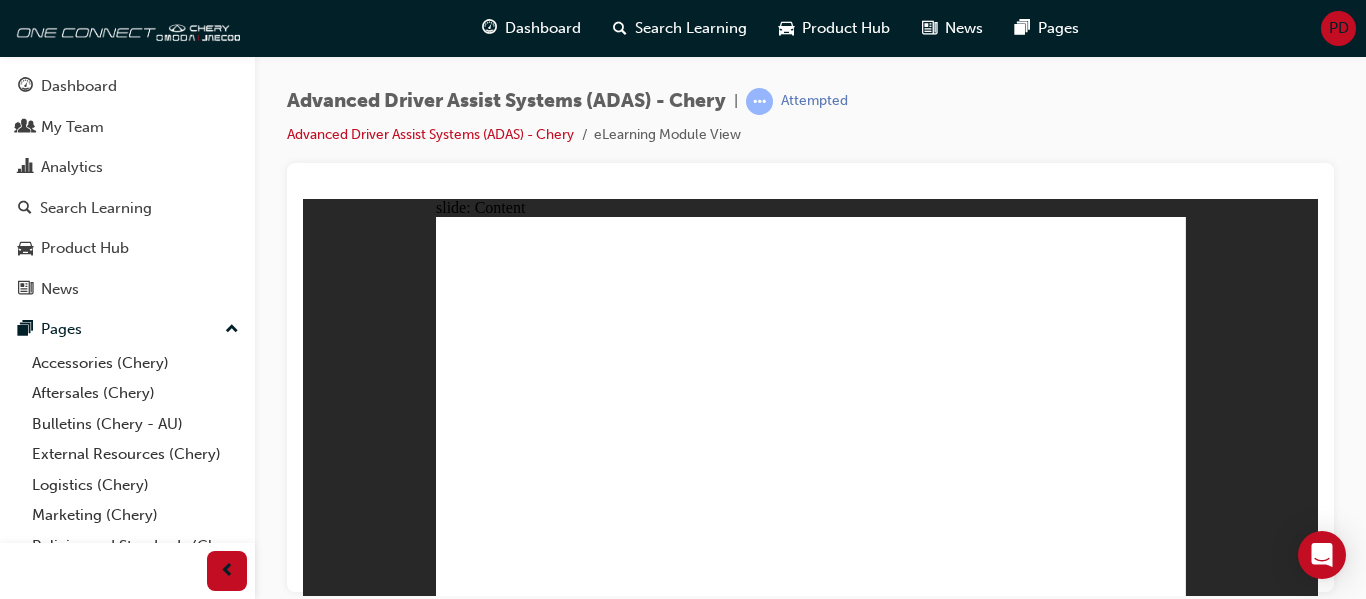 click 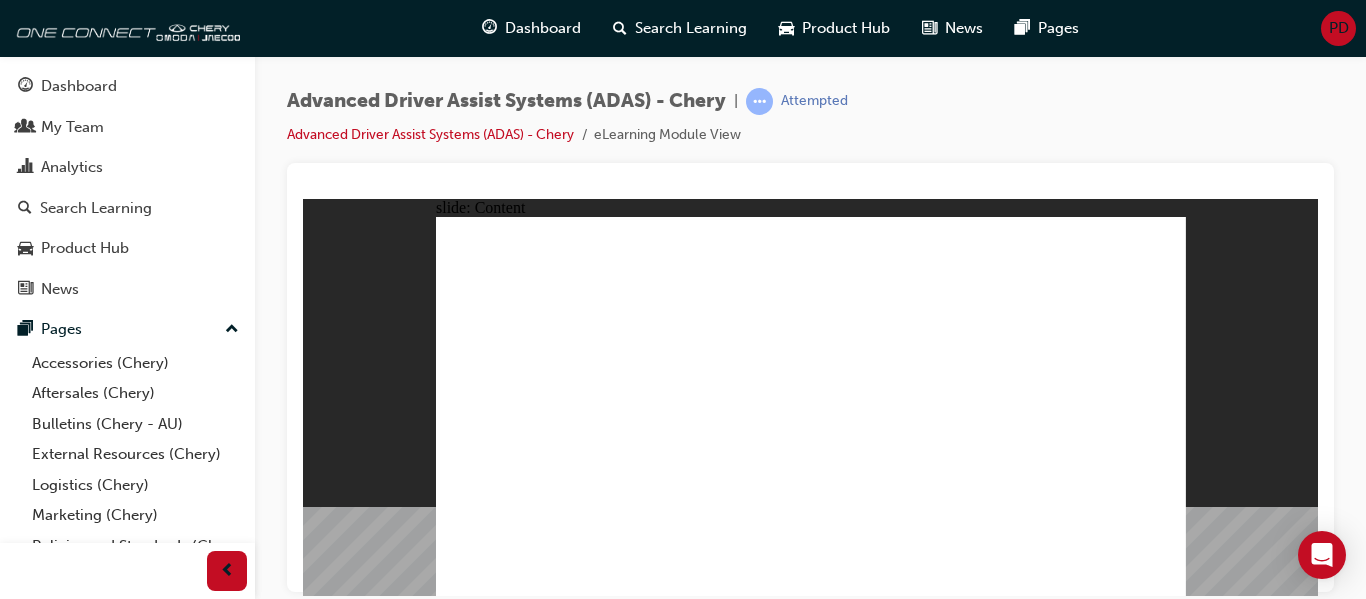 click 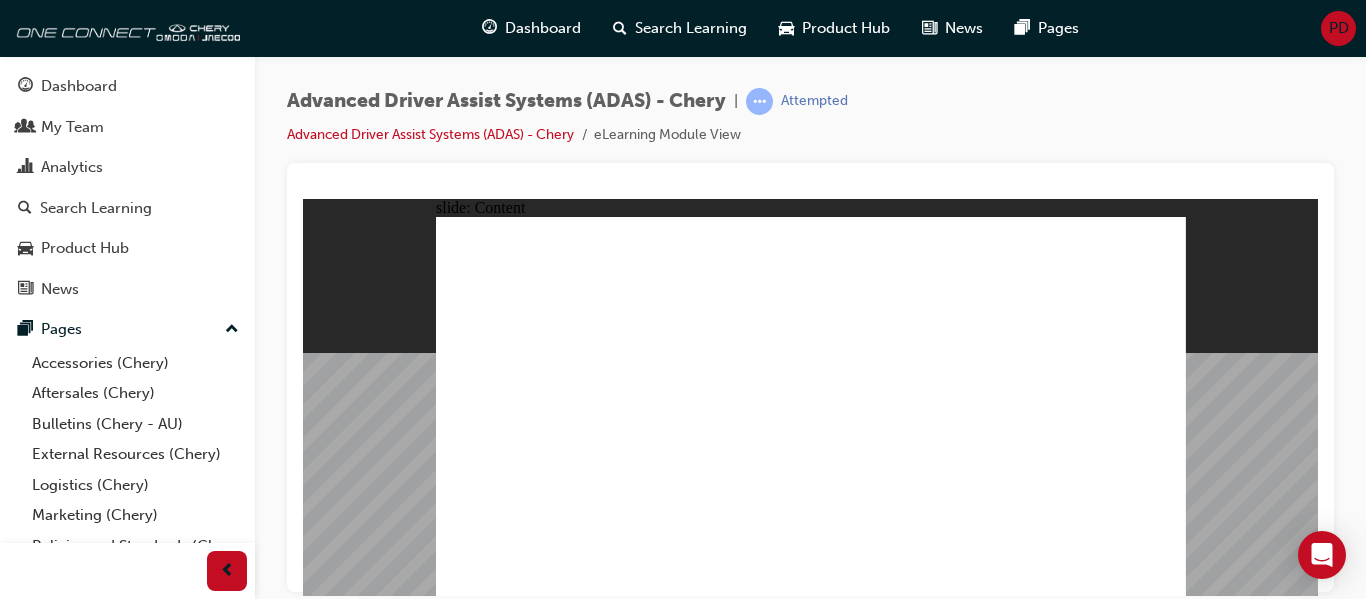 click 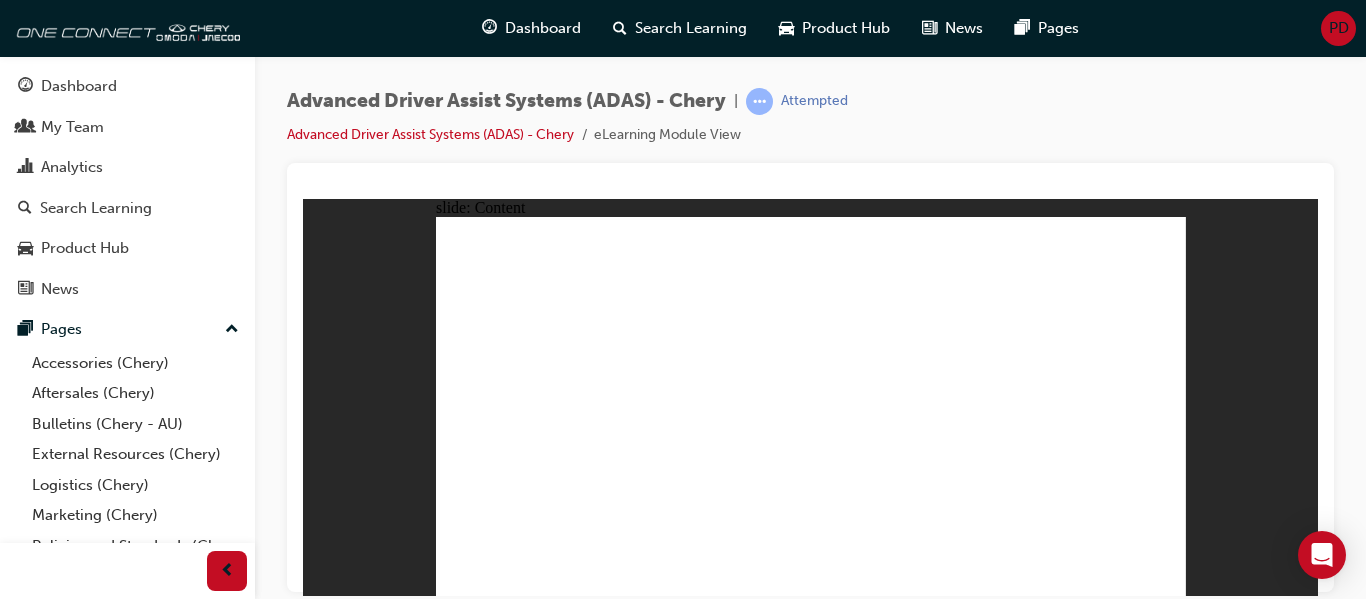 click 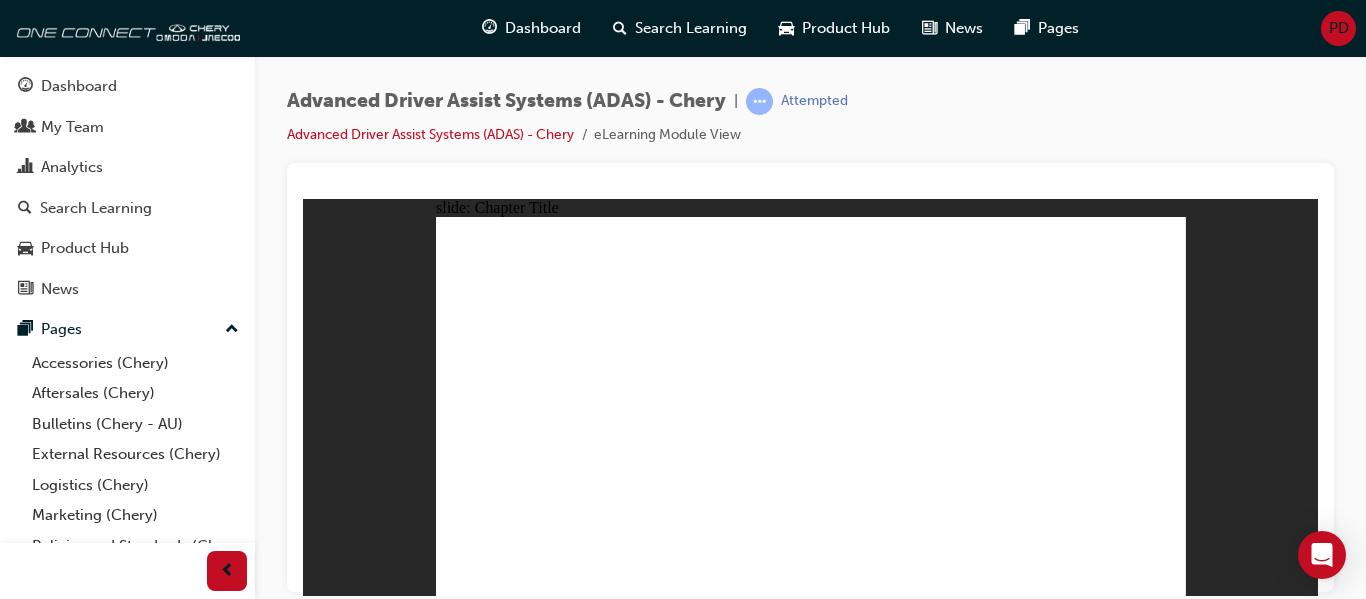click 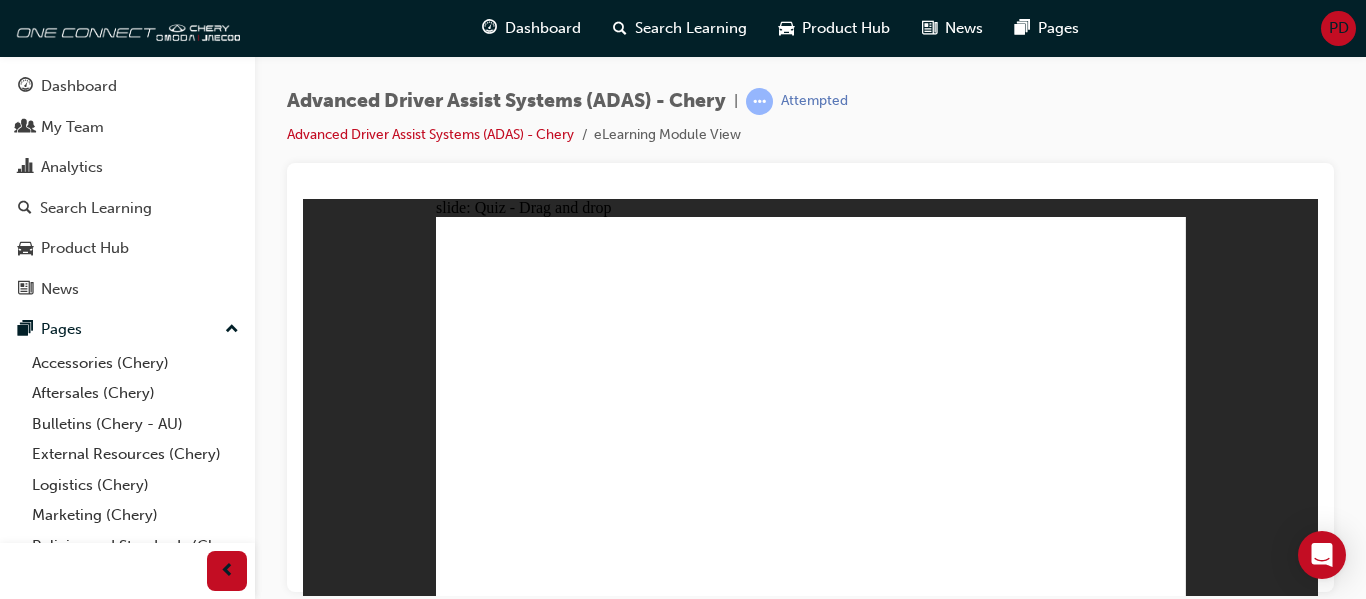 drag, startPoint x: 546, startPoint y: 517, endPoint x: 653, endPoint y: 481, distance: 112.89375 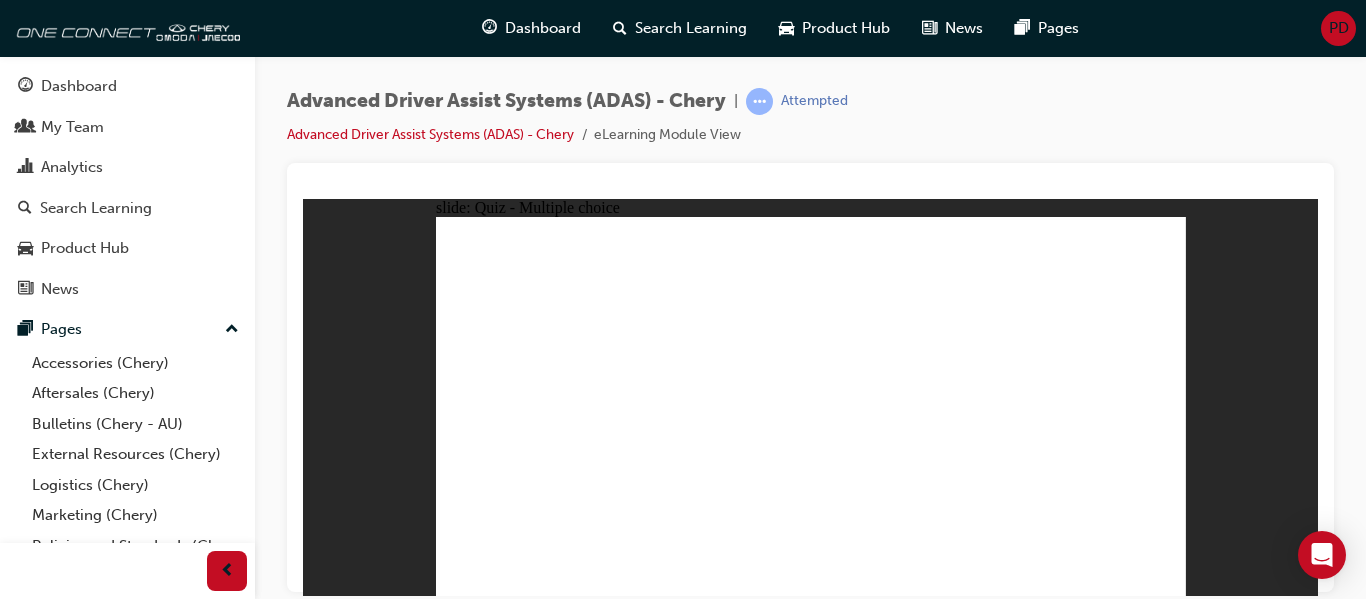 click 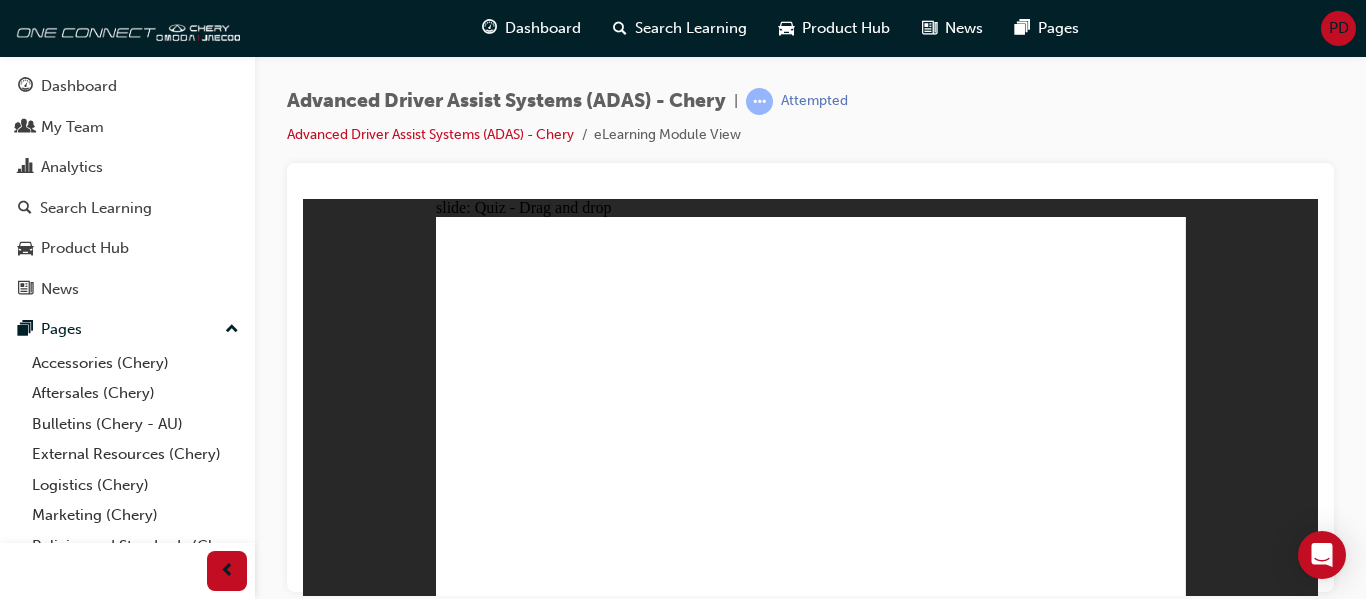 drag, startPoint x: 822, startPoint y: 252, endPoint x: 911, endPoint y: 487, distance: 251.28868 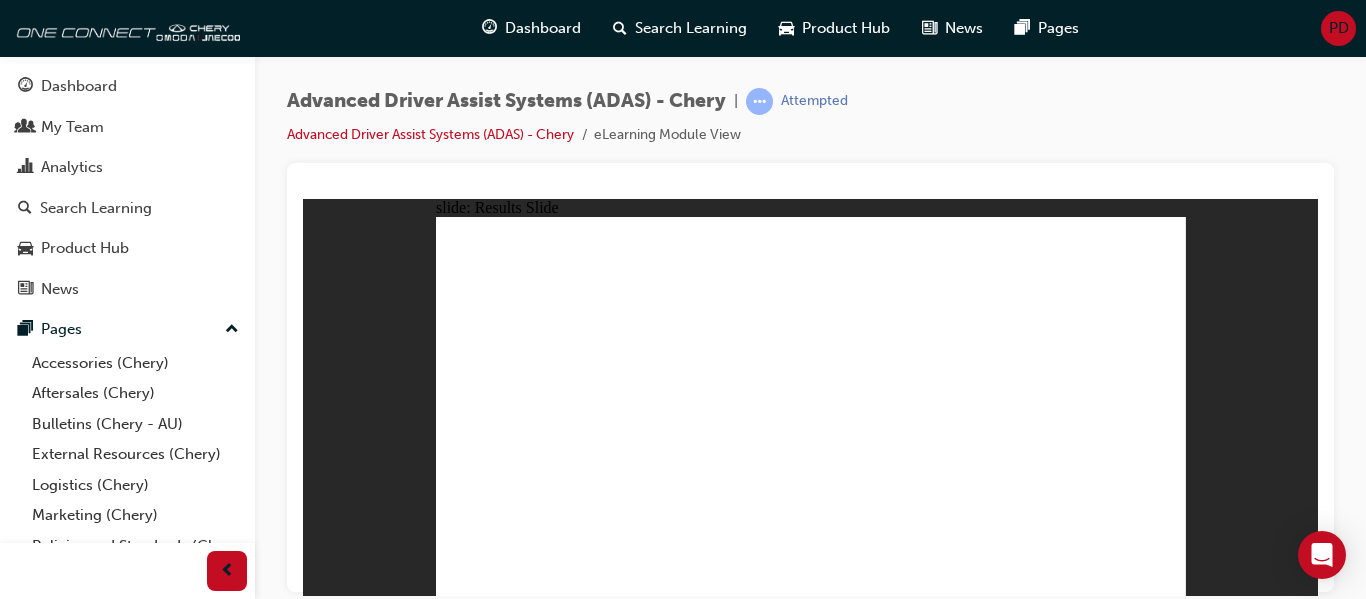 click 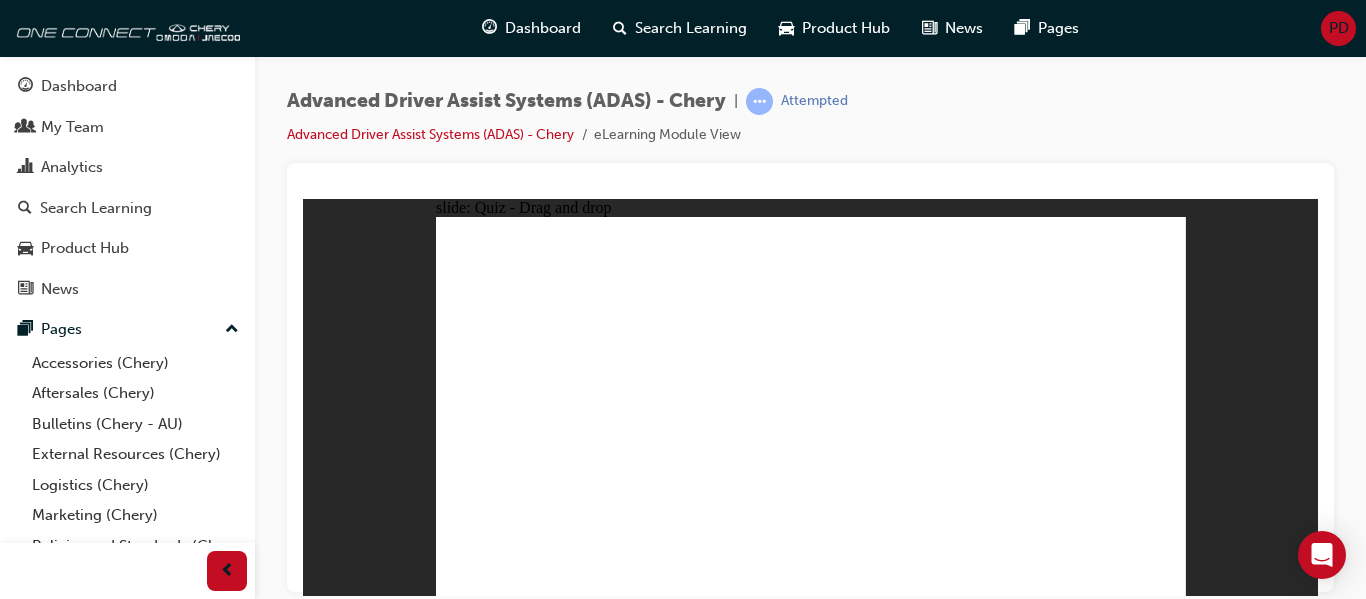 drag, startPoint x: 643, startPoint y: 510, endPoint x: 775, endPoint y: 333, distance: 220.80081 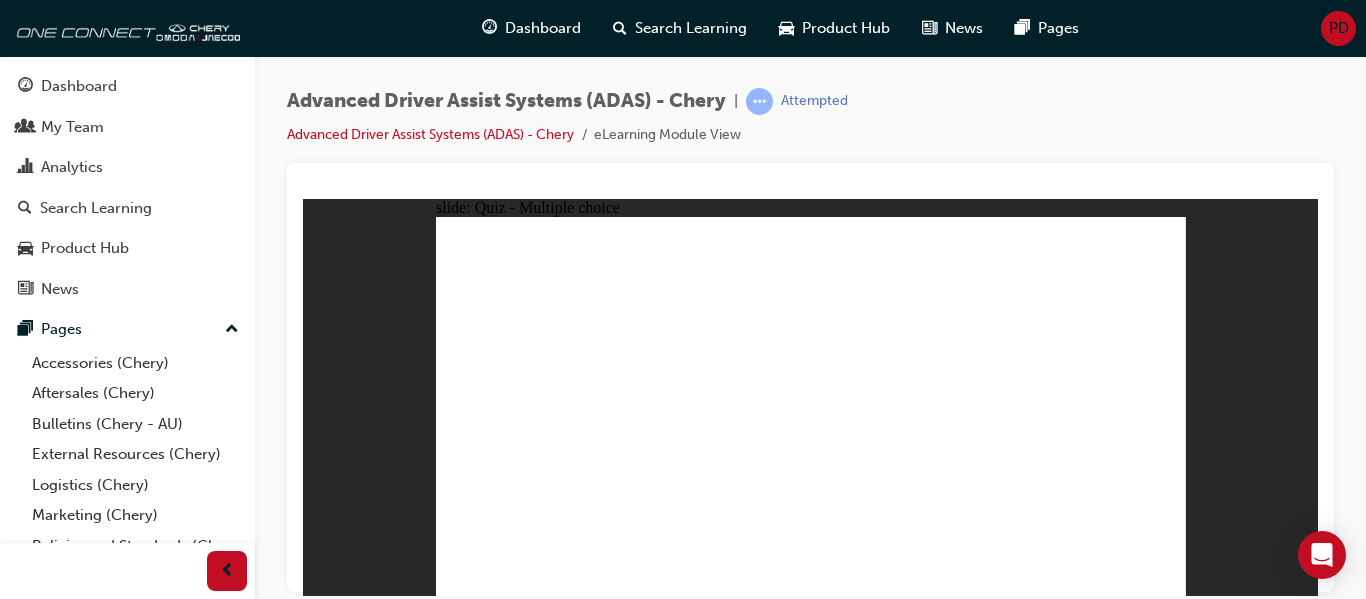 click 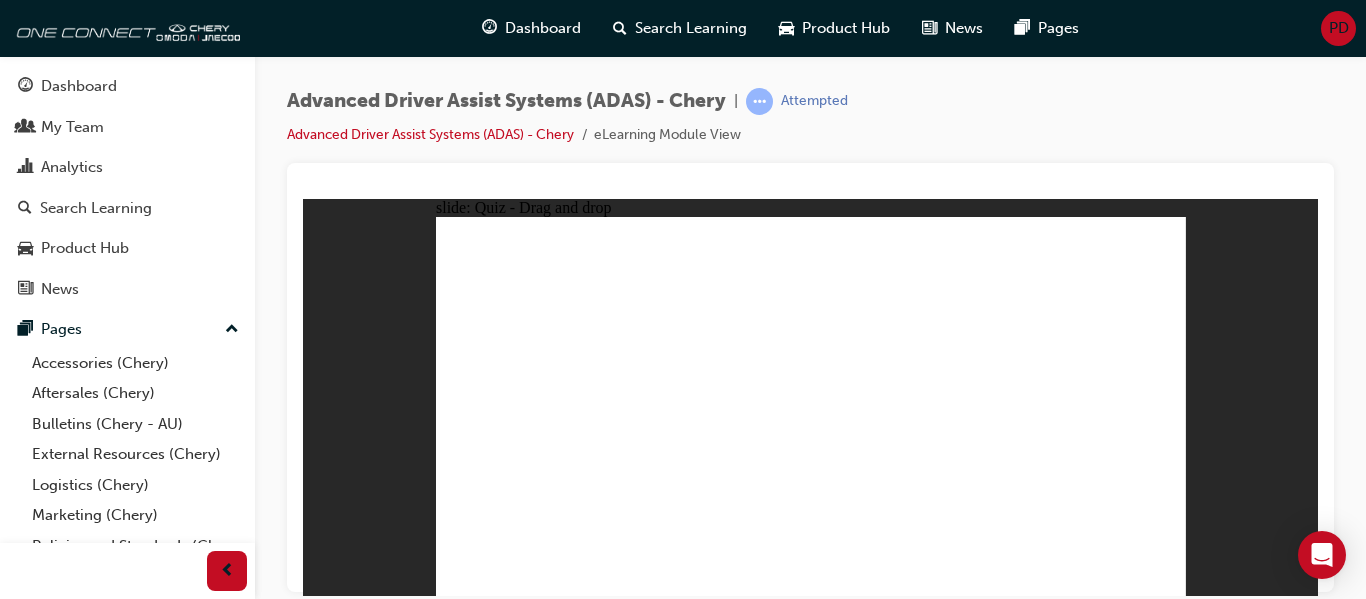 drag, startPoint x: 816, startPoint y: 250, endPoint x: 842, endPoint y: 449, distance: 200.6913 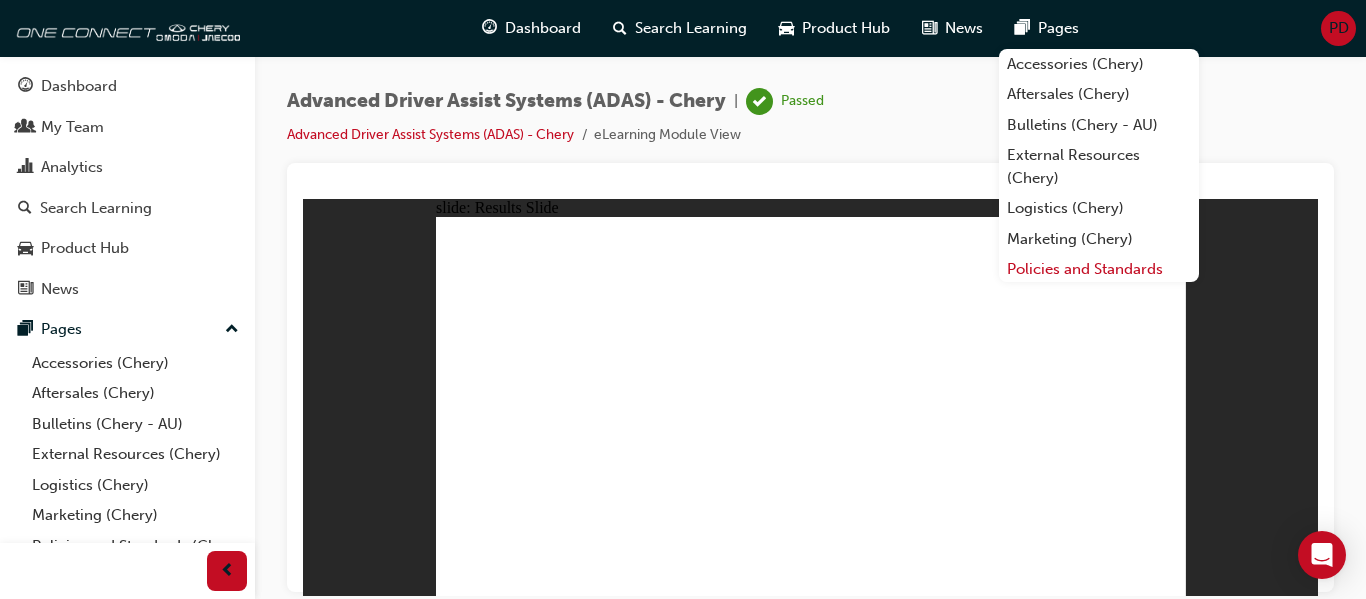 scroll, scrollTop: 41, scrollLeft: 0, axis: vertical 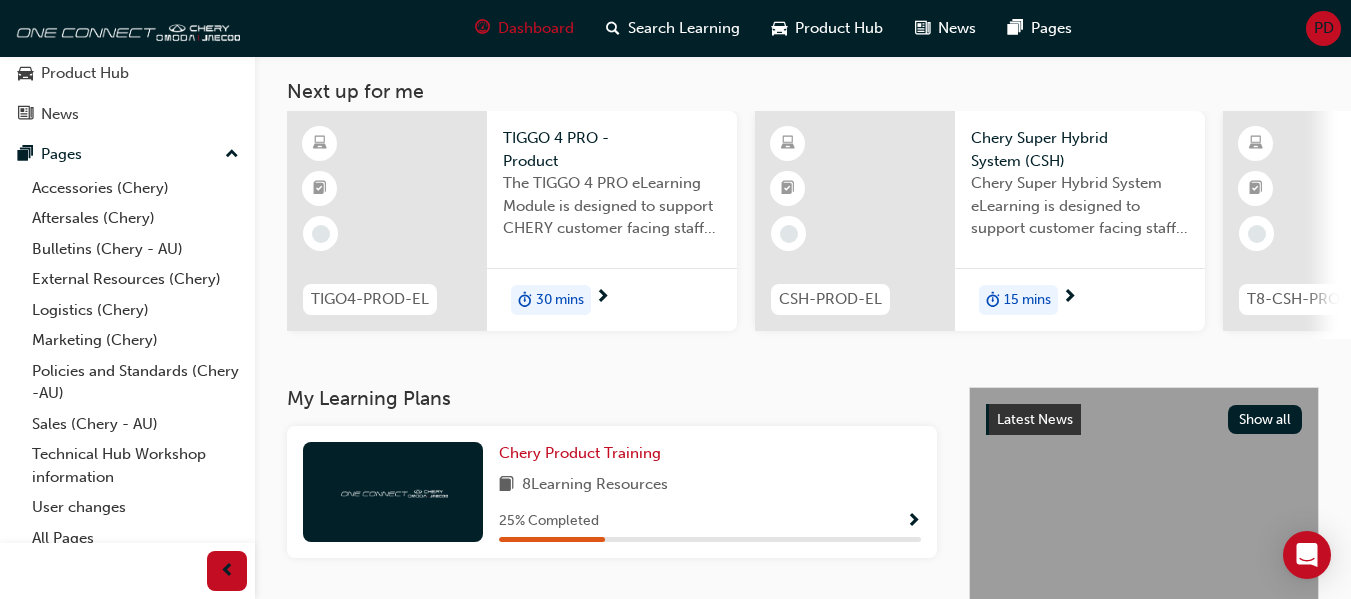 click at bounding box center [1069, 298] 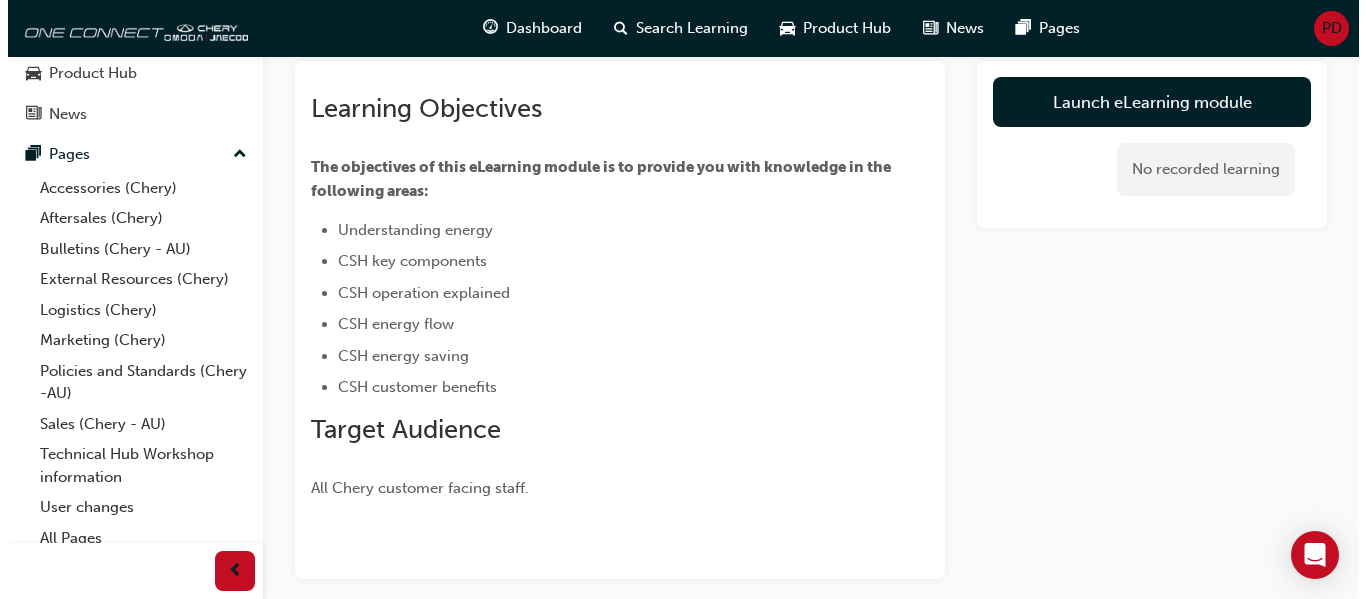 scroll, scrollTop: 0, scrollLeft: 0, axis: both 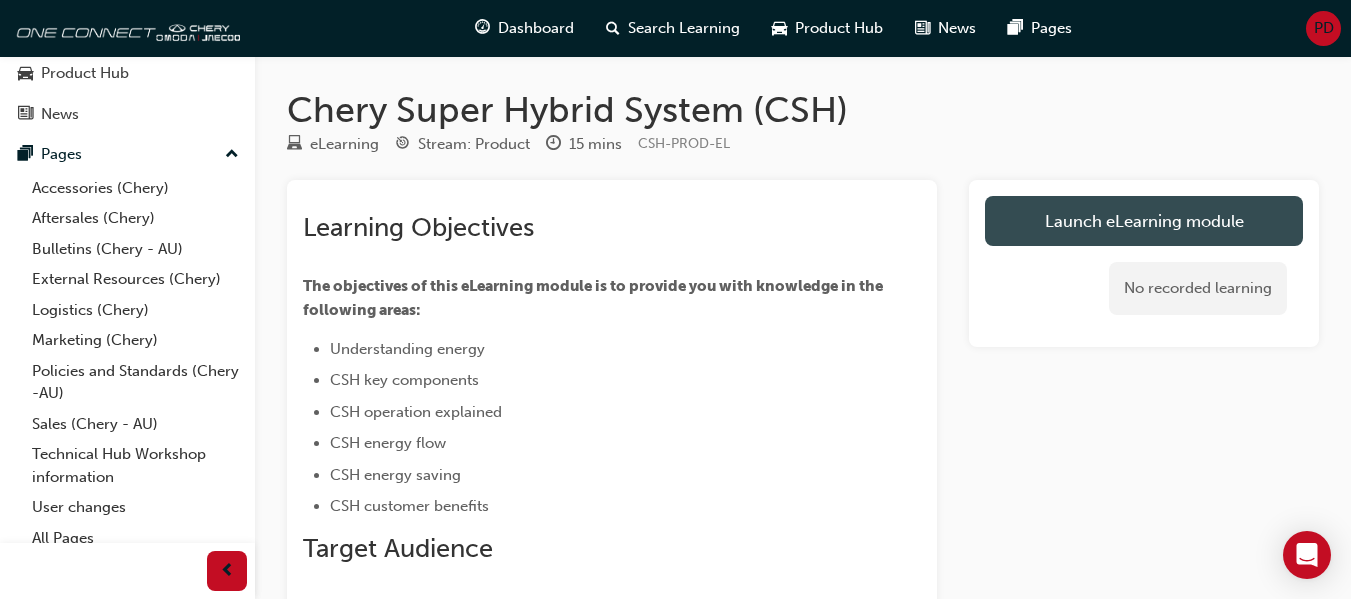 click on "Launch eLearning module" at bounding box center (1144, 221) 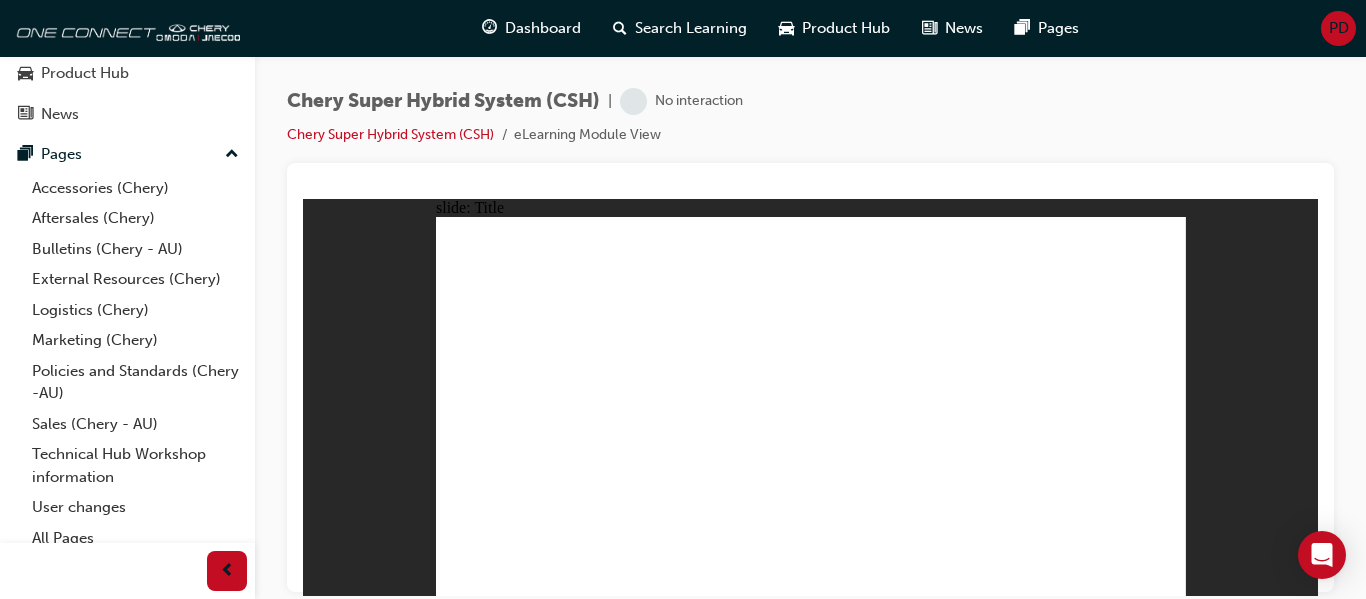 scroll, scrollTop: 0, scrollLeft: 0, axis: both 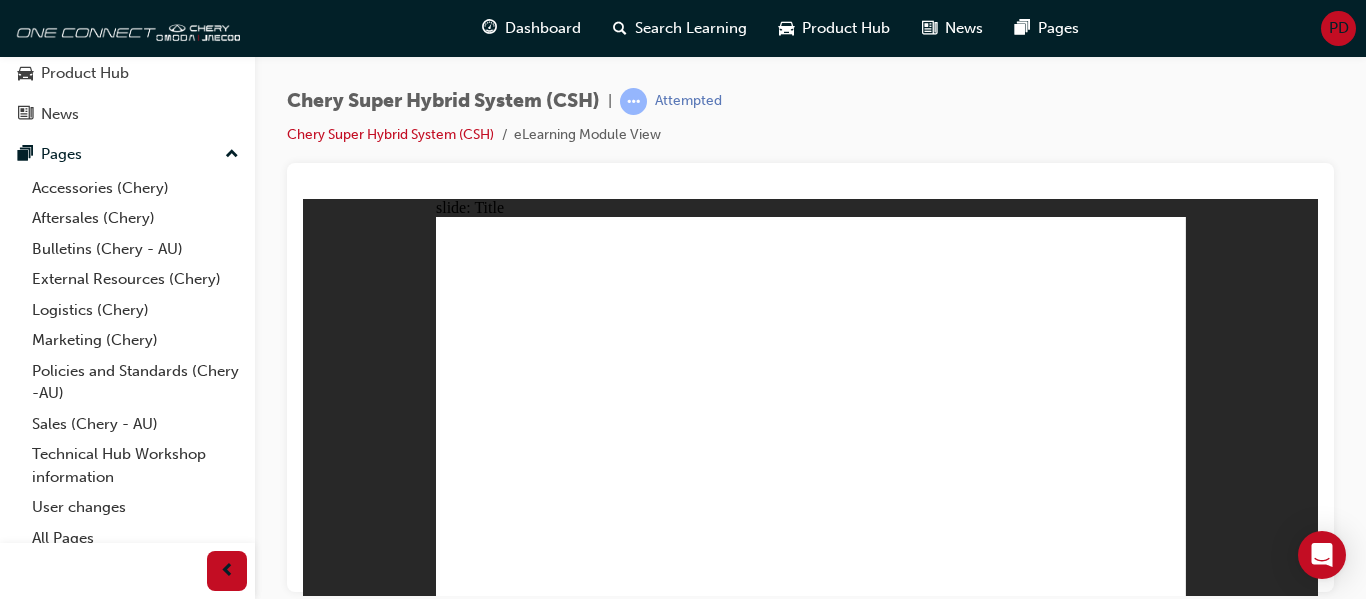 click 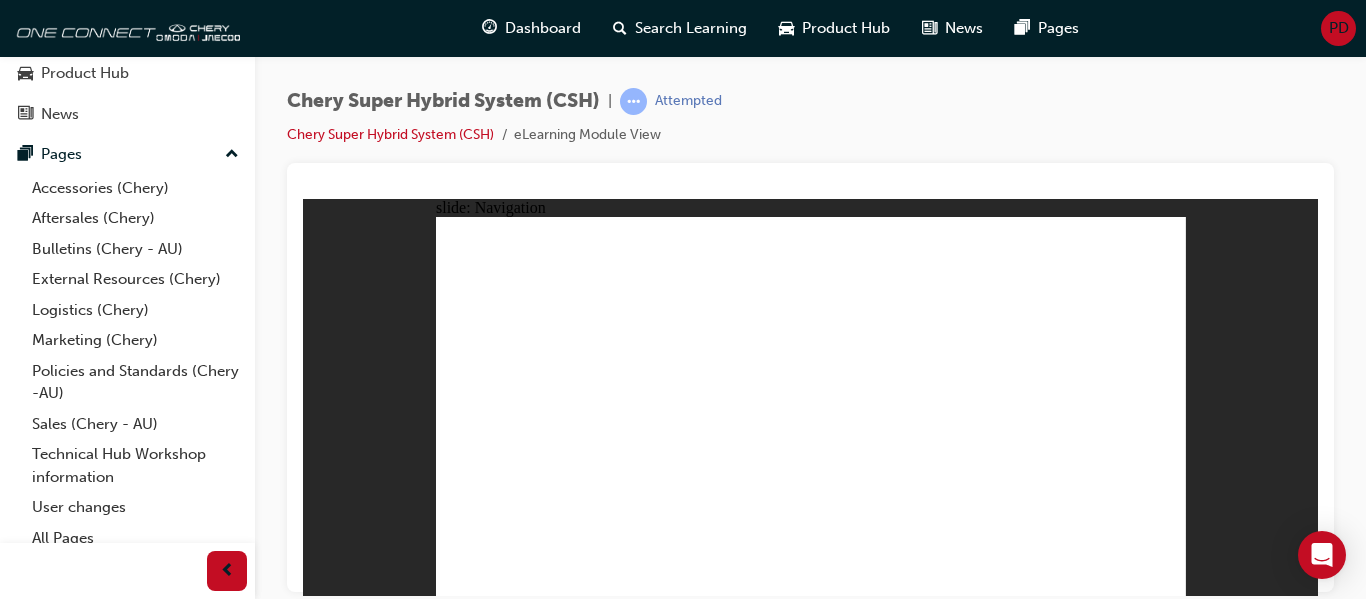 click 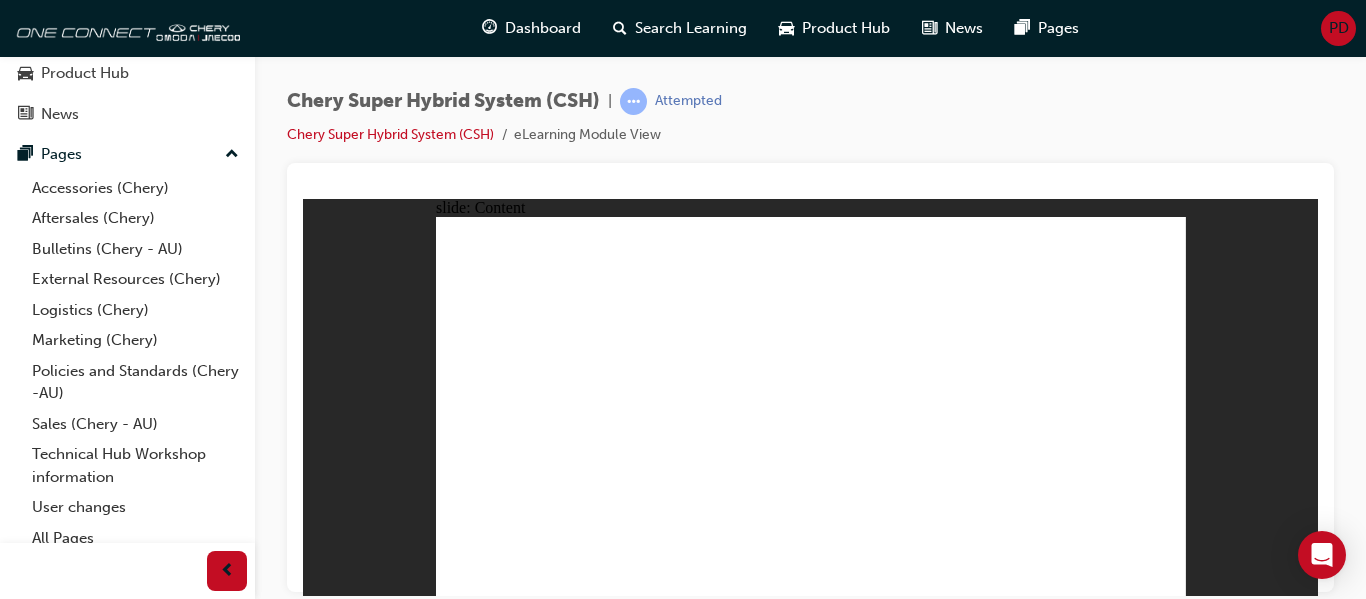 click 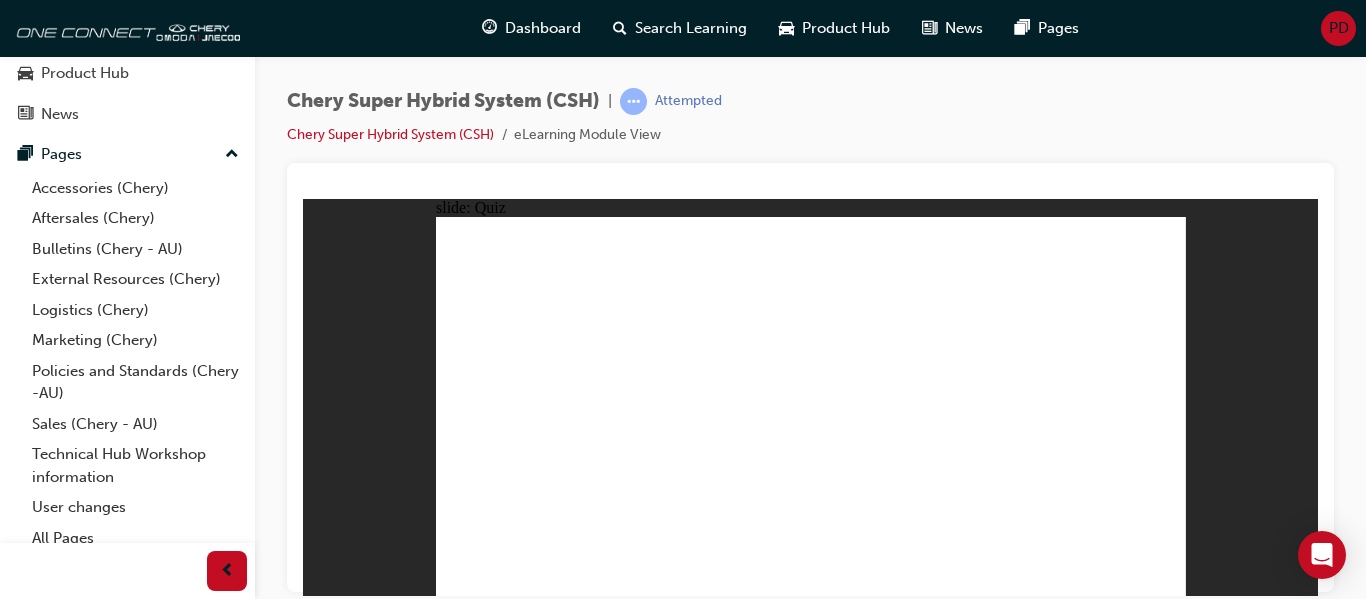click 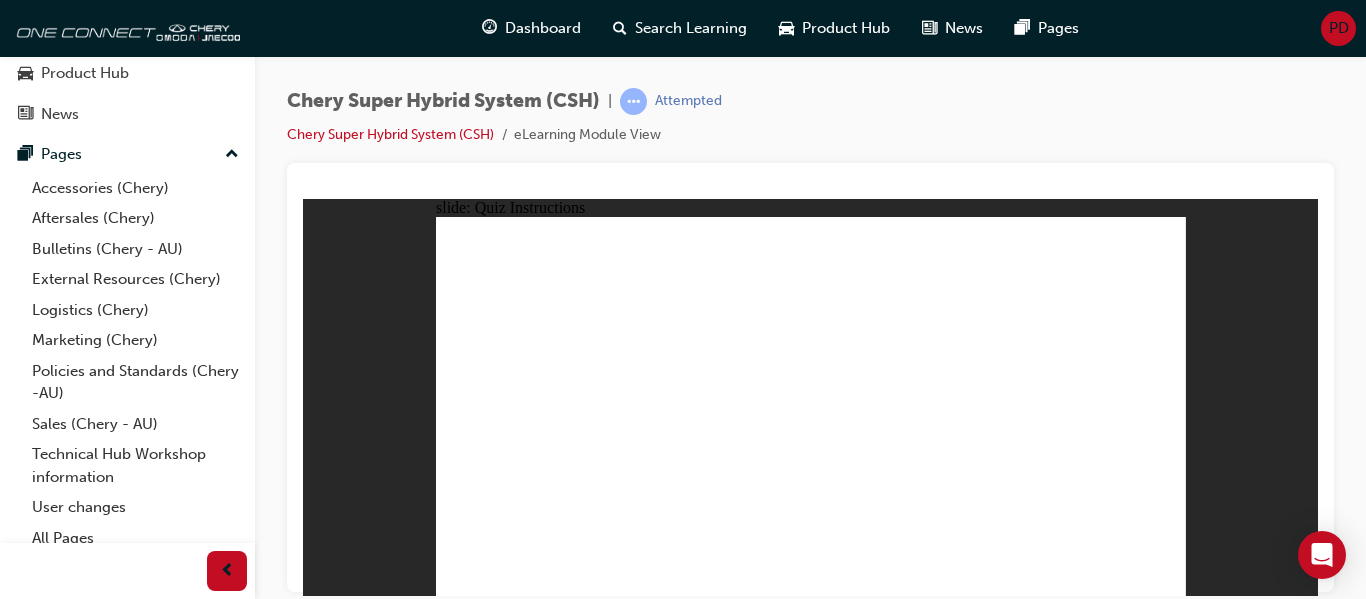 click 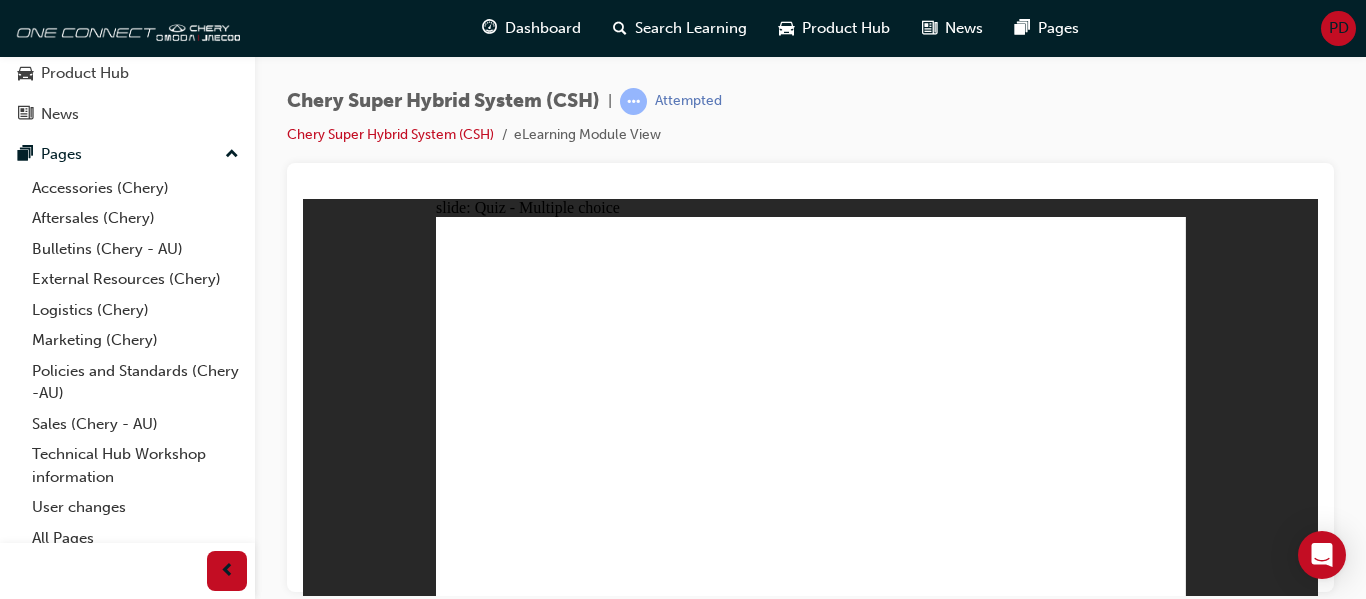 click 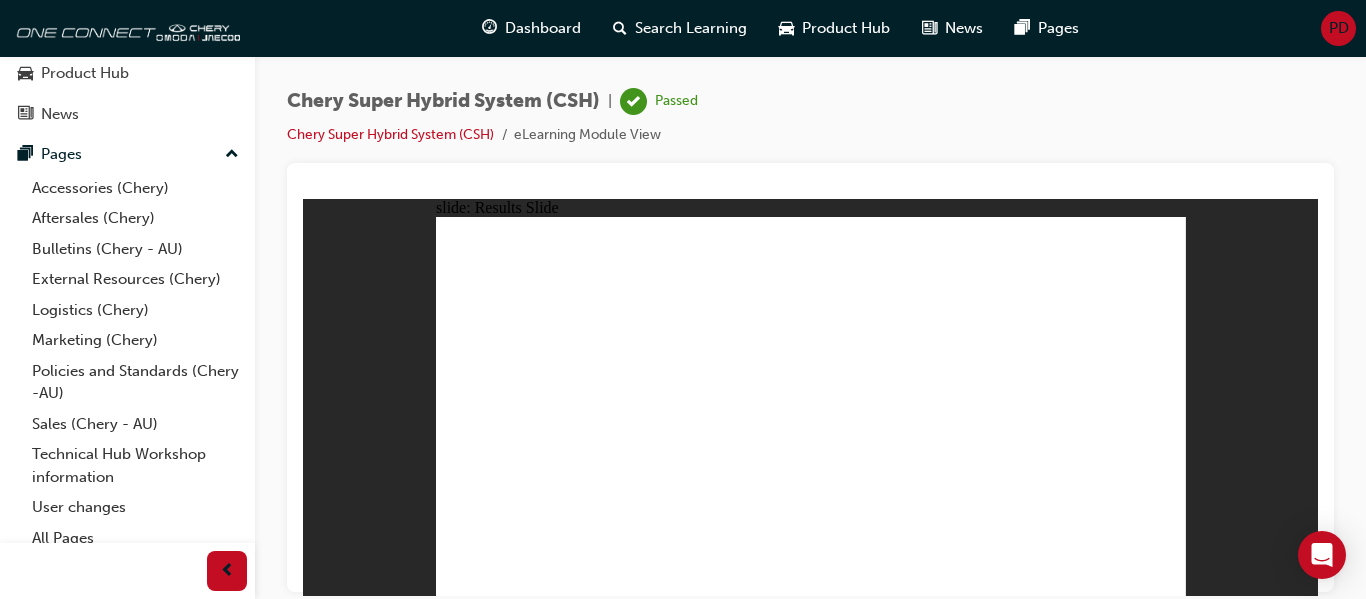 click 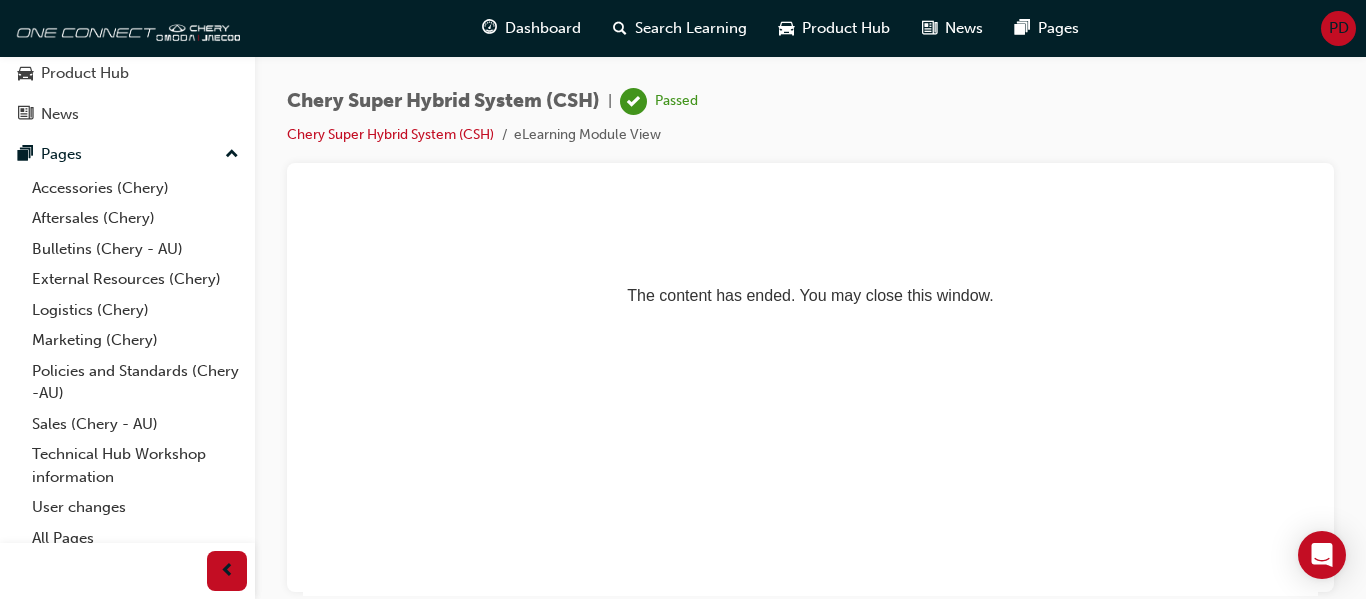 scroll, scrollTop: 0, scrollLeft: 0, axis: both 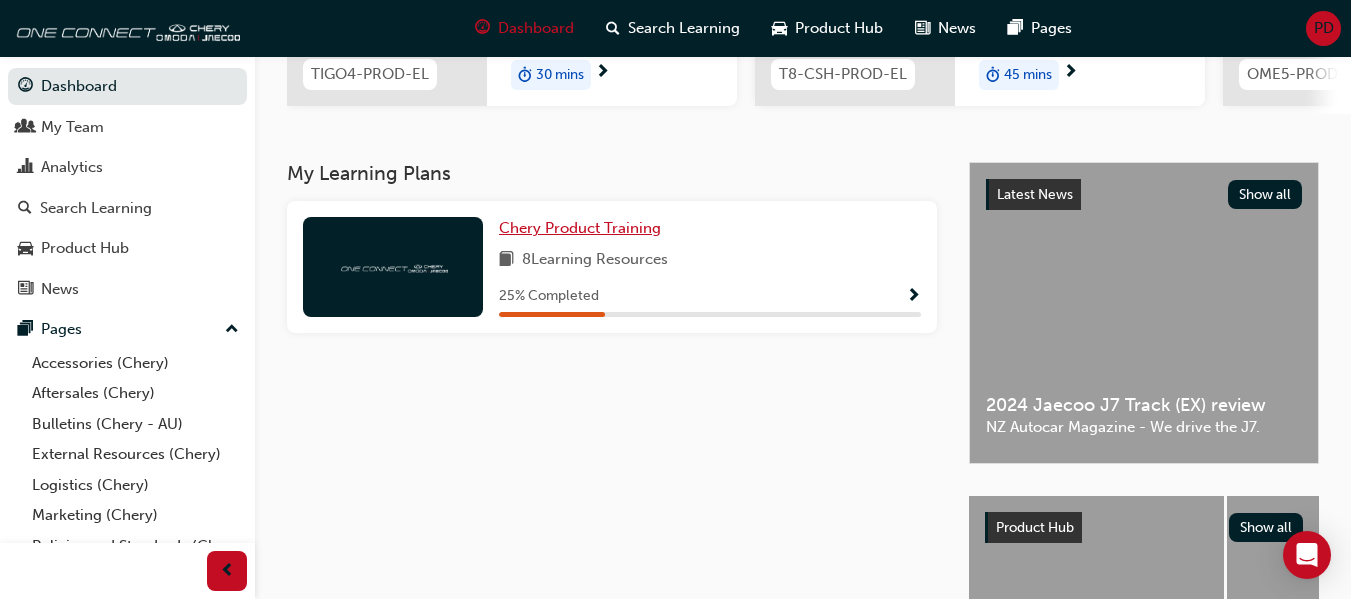 click on "Chery Product Training" at bounding box center [584, 228] 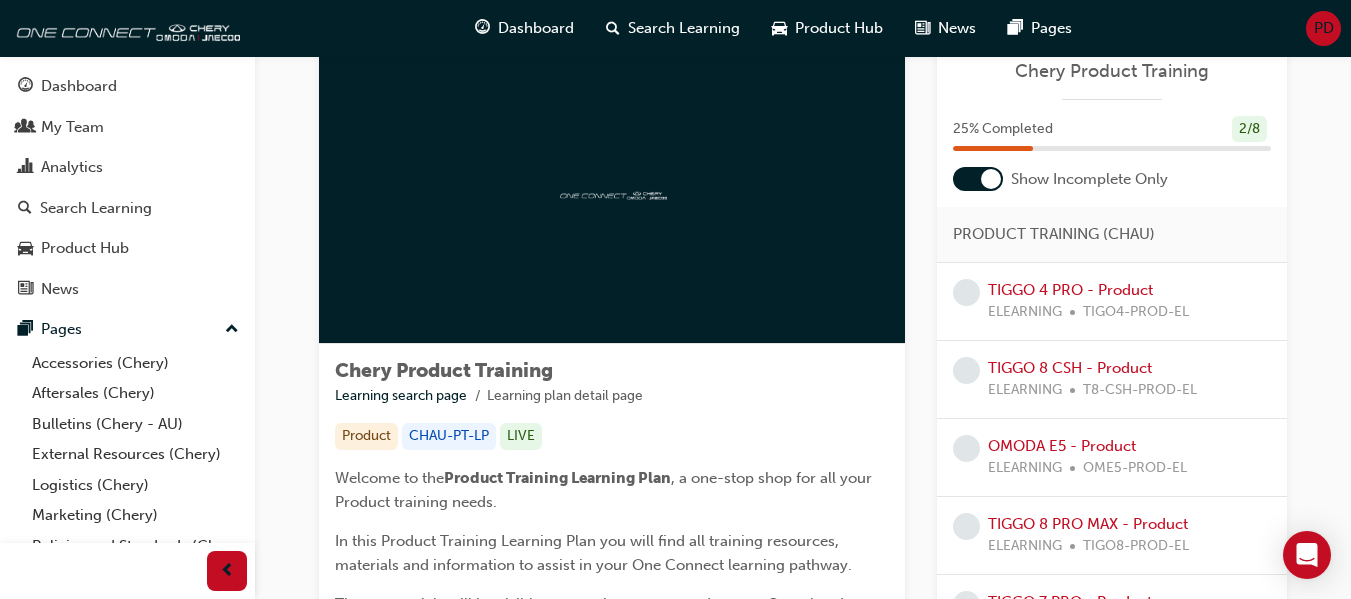 scroll, scrollTop: 0, scrollLeft: 0, axis: both 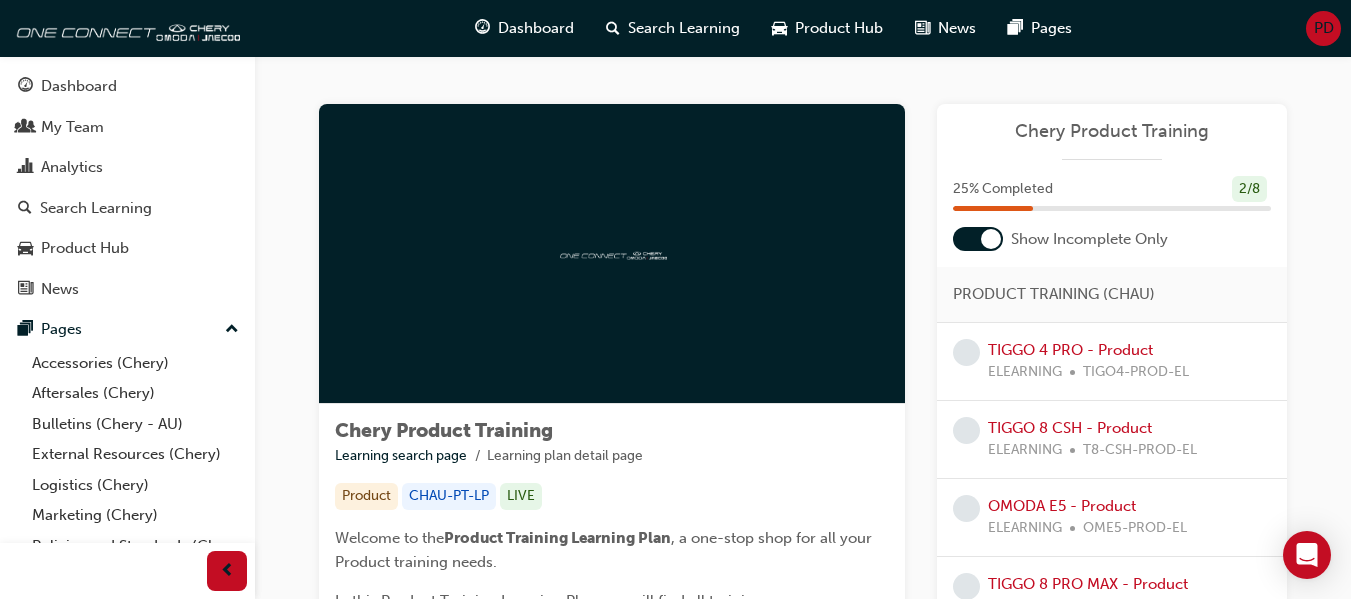drag, startPoint x: 991, startPoint y: 241, endPoint x: 980, endPoint y: 246, distance: 12.083046 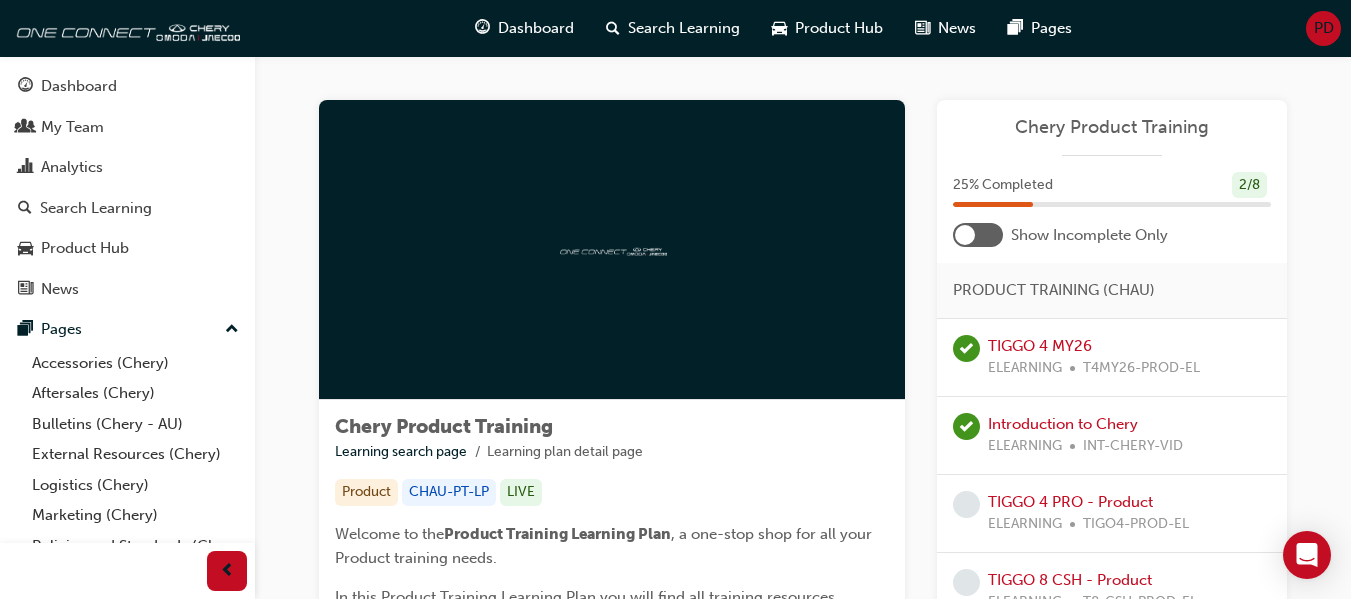 scroll, scrollTop: 0, scrollLeft: 0, axis: both 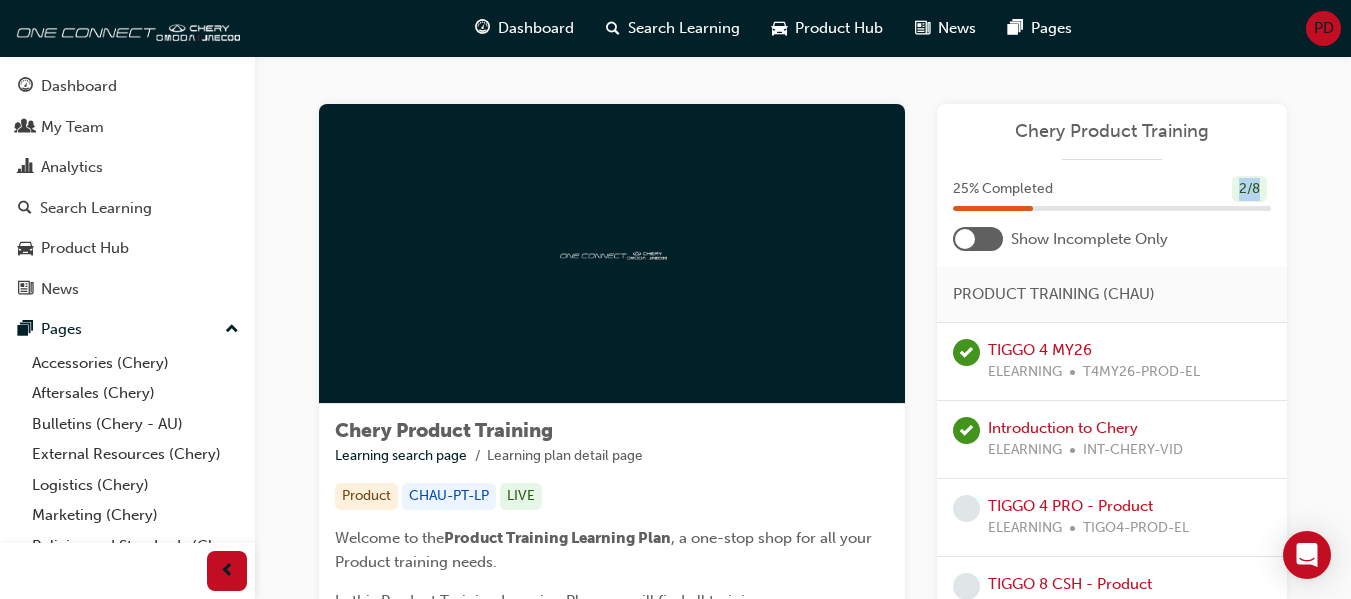 drag, startPoint x: 1235, startPoint y: 189, endPoint x: 1262, endPoint y: 190, distance: 27.018513 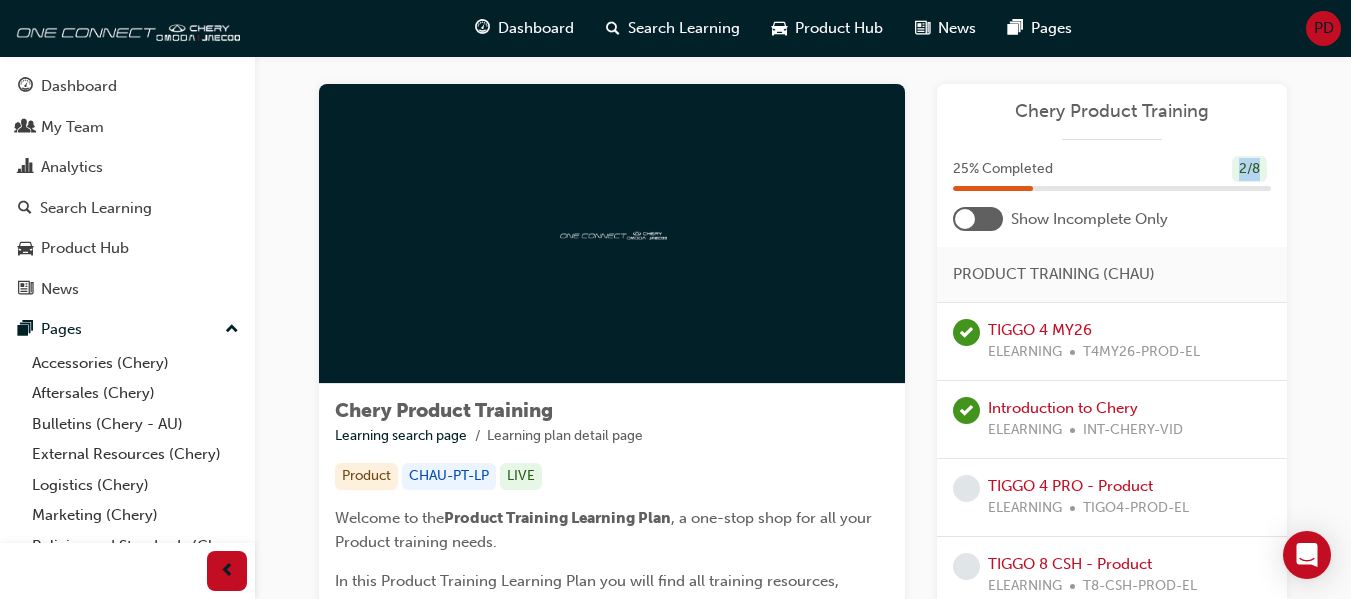 scroll, scrollTop: 0, scrollLeft: 0, axis: both 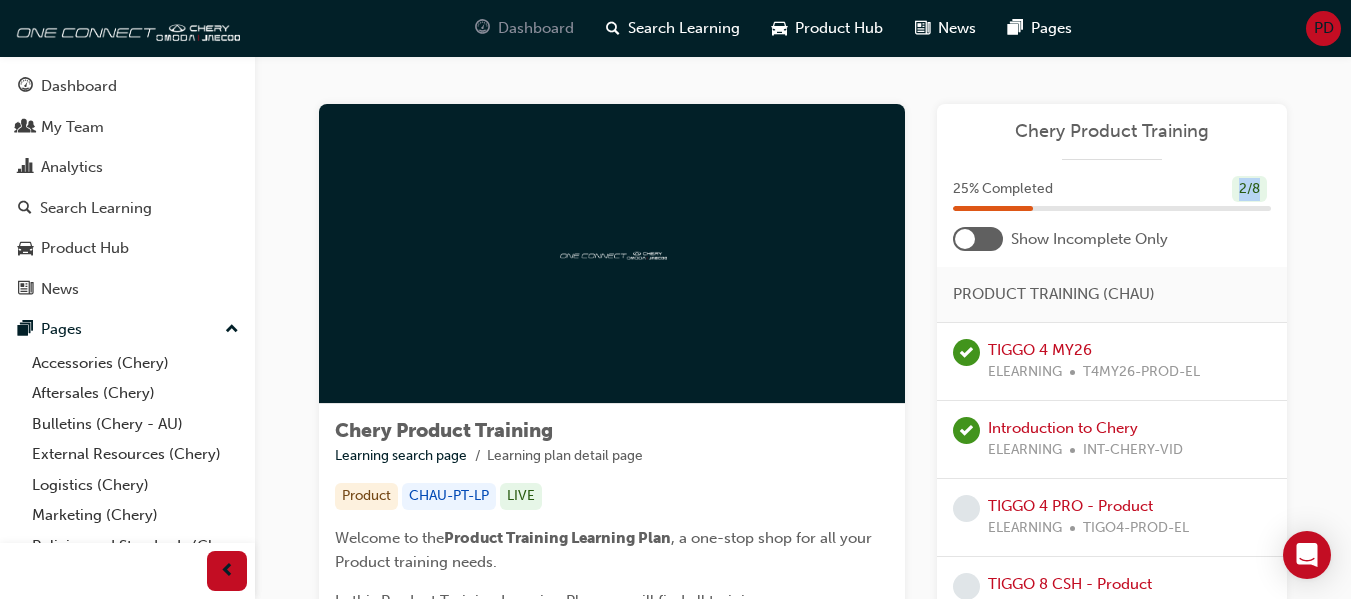 click on "Dashboard" at bounding box center [536, 28] 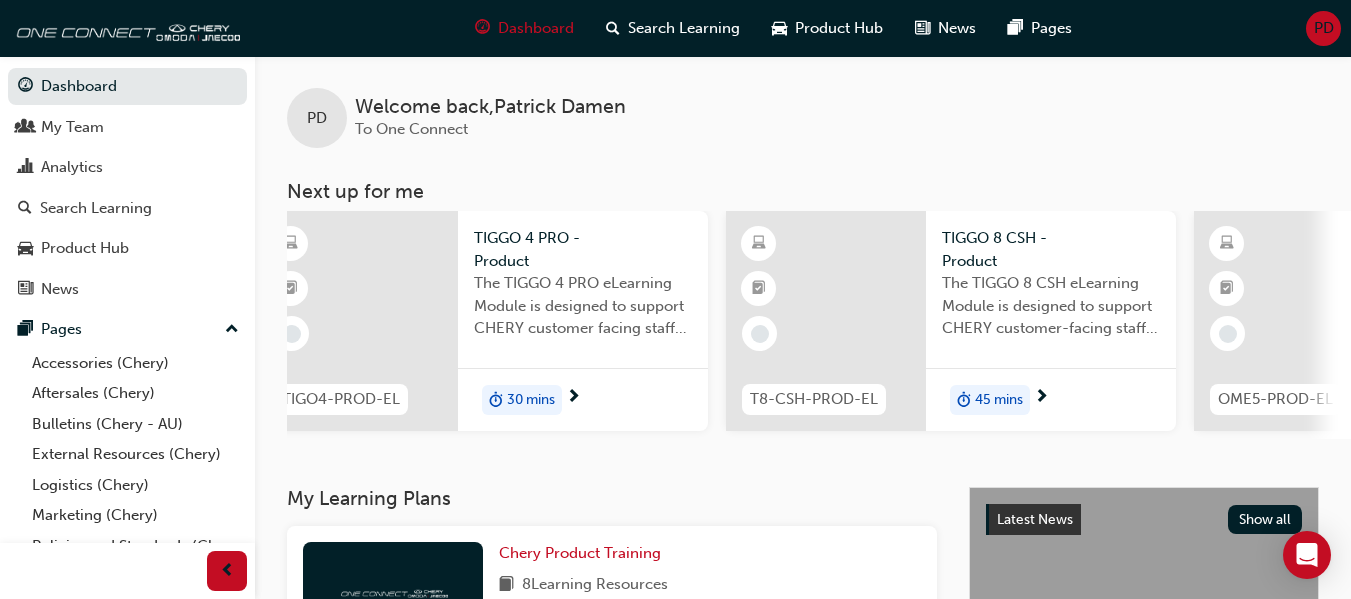 scroll, scrollTop: 0, scrollLeft: 0, axis: both 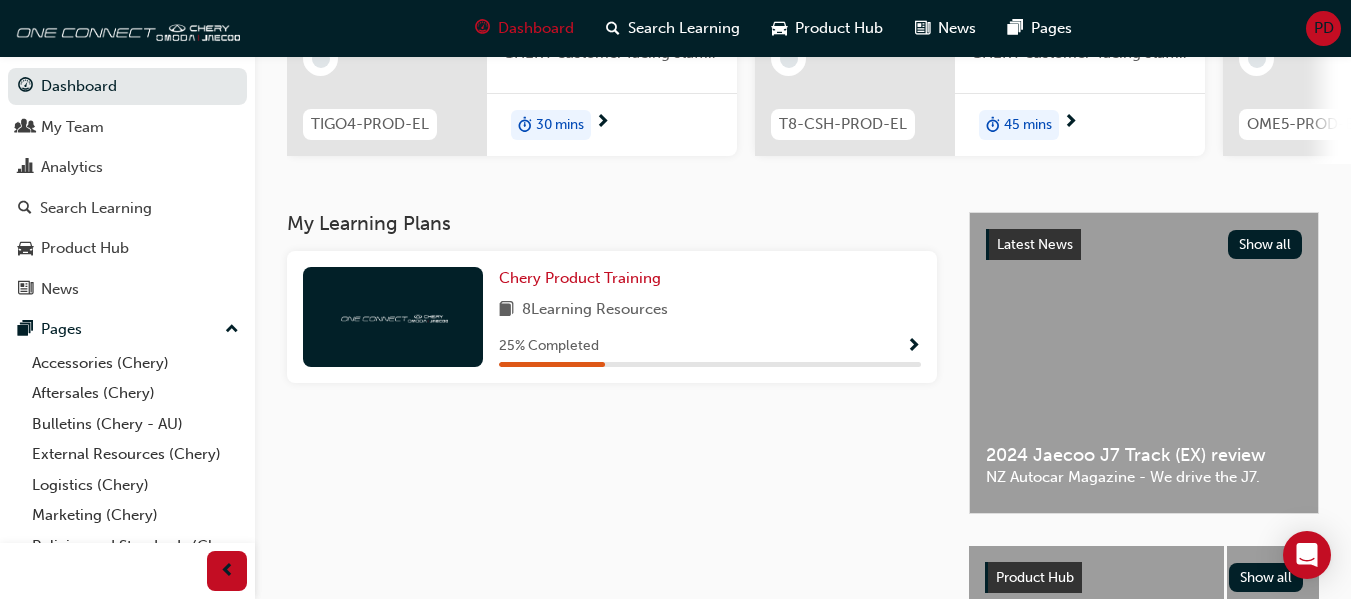 click at bounding box center (913, 347) 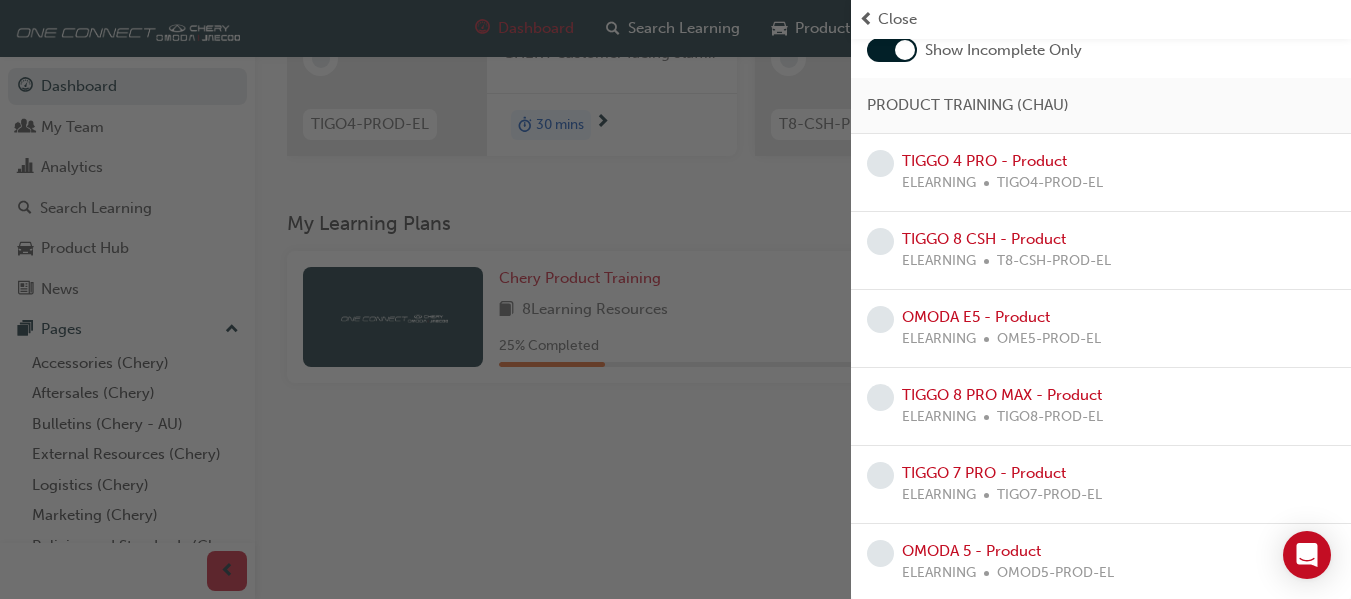 scroll, scrollTop: 126, scrollLeft: 0, axis: vertical 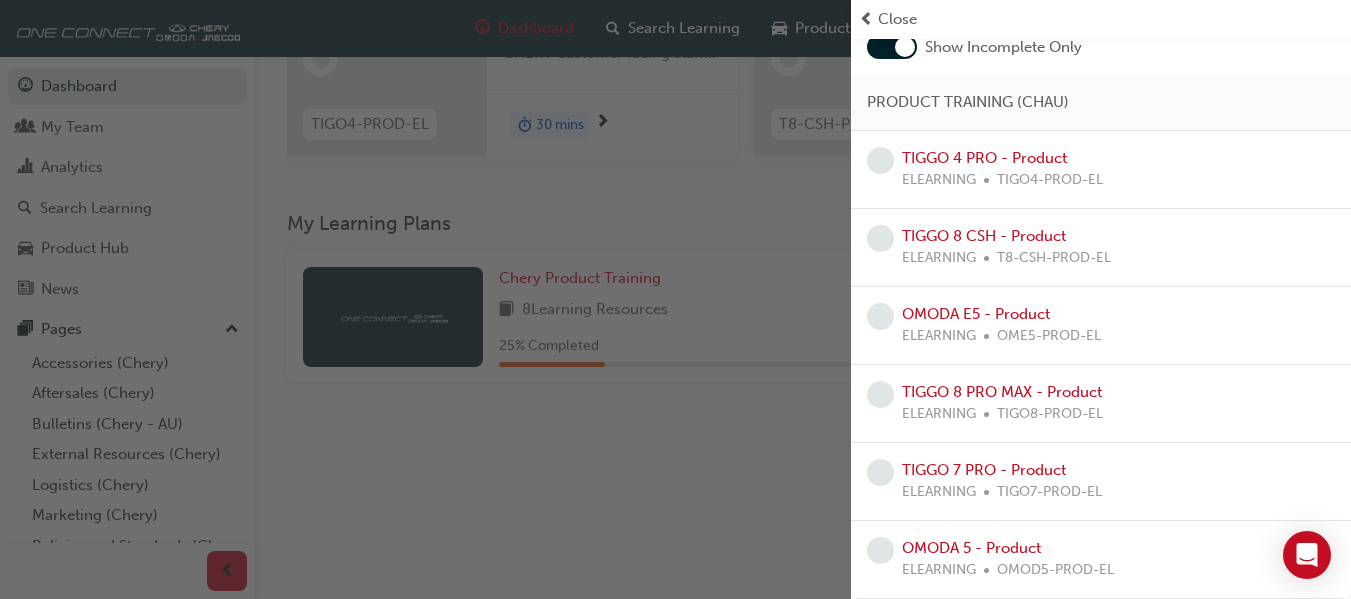 click at bounding box center [425, 299] 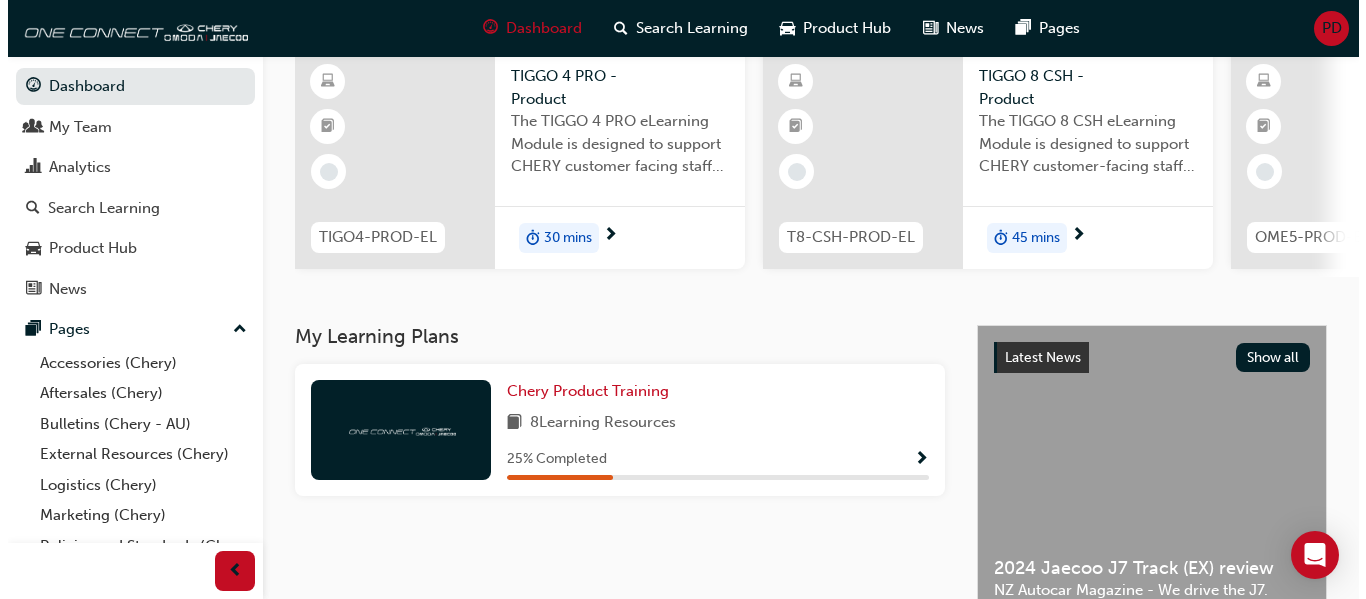 scroll, scrollTop: 0, scrollLeft: 0, axis: both 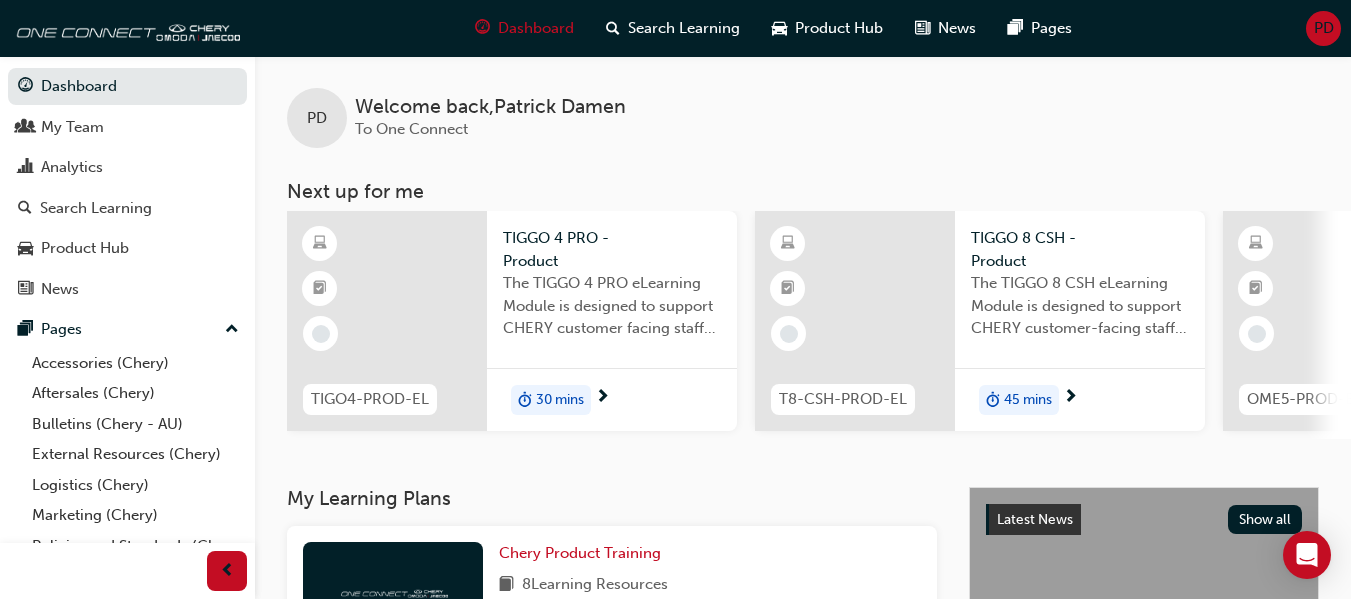 click on "30 mins" at bounding box center (560, 400) 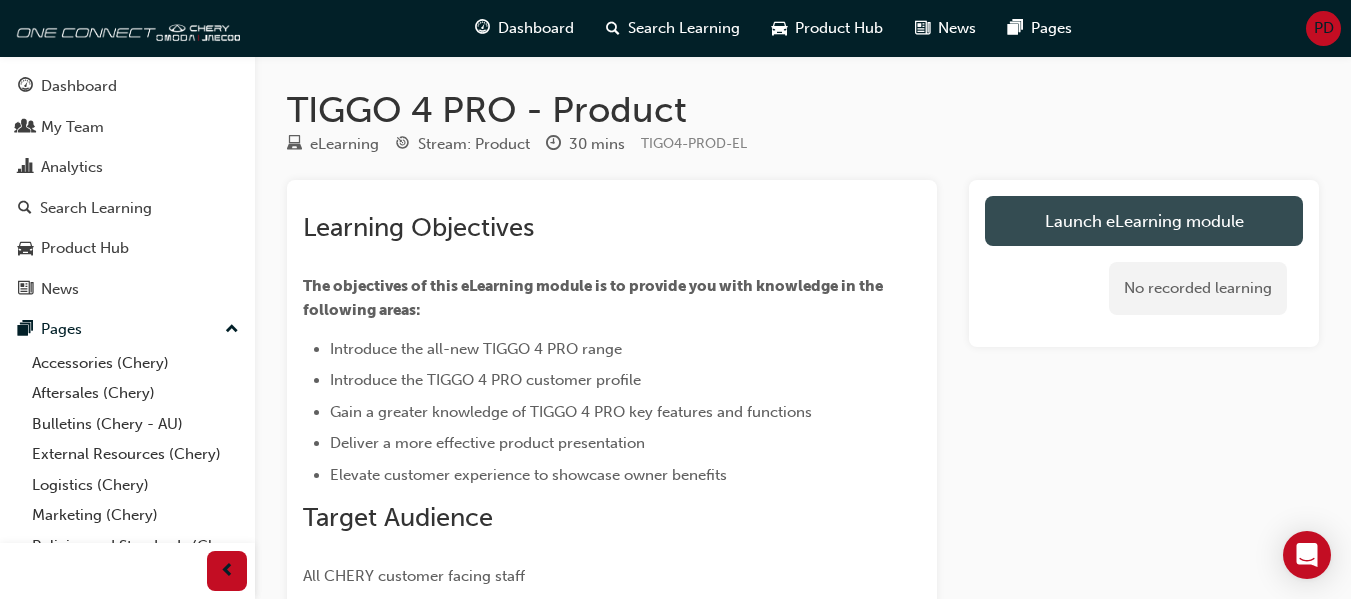 click on "Launch eLearning module" at bounding box center [1144, 221] 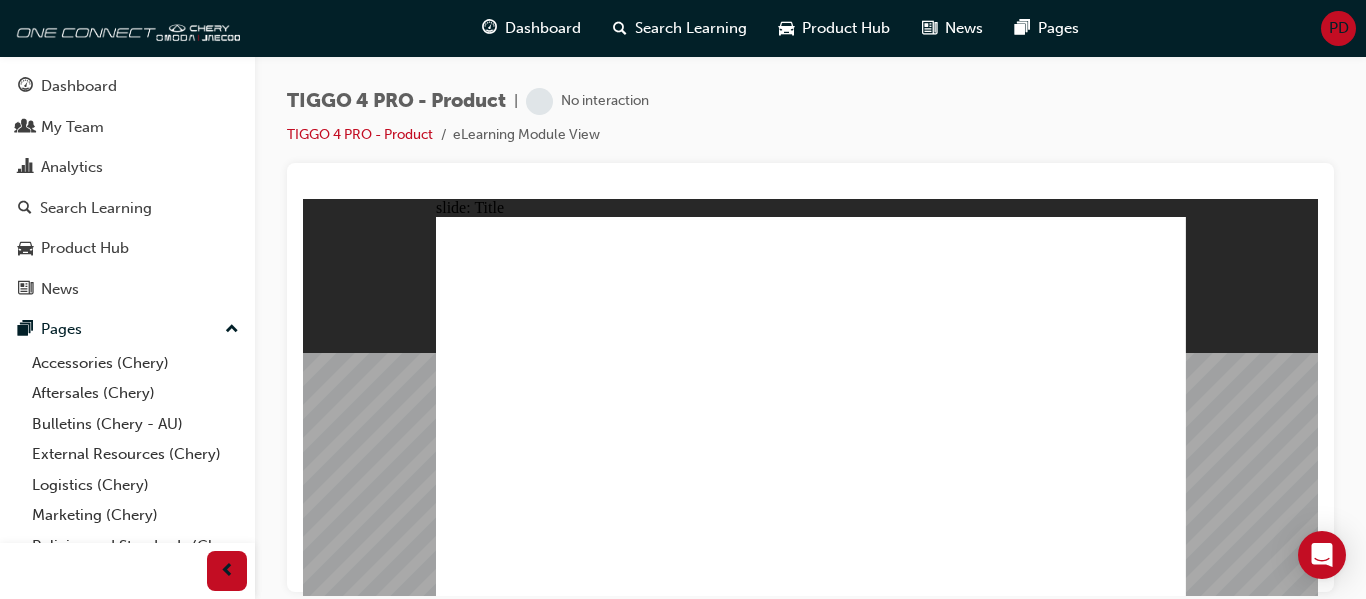 scroll, scrollTop: 0, scrollLeft: 0, axis: both 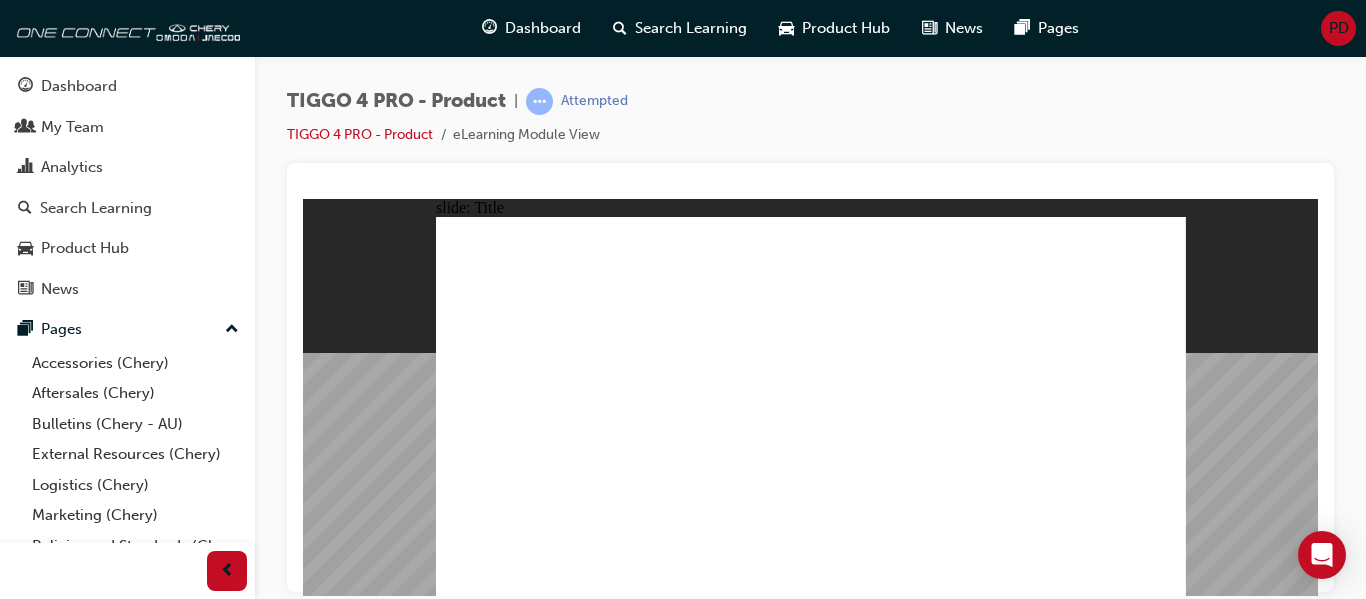 click 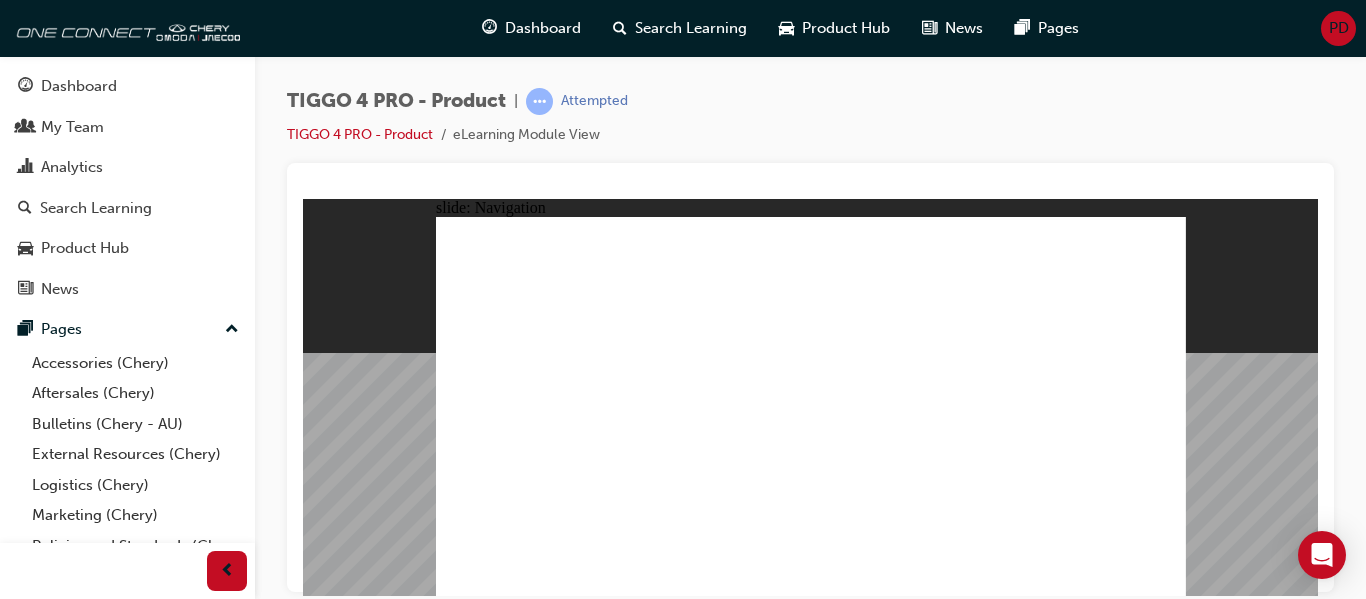 click 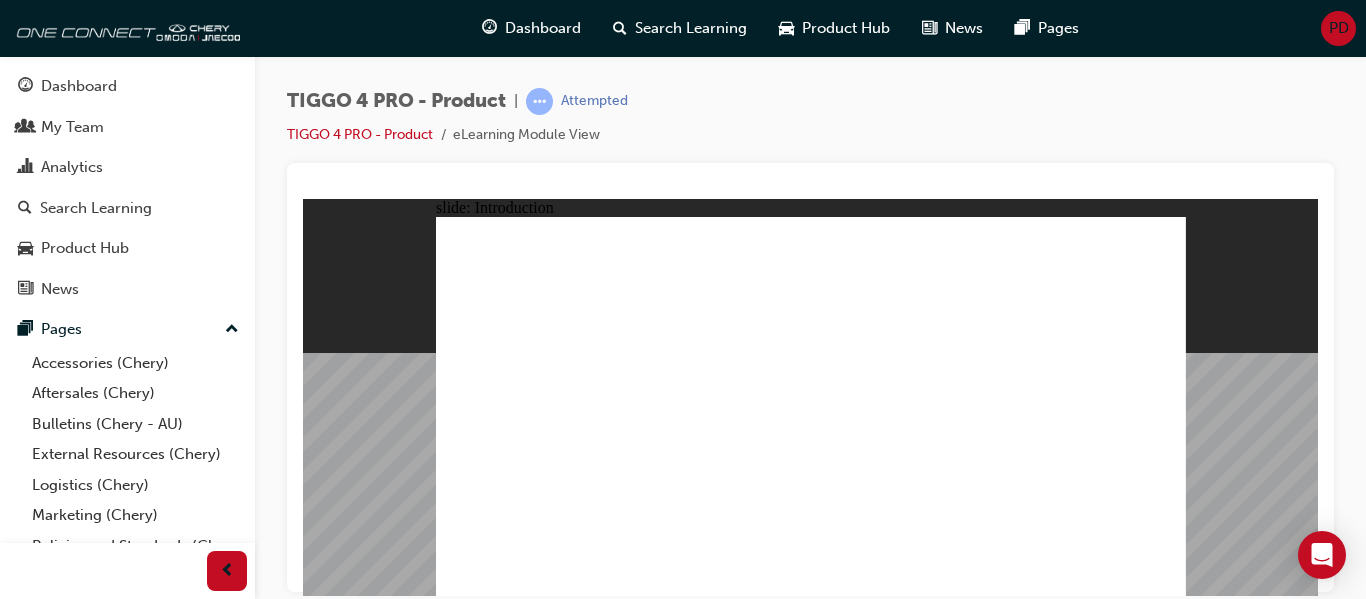 click 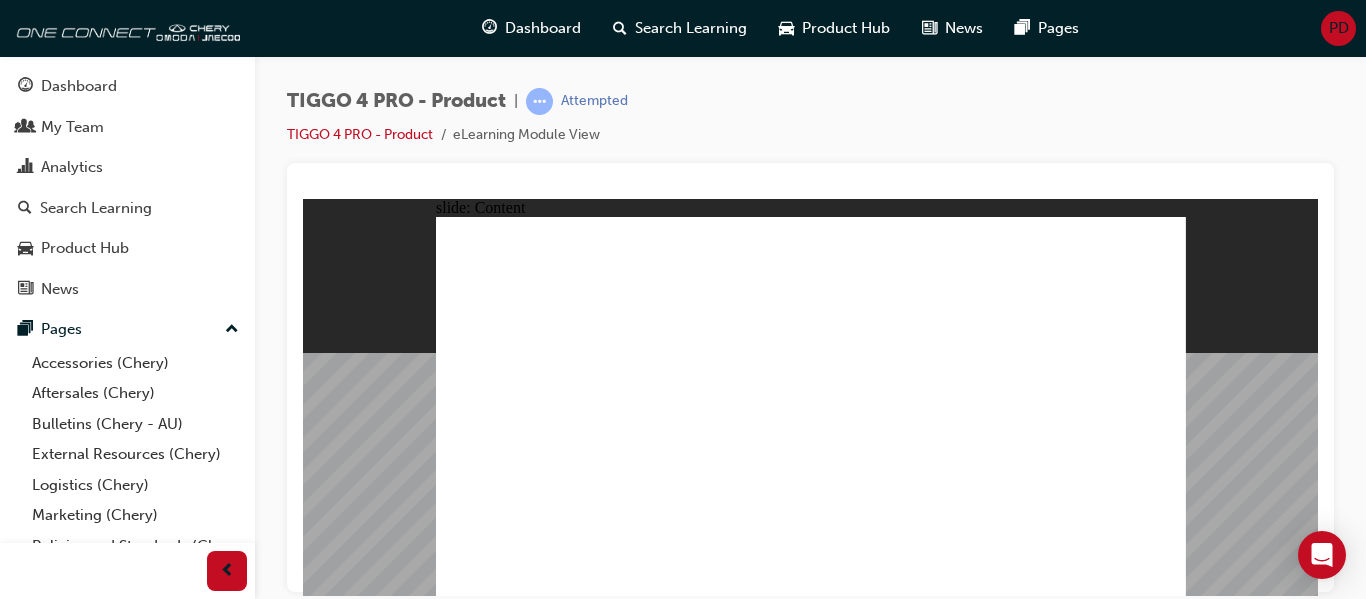 drag, startPoint x: 1167, startPoint y: 586, endPoint x: 1165, endPoint y: 575, distance: 11.18034 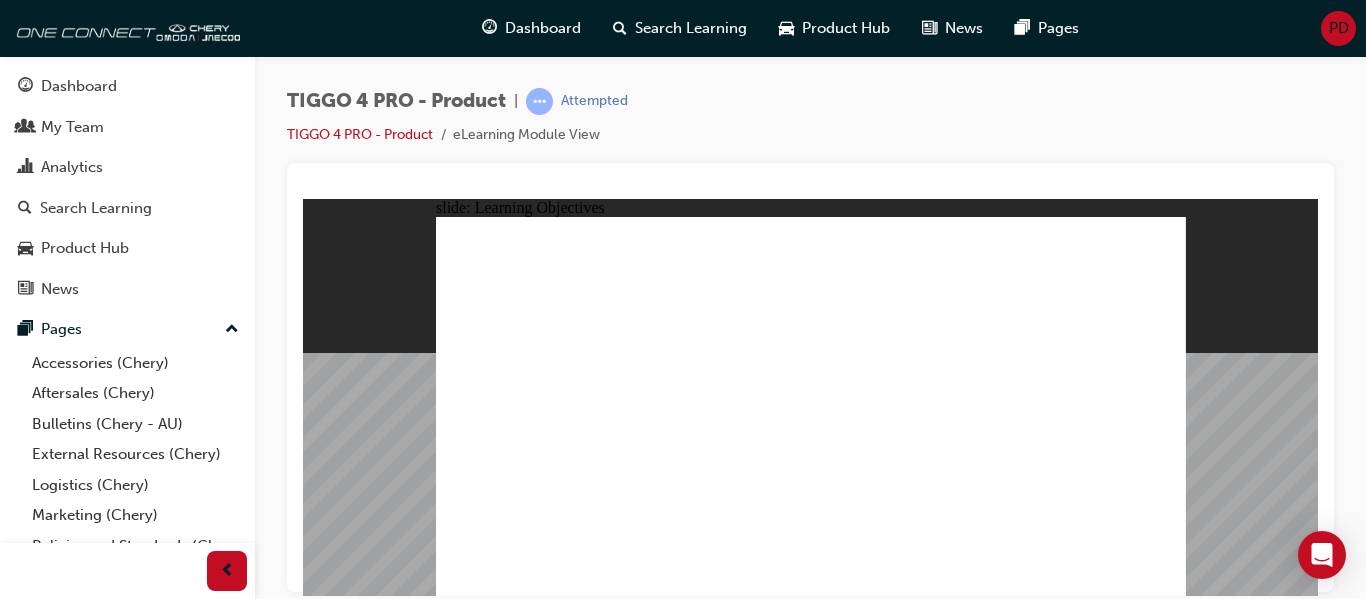 click 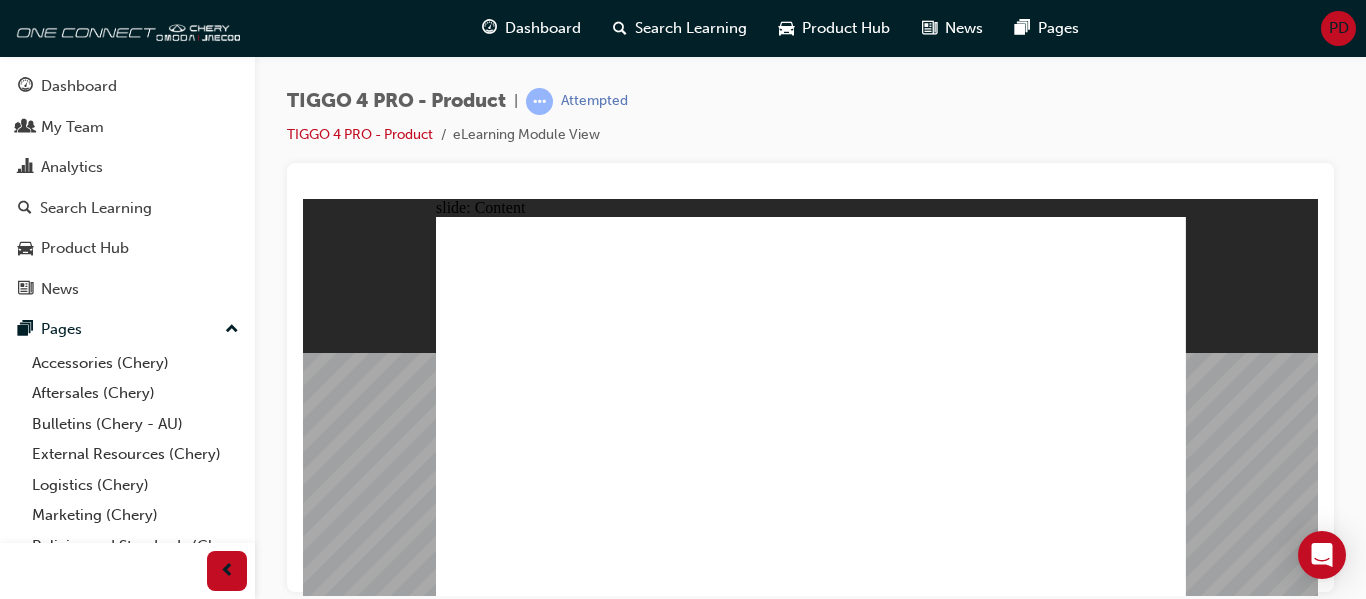 click 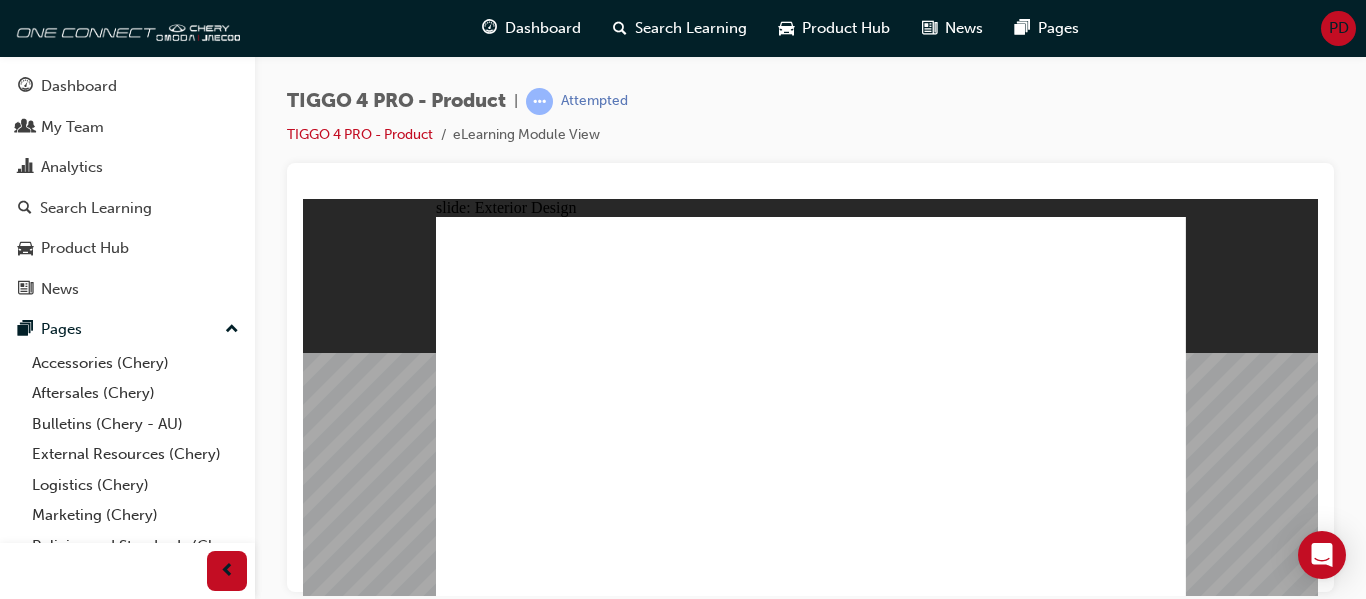 click 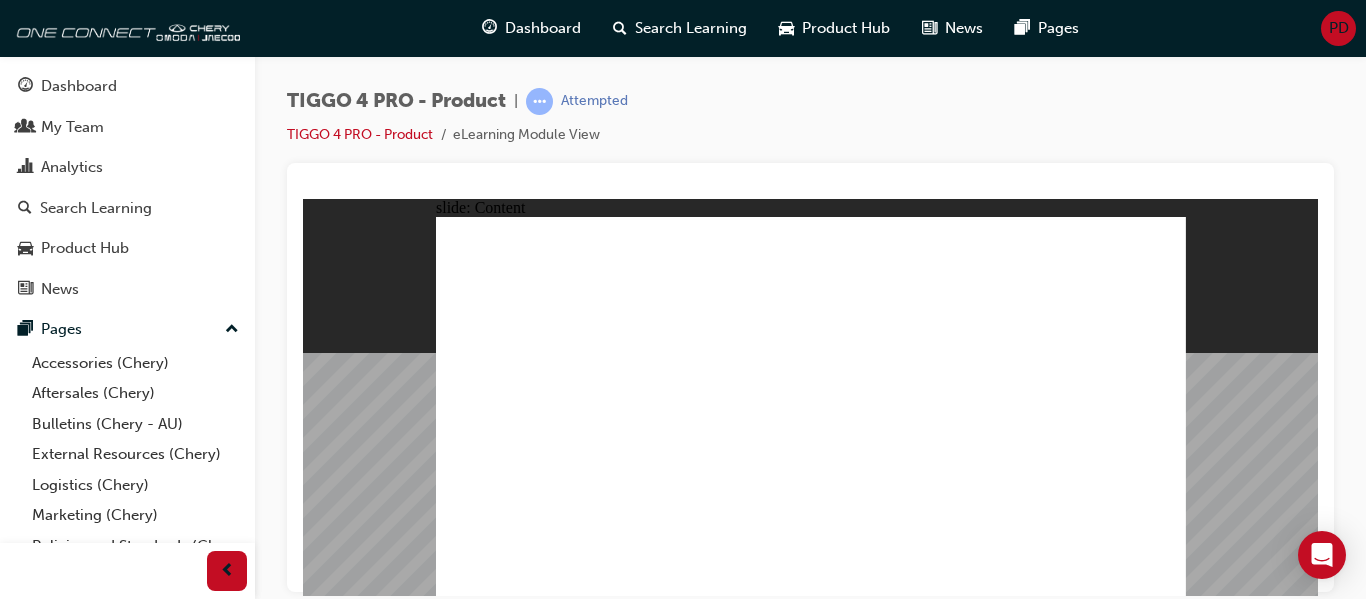 click 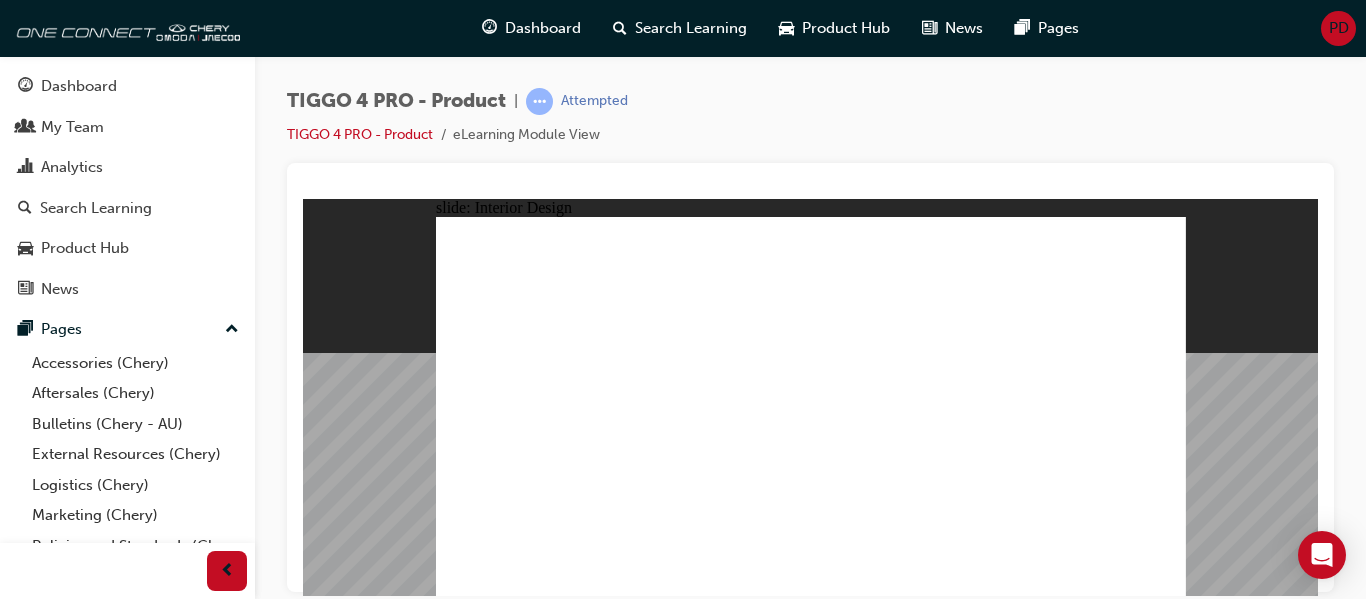click 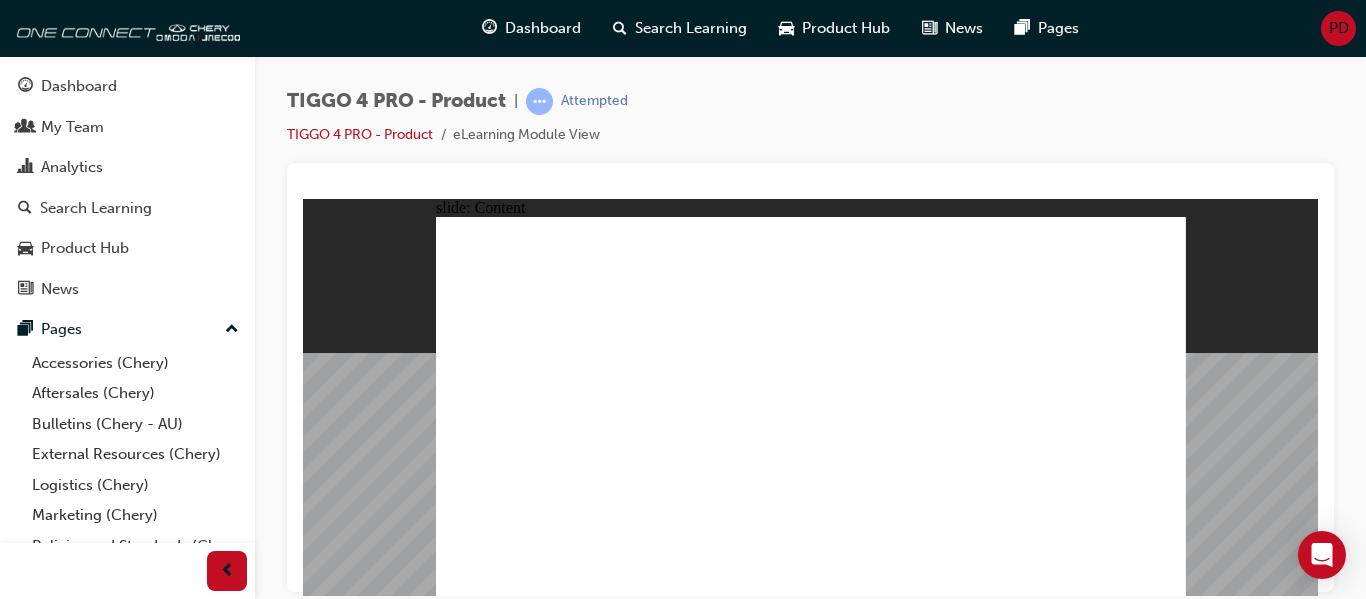 click at bounding box center [811, 3719] 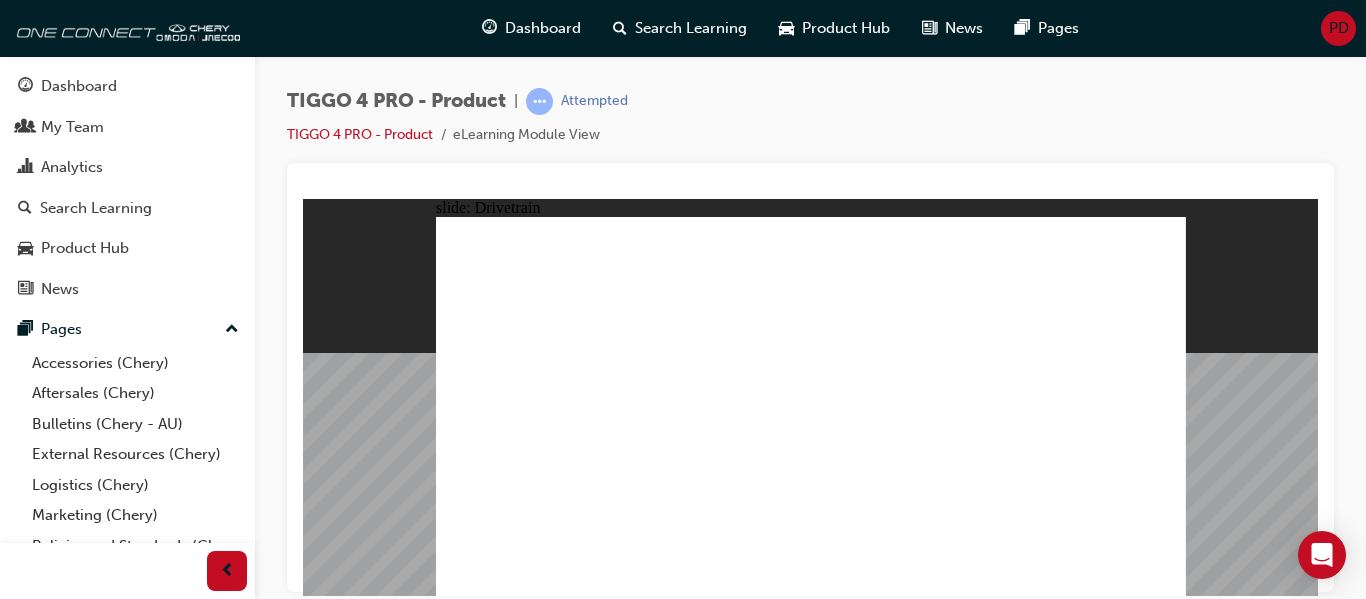 click 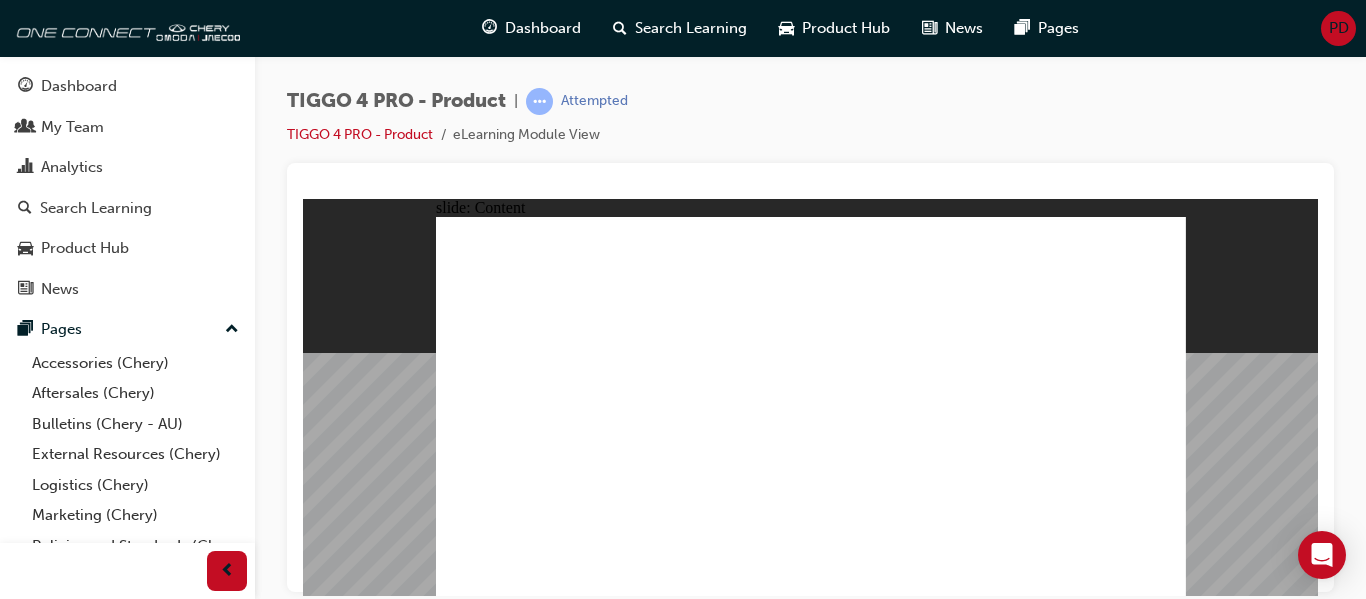 click 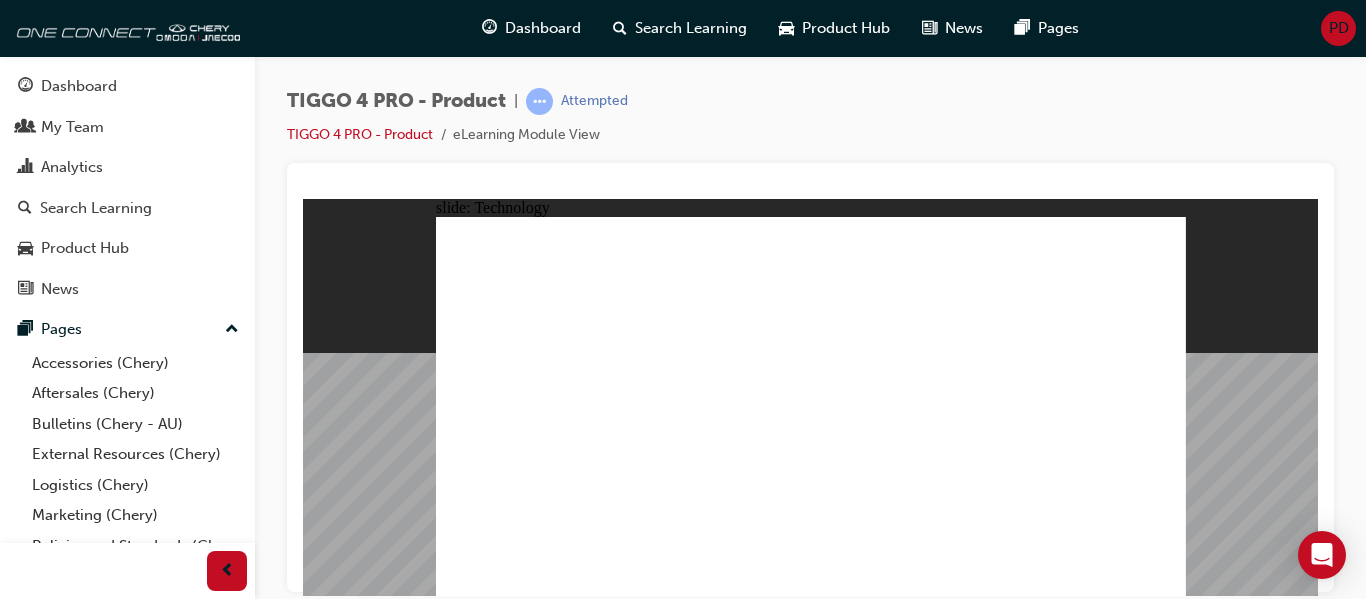 click 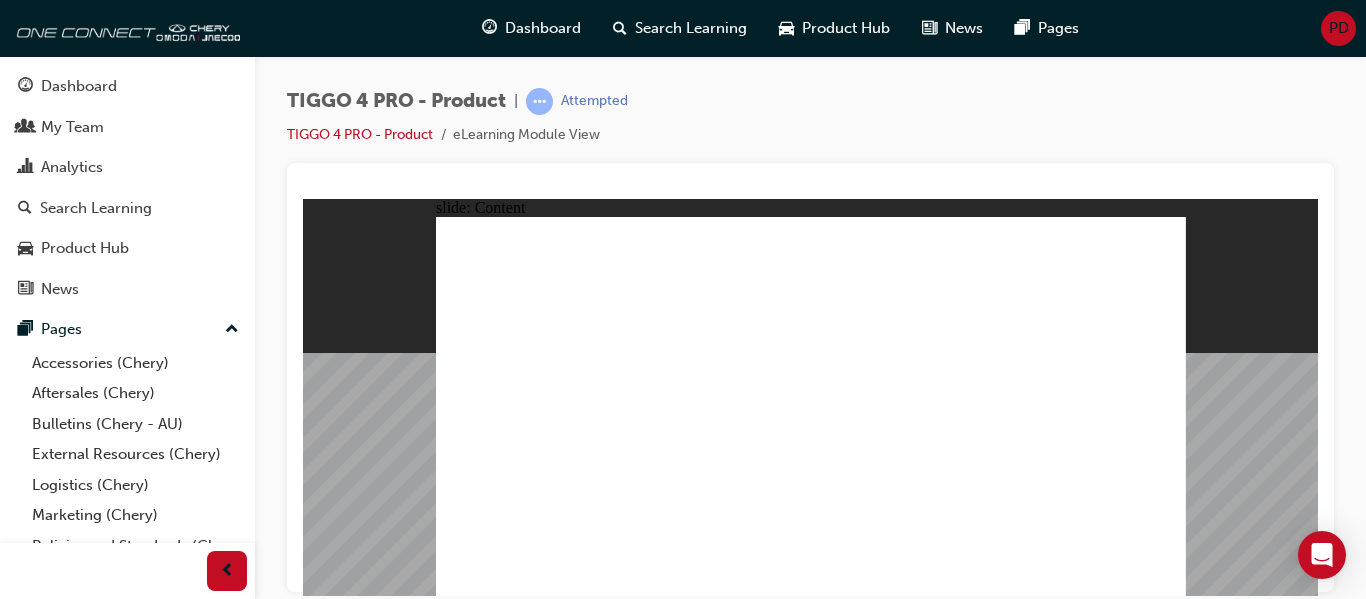 click 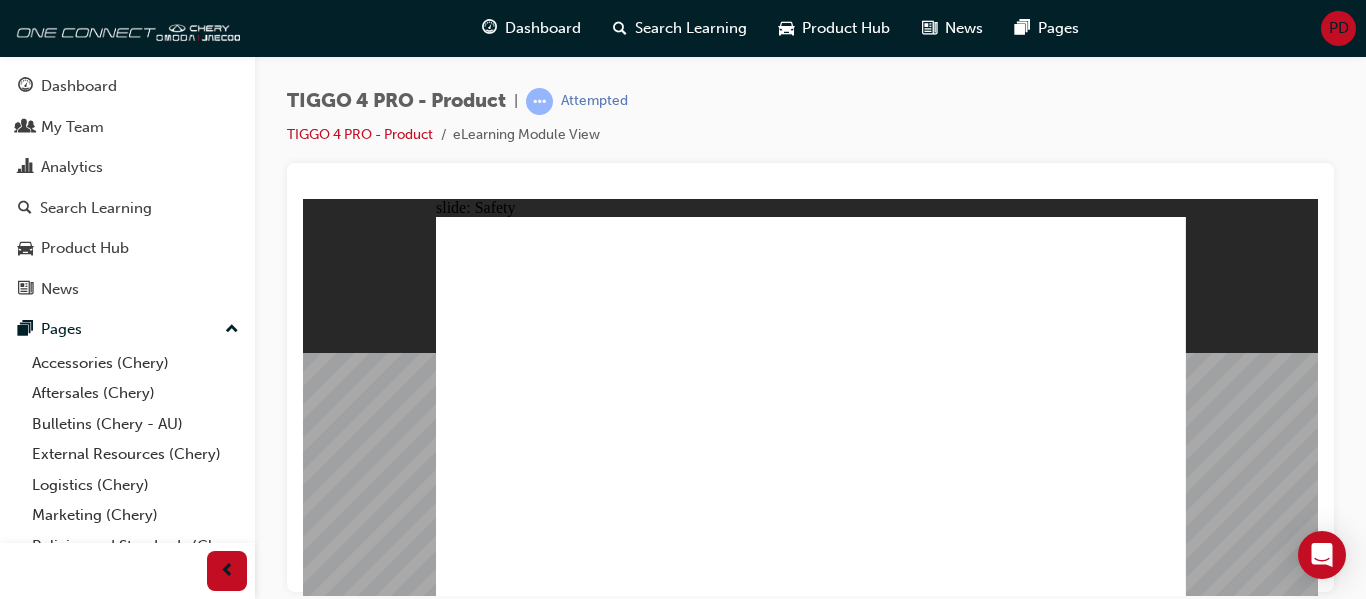 click 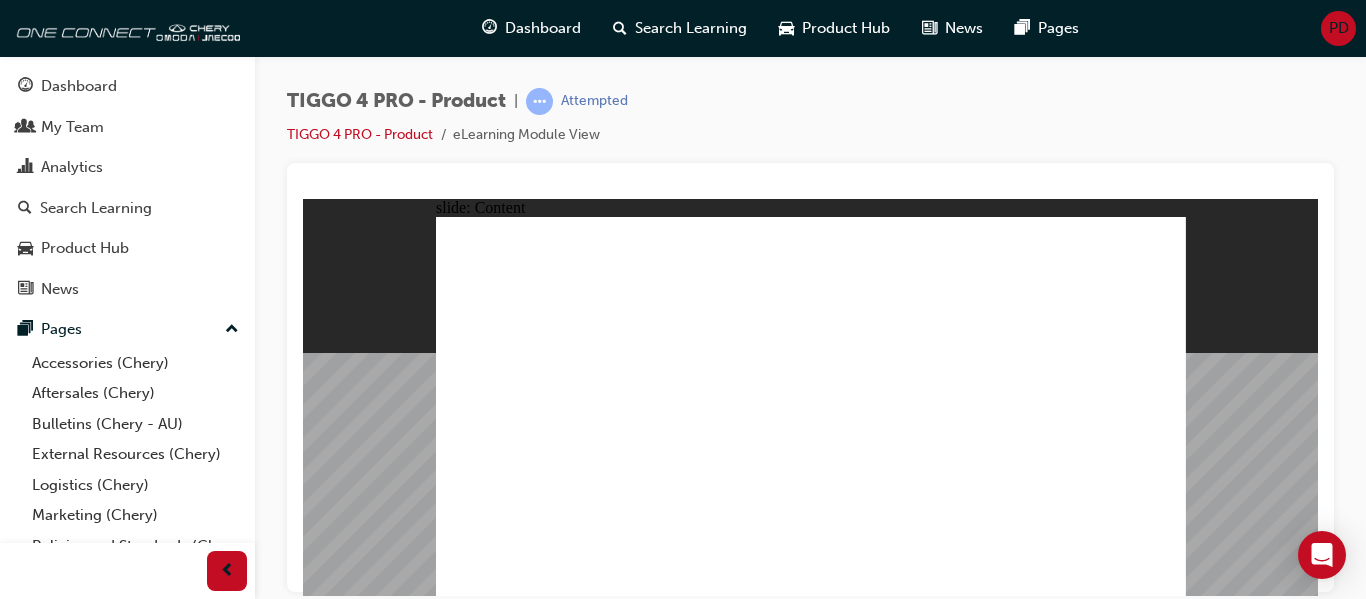 click 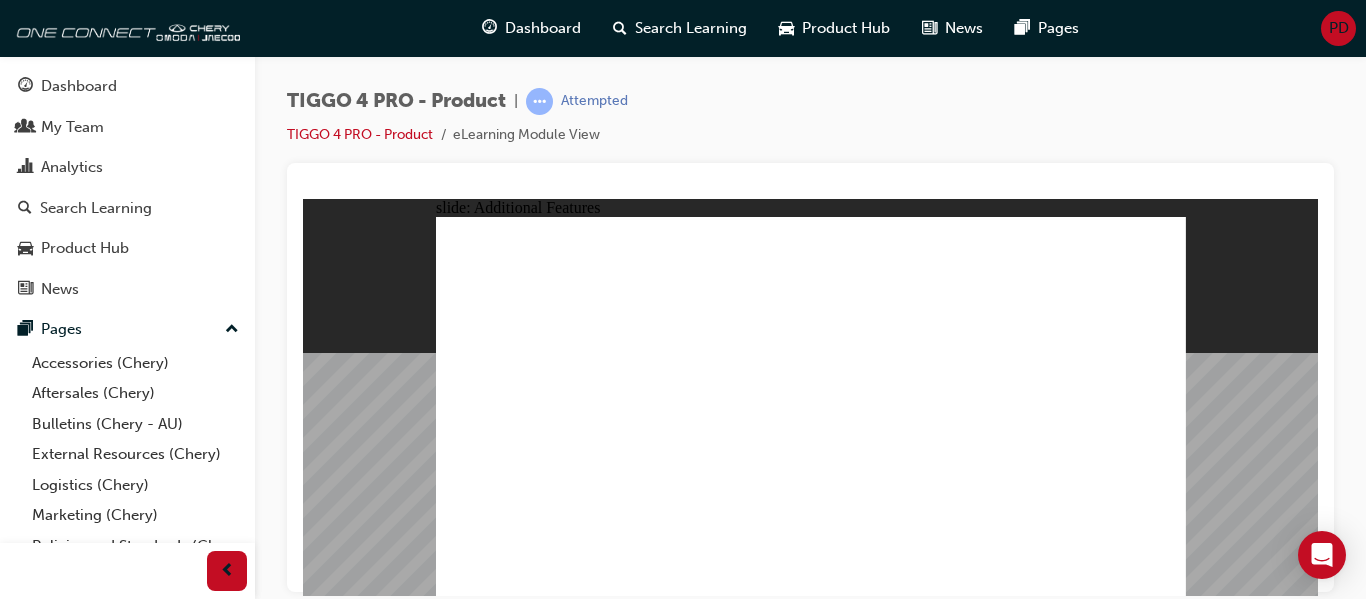 click 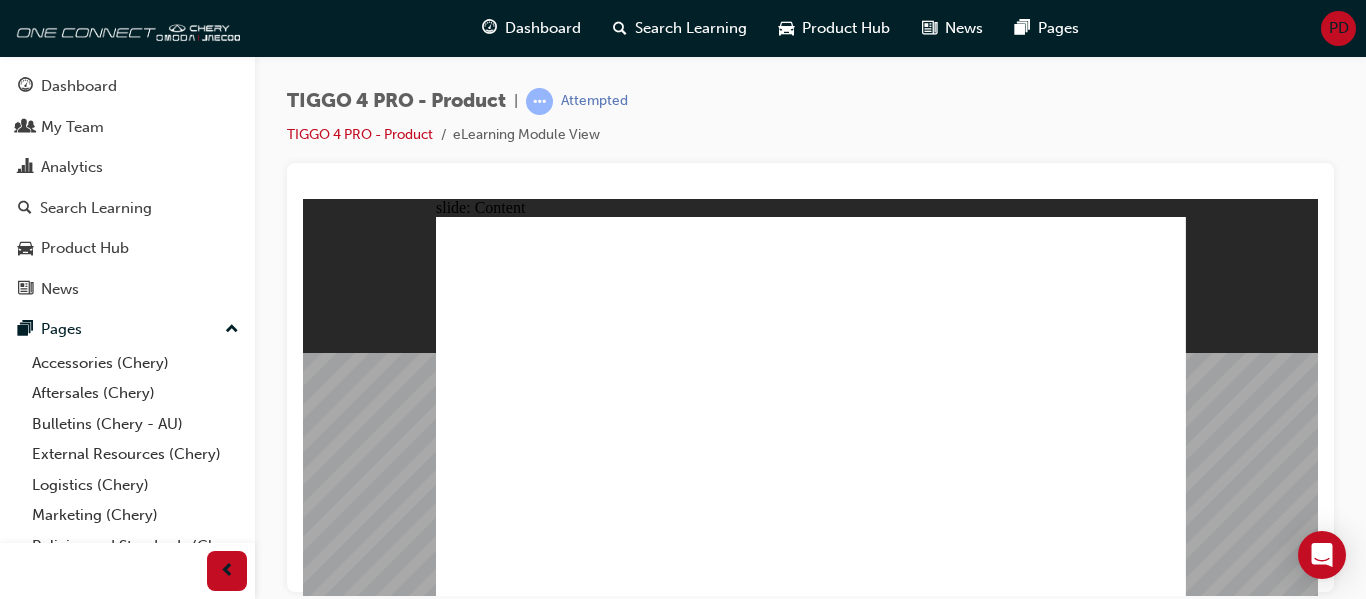 click 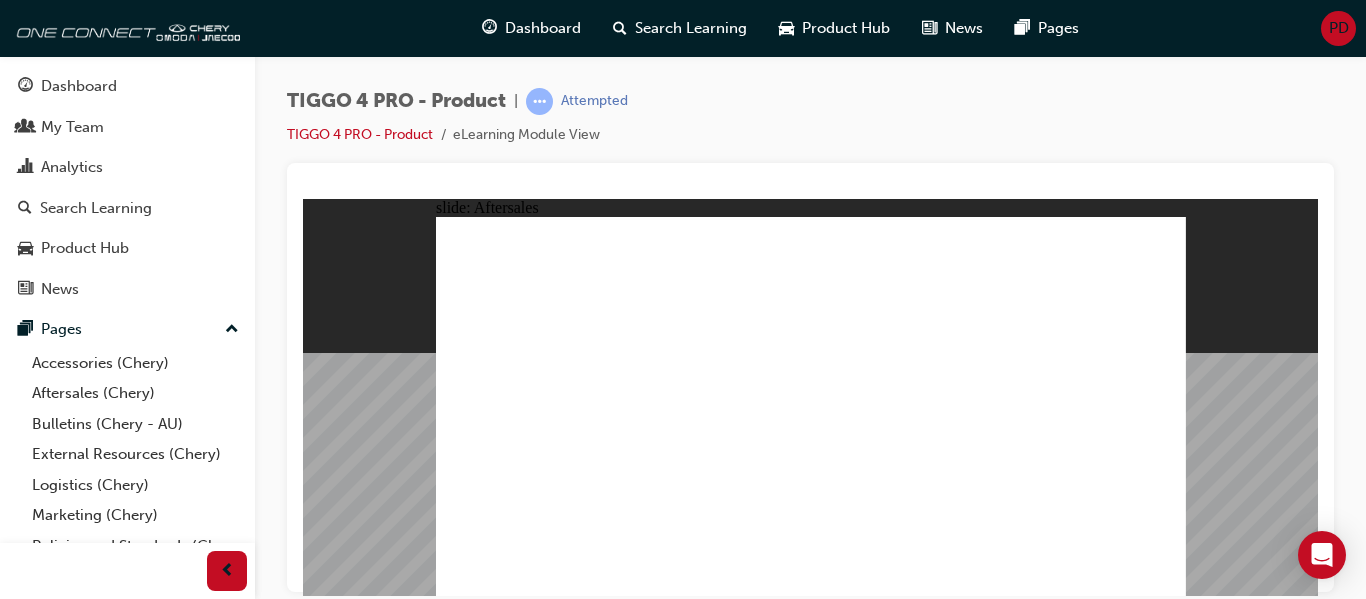 click 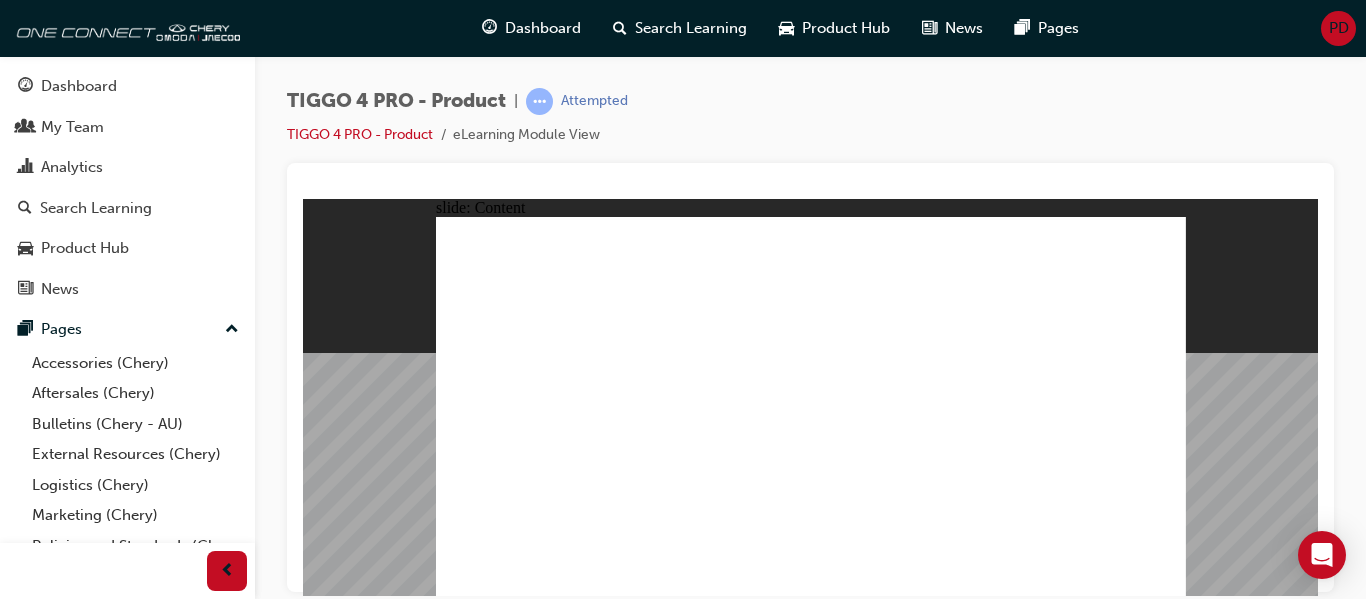 click 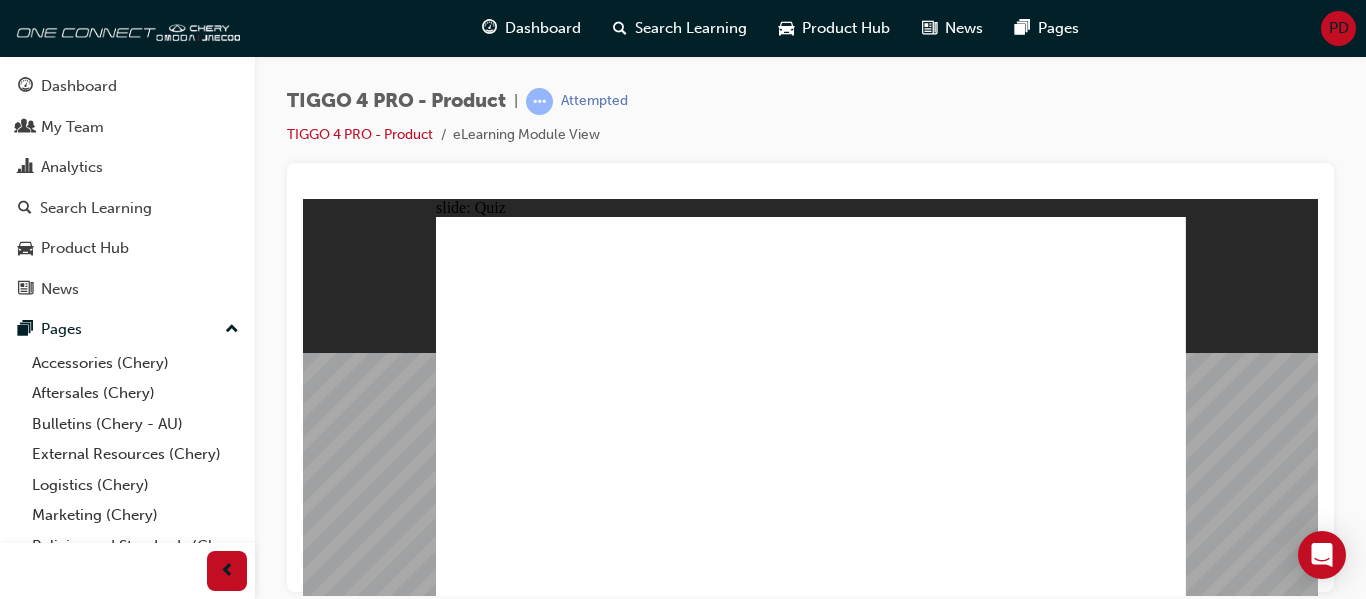 click 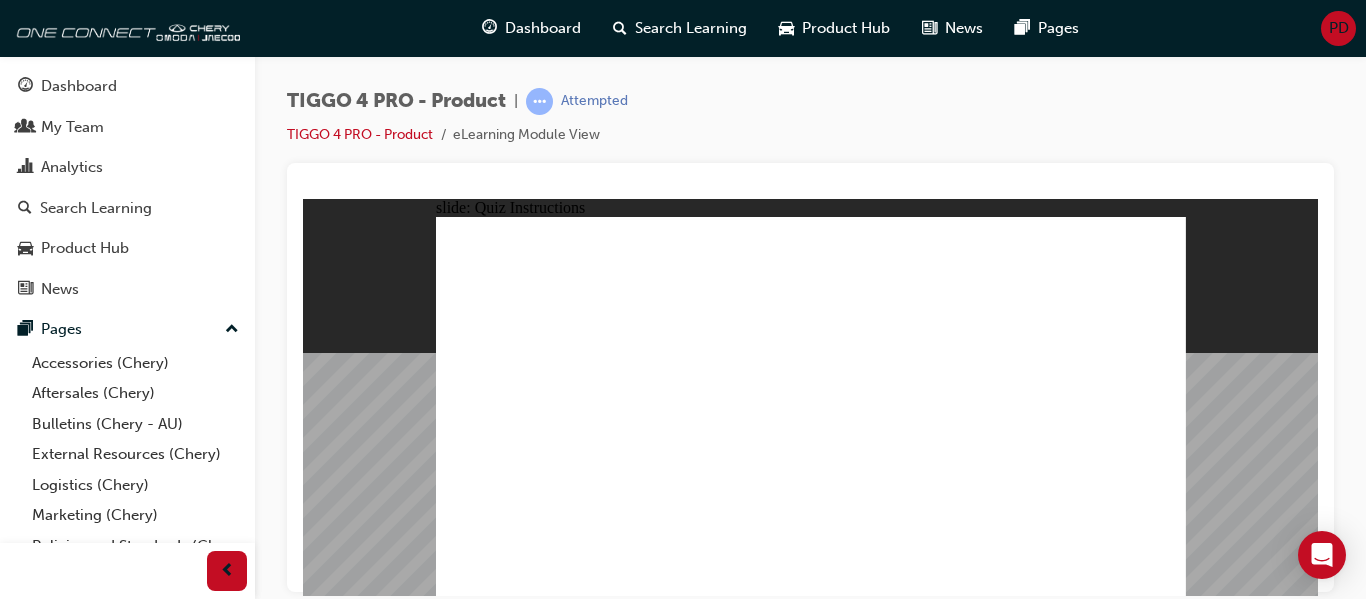 click 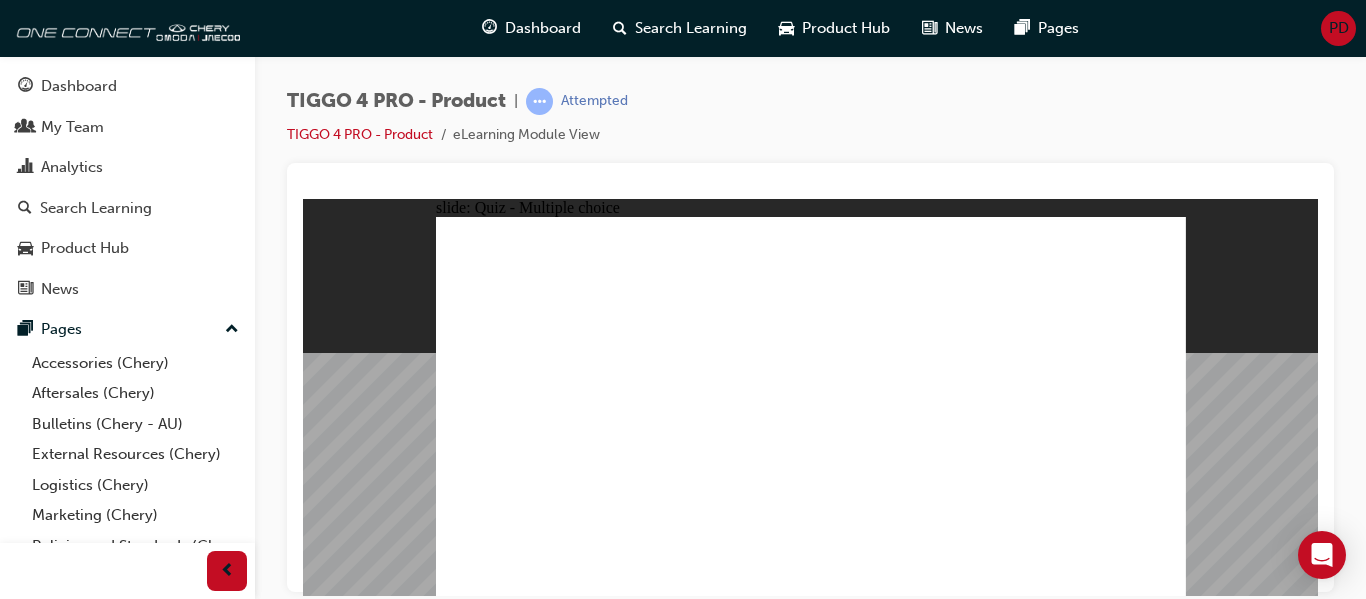 click 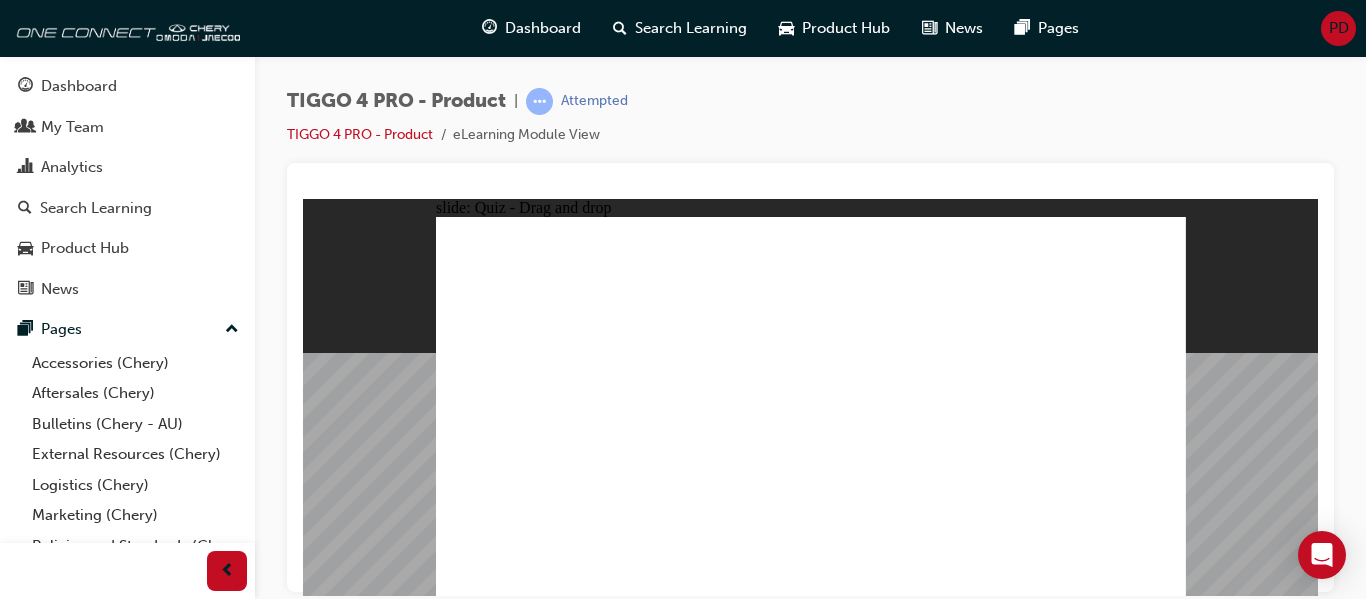 drag, startPoint x: 640, startPoint y: 353, endPoint x: 632, endPoint y: 496, distance: 143.2236 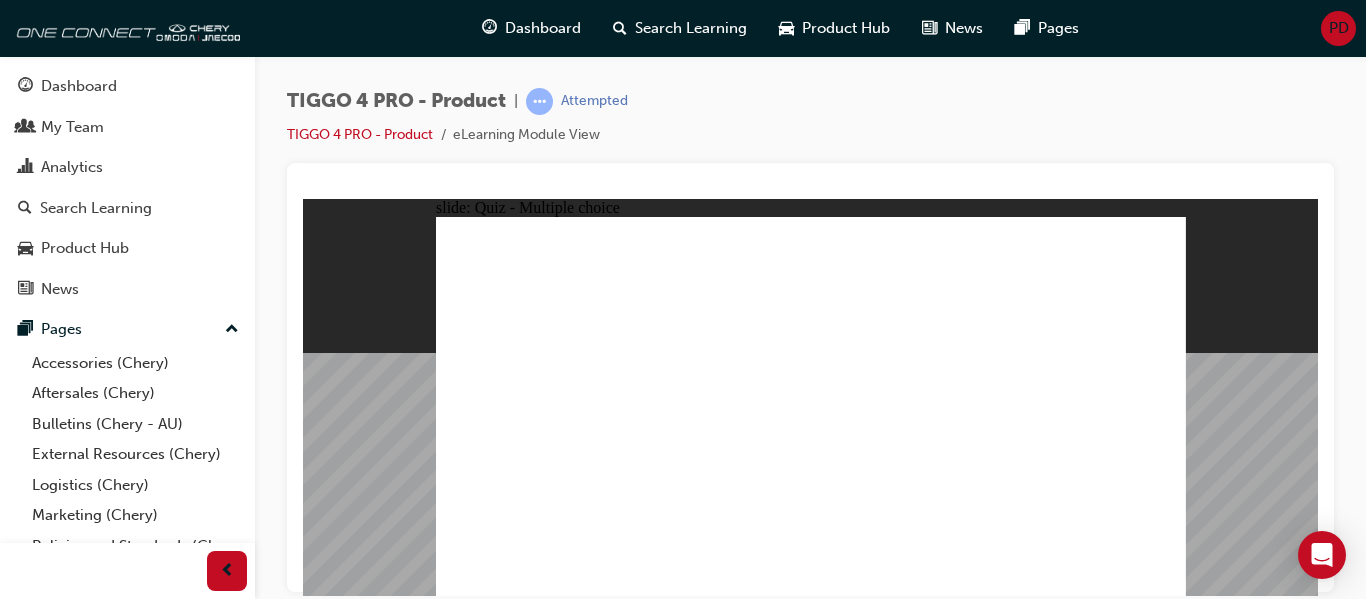 click 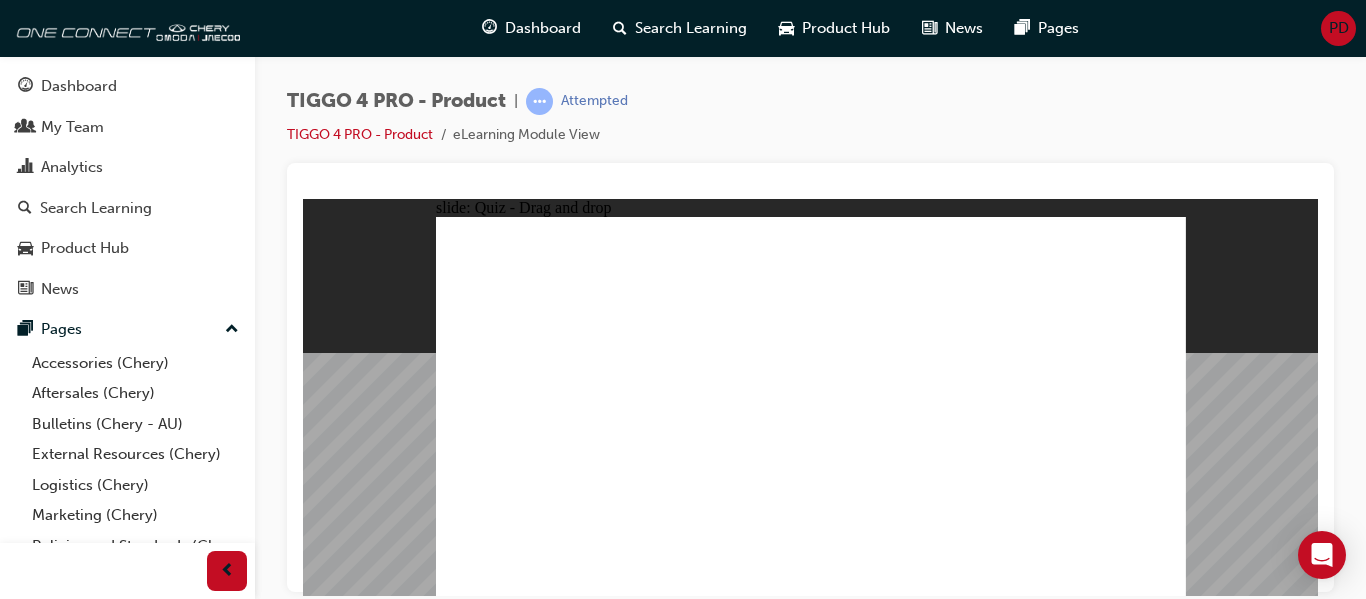 drag, startPoint x: 527, startPoint y: 374, endPoint x: 1054, endPoint y: 318, distance: 529.967 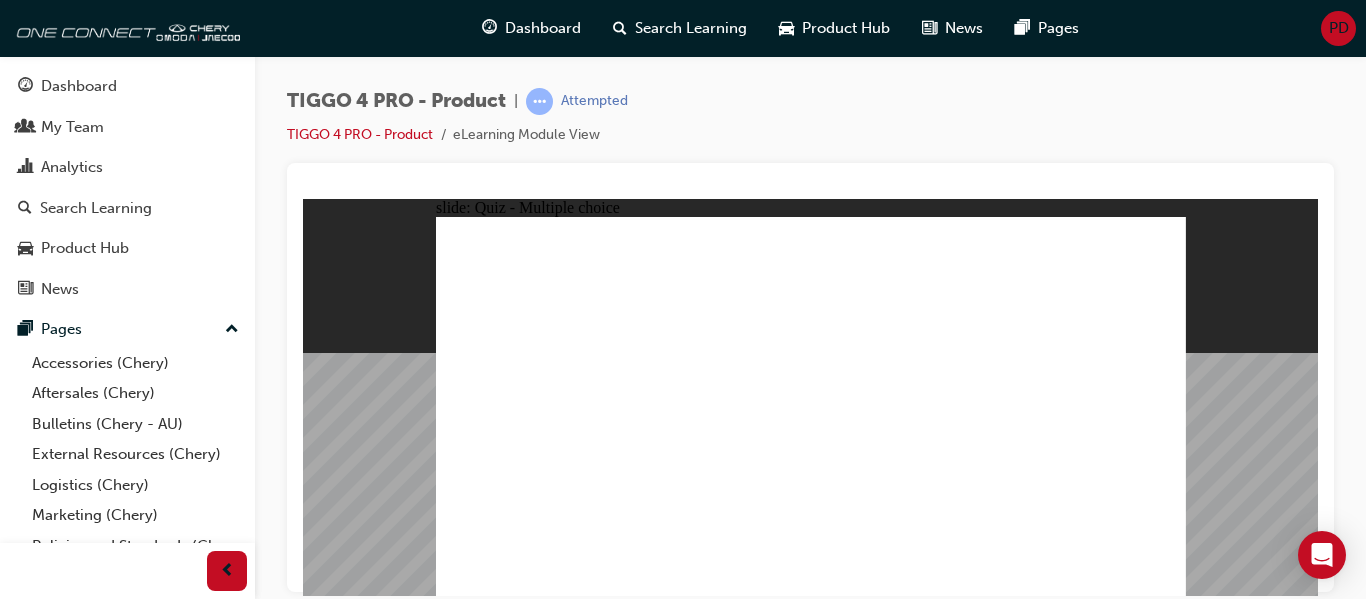radio on "true" 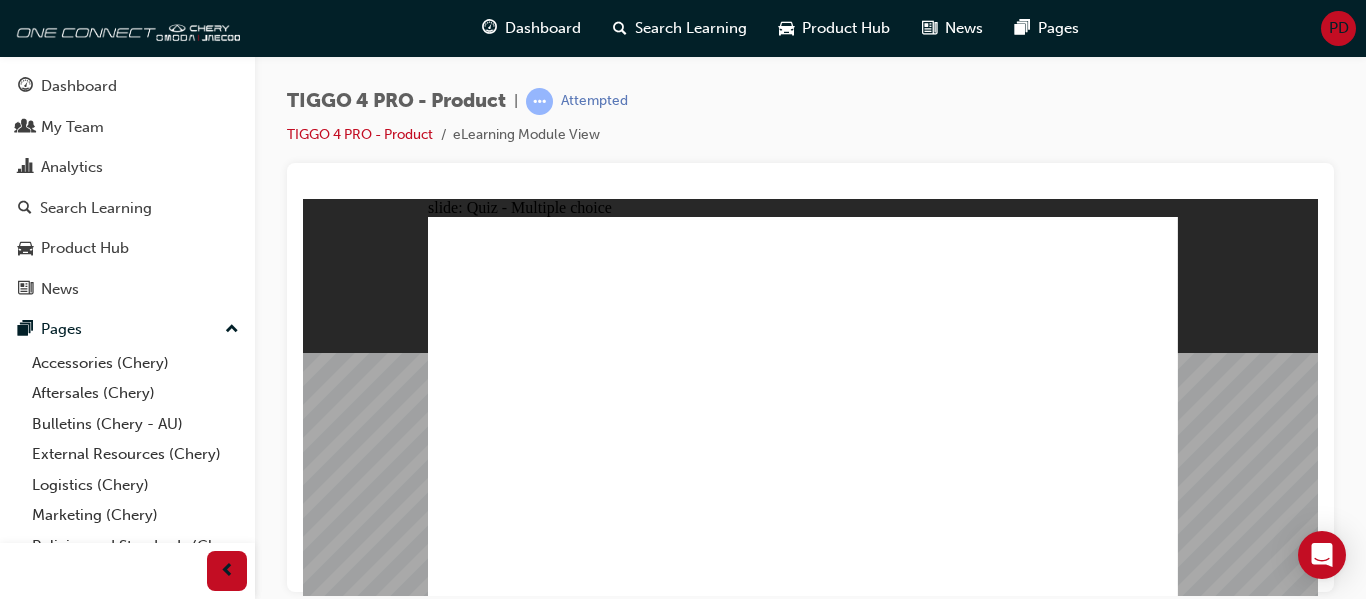 click on "You did not select the correct response. INCORRECT NEXT" at bounding box center [803, 2078] 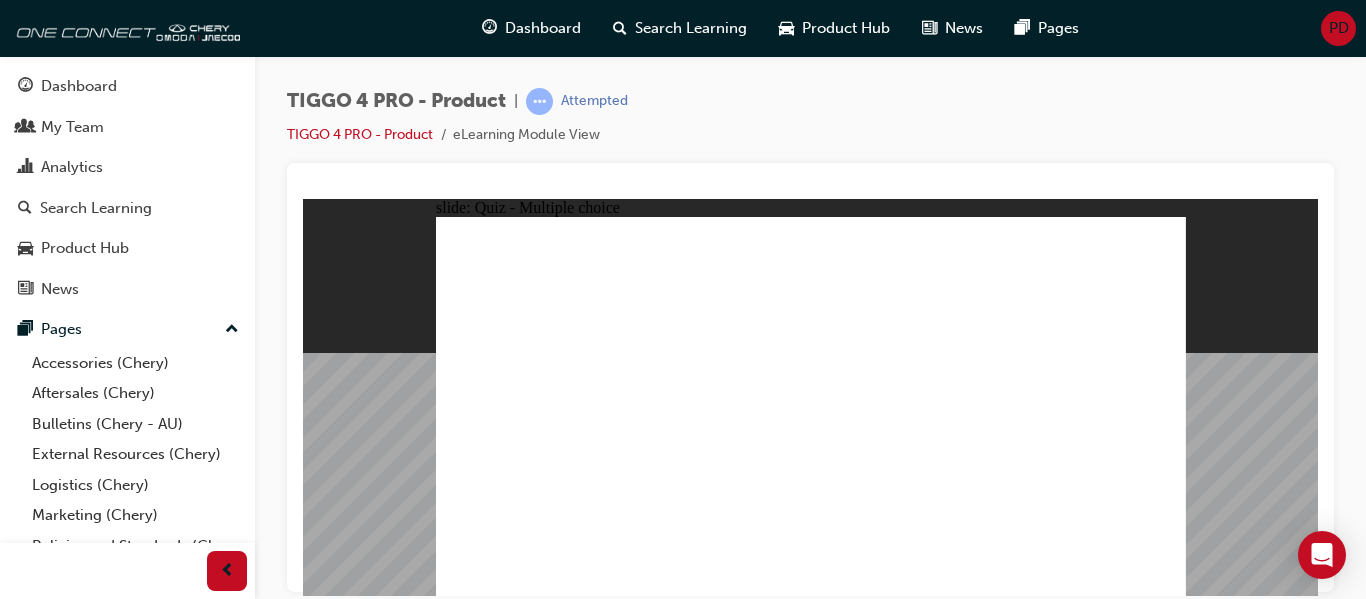 click 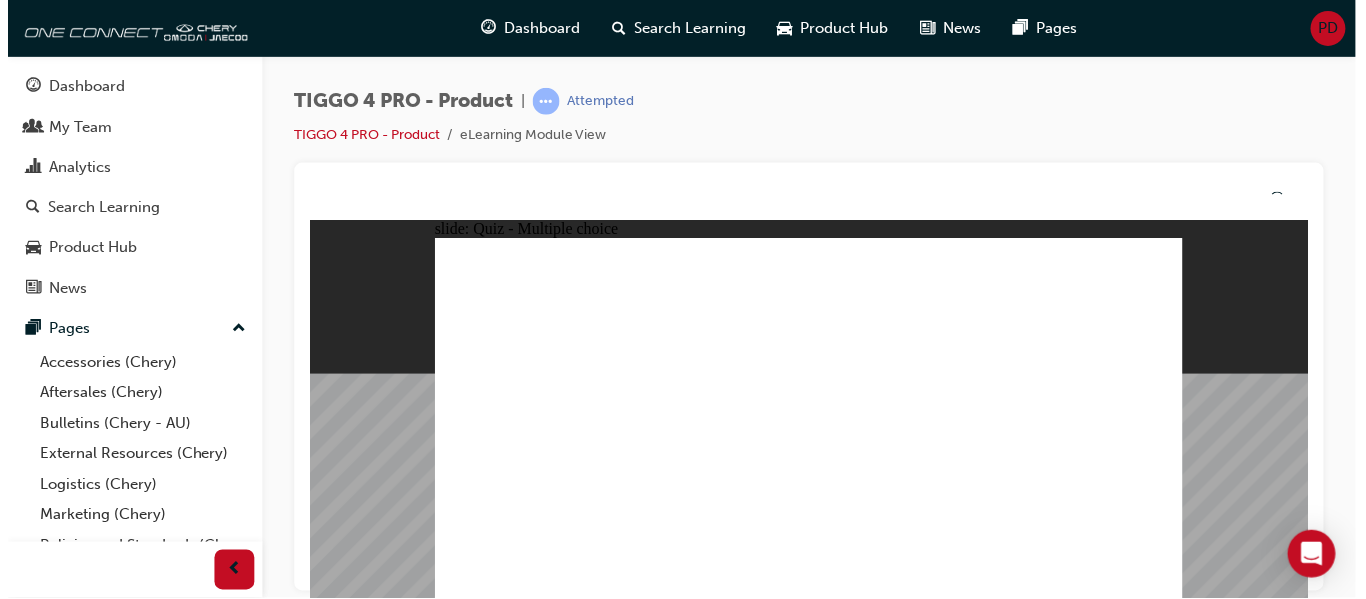 click on "That's right! You selected the correct answer. CORRECT NEXT" at bounding box center (809, 2497) 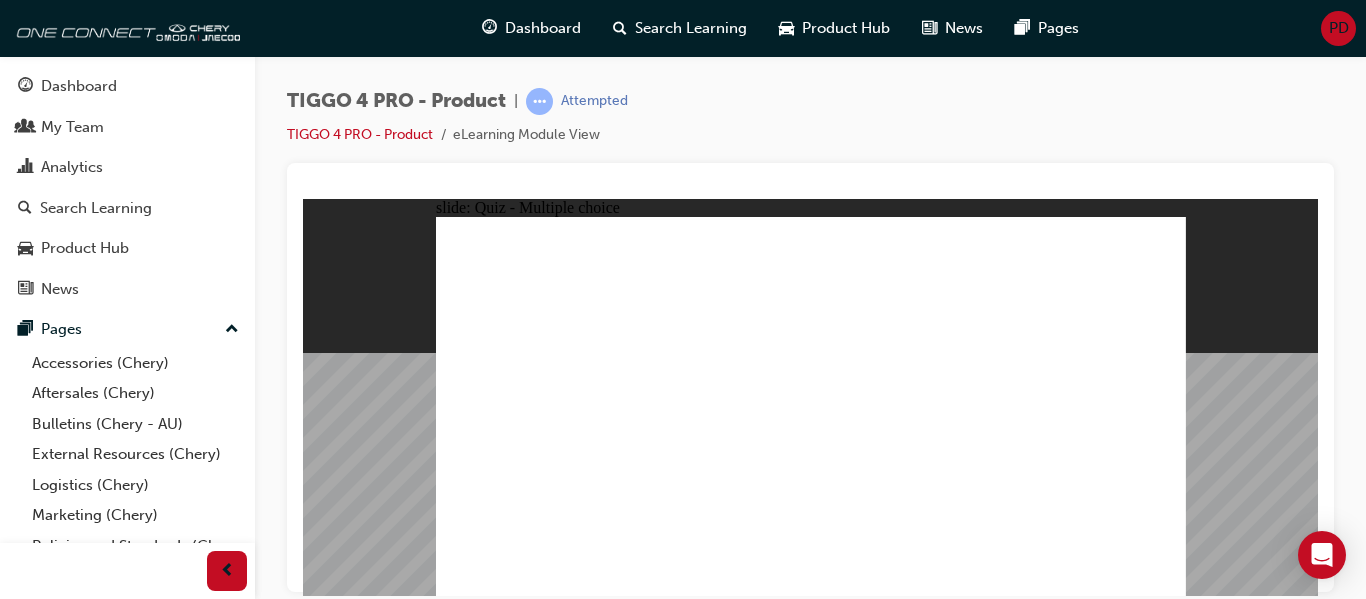 click 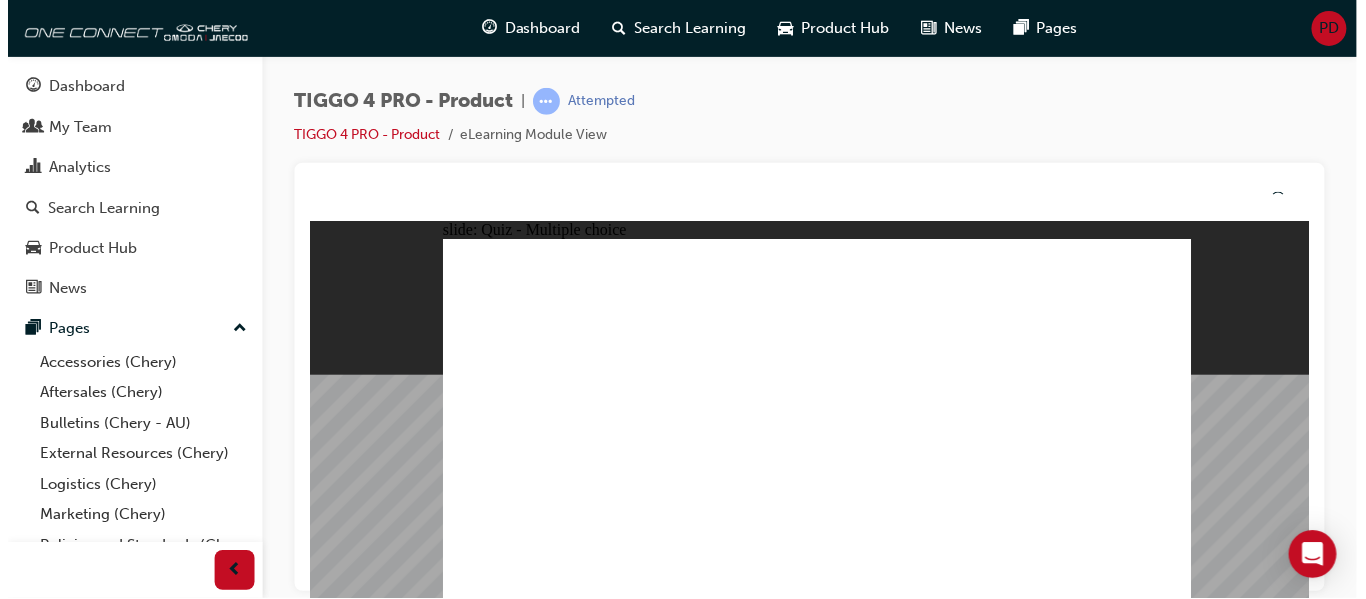 click 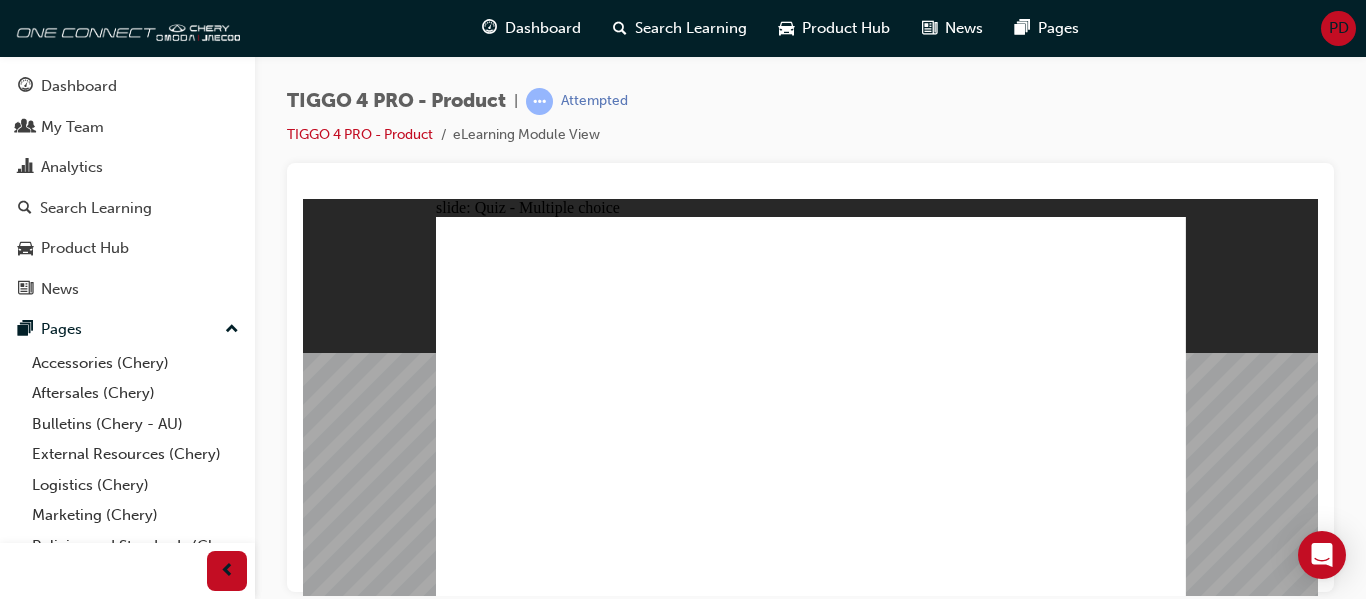 click 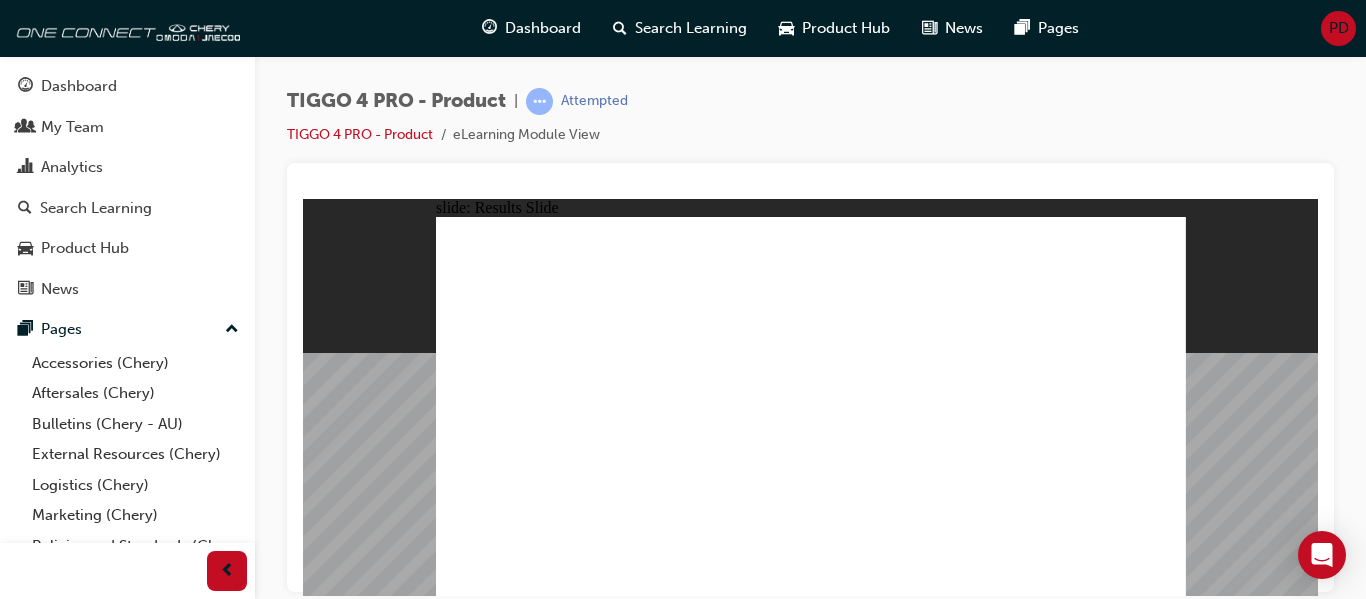 click 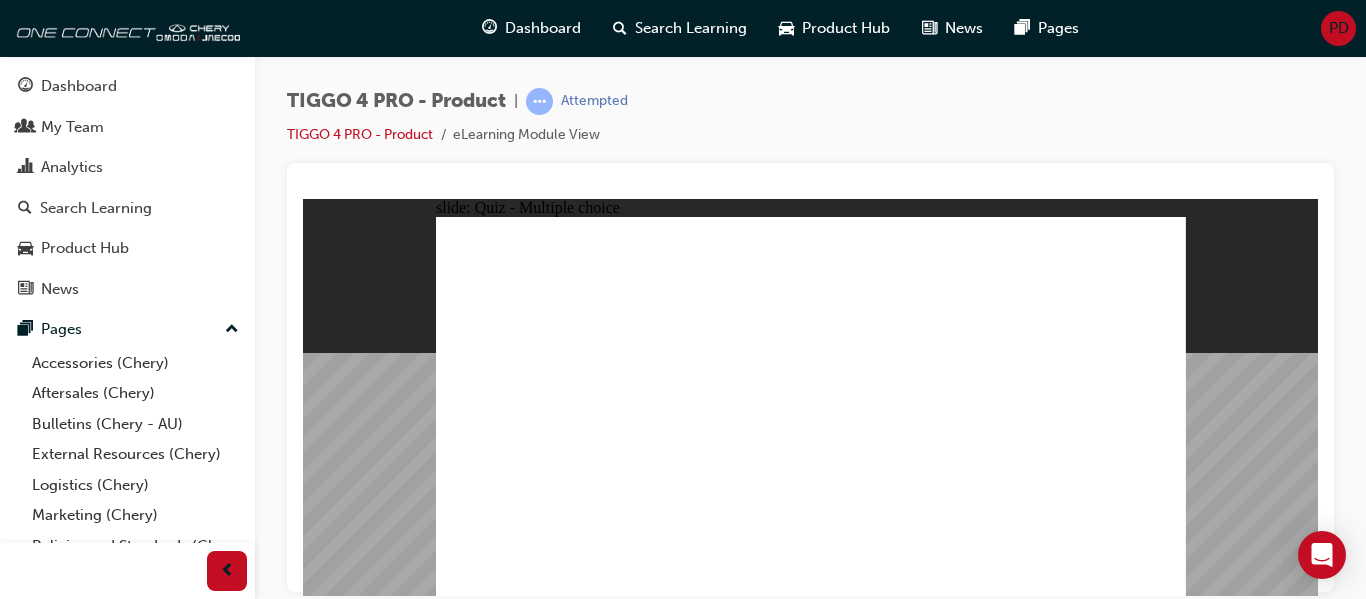 click 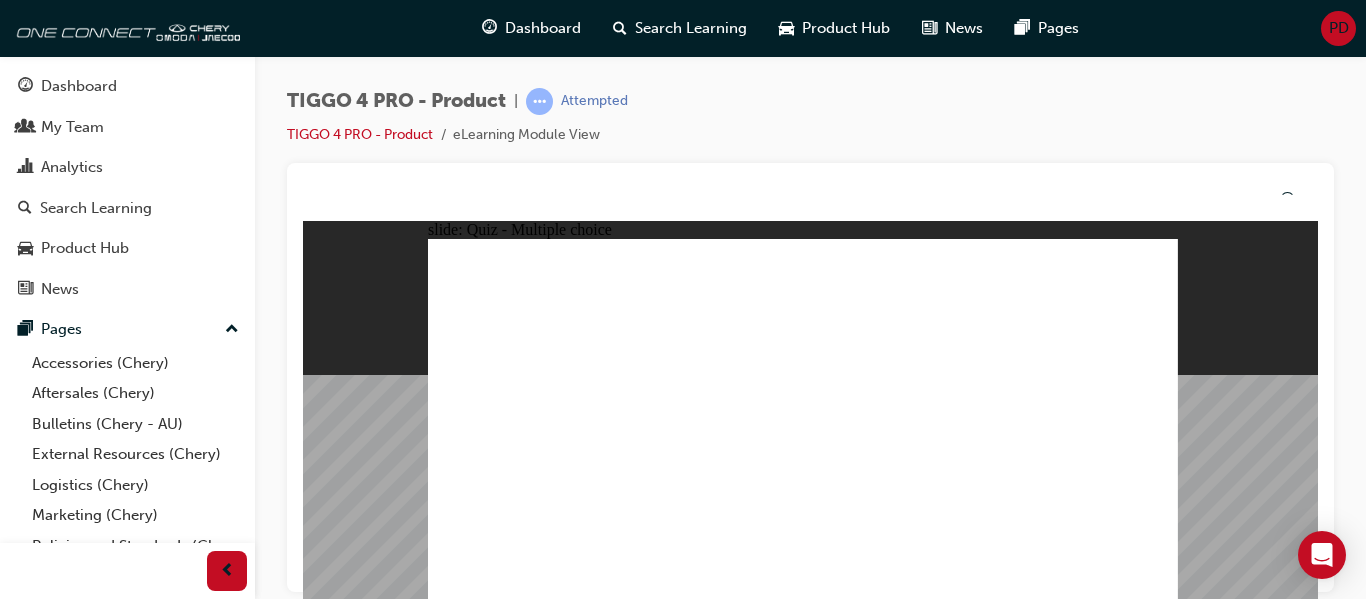 click 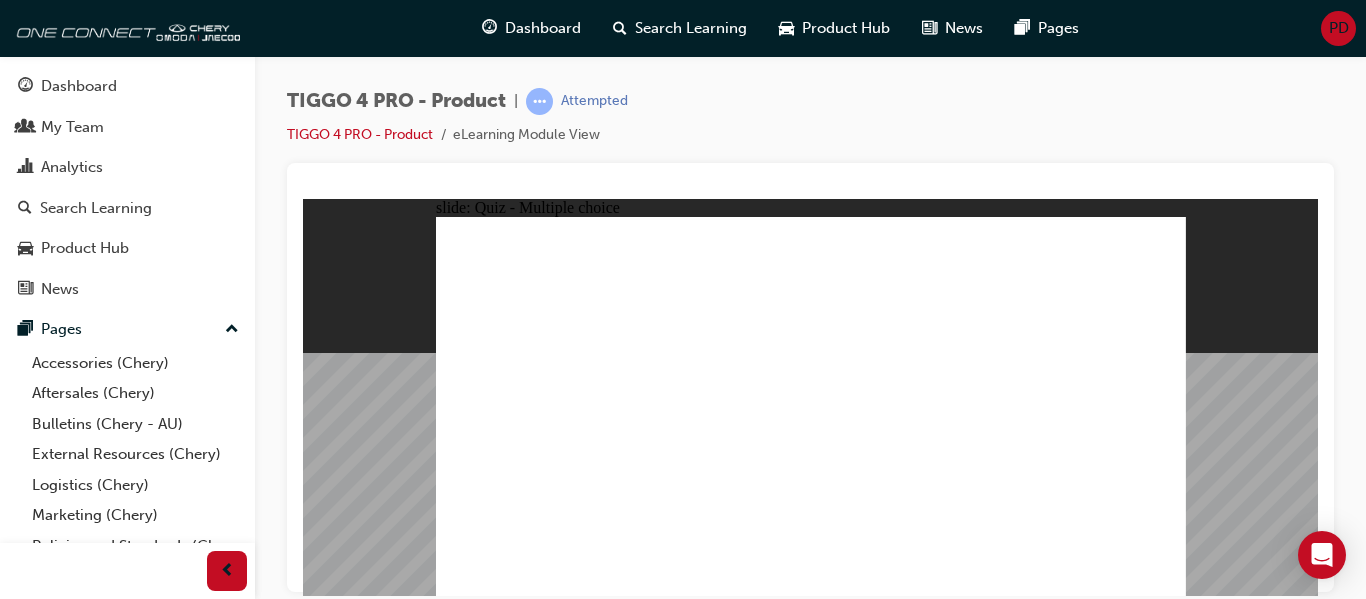 click 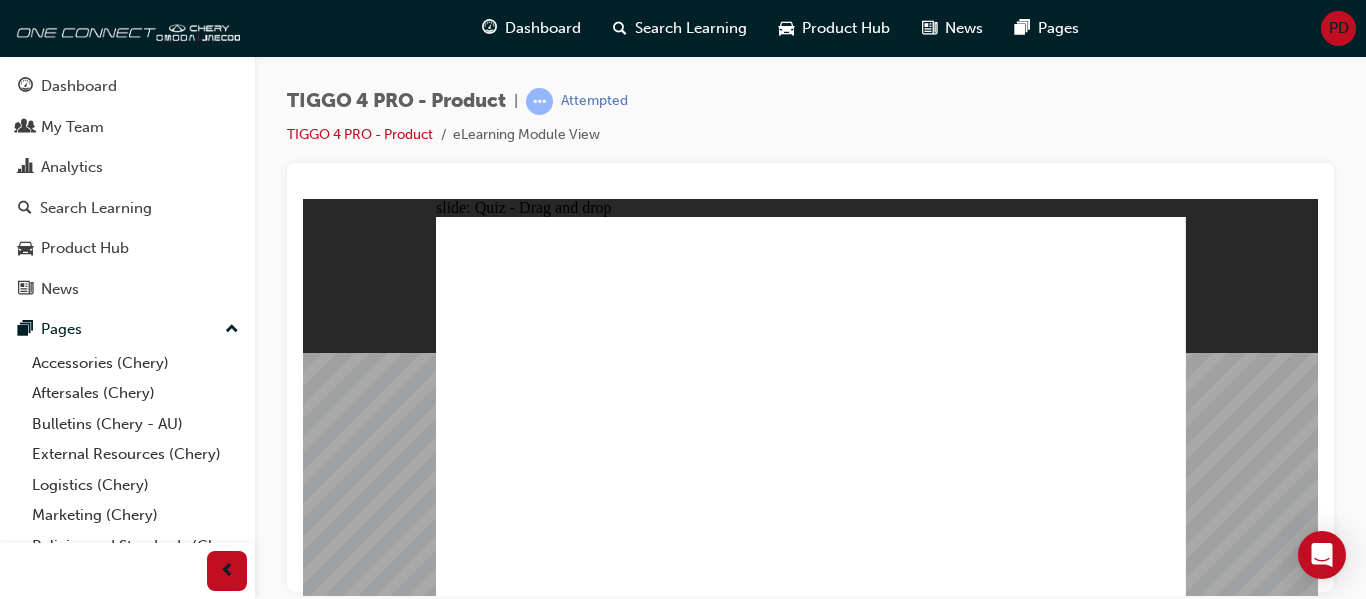 drag, startPoint x: 540, startPoint y: 343, endPoint x: 815, endPoint y: 494, distance: 313.7292 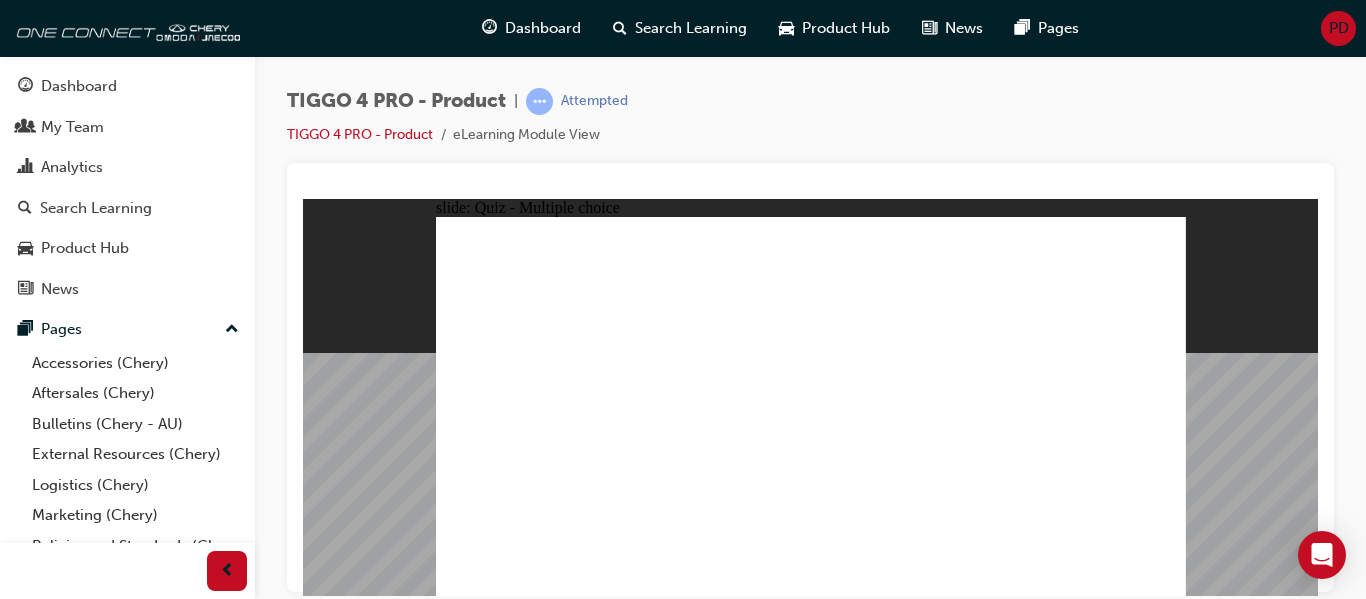click 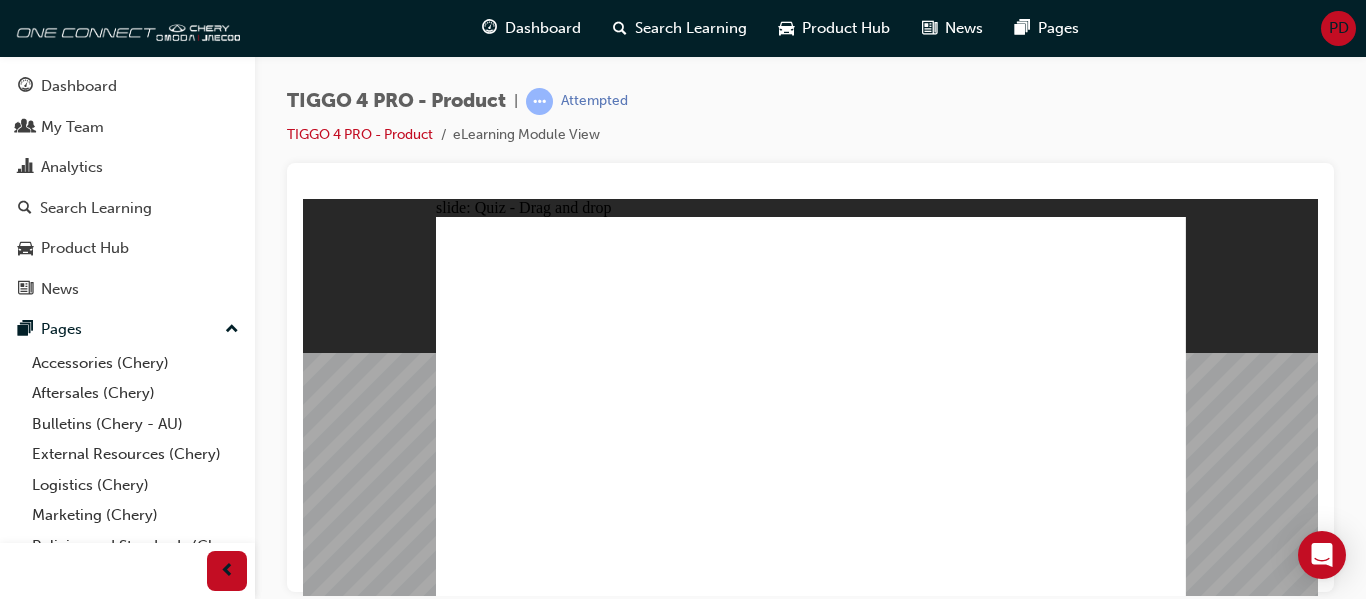 drag, startPoint x: 654, startPoint y: 366, endPoint x: 1030, endPoint y: 315, distance: 379.44302 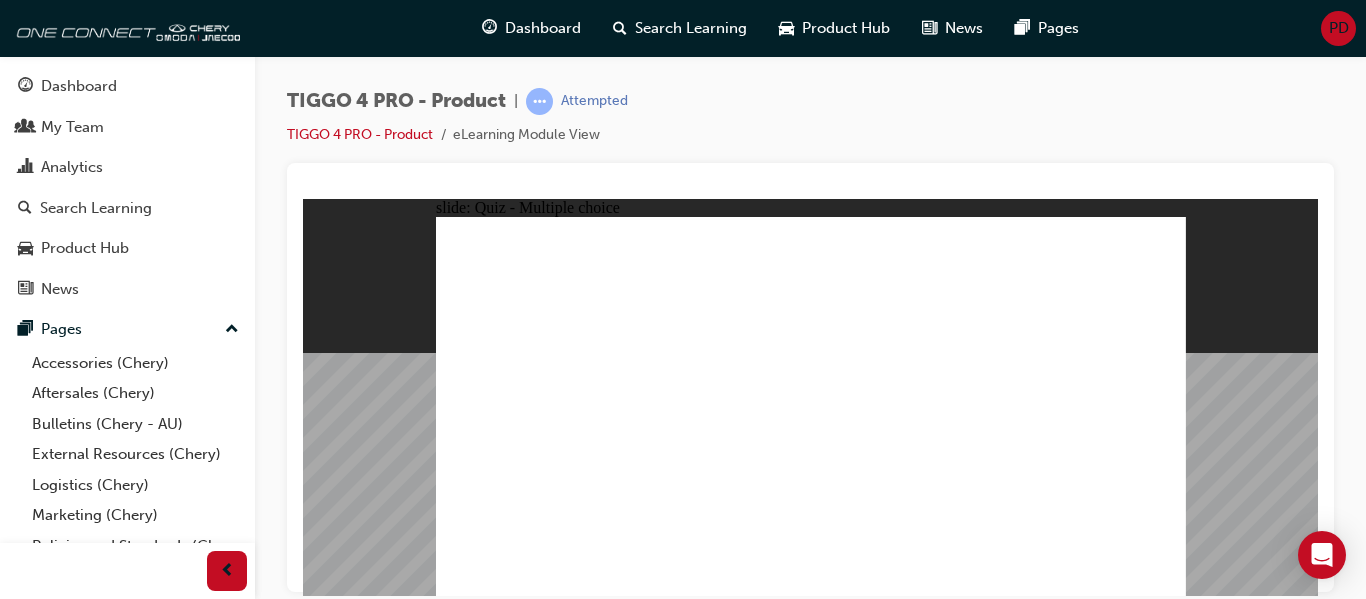 click 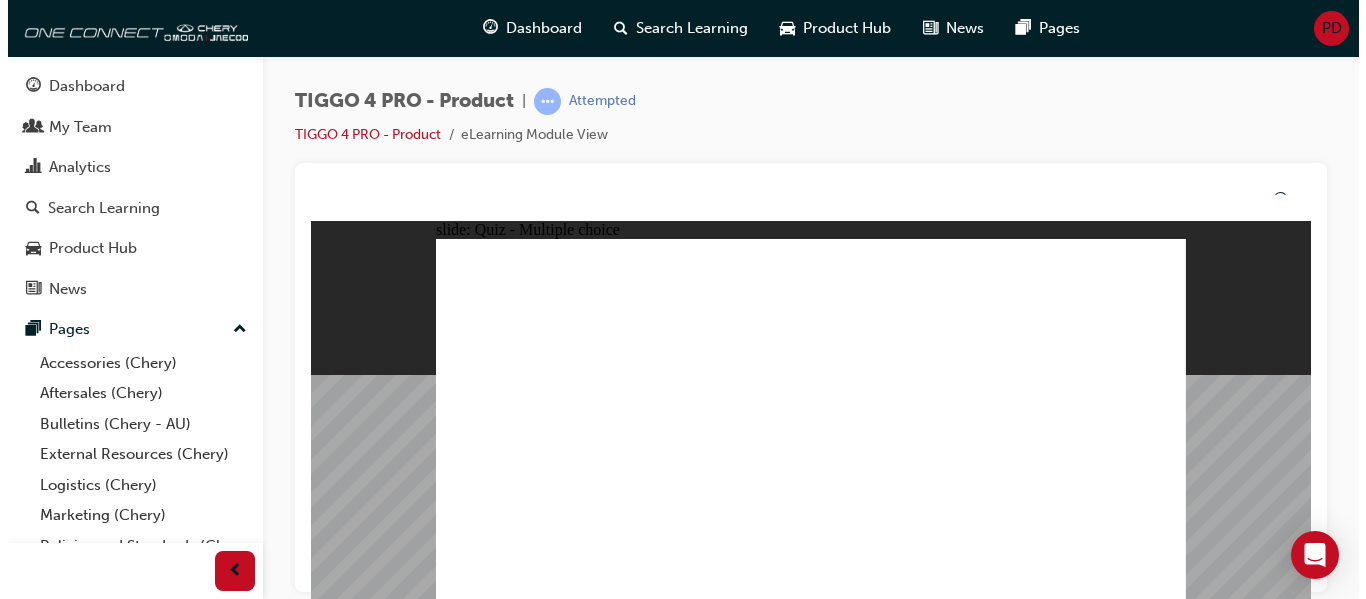 click on "That's right! You selected the correct answer. CORRECT NEXT" at bounding box center (810, 2498) 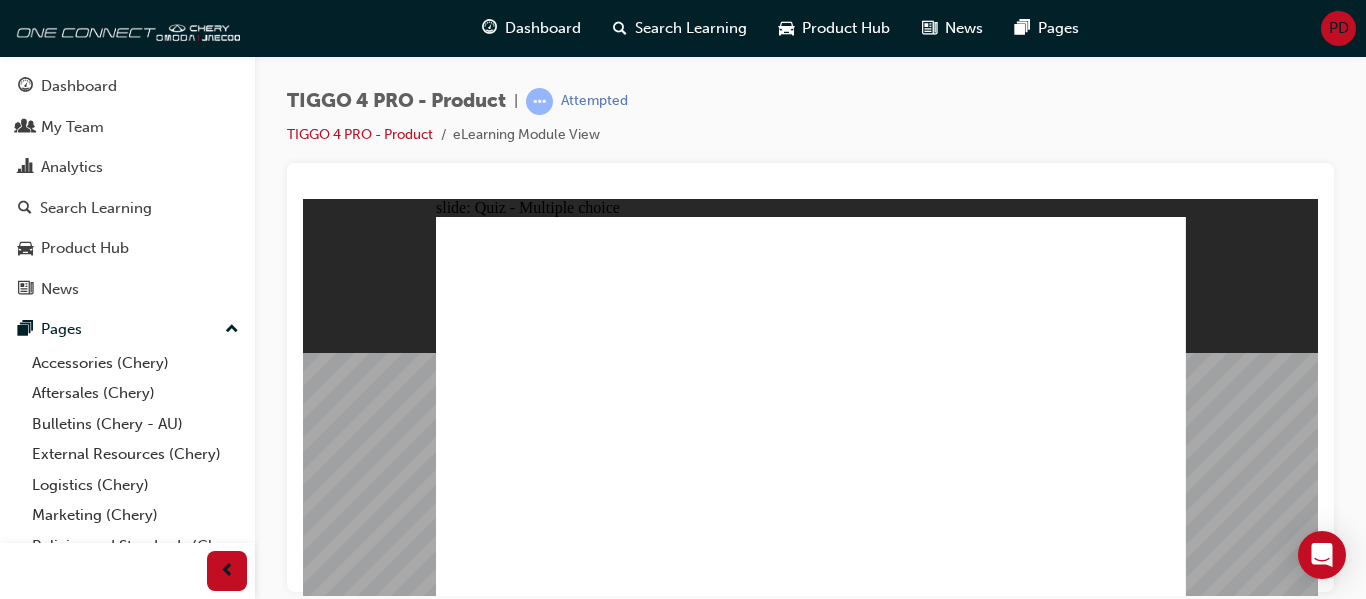 click 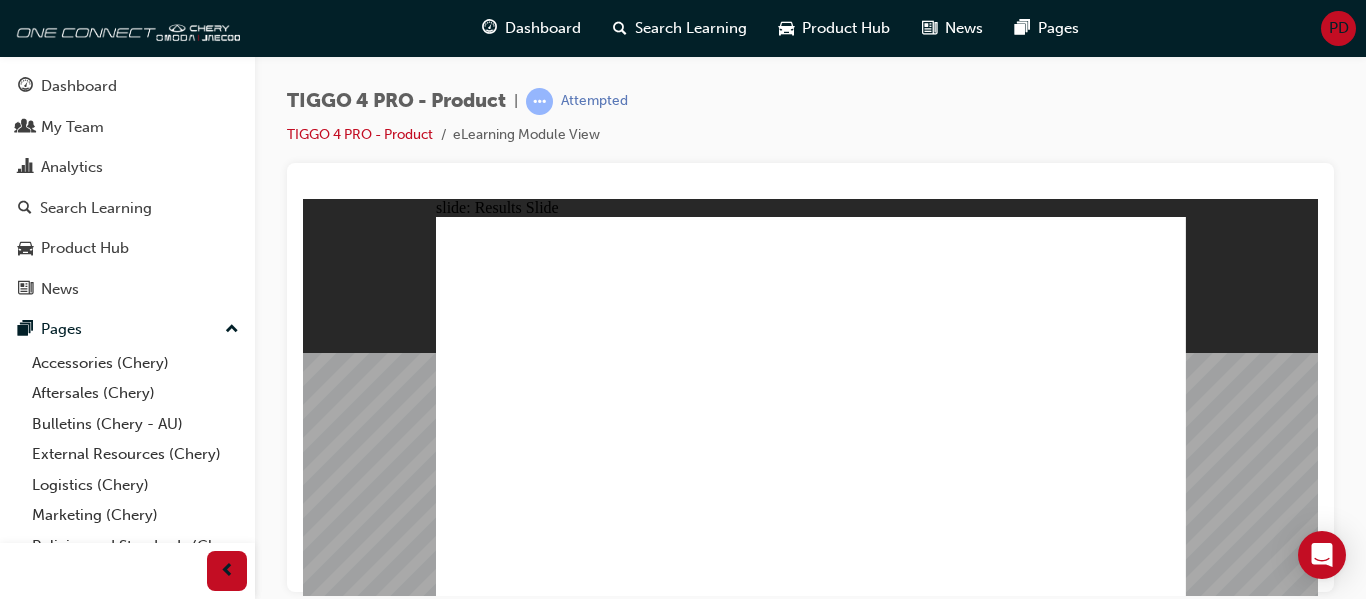 click 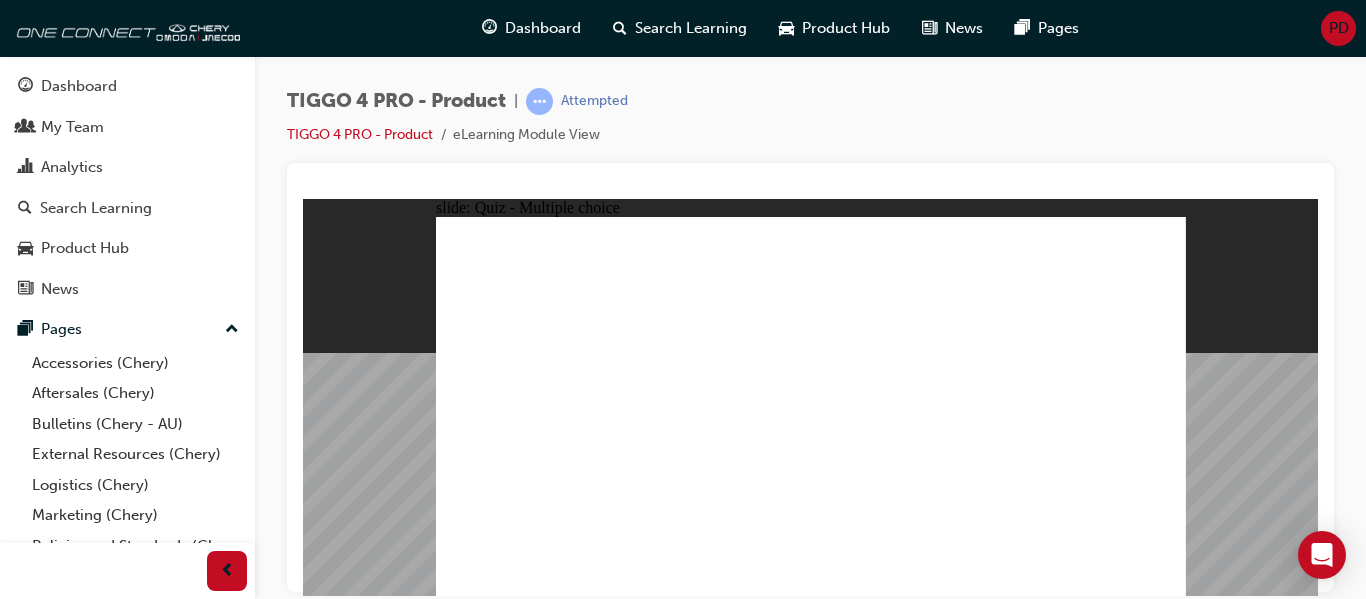 click 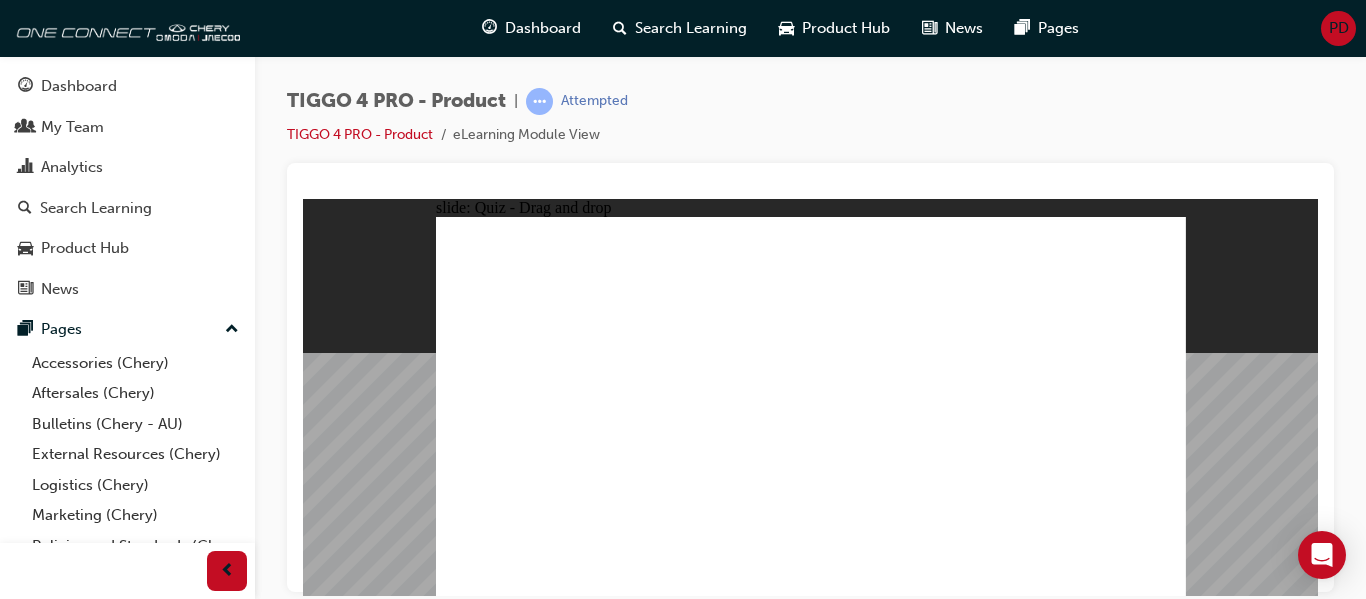 drag, startPoint x: 519, startPoint y: 348, endPoint x: 792, endPoint y: 498, distance: 311.49478 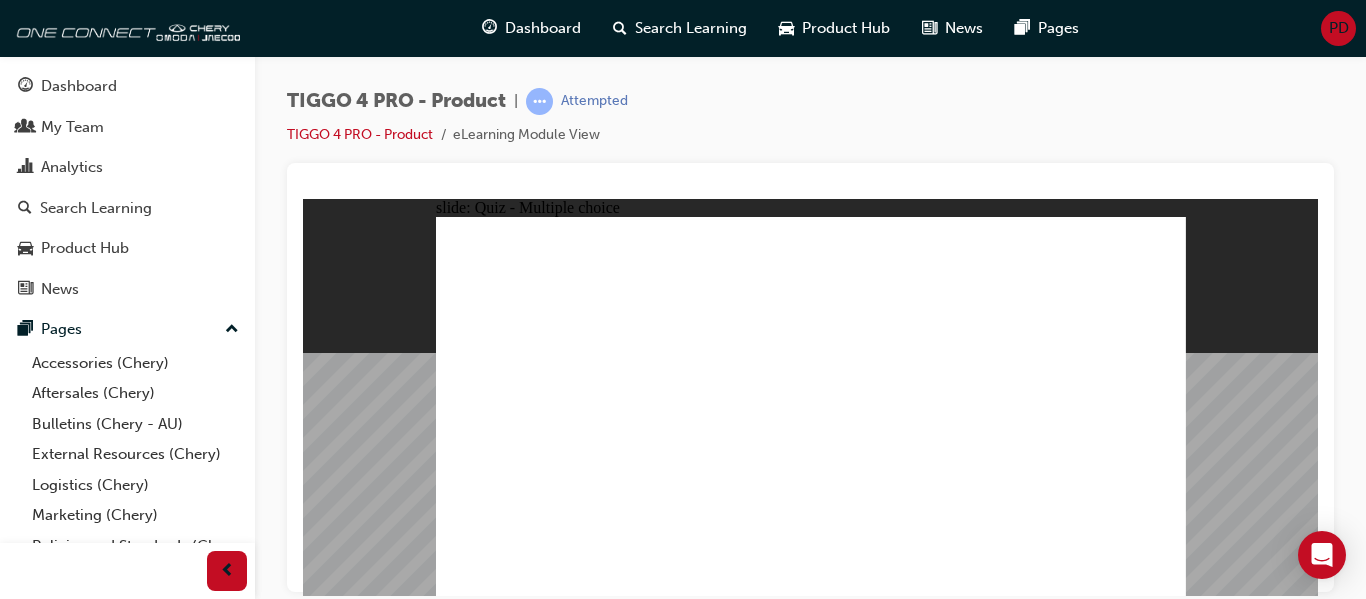 click 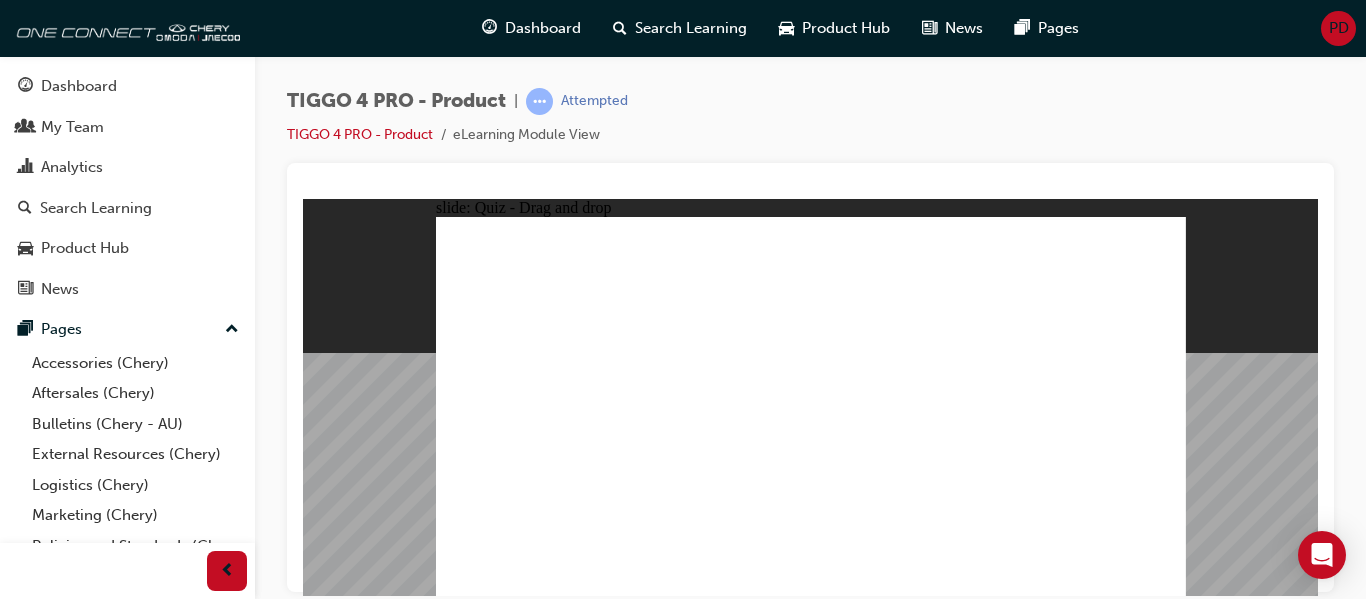 drag, startPoint x: 547, startPoint y: 374, endPoint x: 578, endPoint y: 376, distance: 31.06445 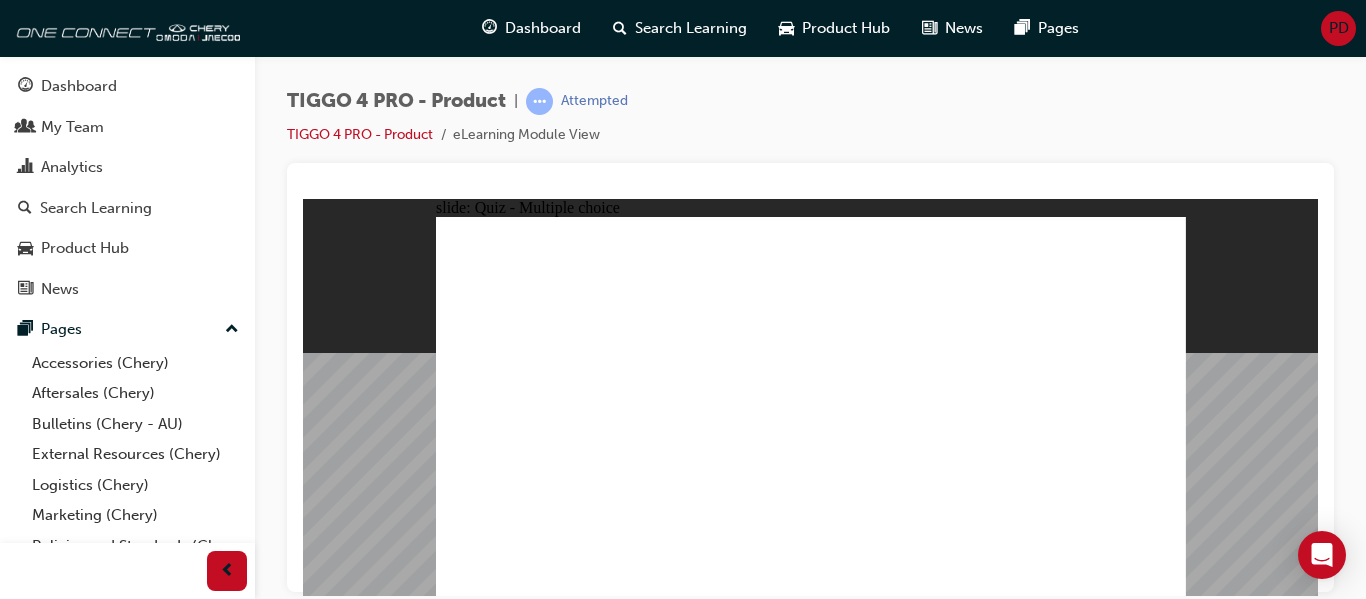 click 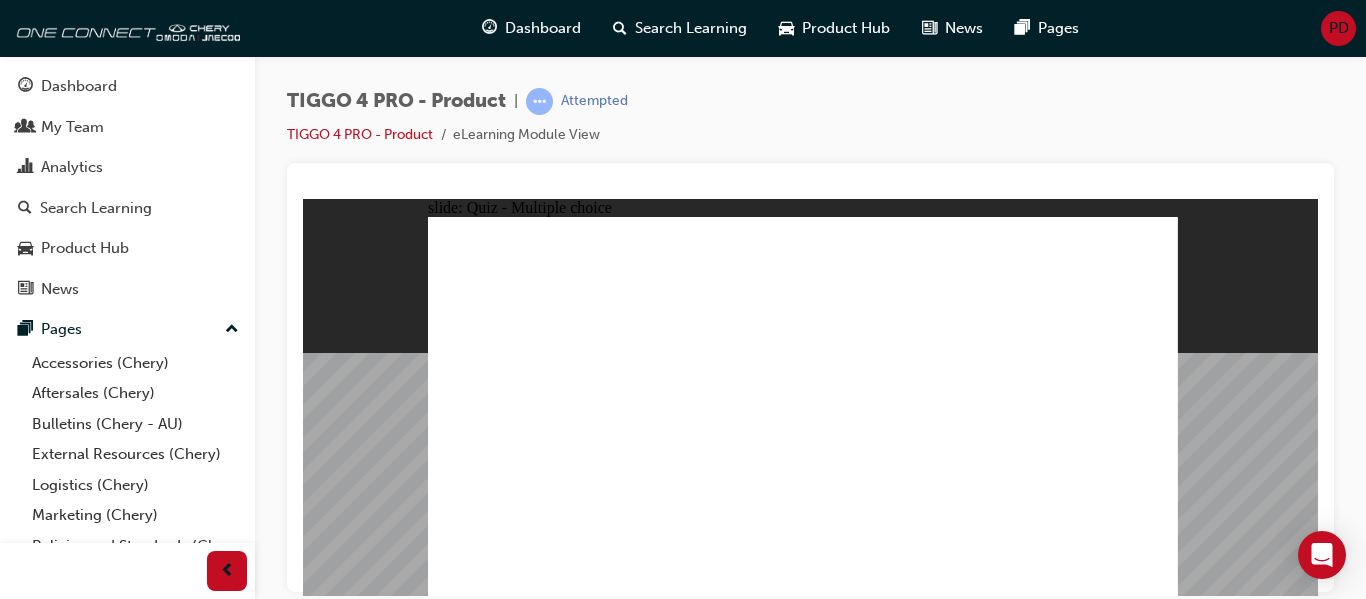 drag, startPoint x: 781, startPoint y: 464, endPoint x: 821, endPoint y: 441, distance: 46.141087 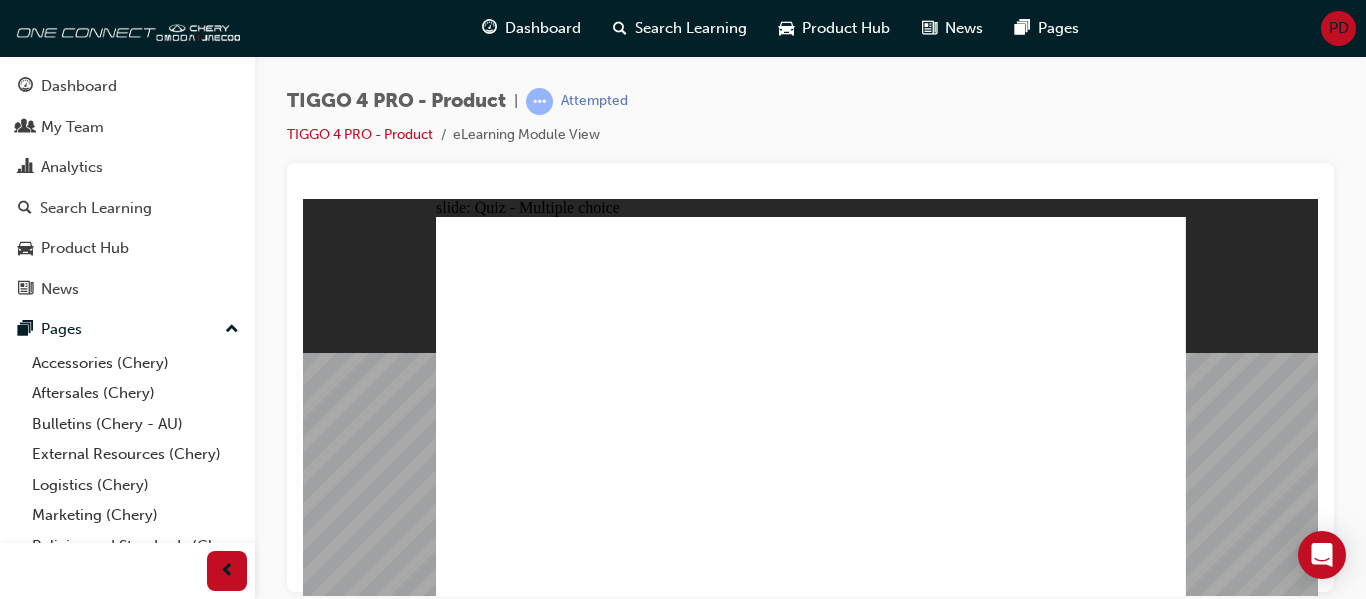 click 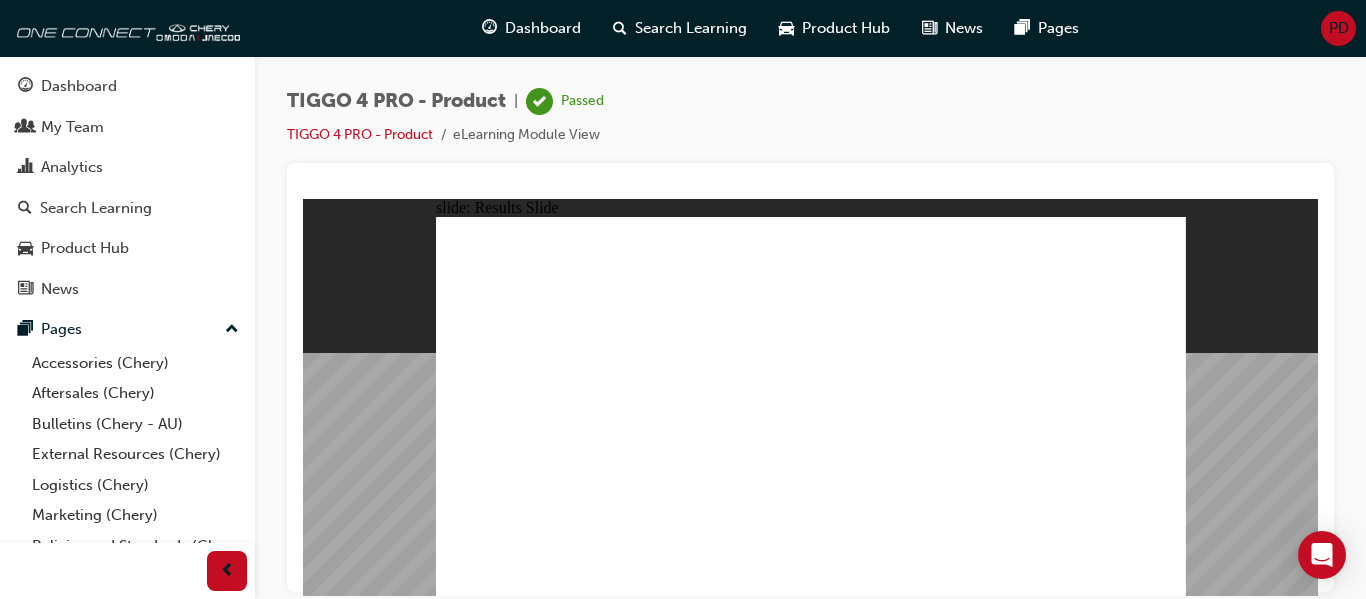 click 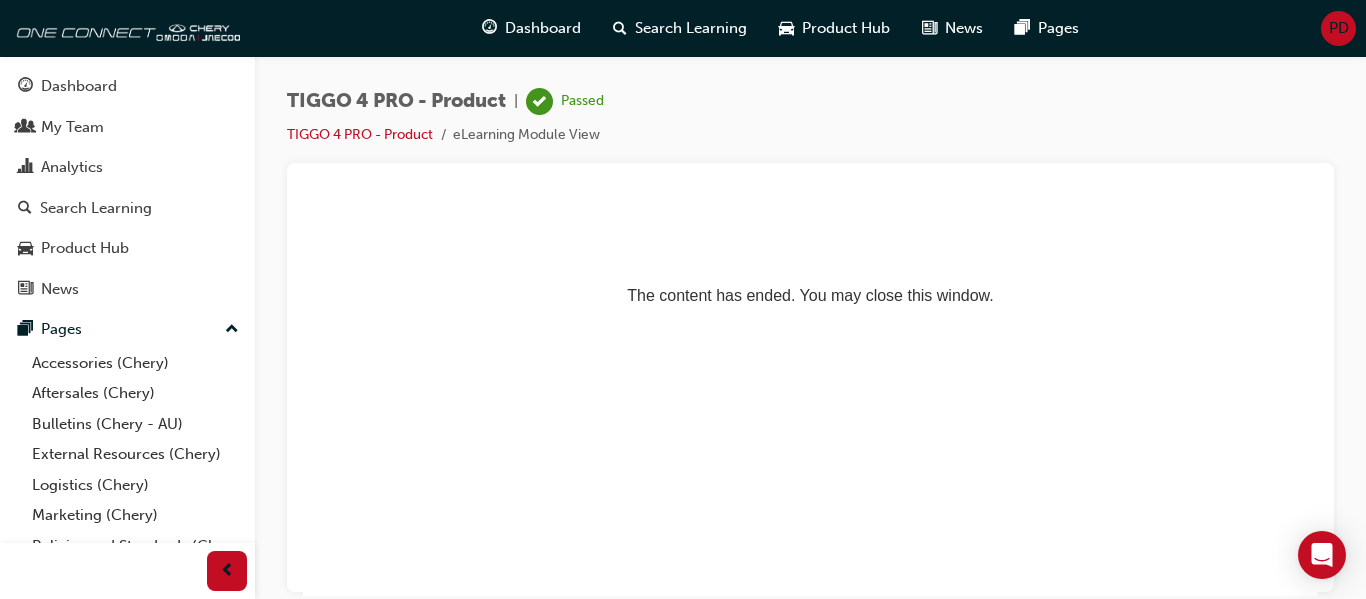 scroll, scrollTop: 0, scrollLeft: 0, axis: both 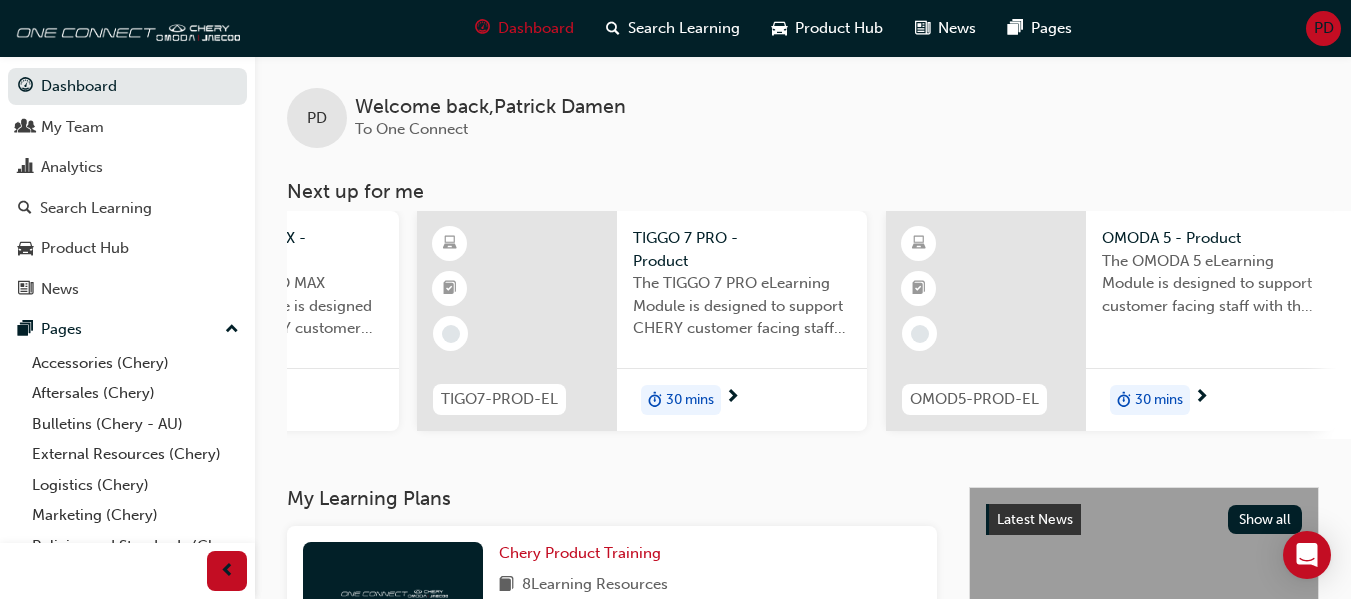 click on "30 mins" at bounding box center (1159, 400) 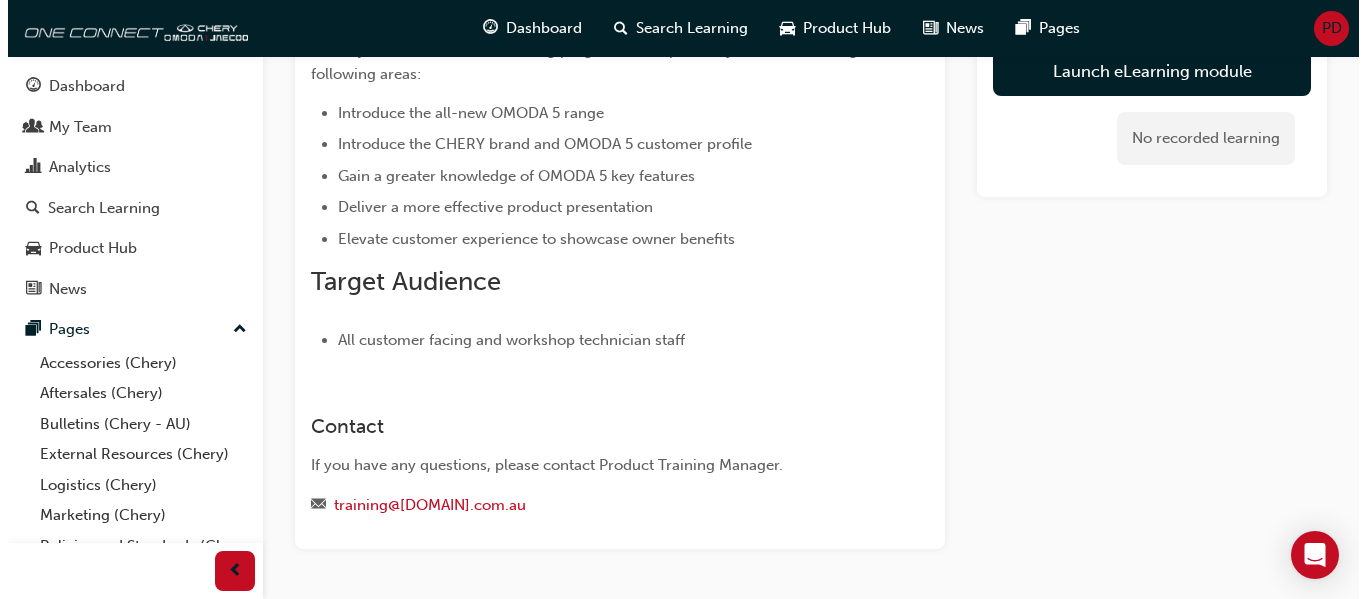 scroll, scrollTop: 0, scrollLeft: 0, axis: both 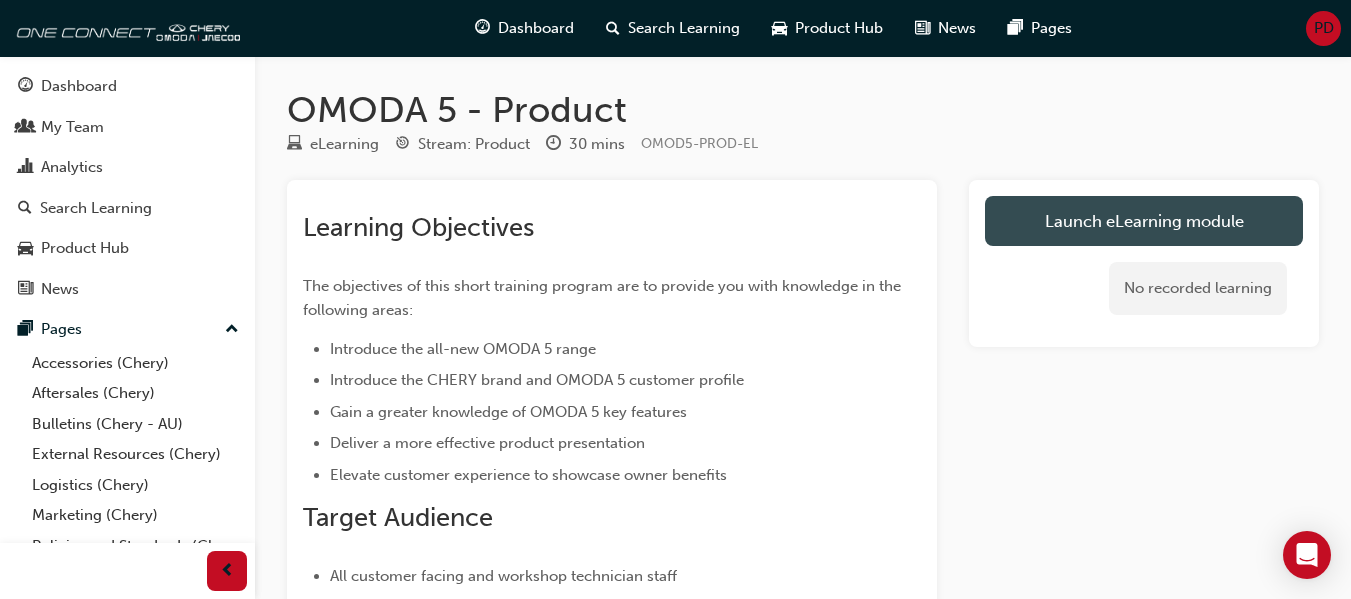 click on "Launch eLearning module" at bounding box center (1144, 221) 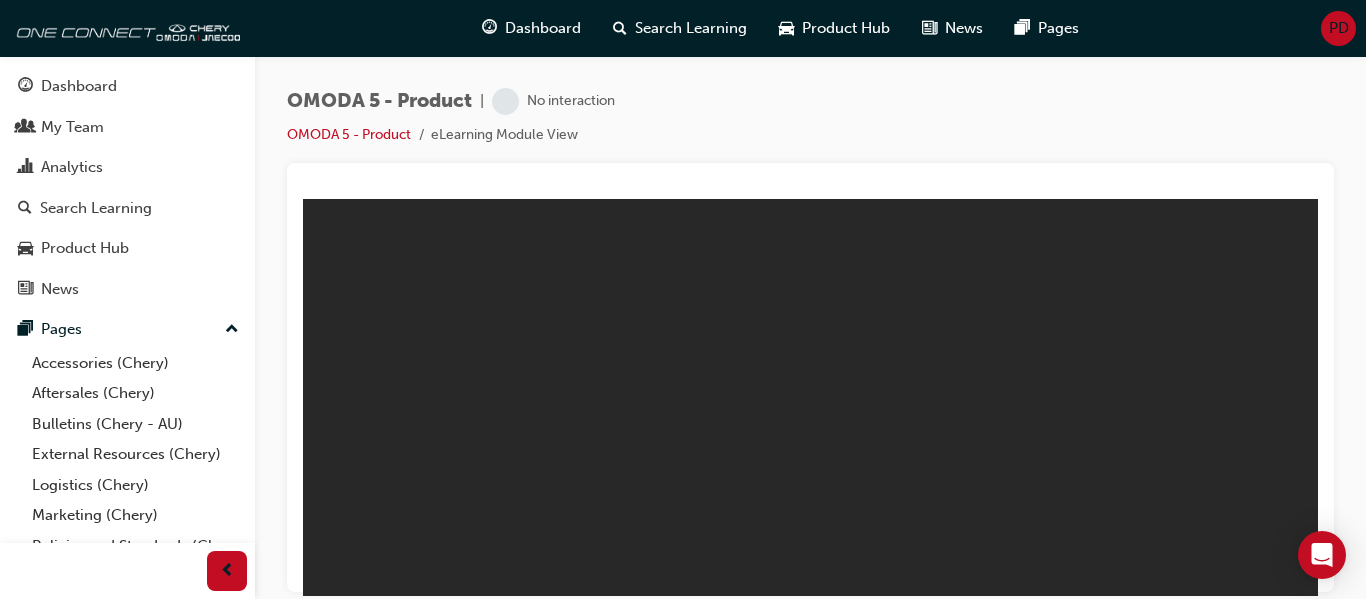scroll, scrollTop: 0, scrollLeft: 0, axis: both 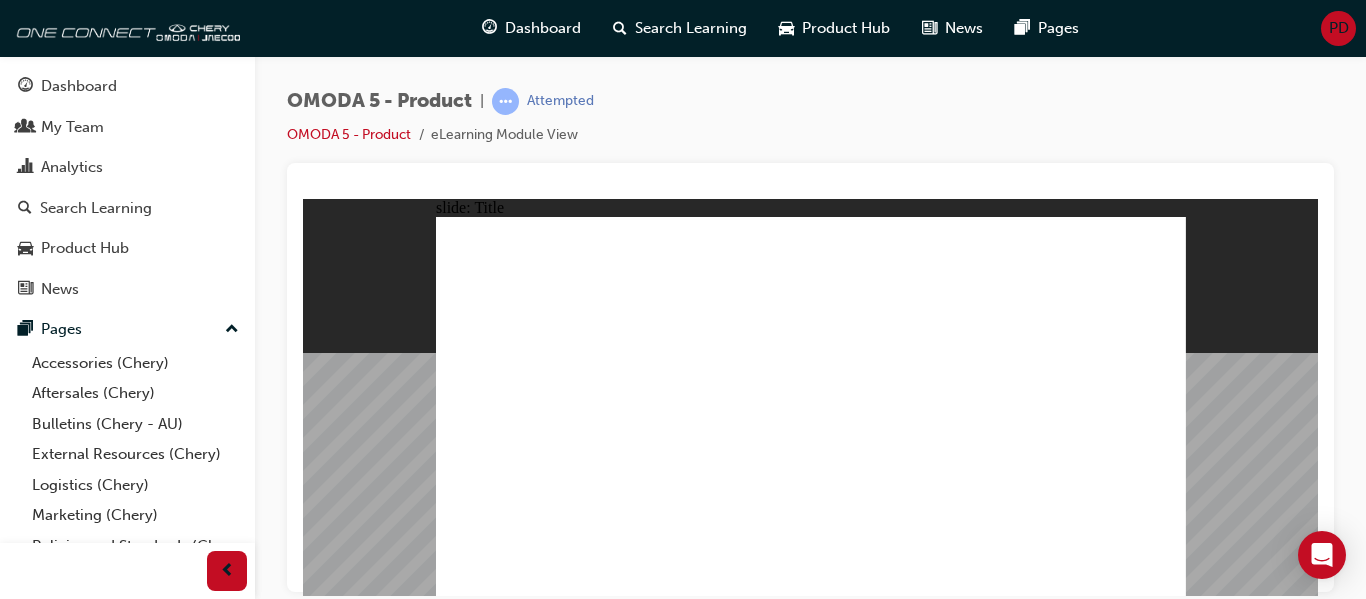 click 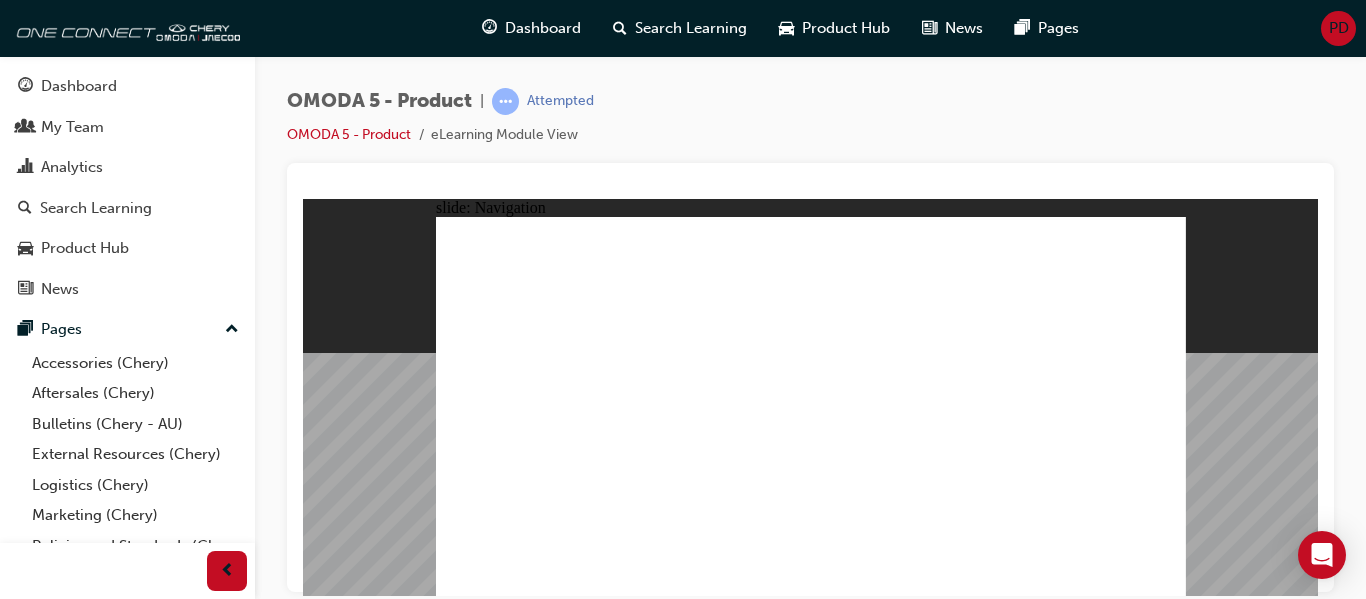 click 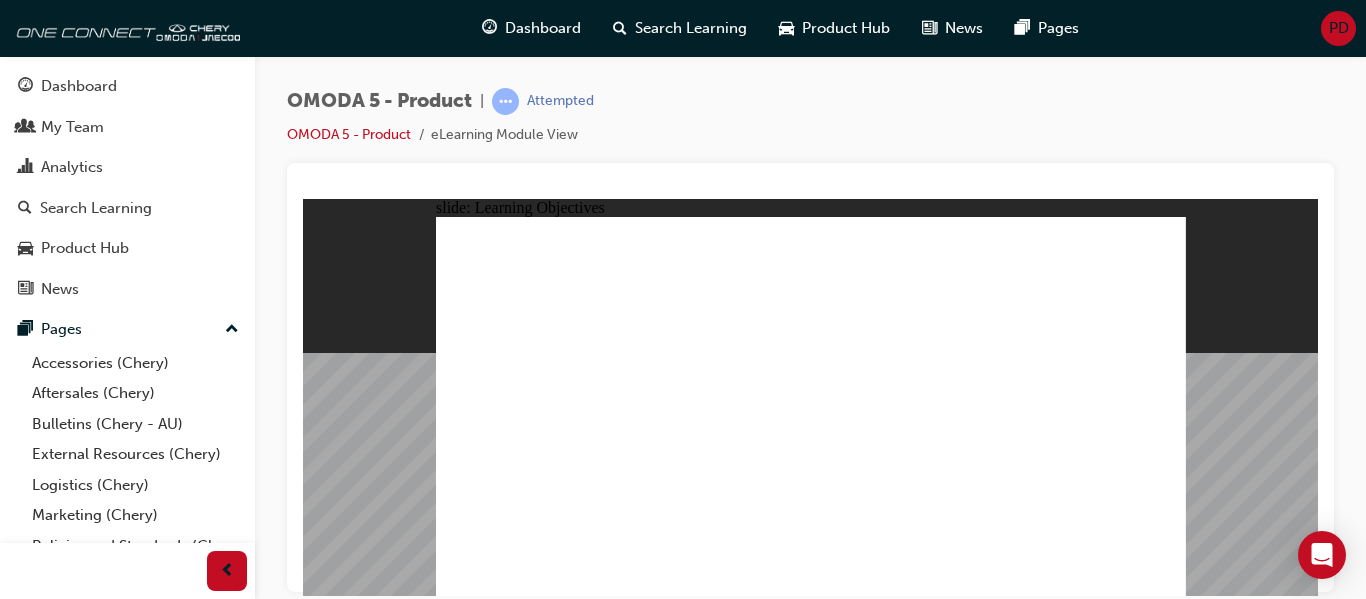 click 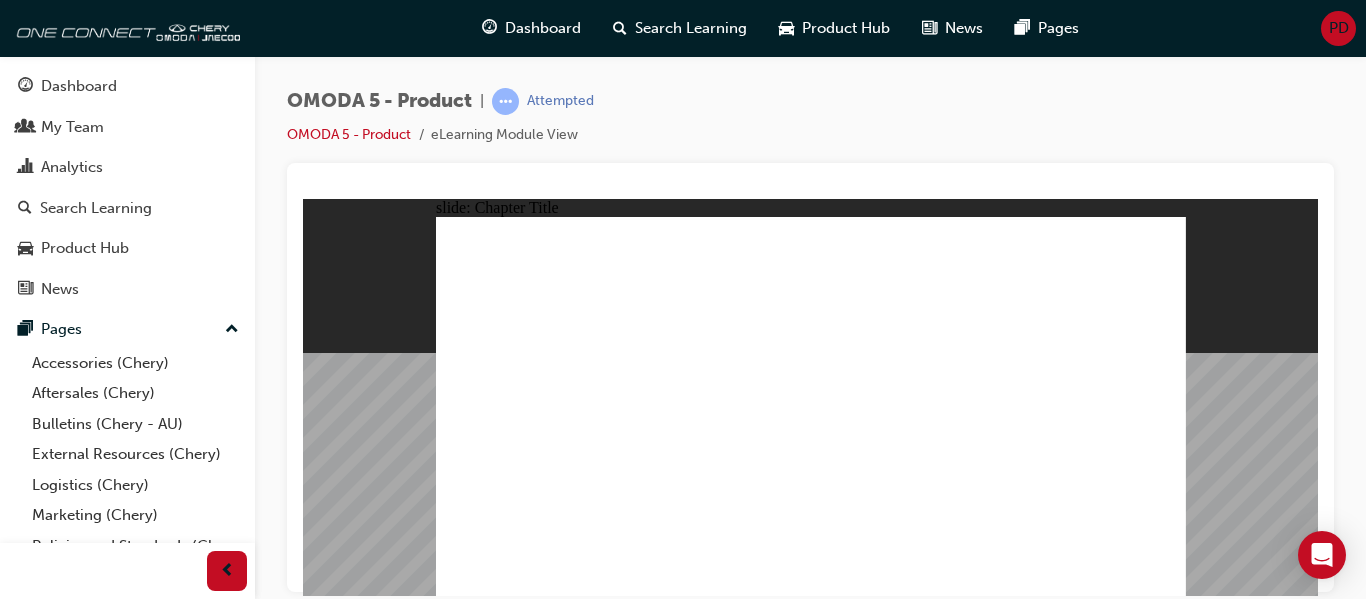 click 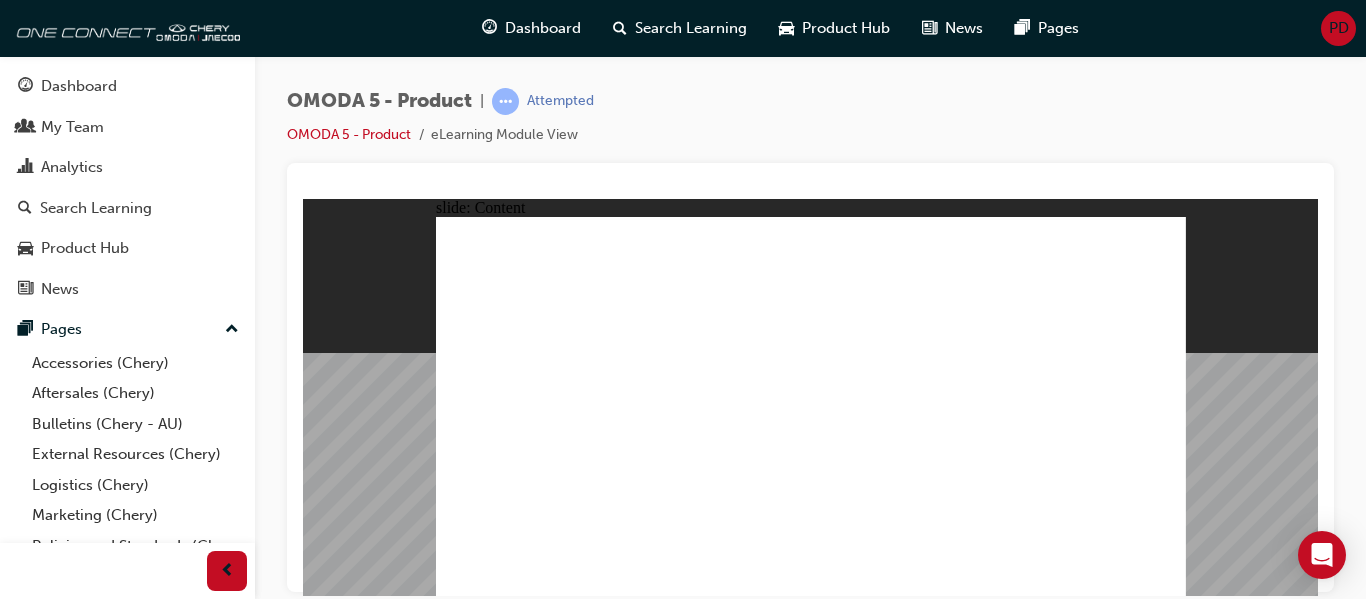 click 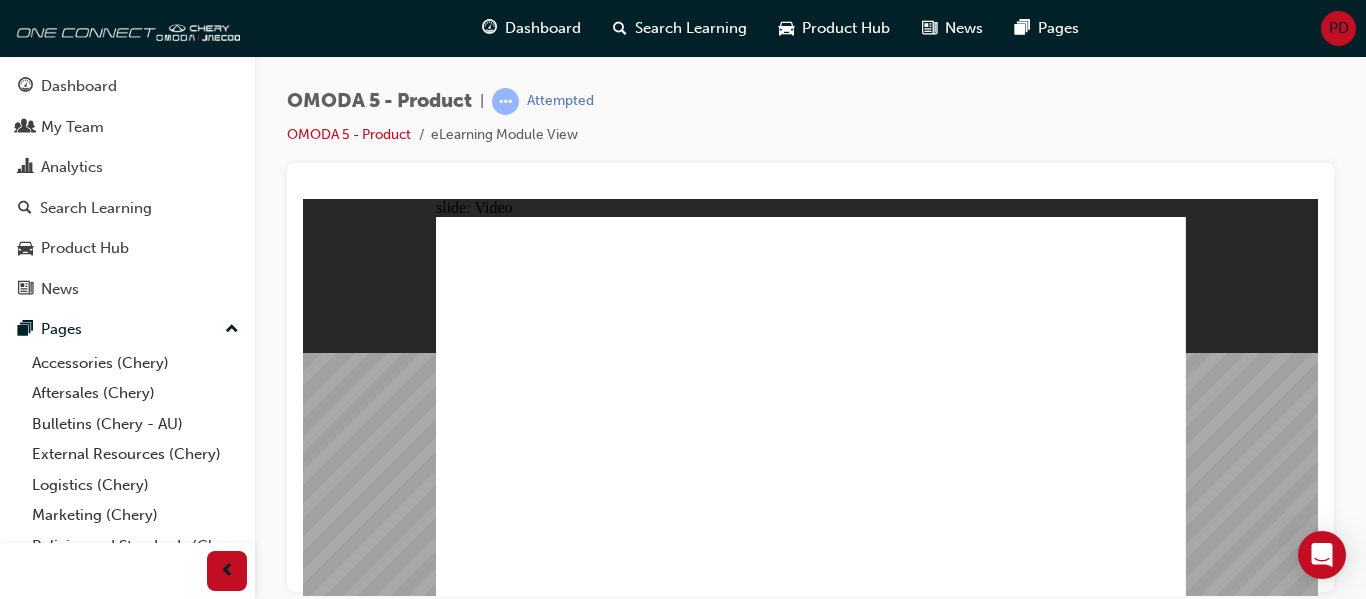 click 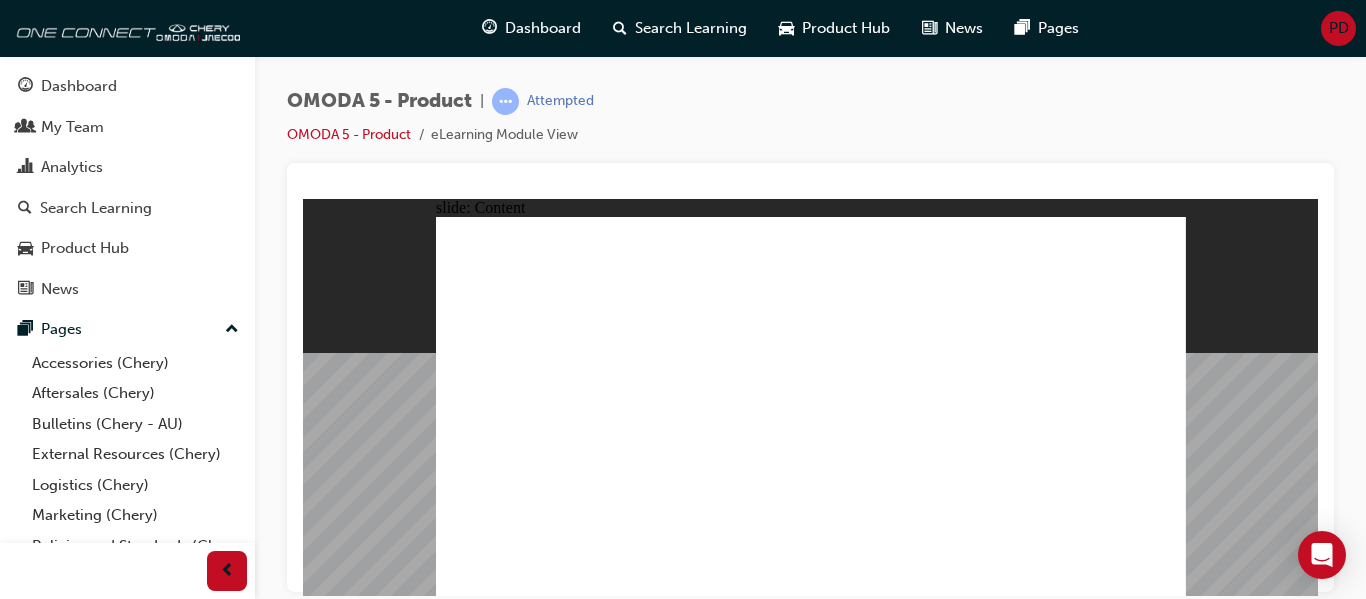 click at bounding box center [811, 1734] 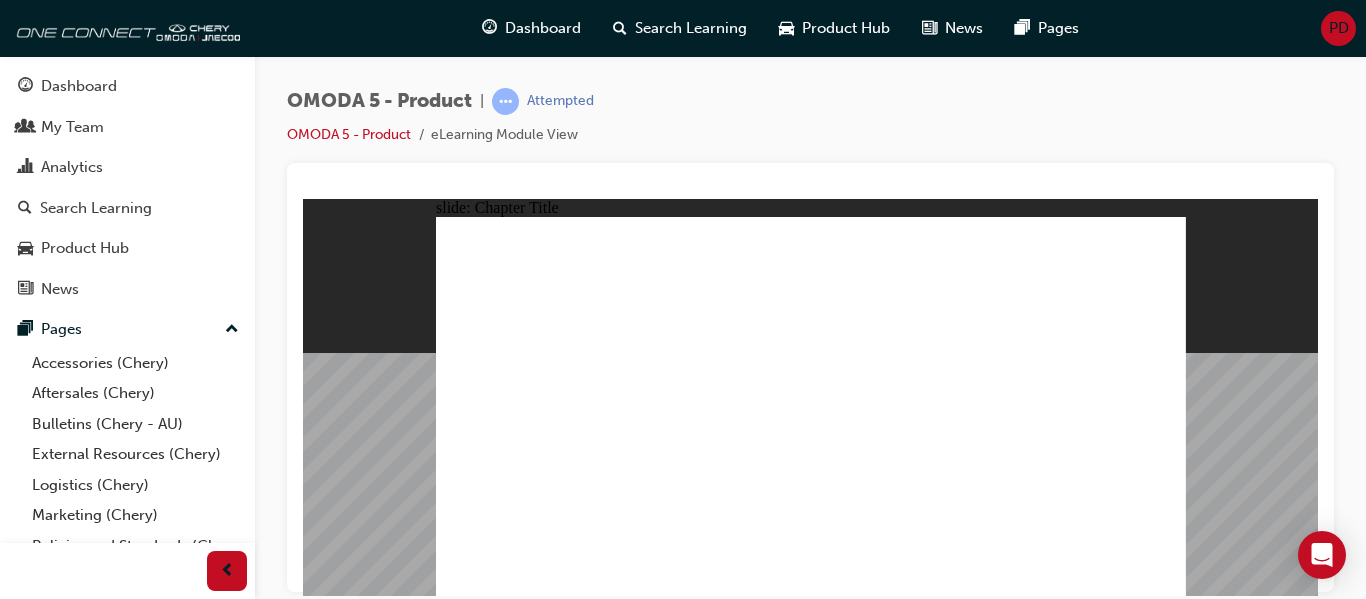 click 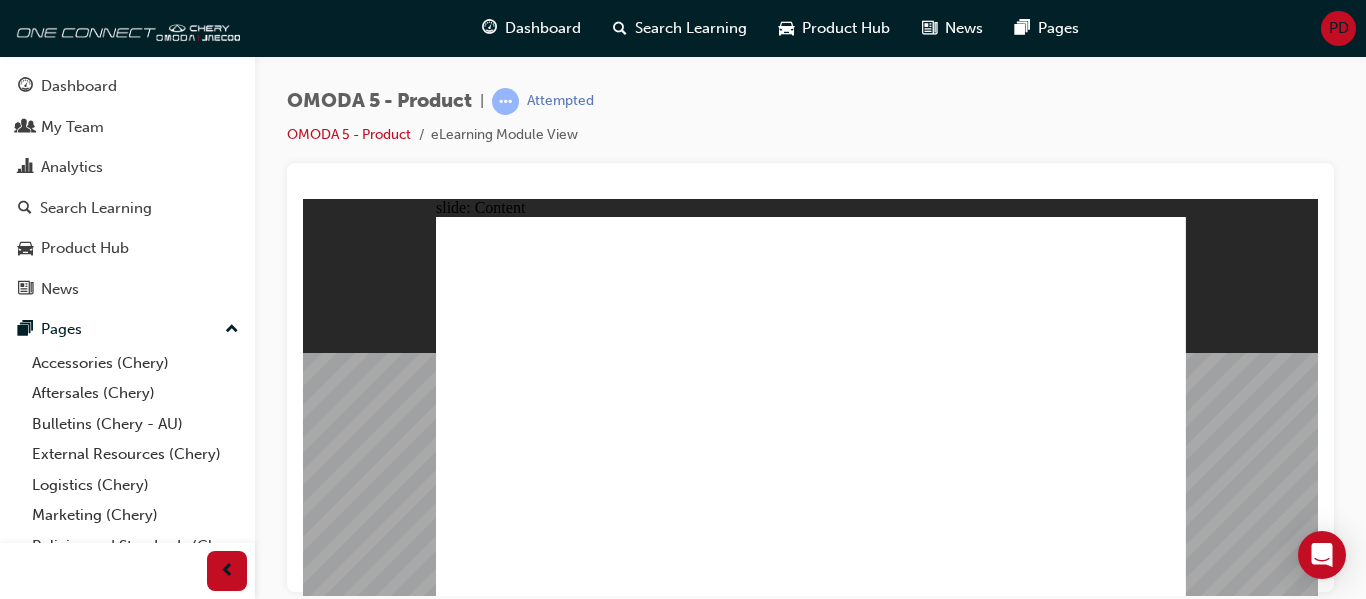 click 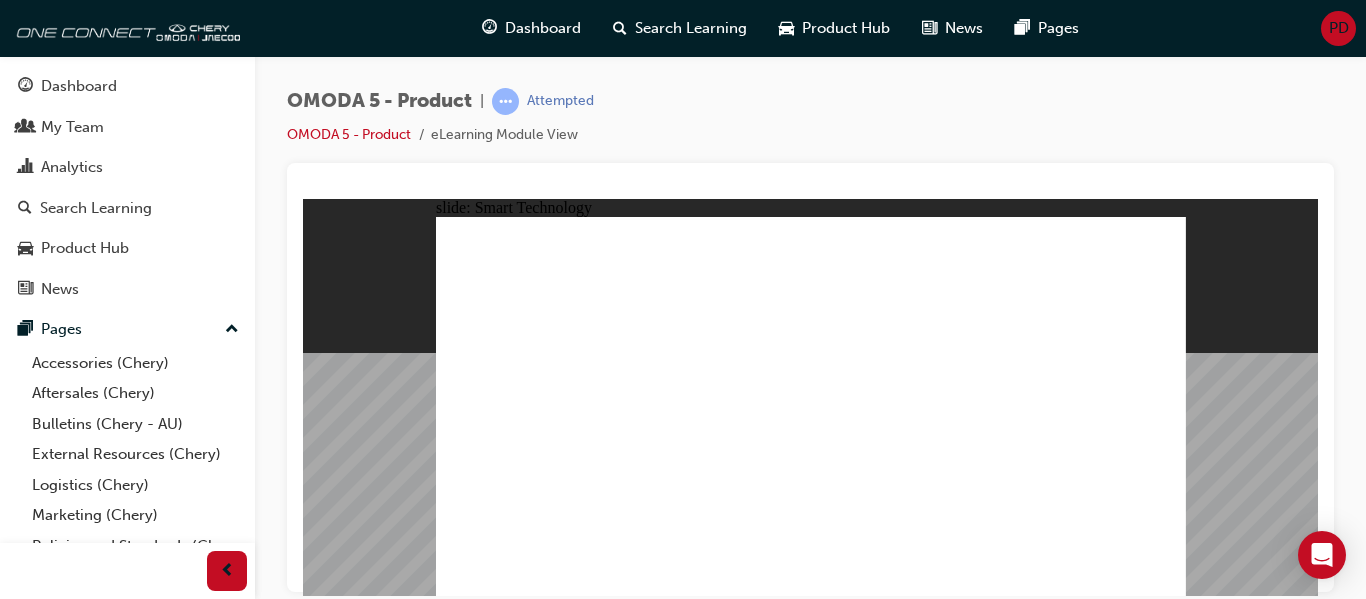click at bounding box center [811, 1734] 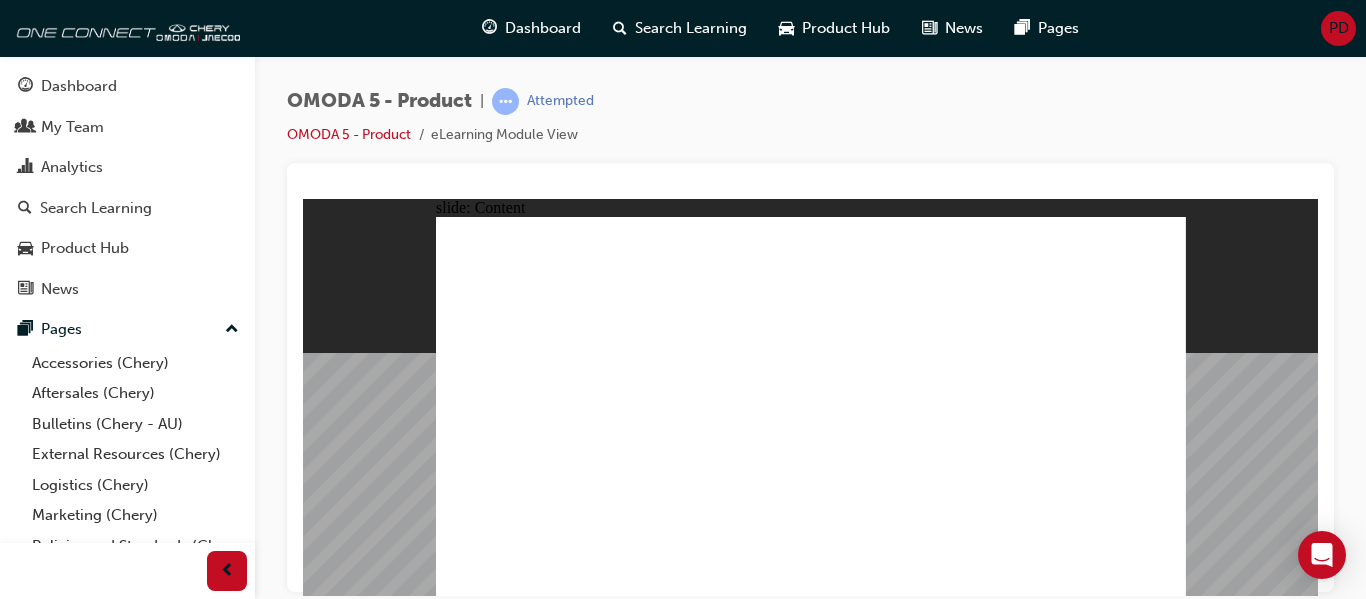click 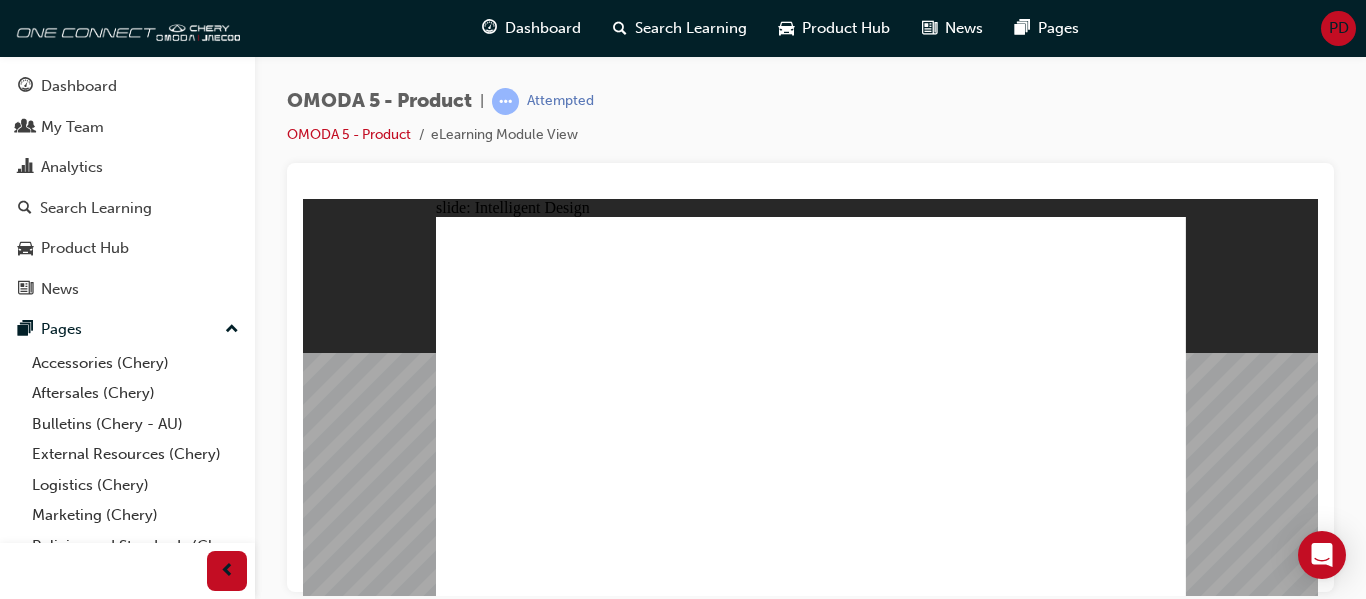click 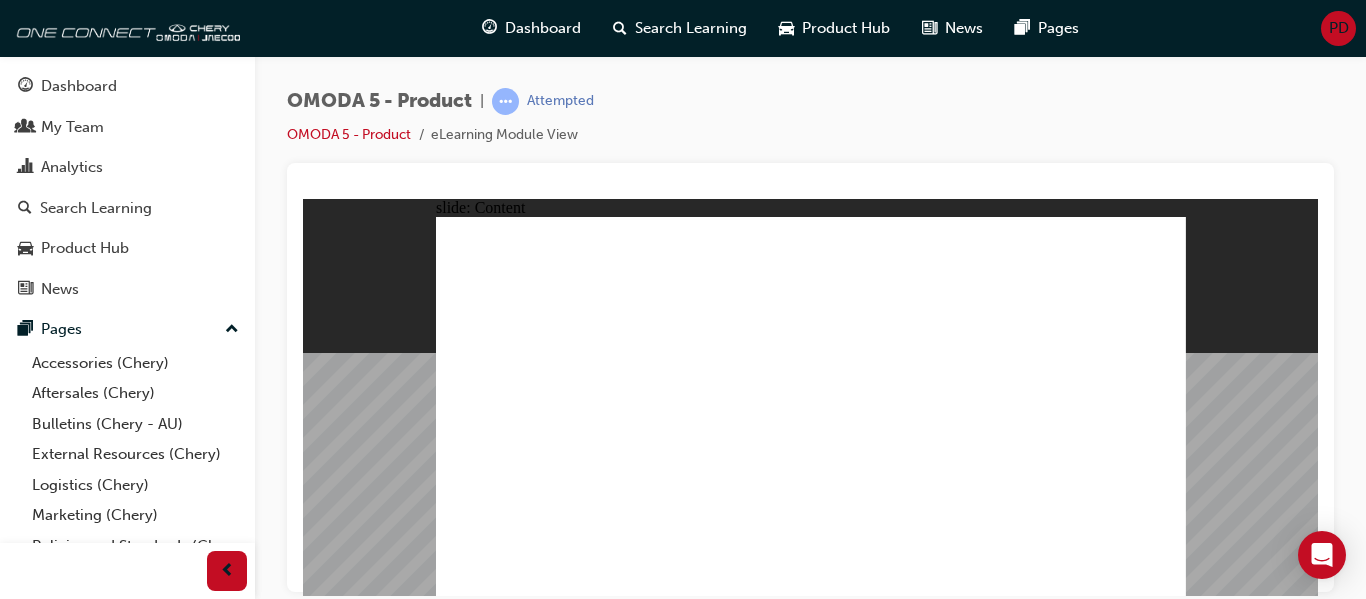 click 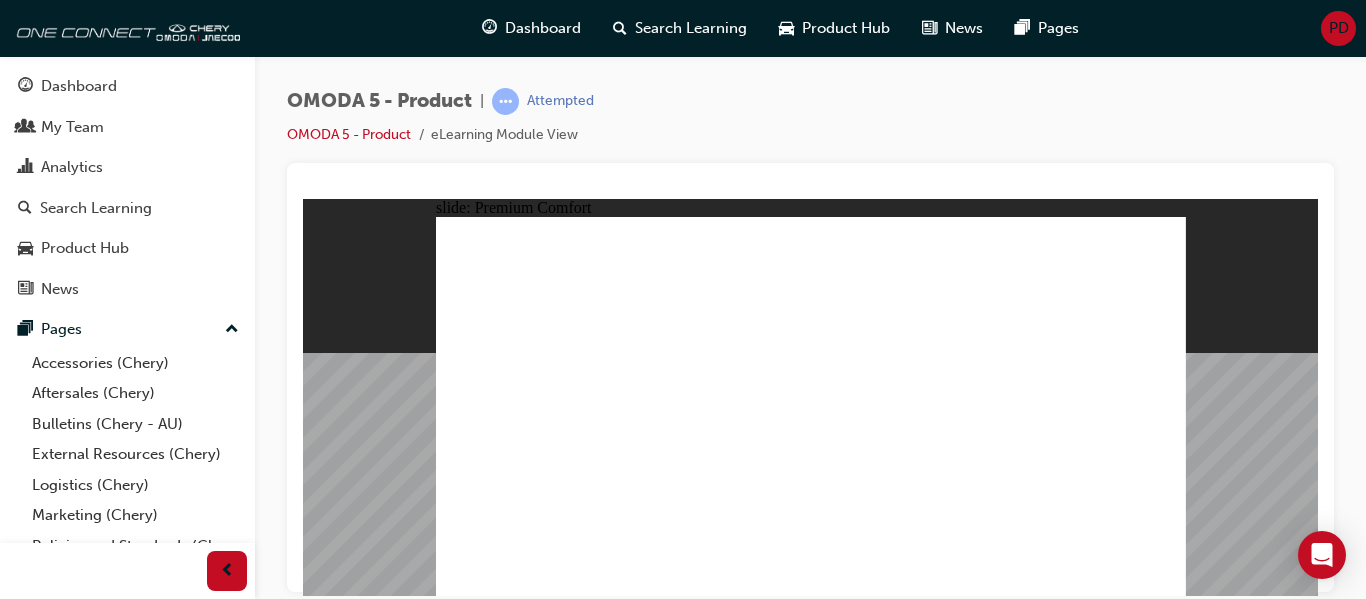 click 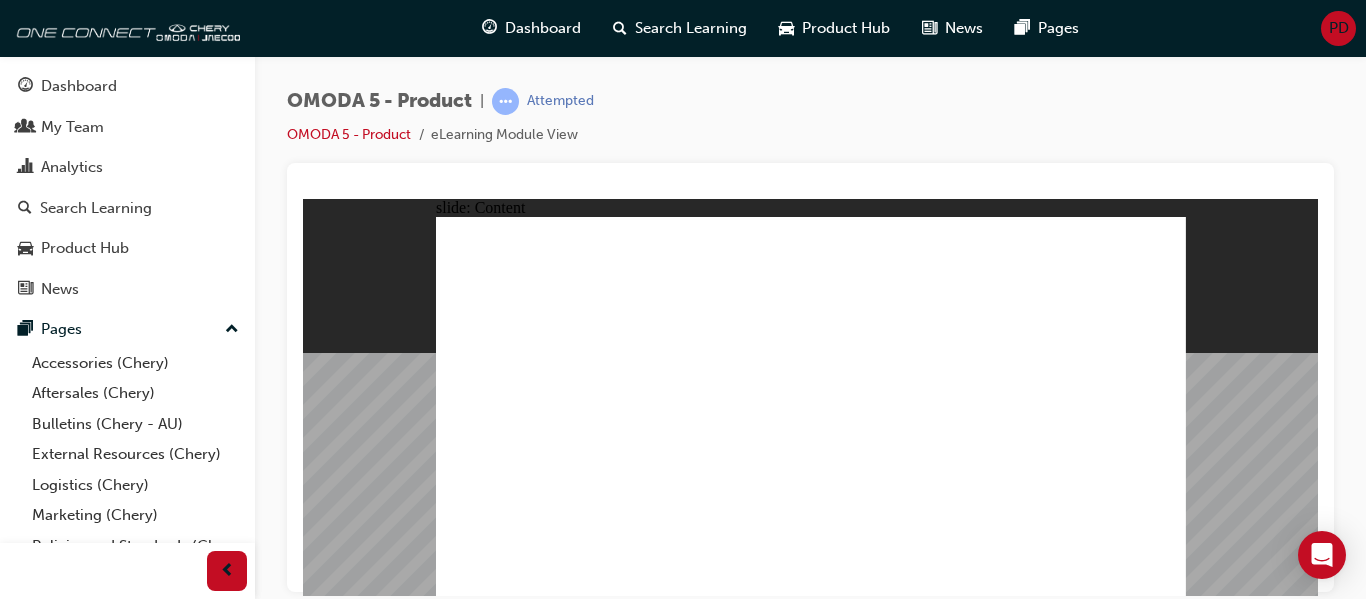 click 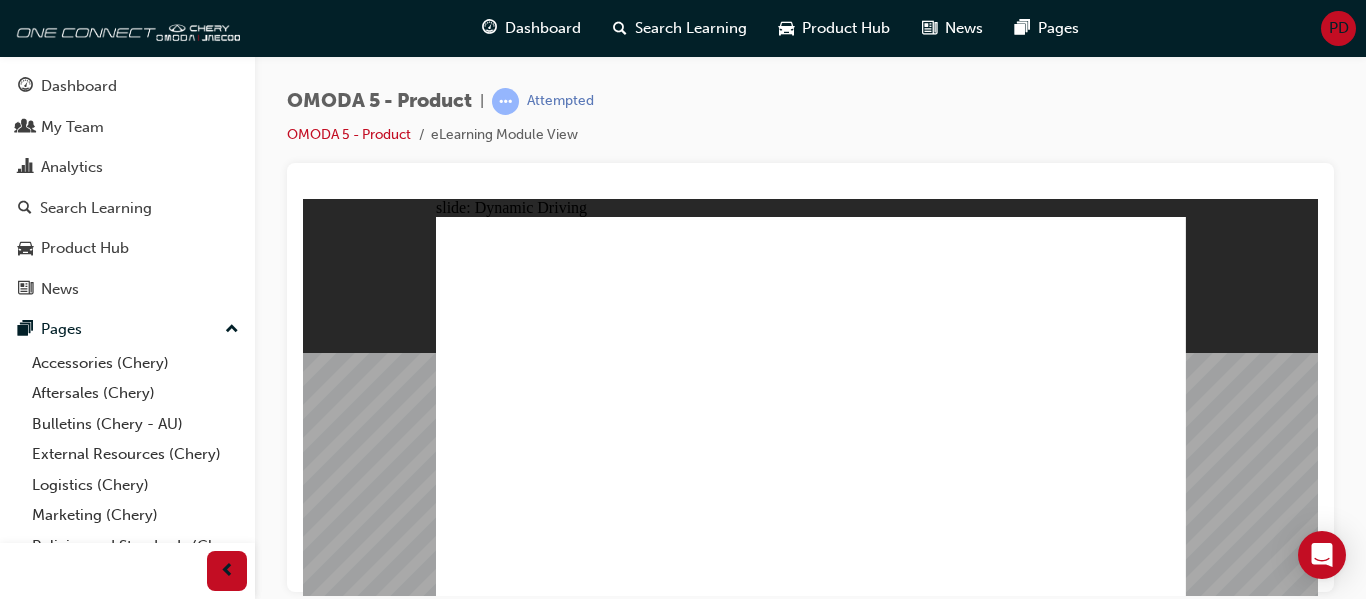 click 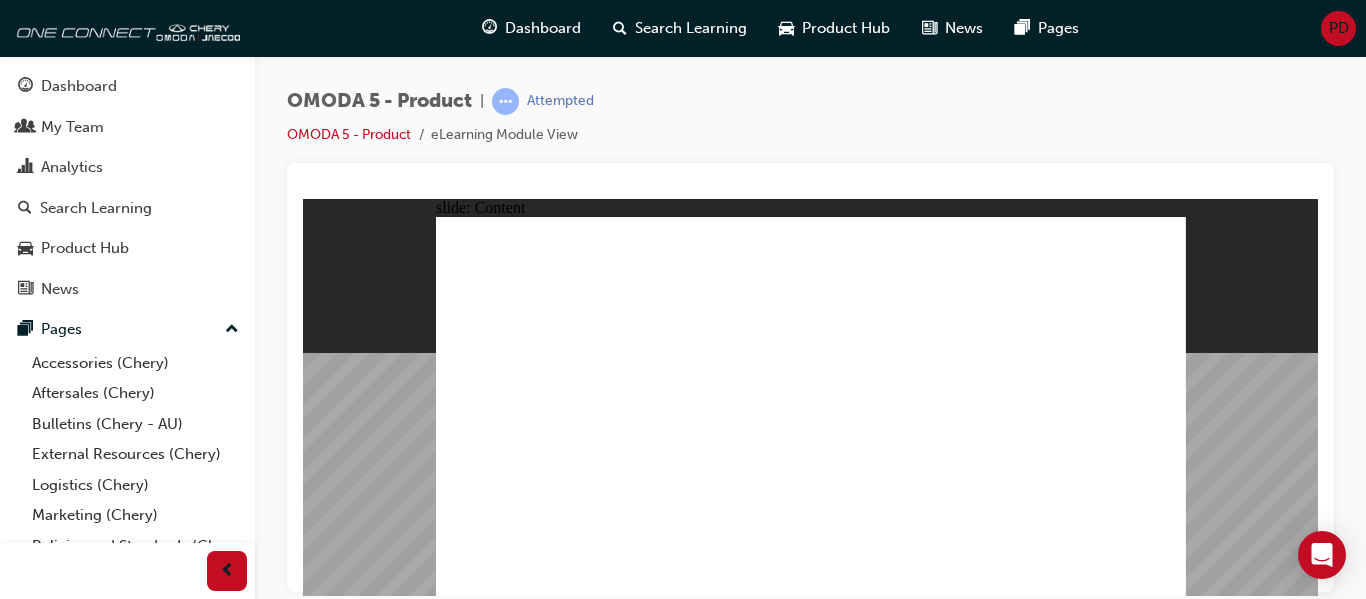 click 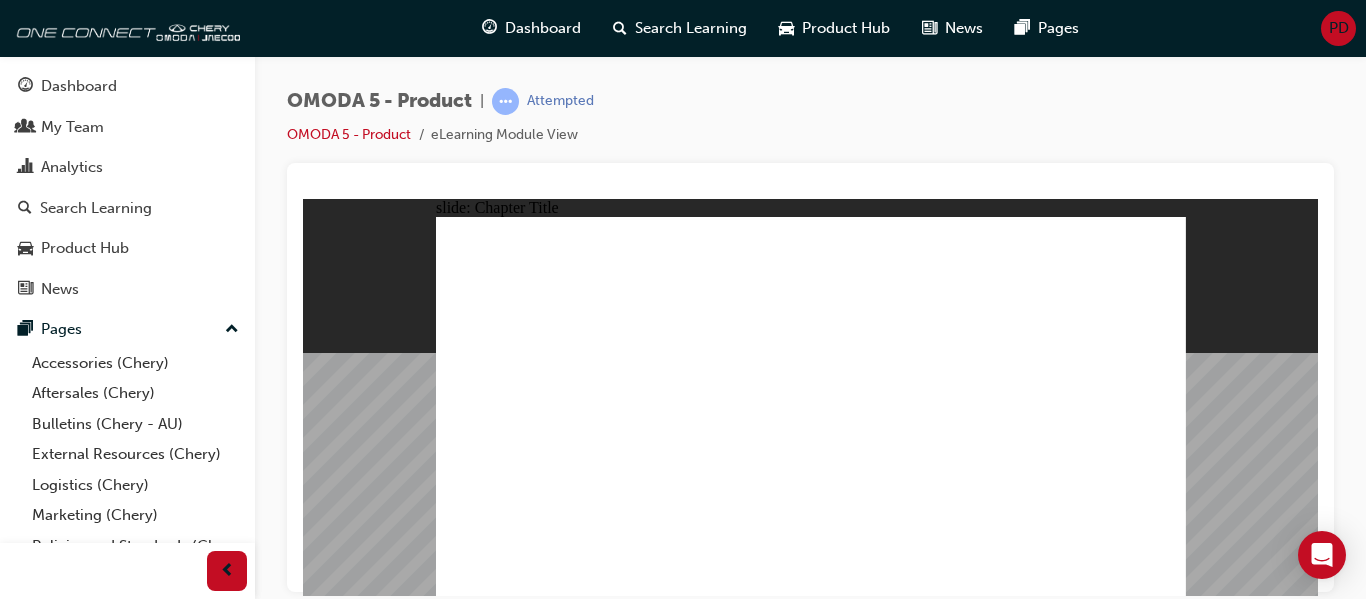 click 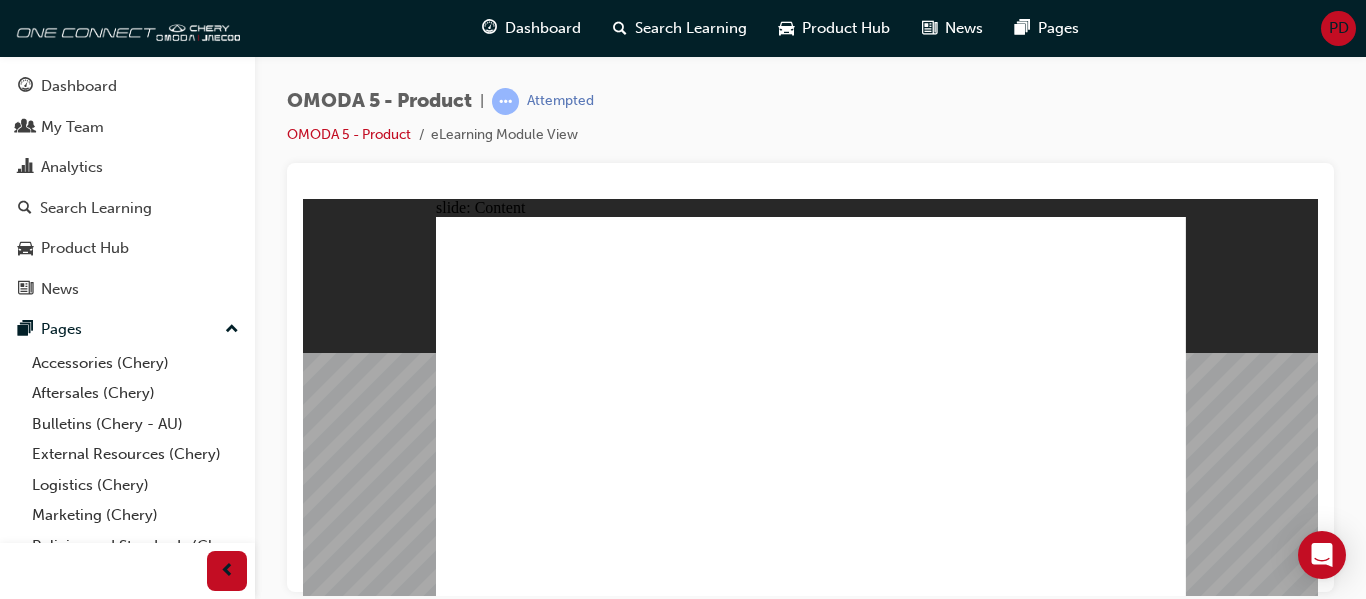 click 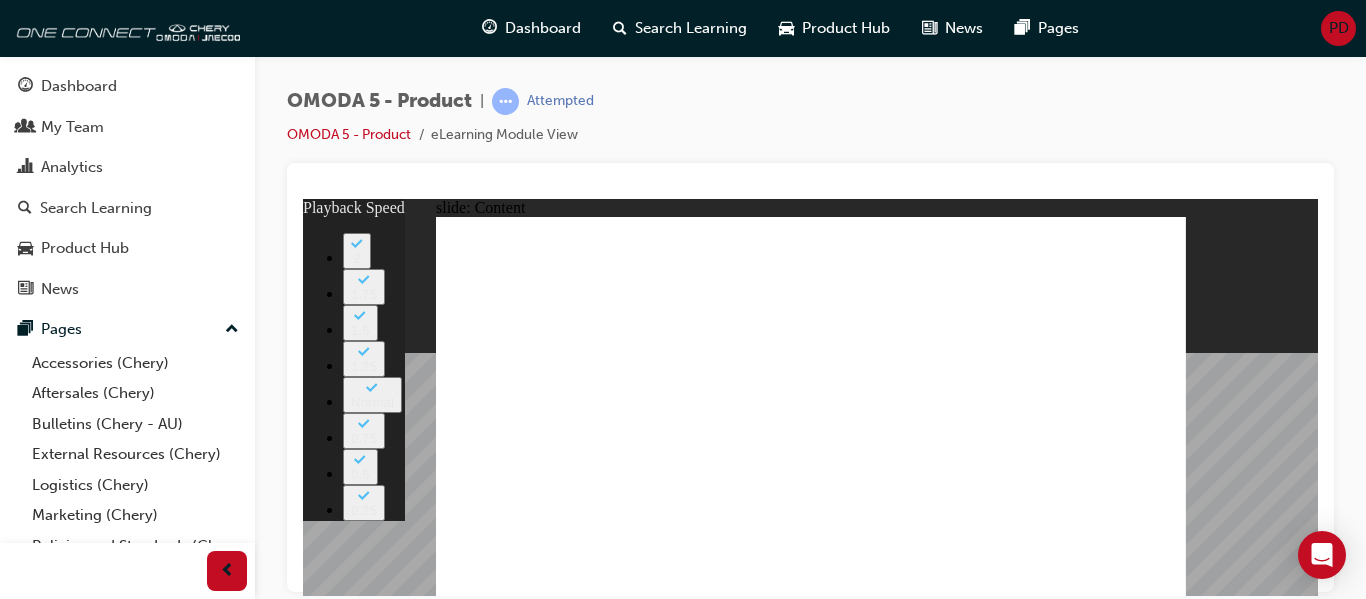 click 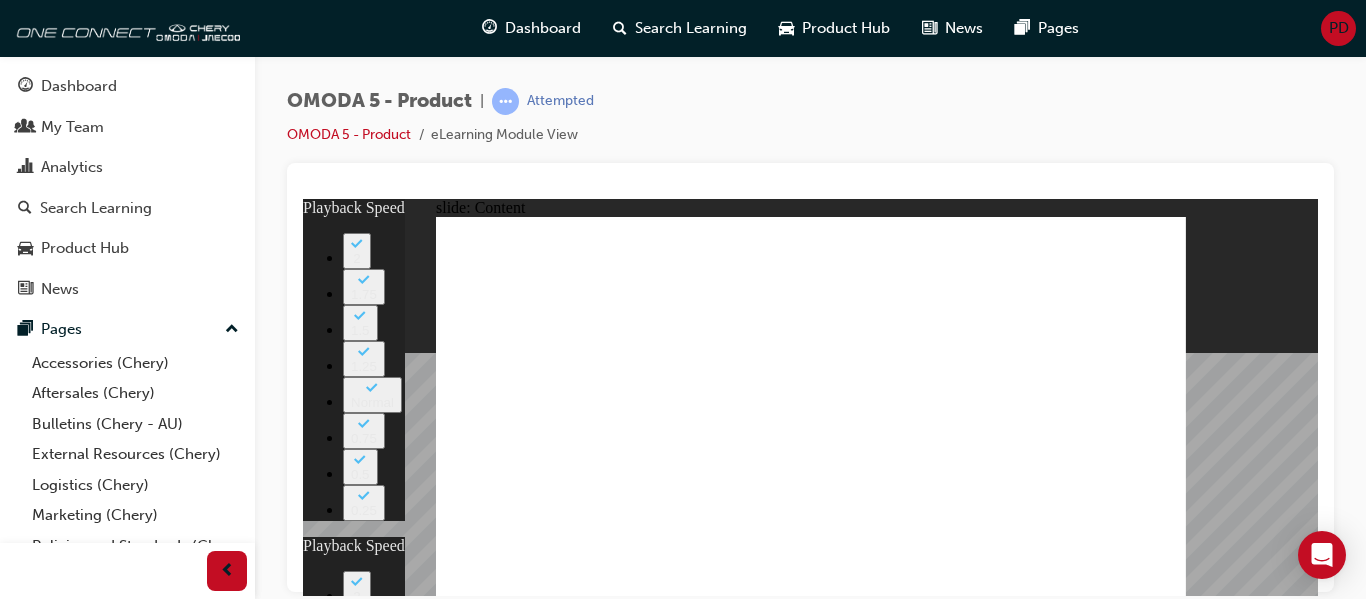 click 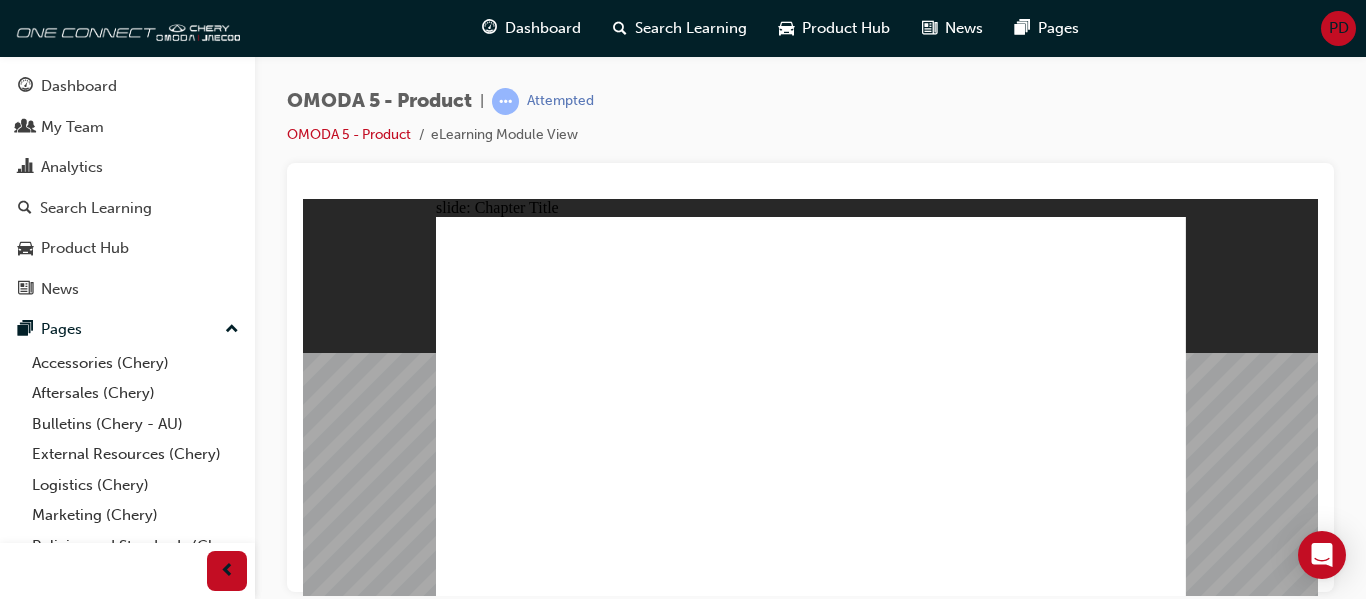 click 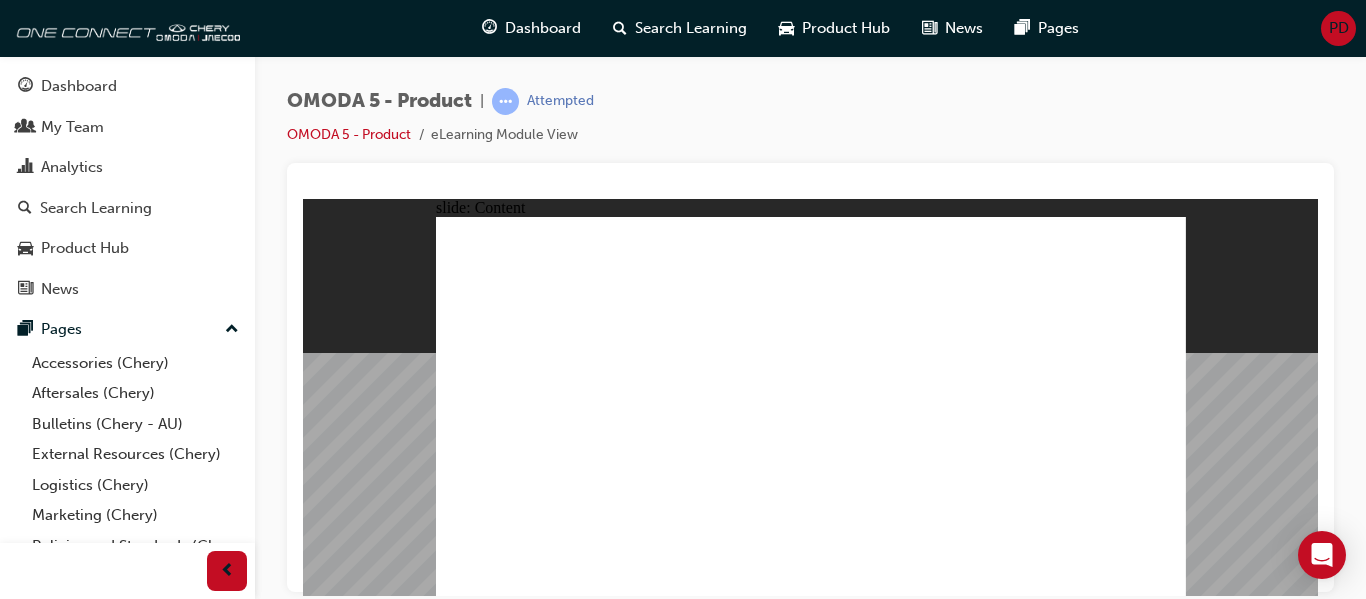 click 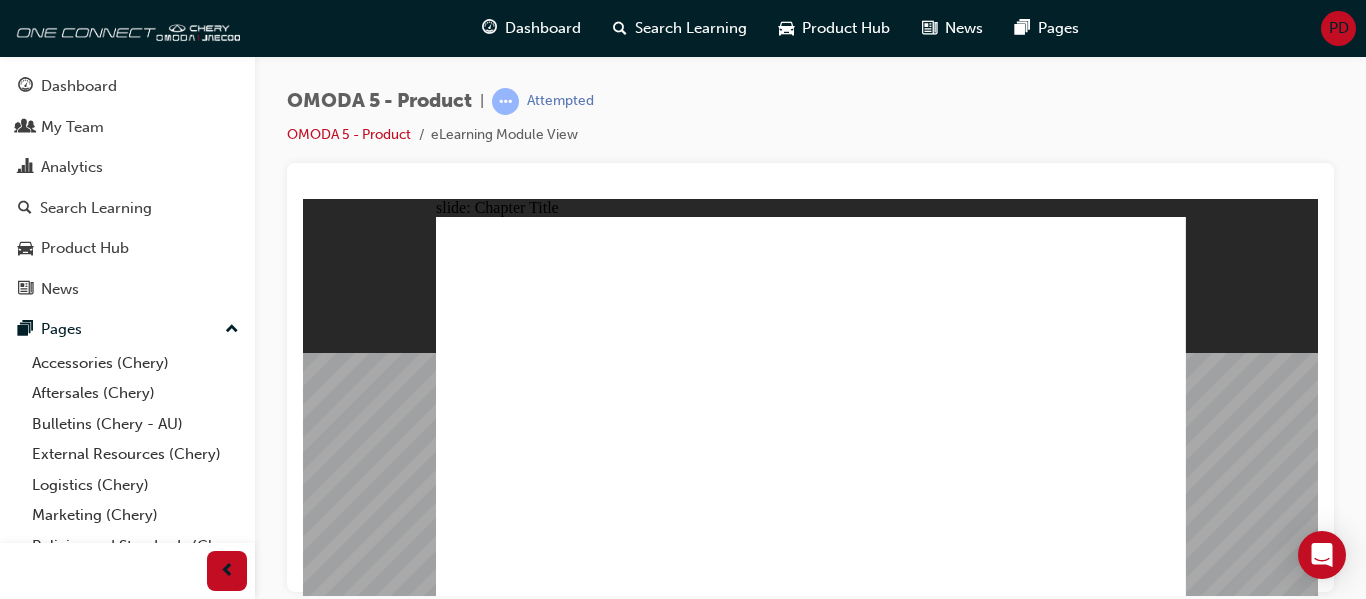 click 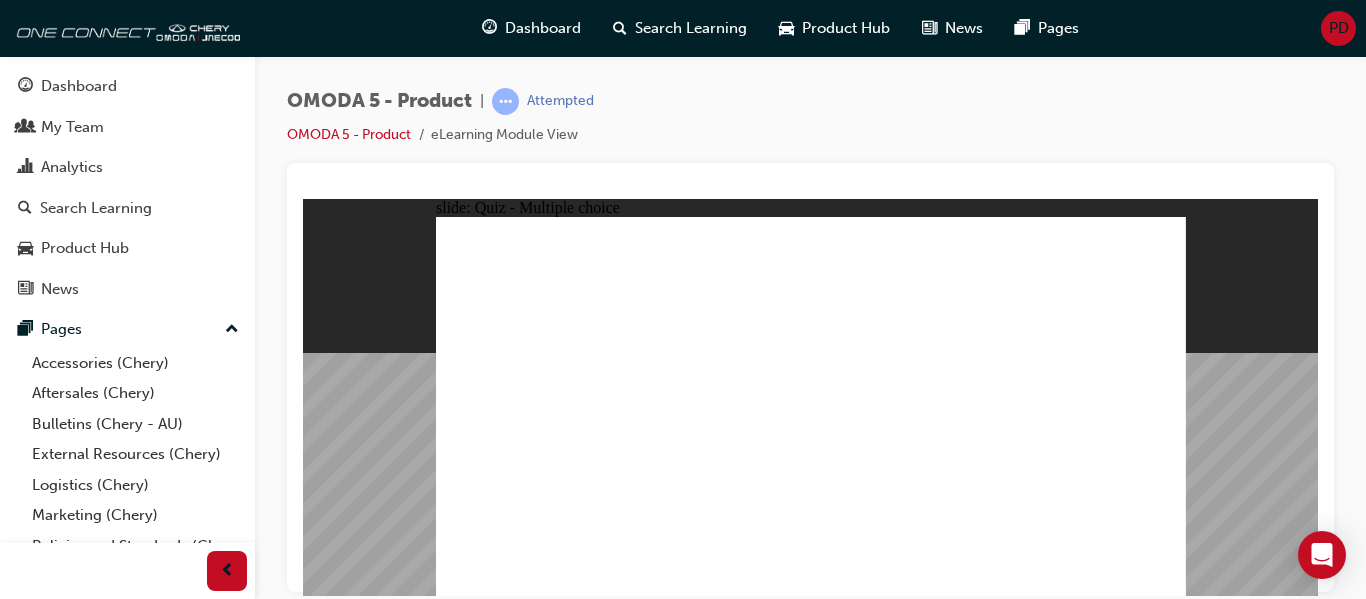 click 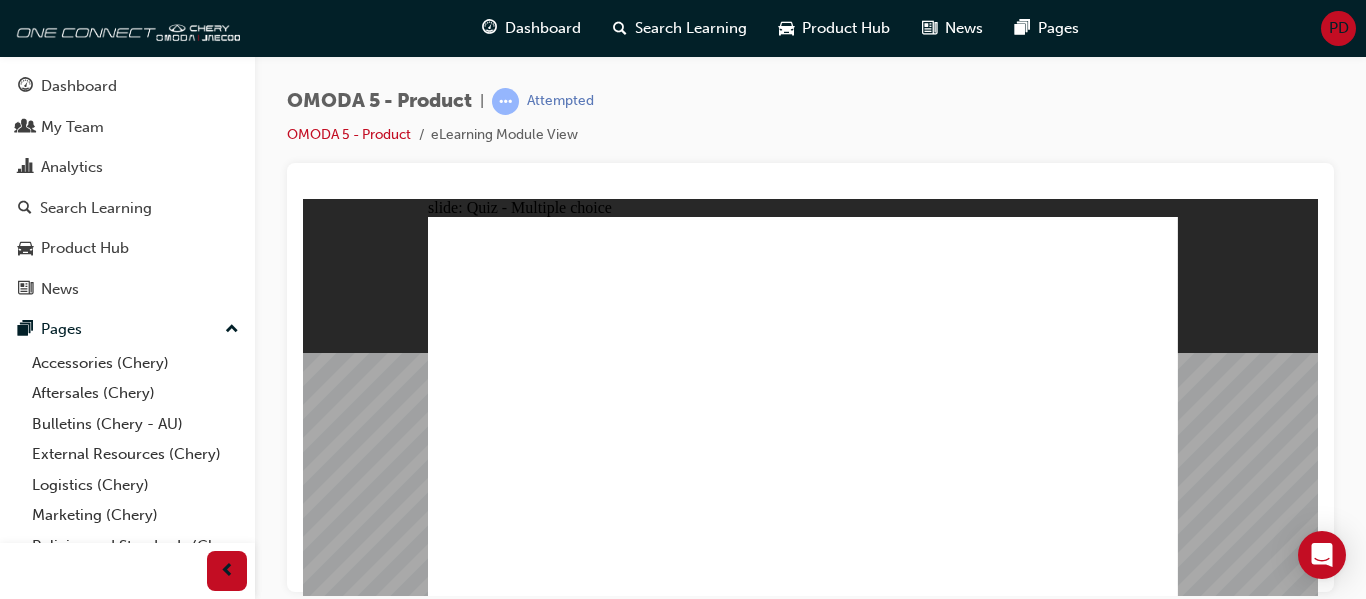 click 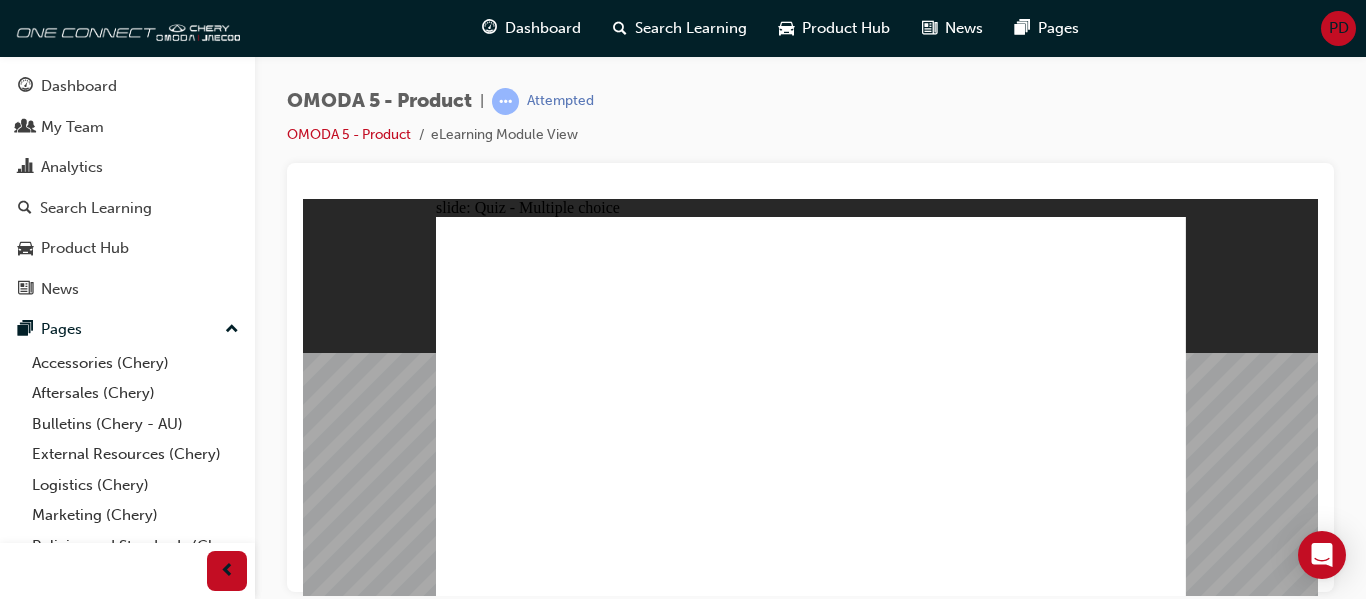 drag, startPoint x: 1012, startPoint y: 345, endPoint x: 490, endPoint y: 454, distance: 533.25885 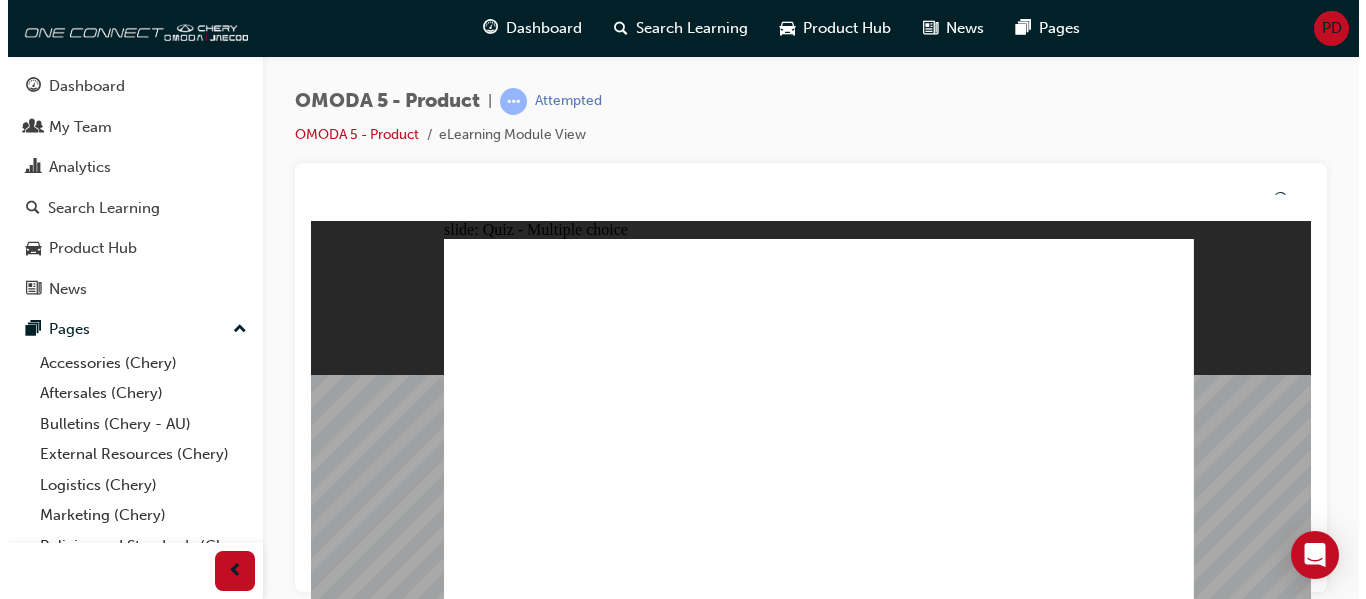click 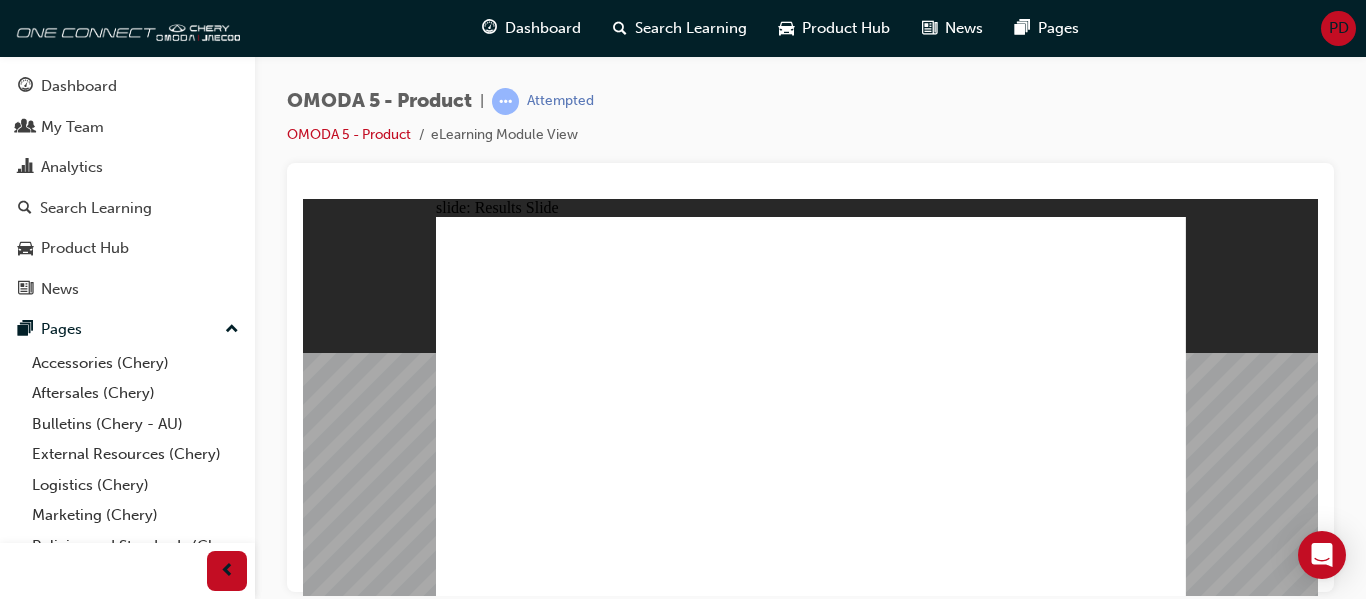 click 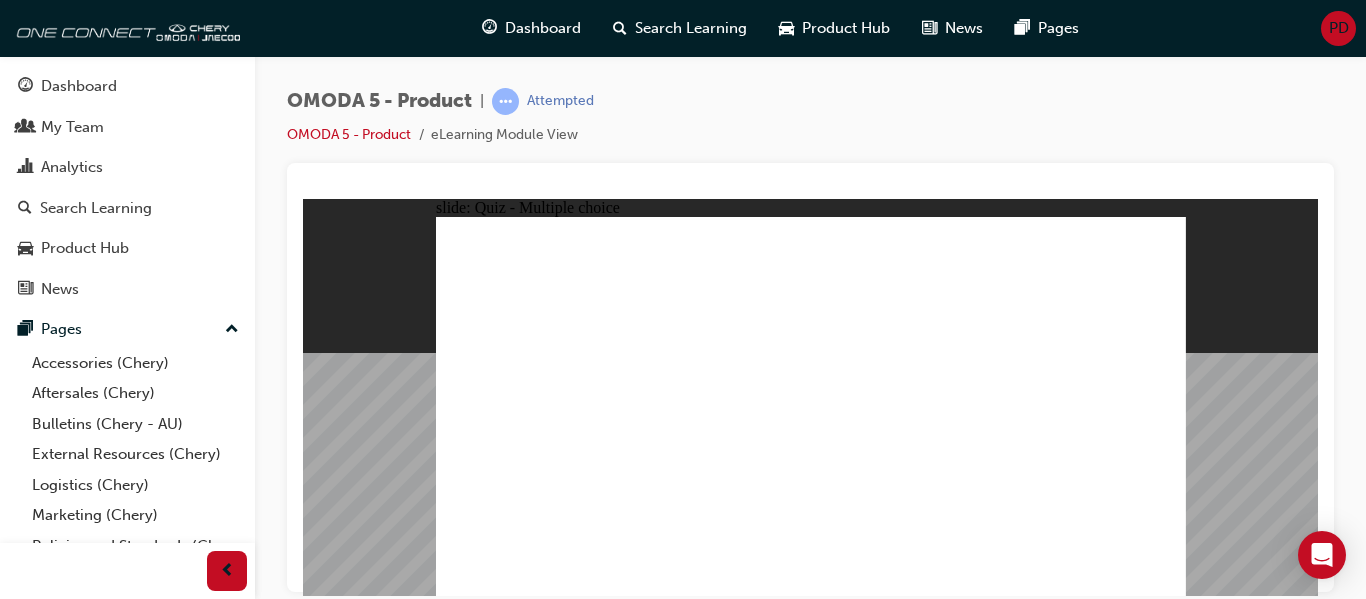 click 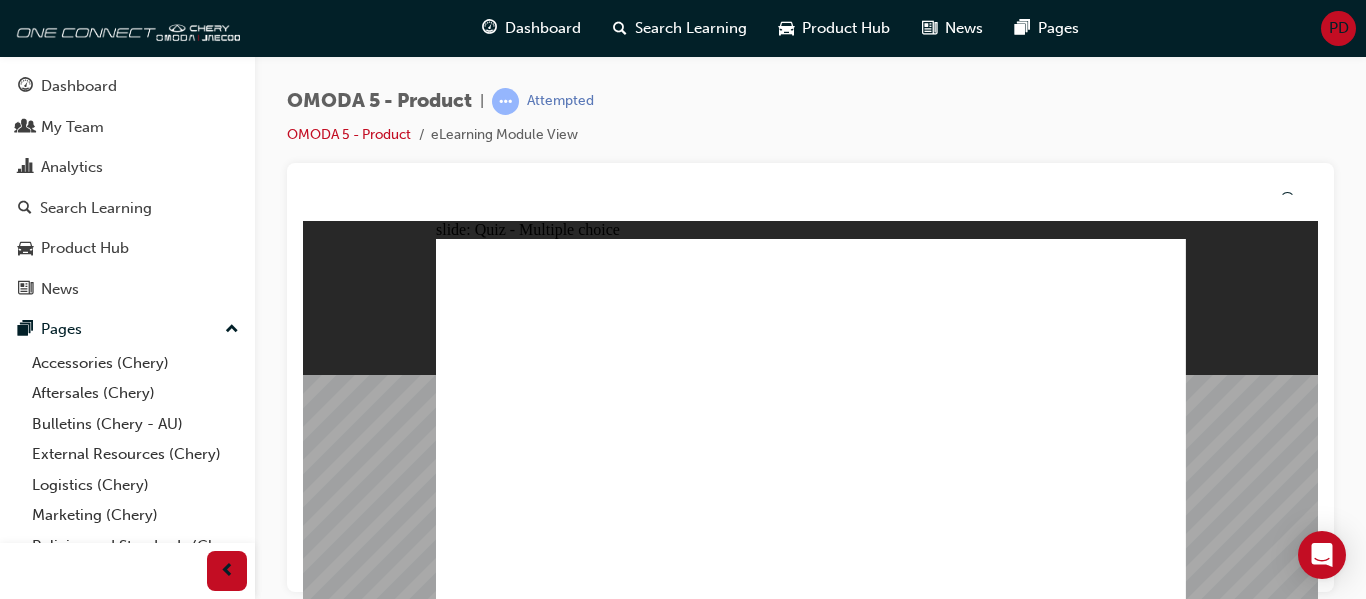 click 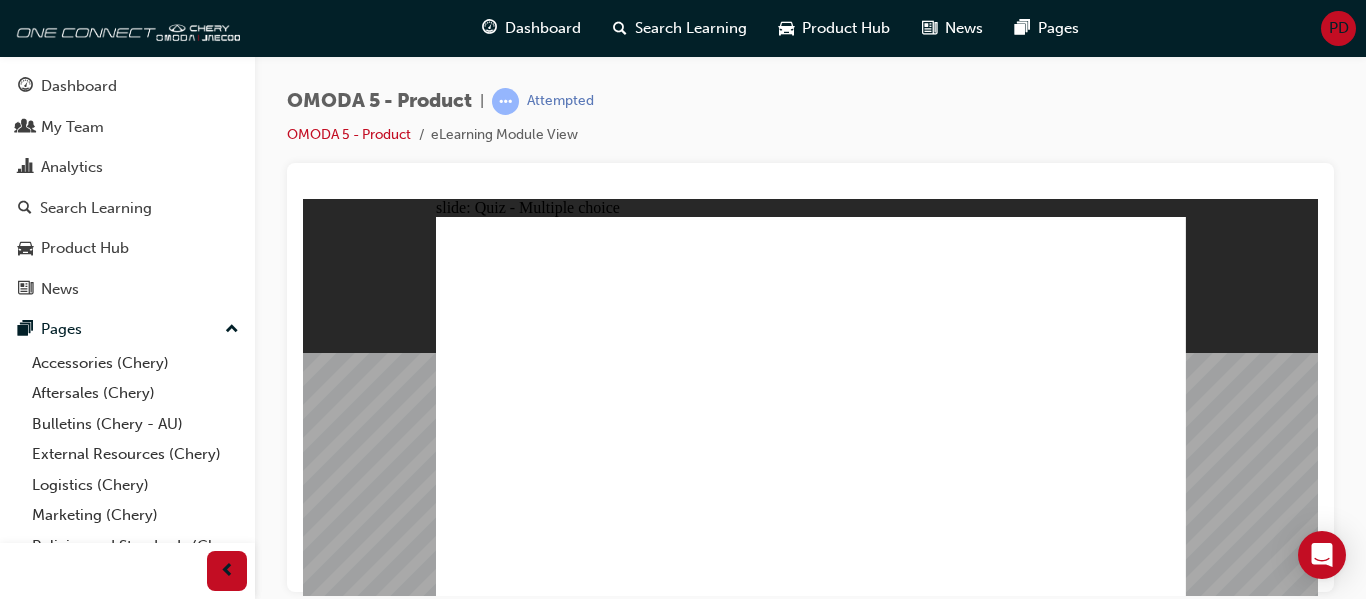 click 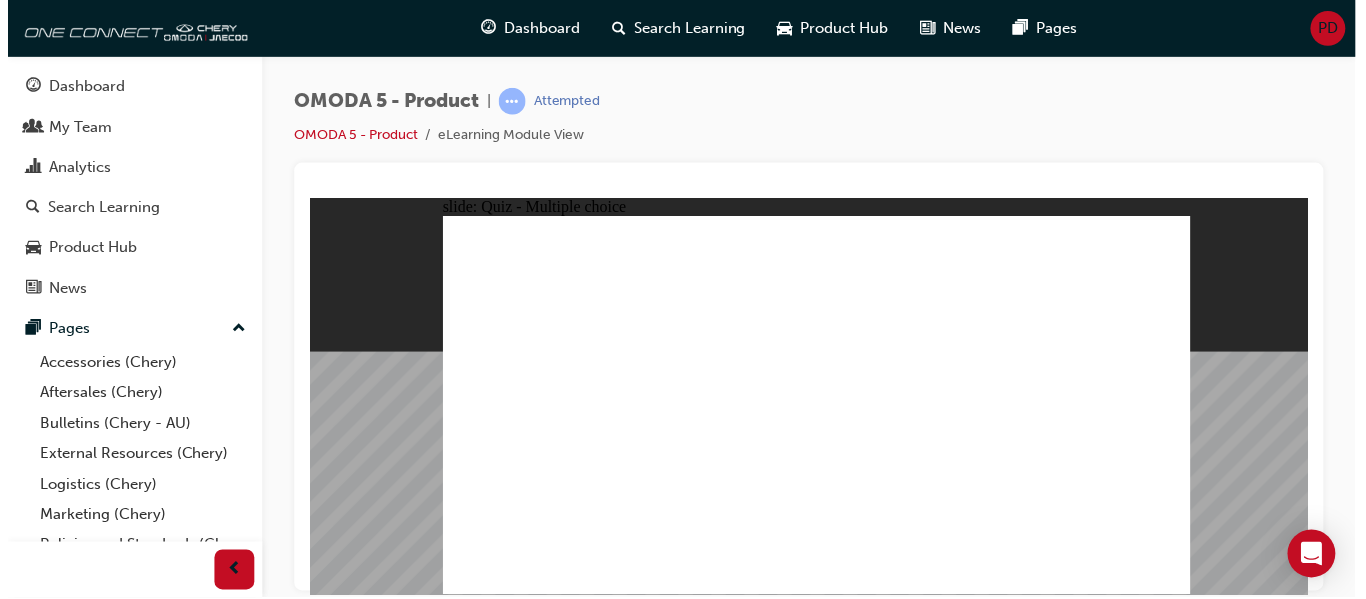 click on "That's right! You selected the correct answer. CORRECT NEXT" at bounding box center [817, 2344] 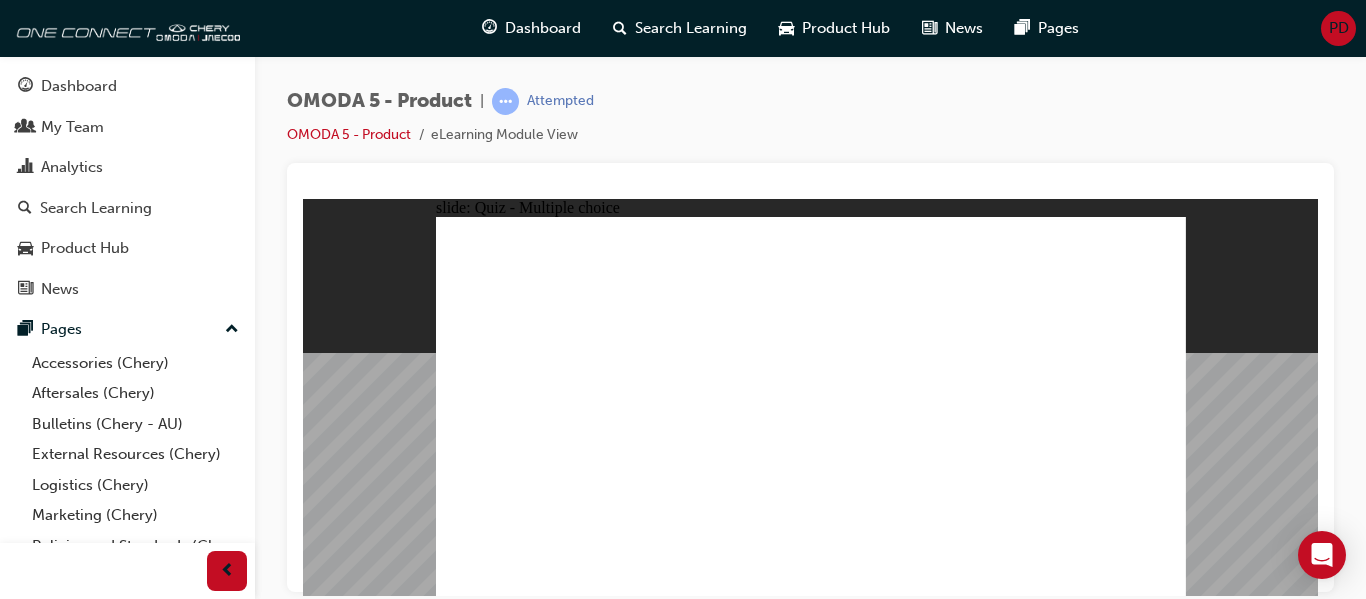 click 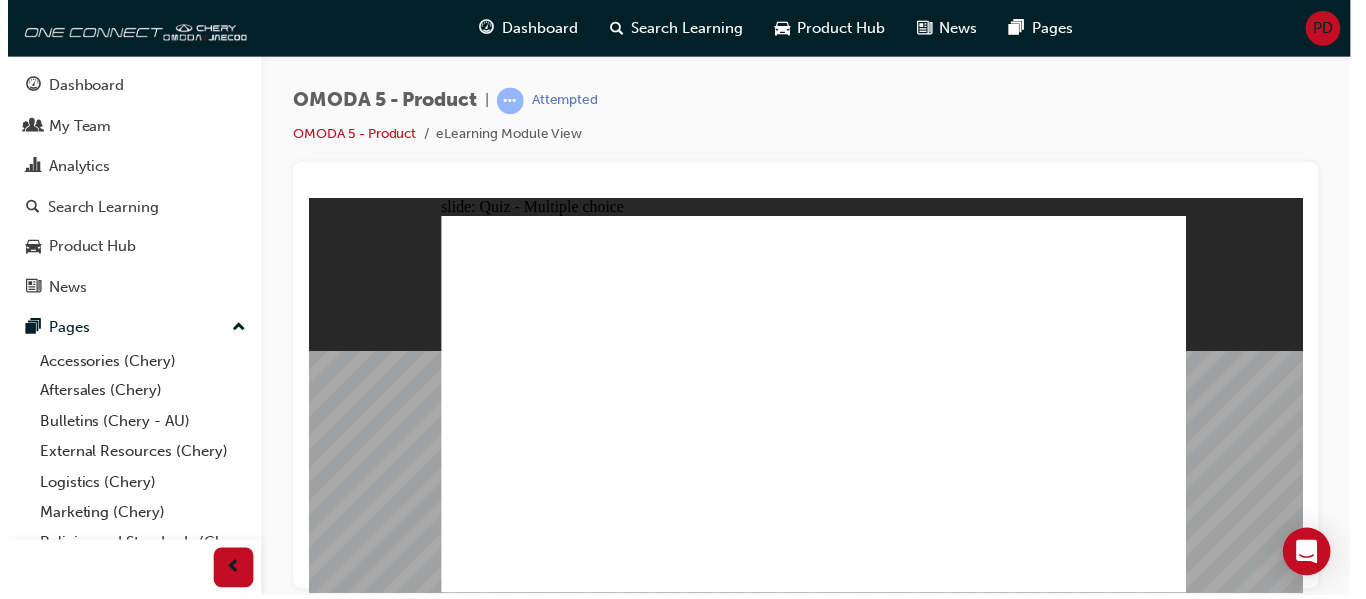 click 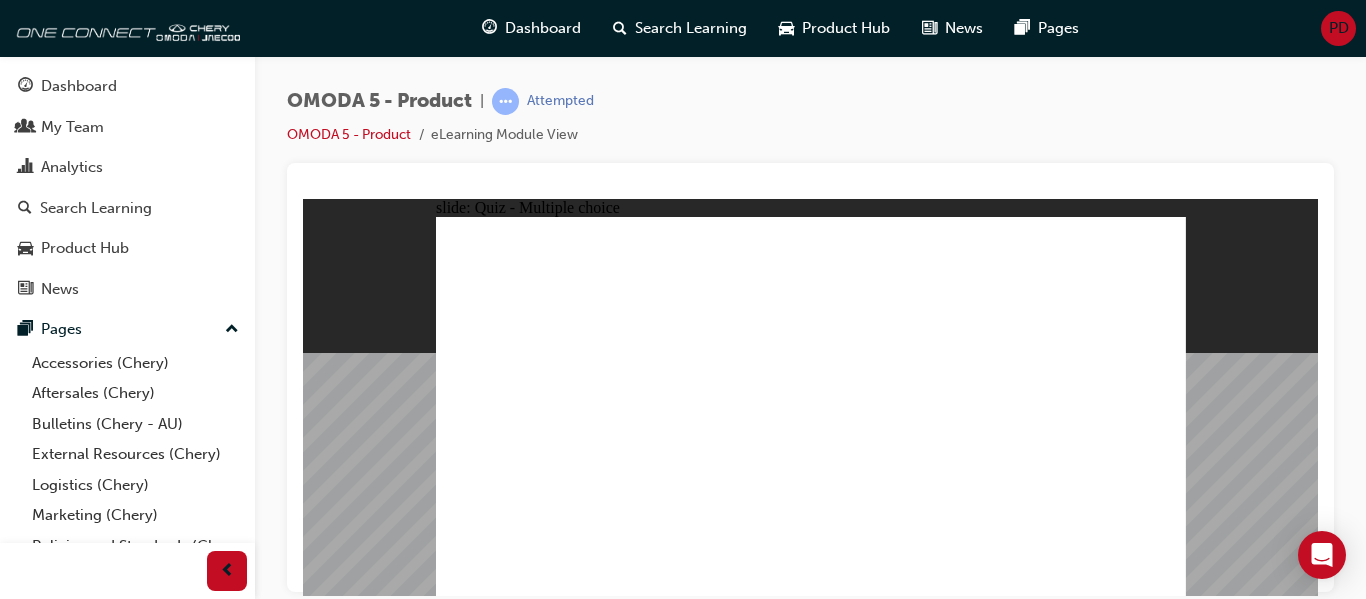 click 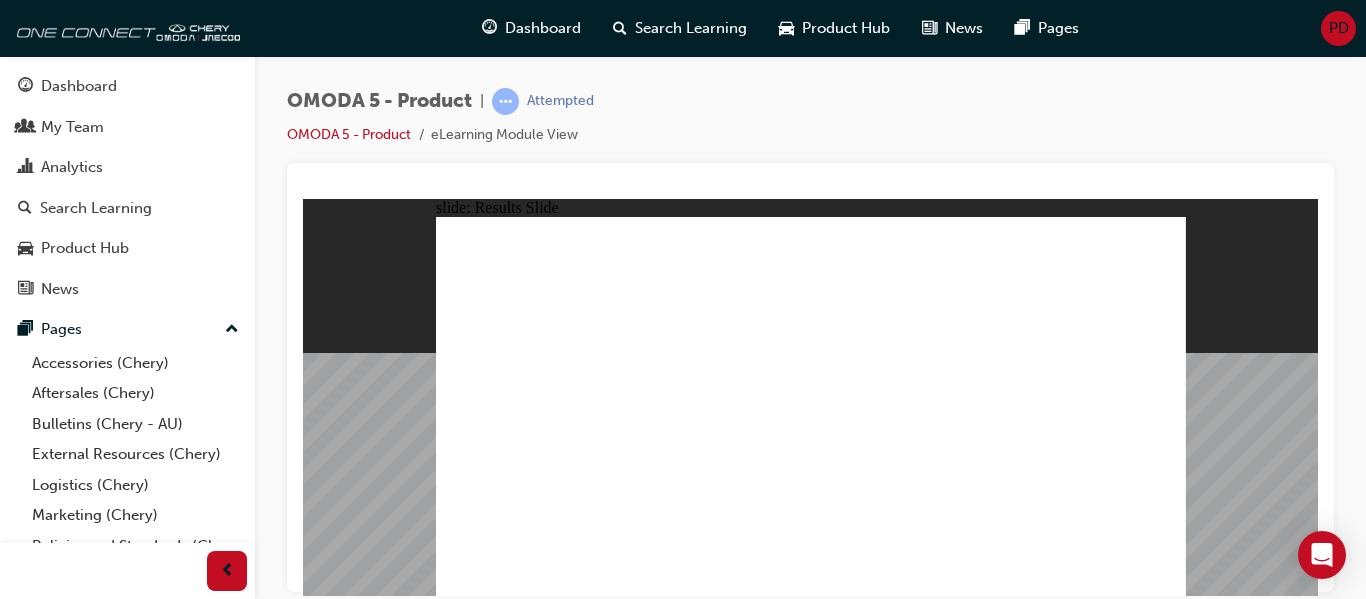 click 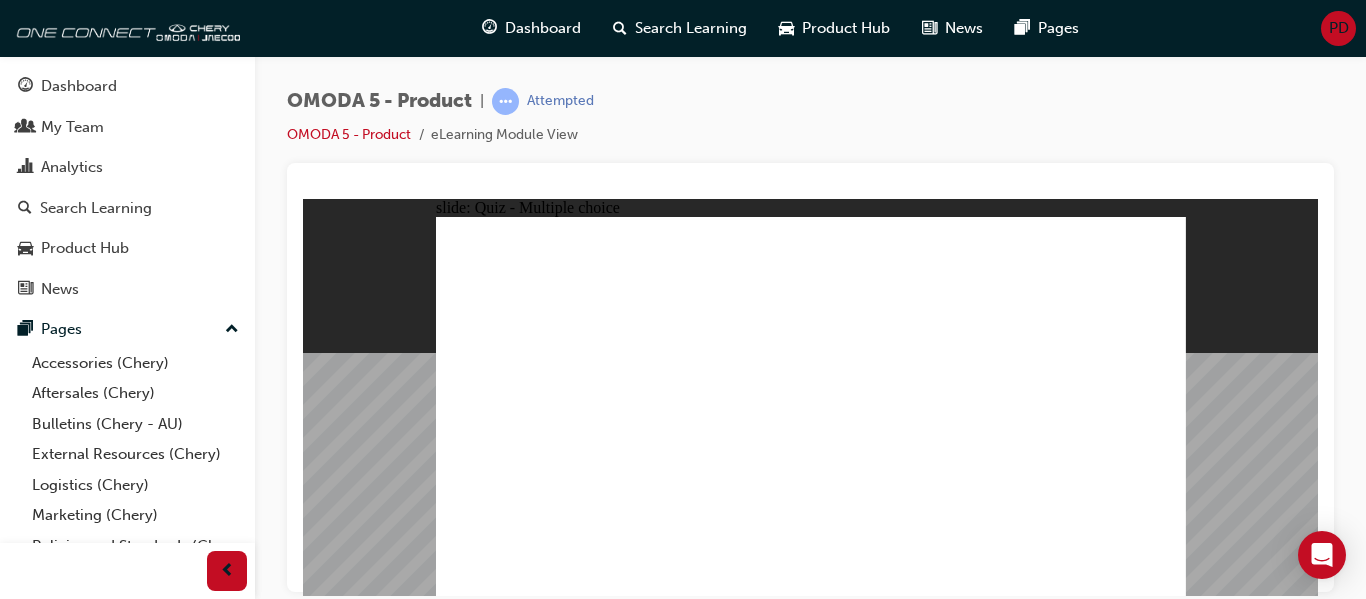 click 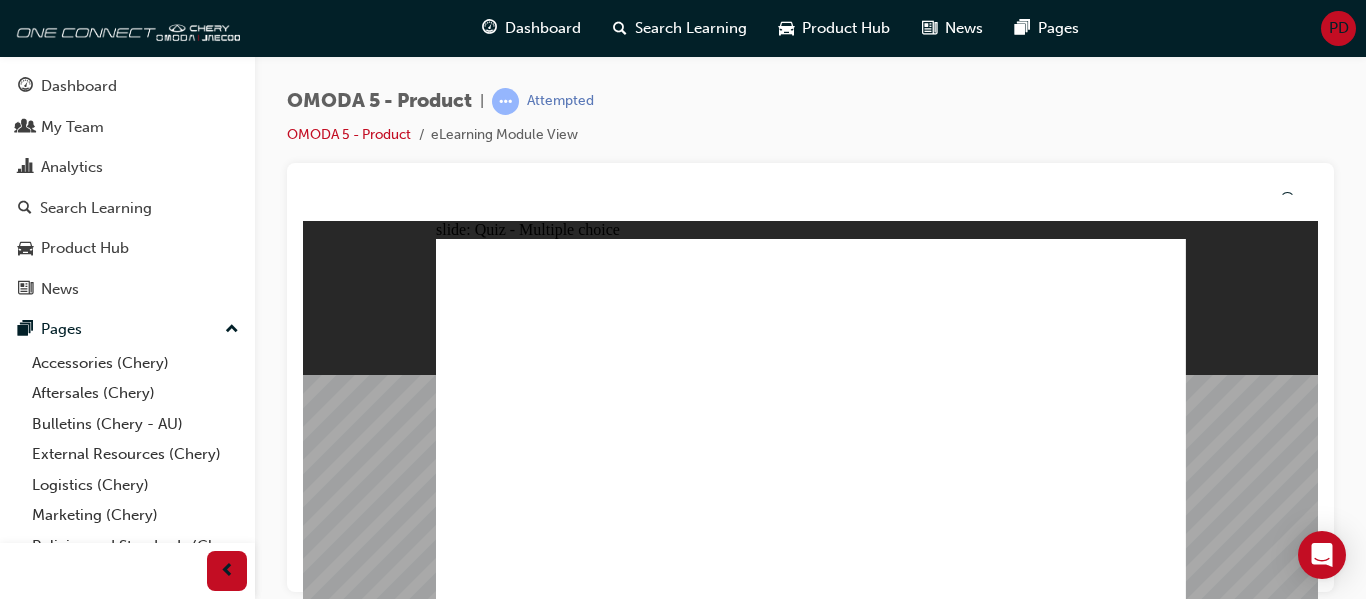 click 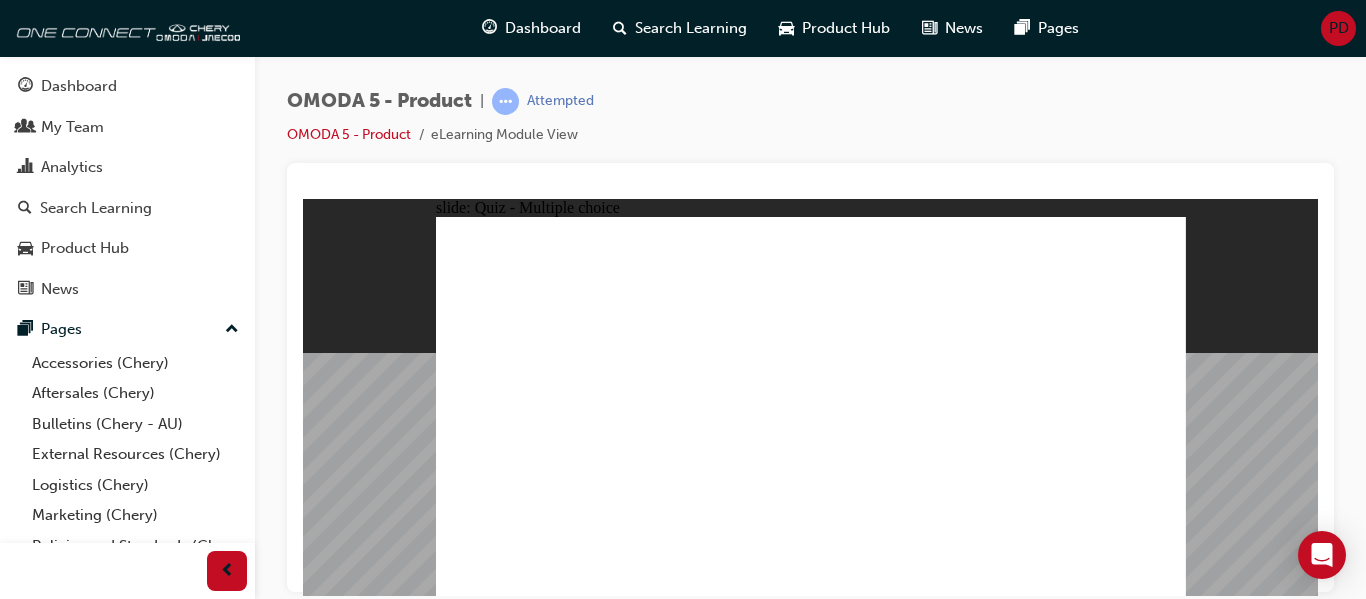 click 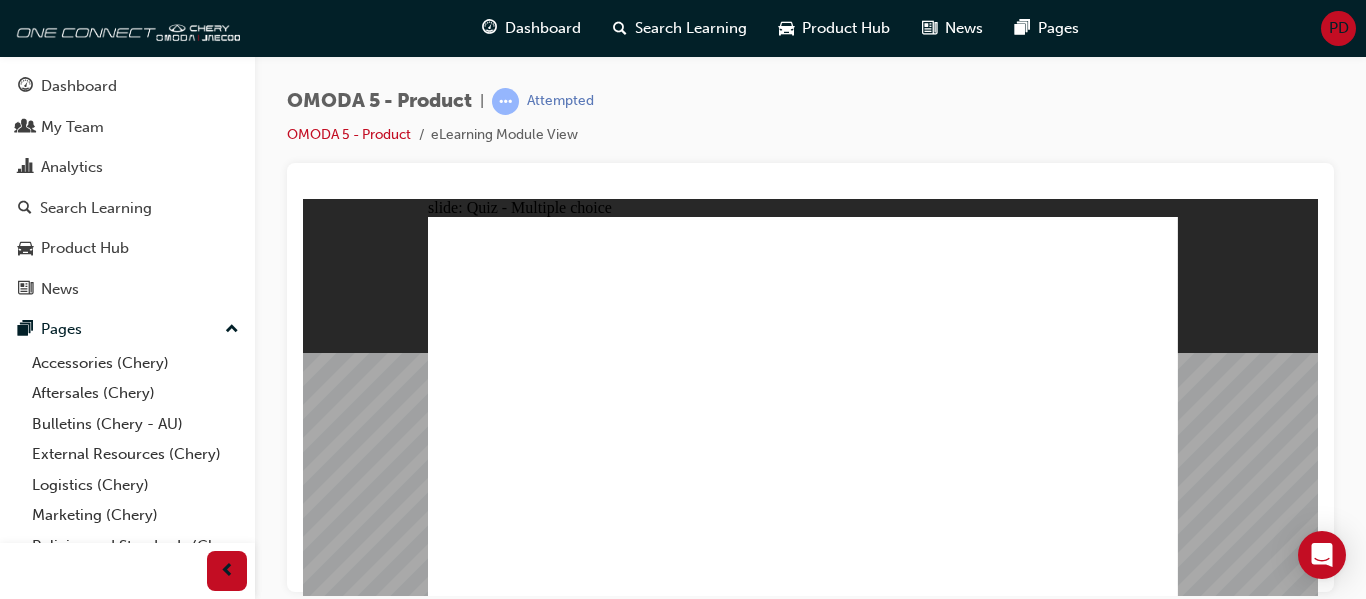 click 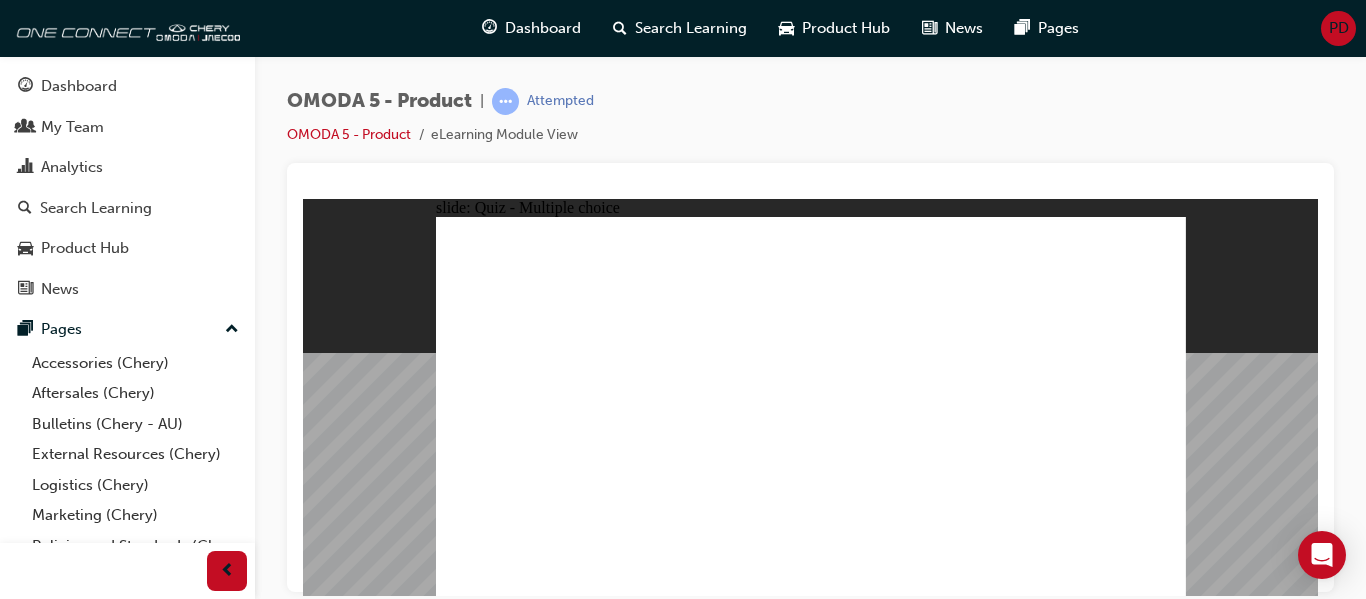 click 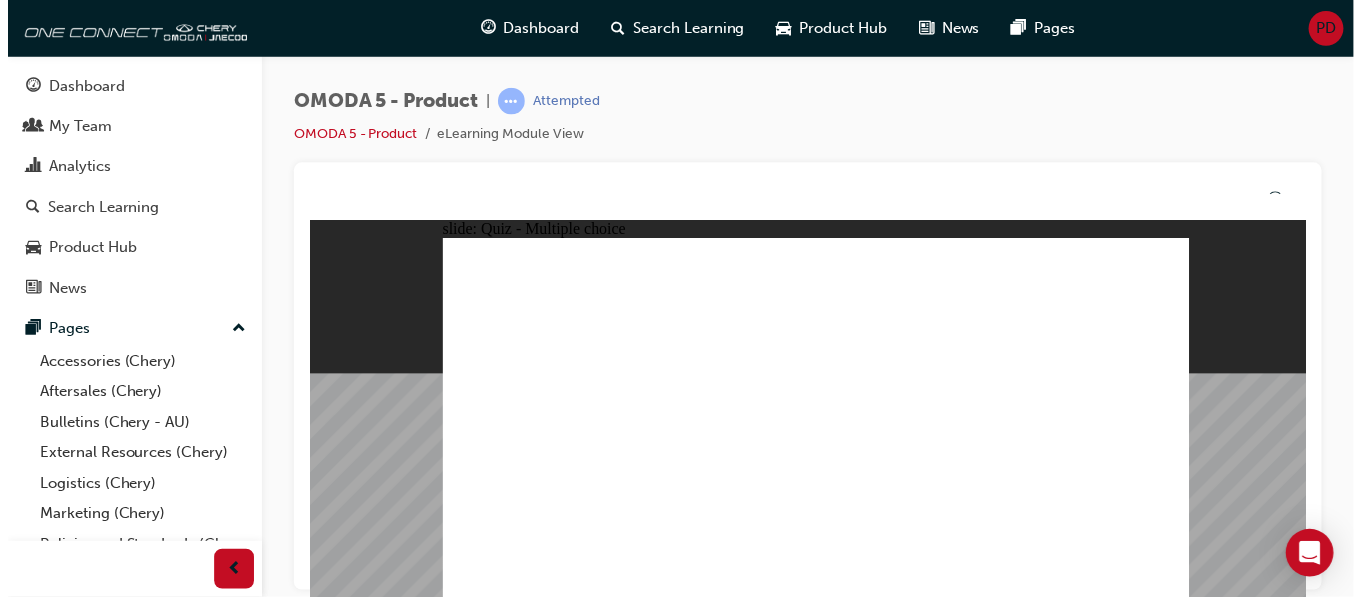 click on "That's right! You selected the correct answer. CORRECT NEXT" at bounding box center (817, 2367) 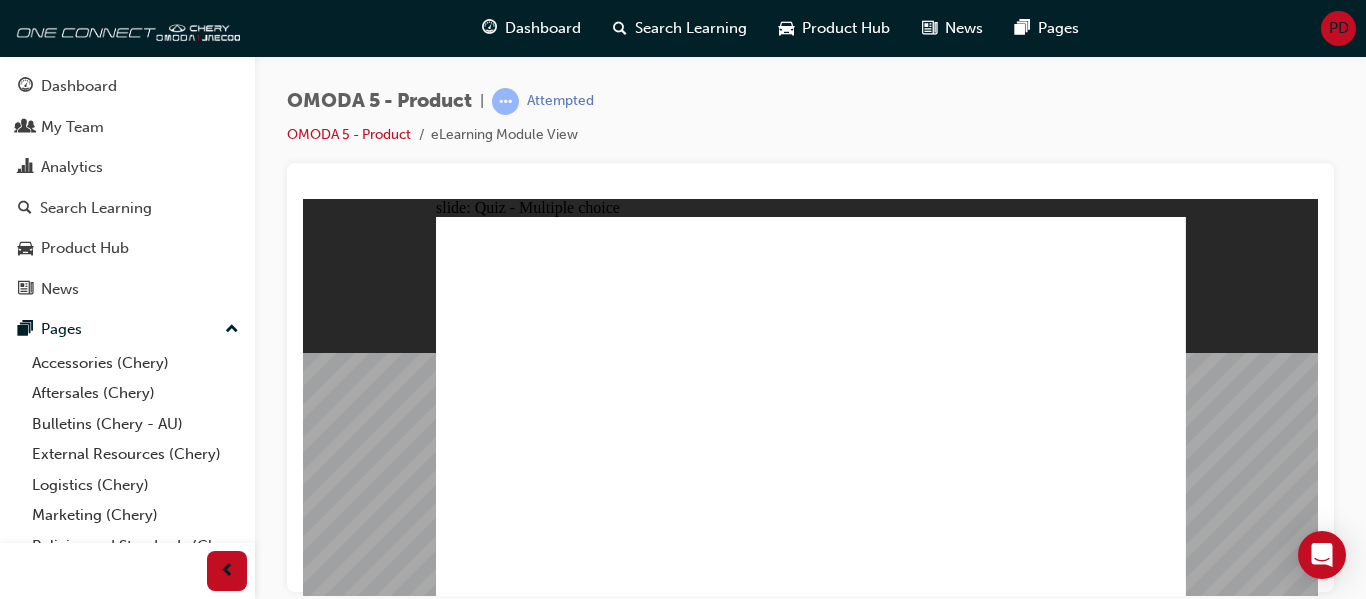 click 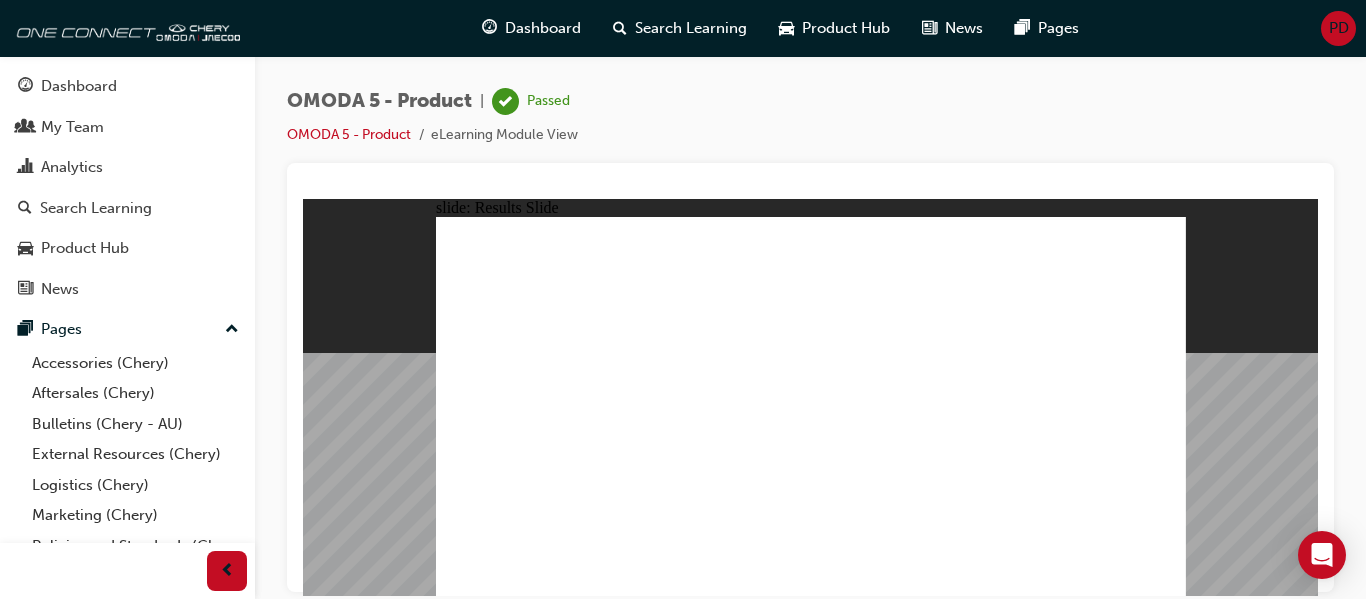 click 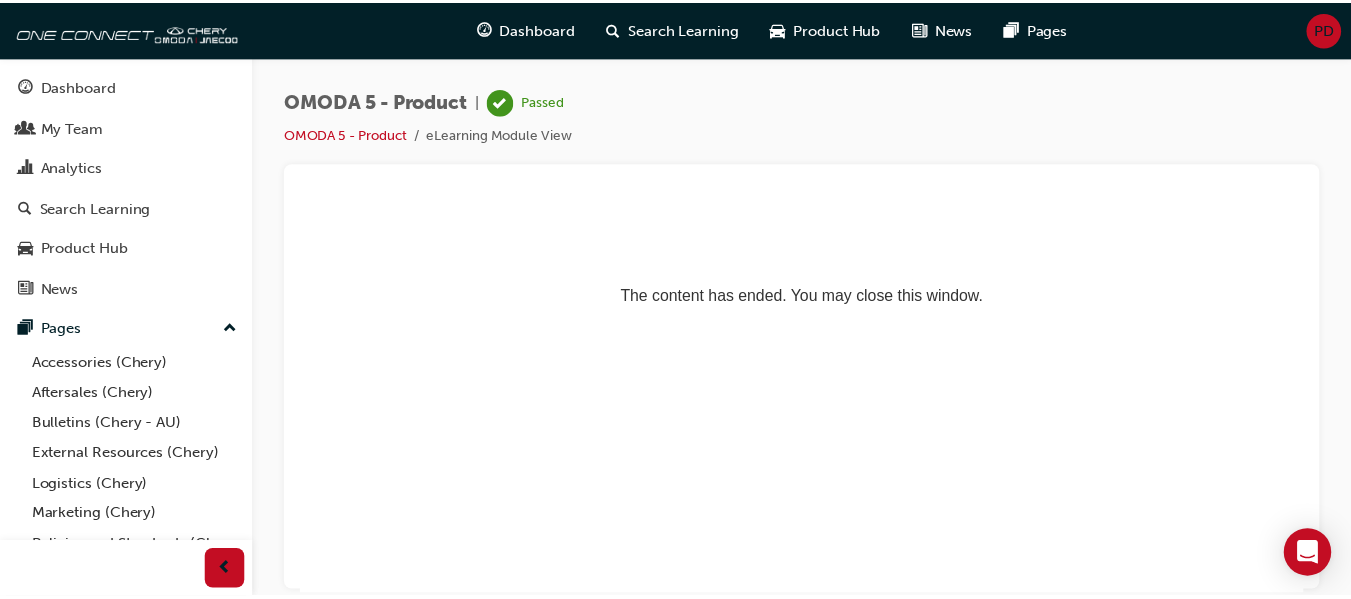 scroll, scrollTop: 0, scrollLeft: 0, axis: both 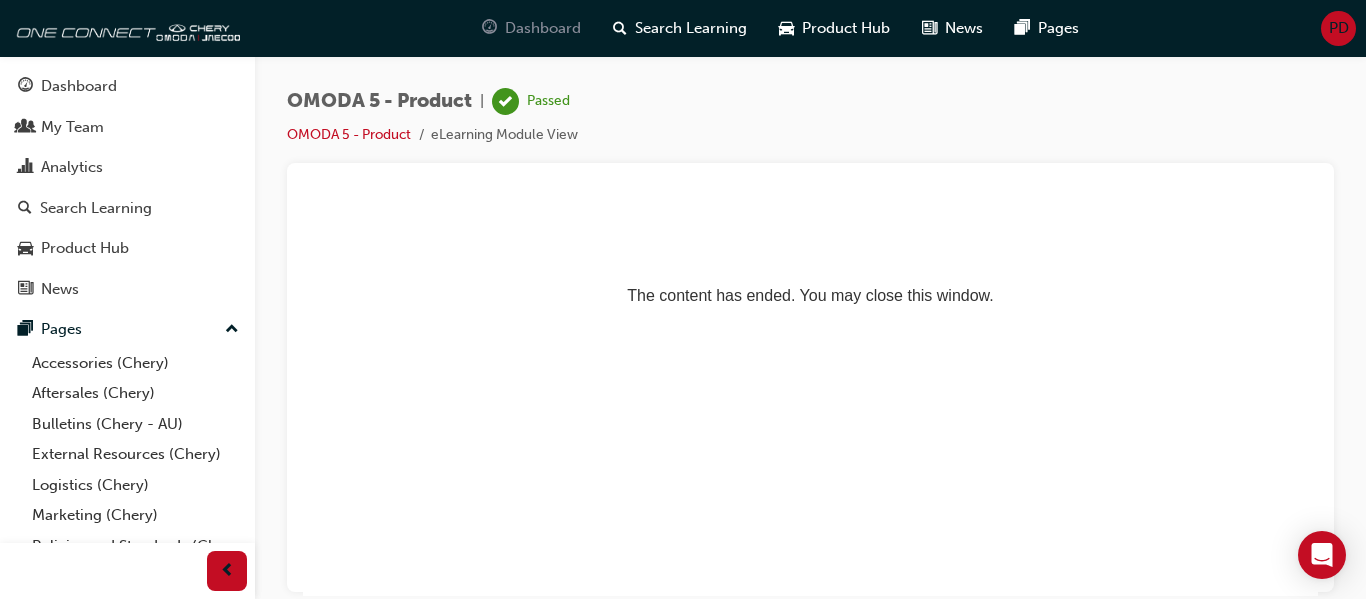 click on "Dashboard" at bounding box center (531, 28) 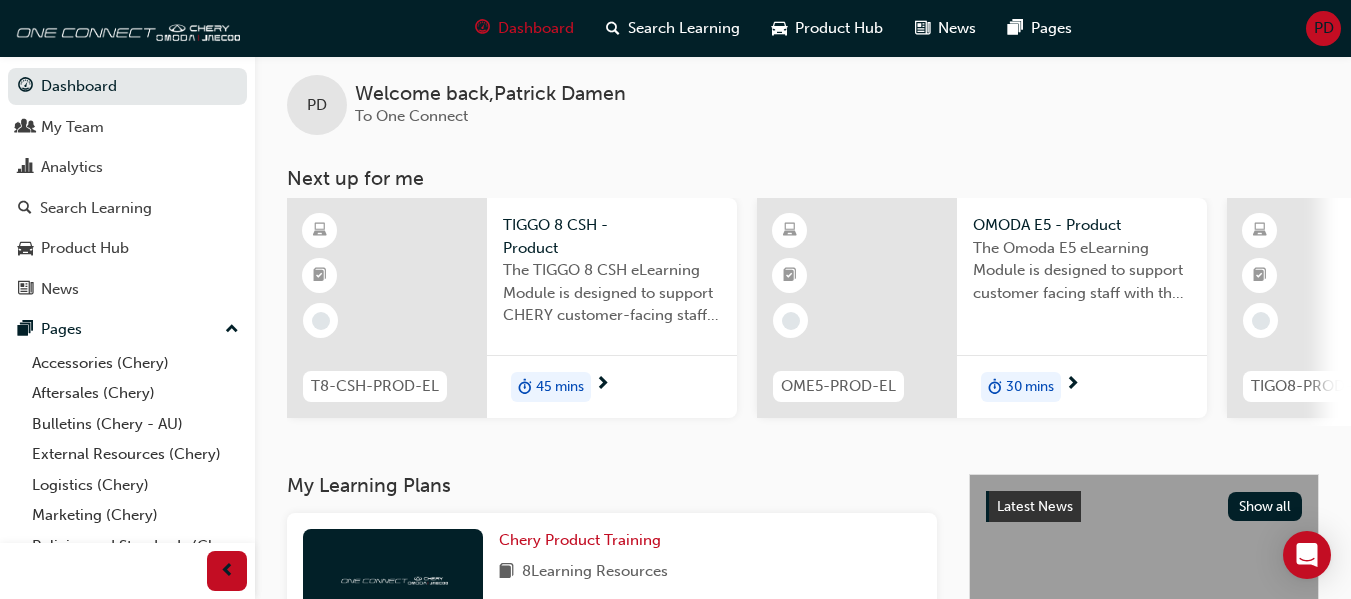 scroll, scrollTop: 25, scrollLeft: 0, axis: vertical 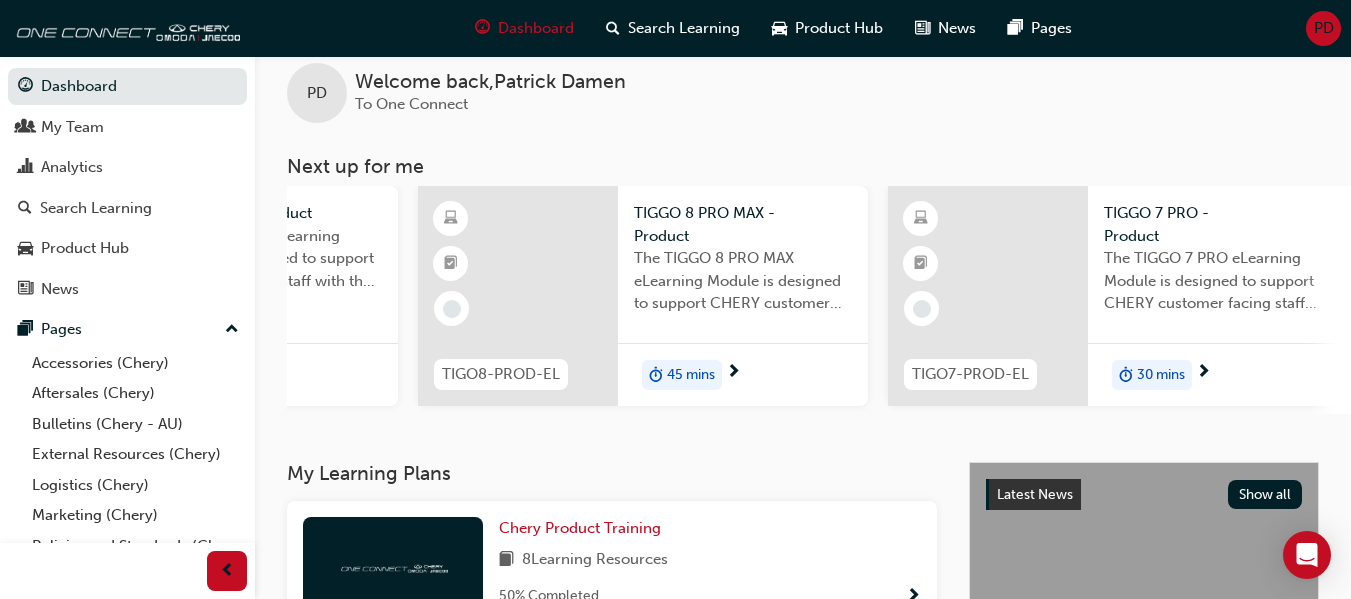 click on "30 mins" at bounding box center [1161, 375] 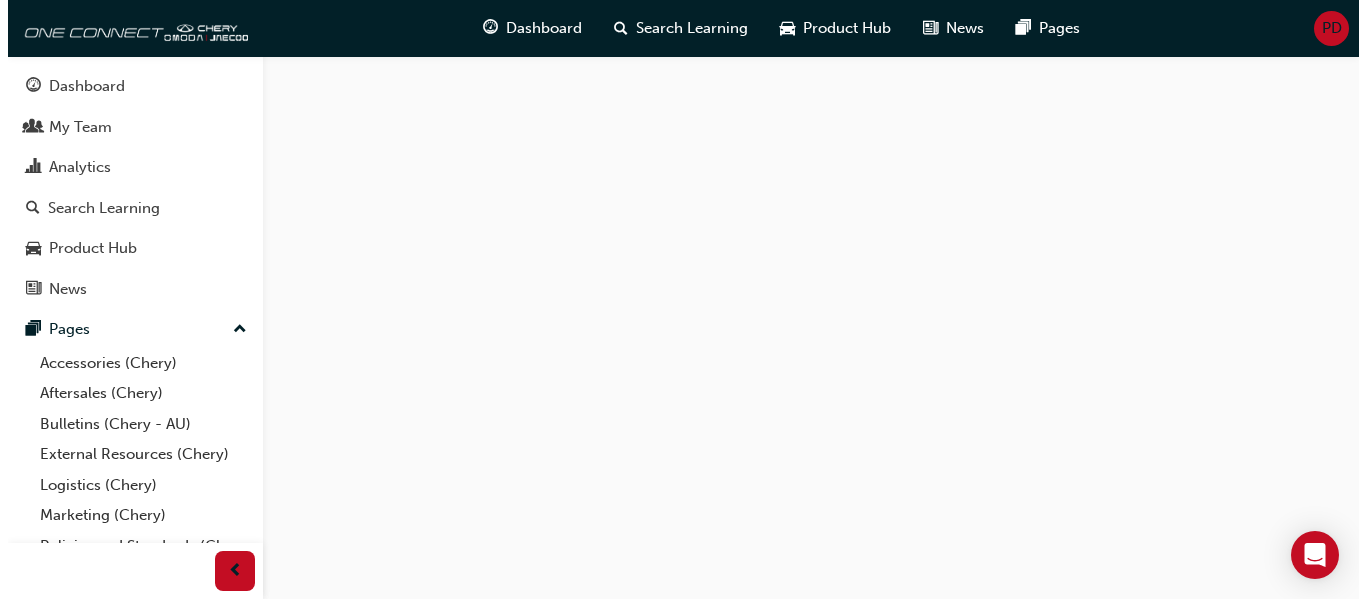 scroll, scrollTop: 0, scrollLeft: 0, axis: both 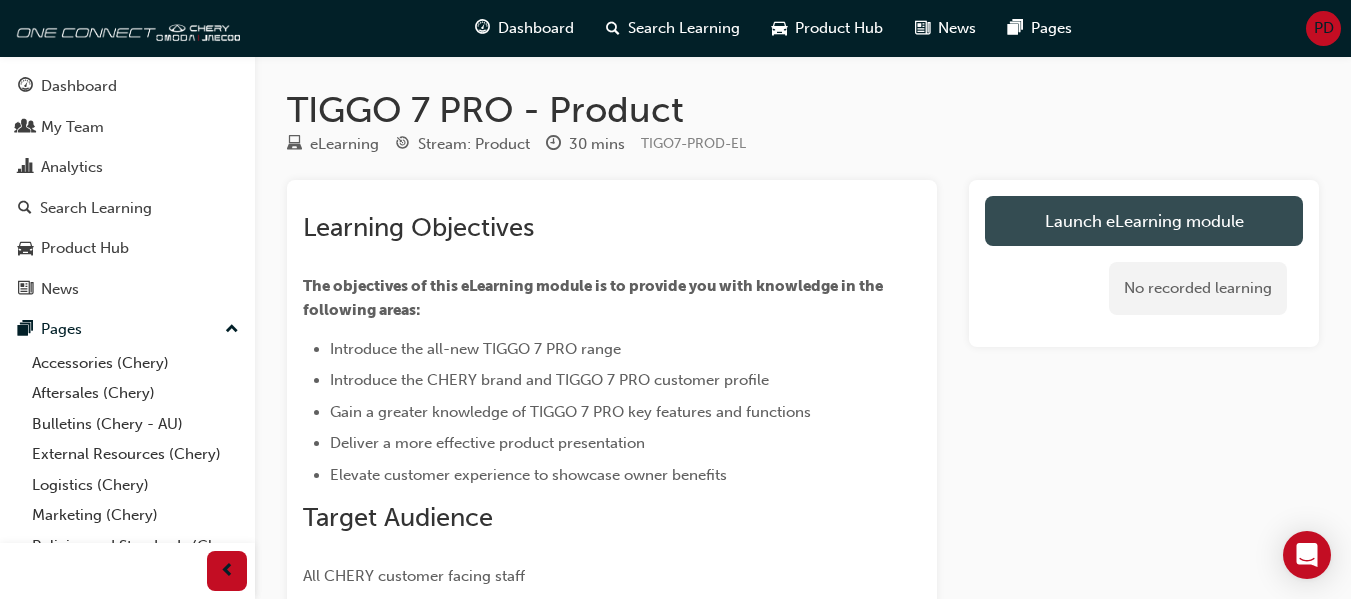 click on "Launch eLearning module" at bounding box center [1144, 221] 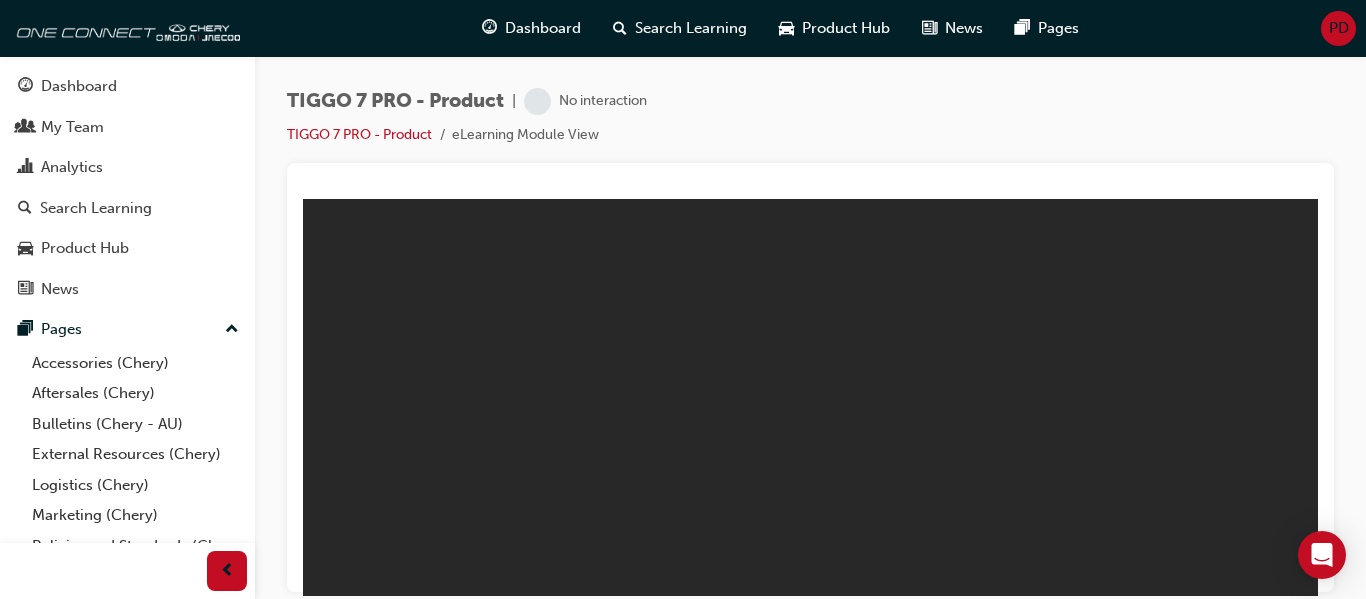 scroll, scrollTop: 0, scrollLeft: 0, axis: both 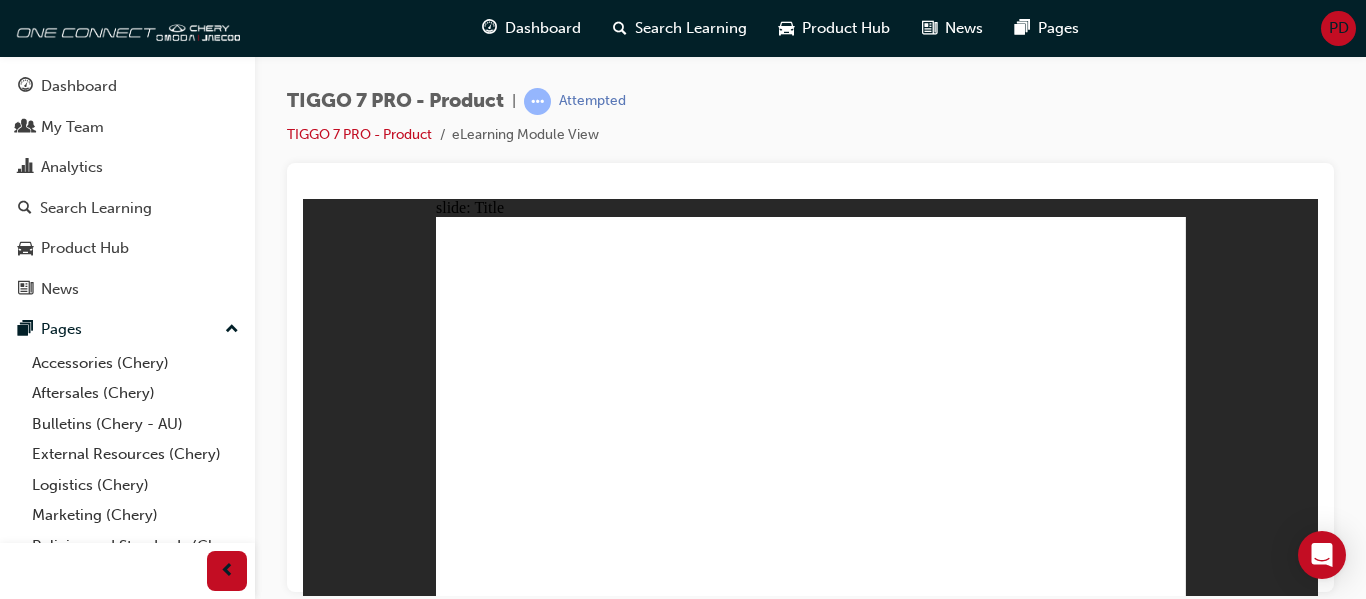 click 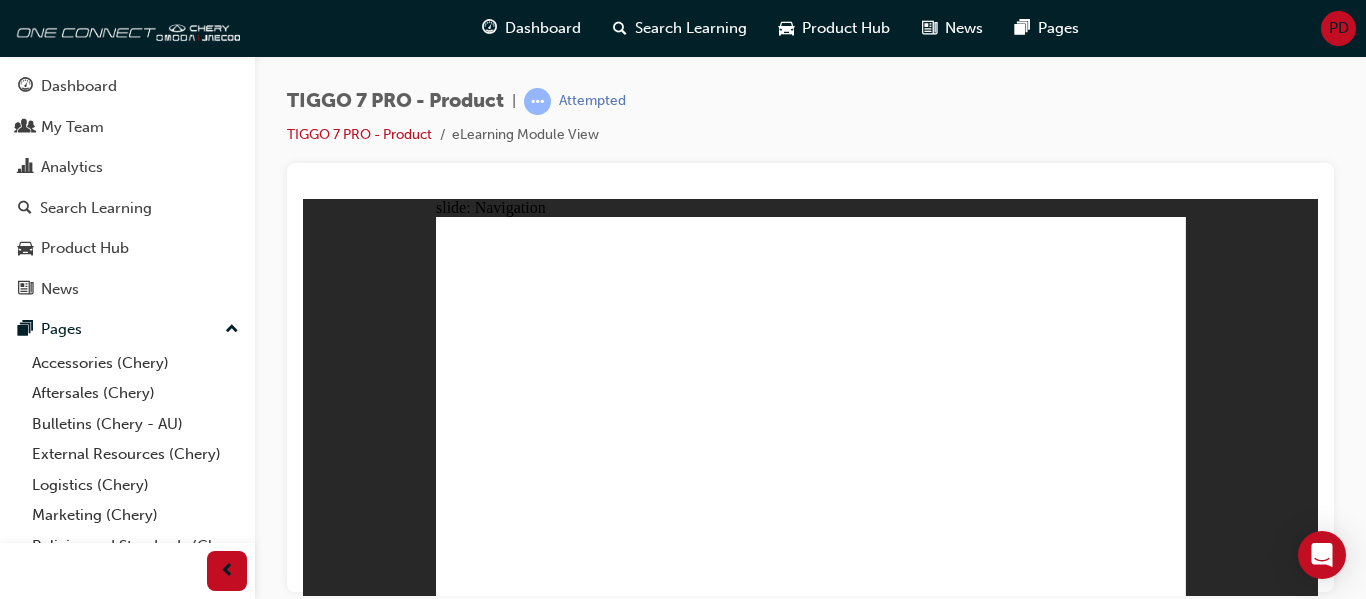click 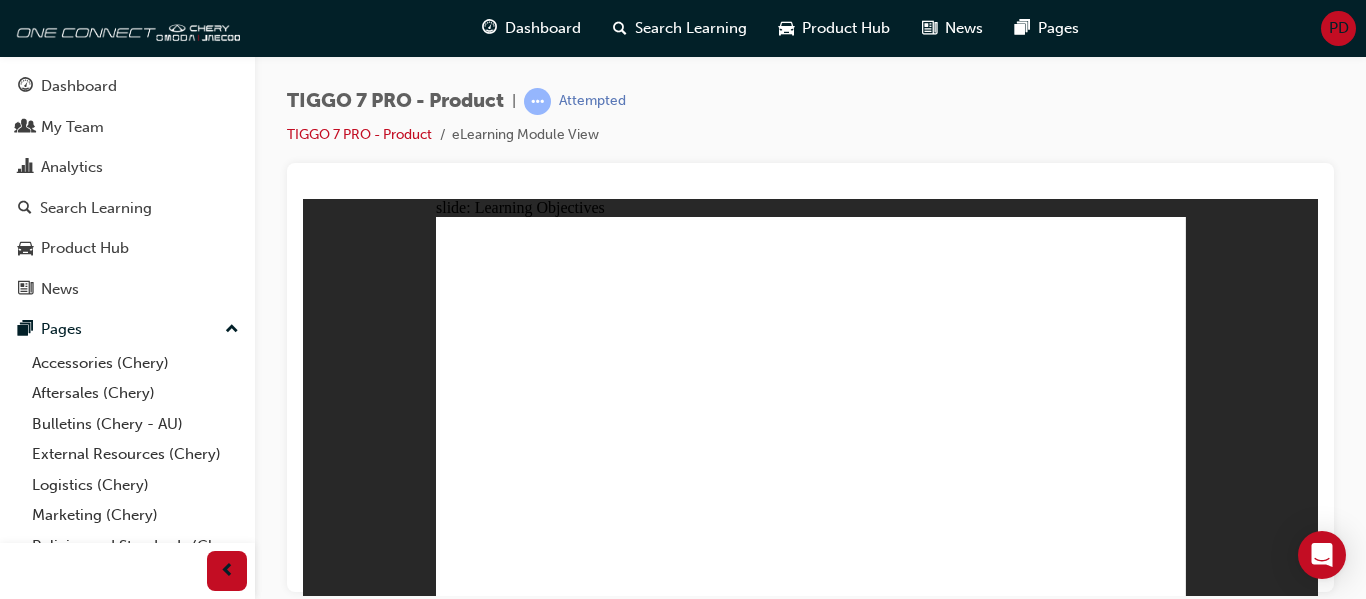 click 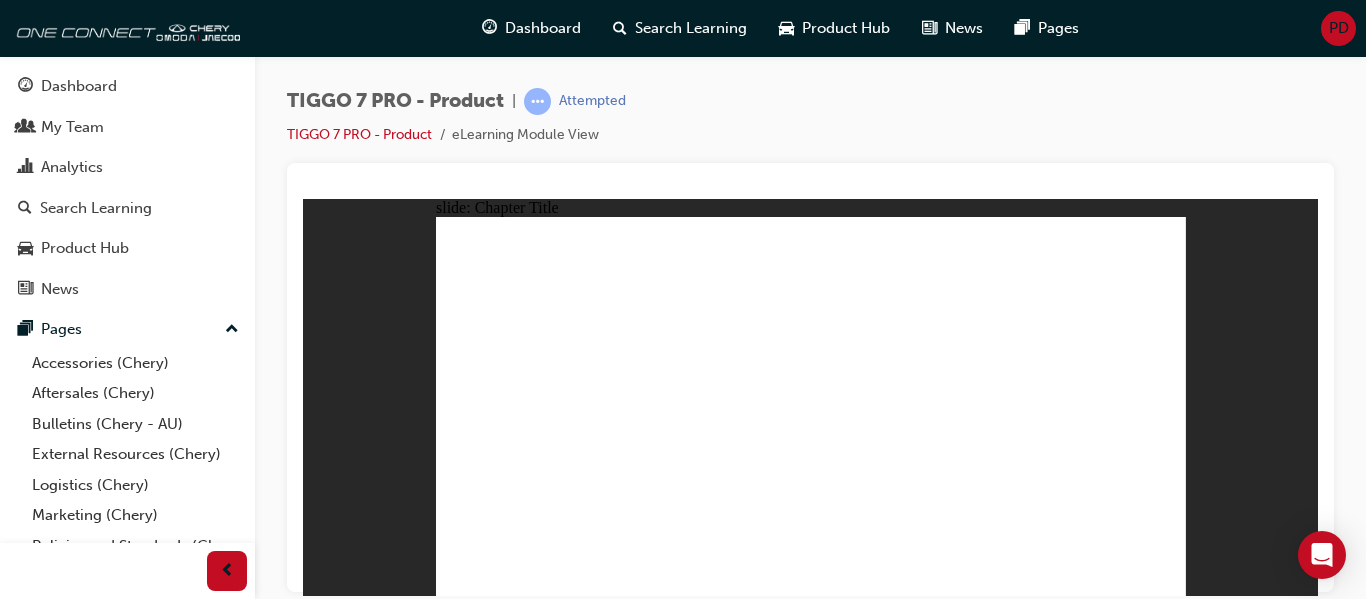 click 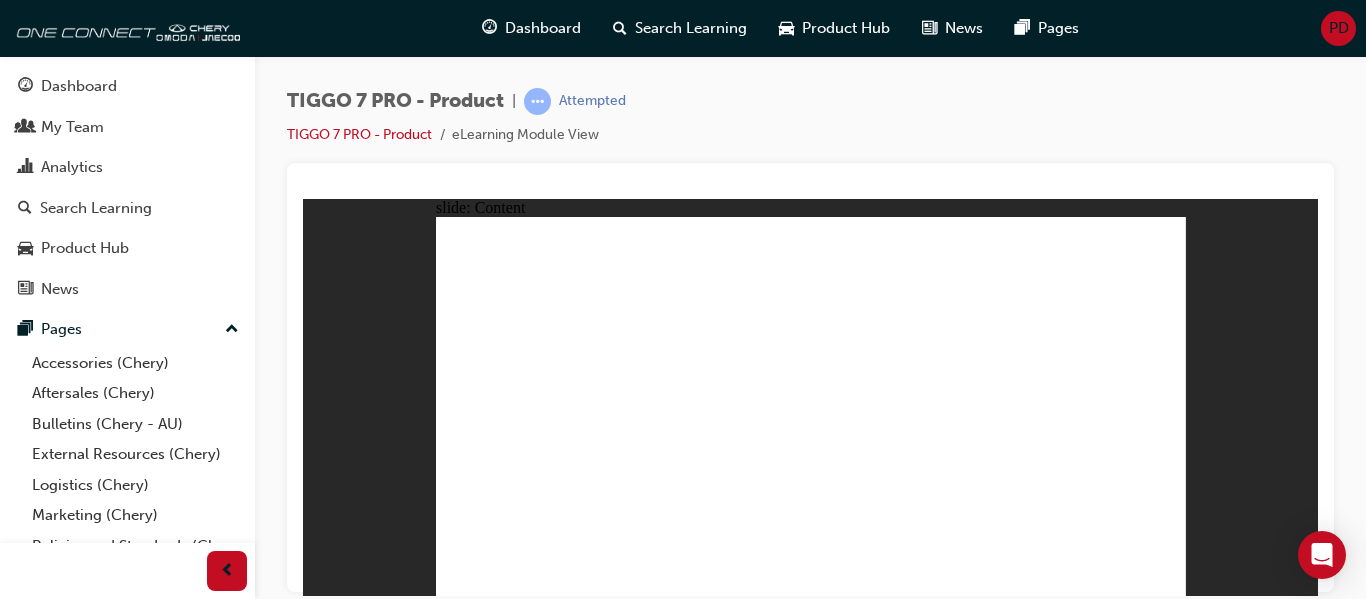 click 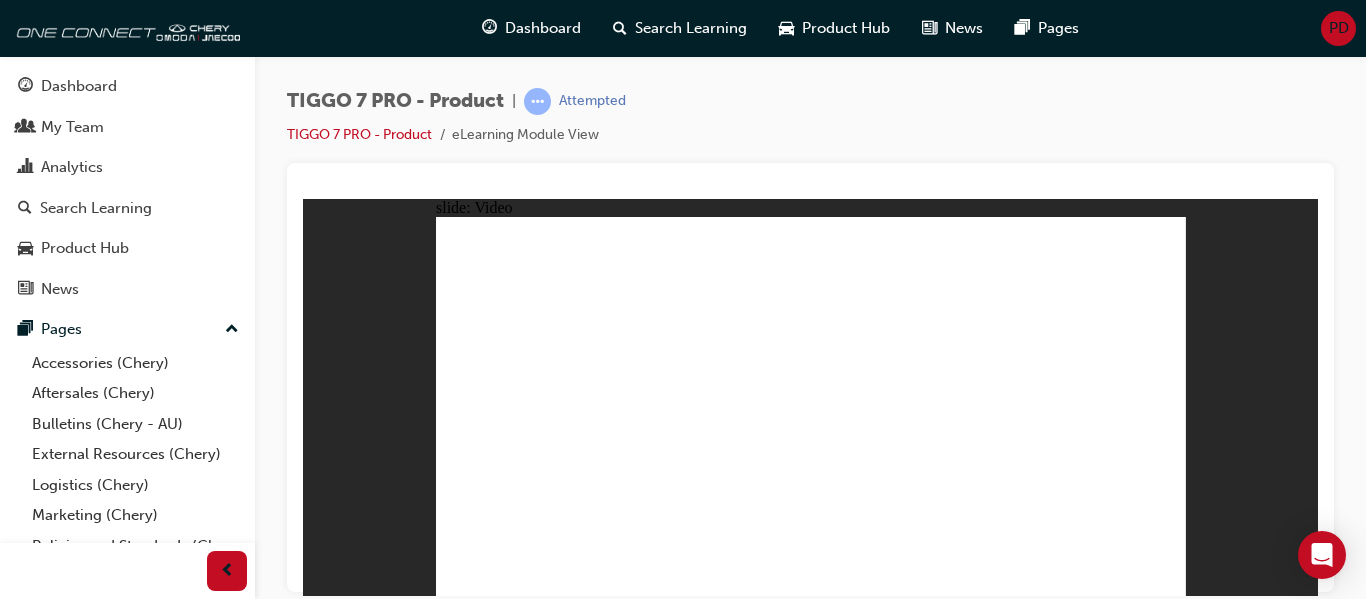 click 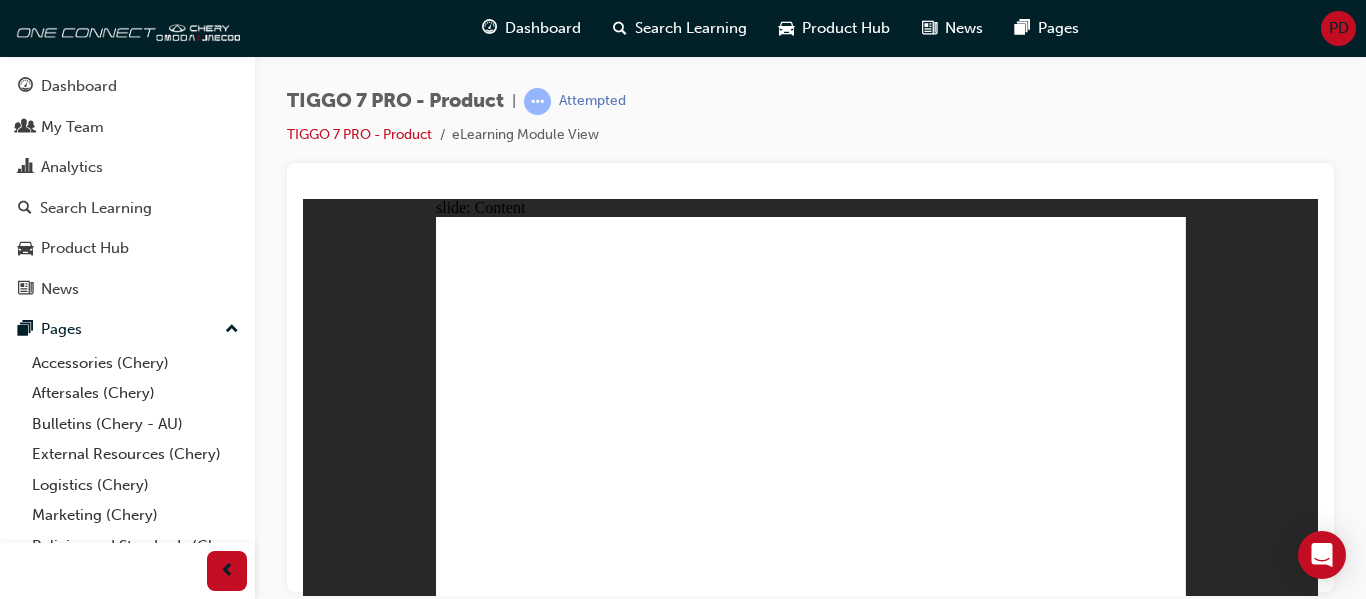click 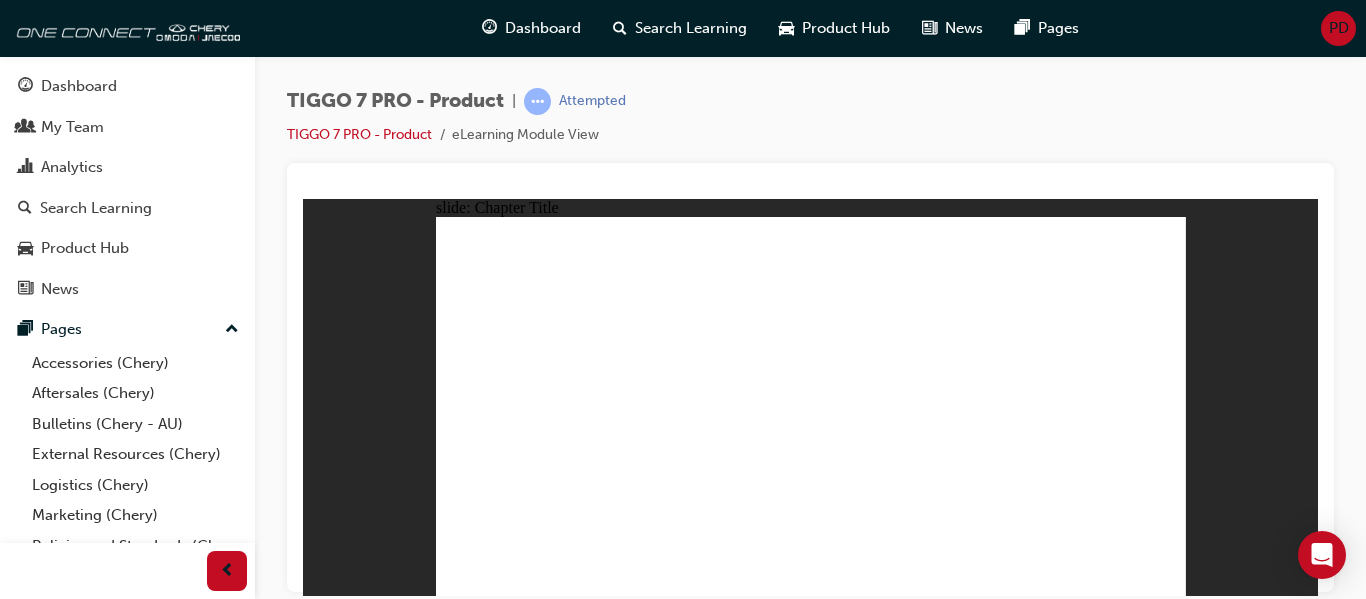 click 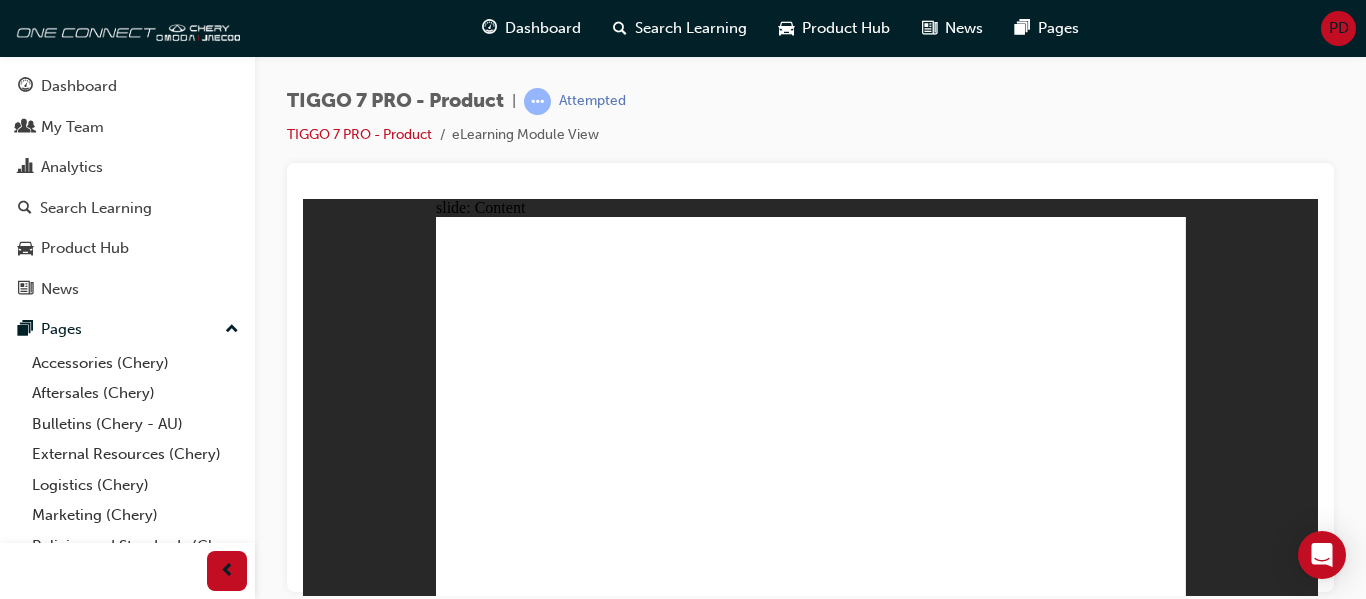 click 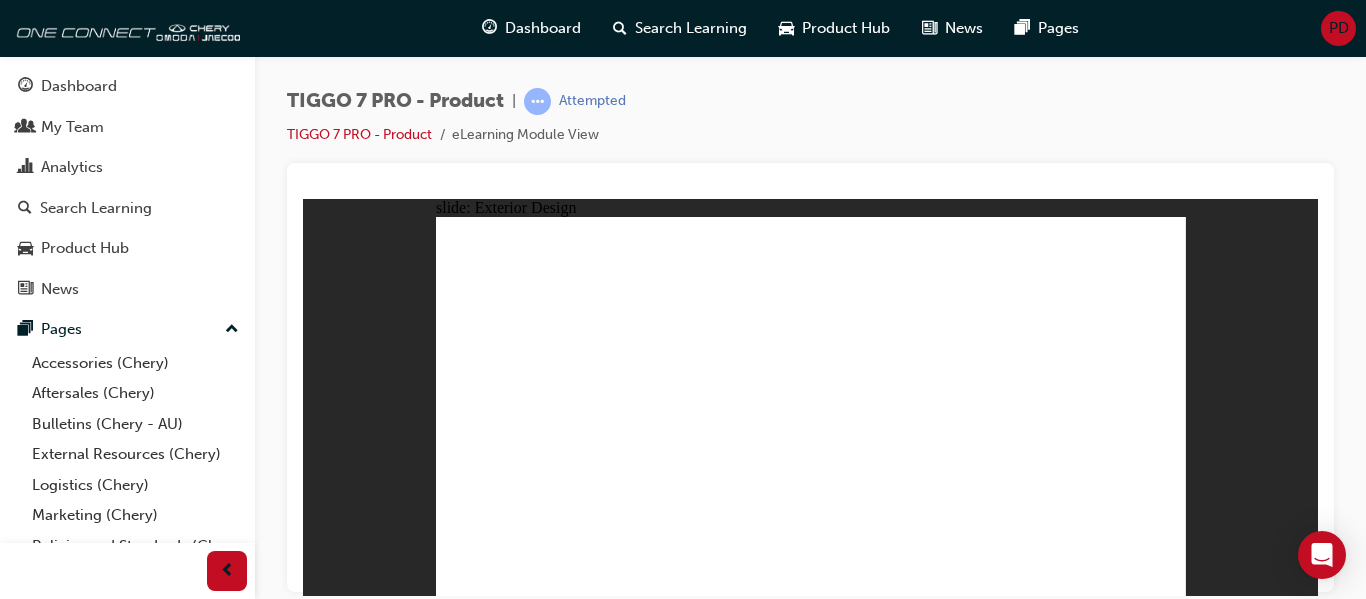 click at bounding box center (811, 4513) 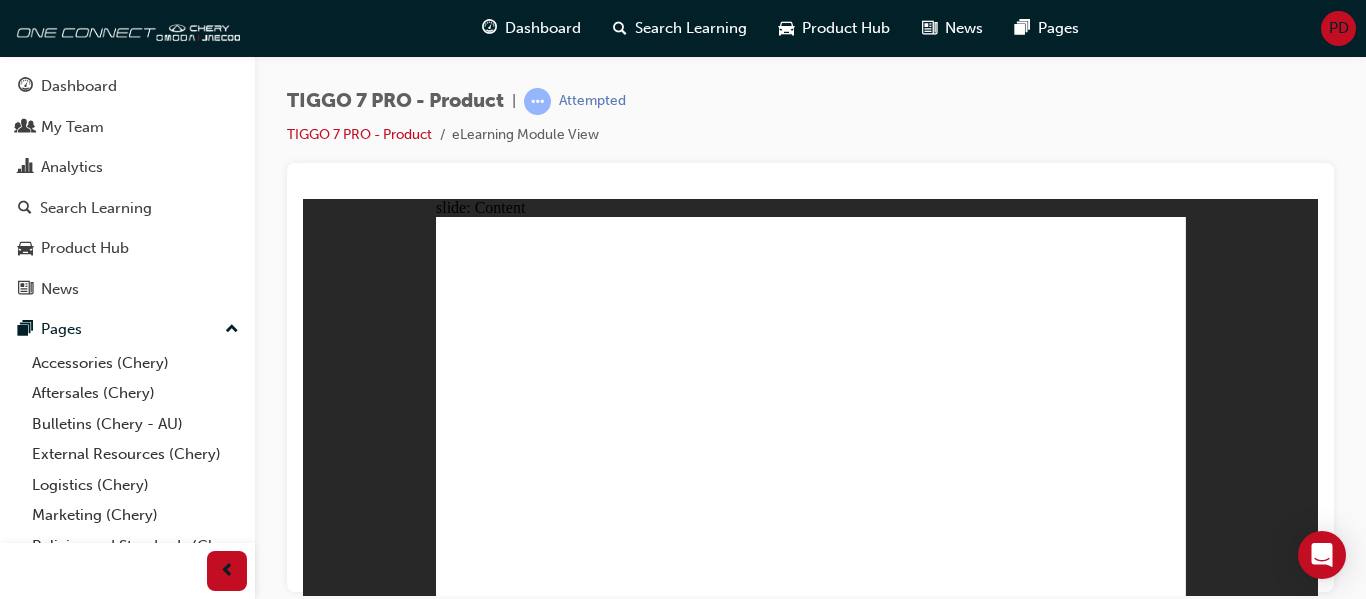 click 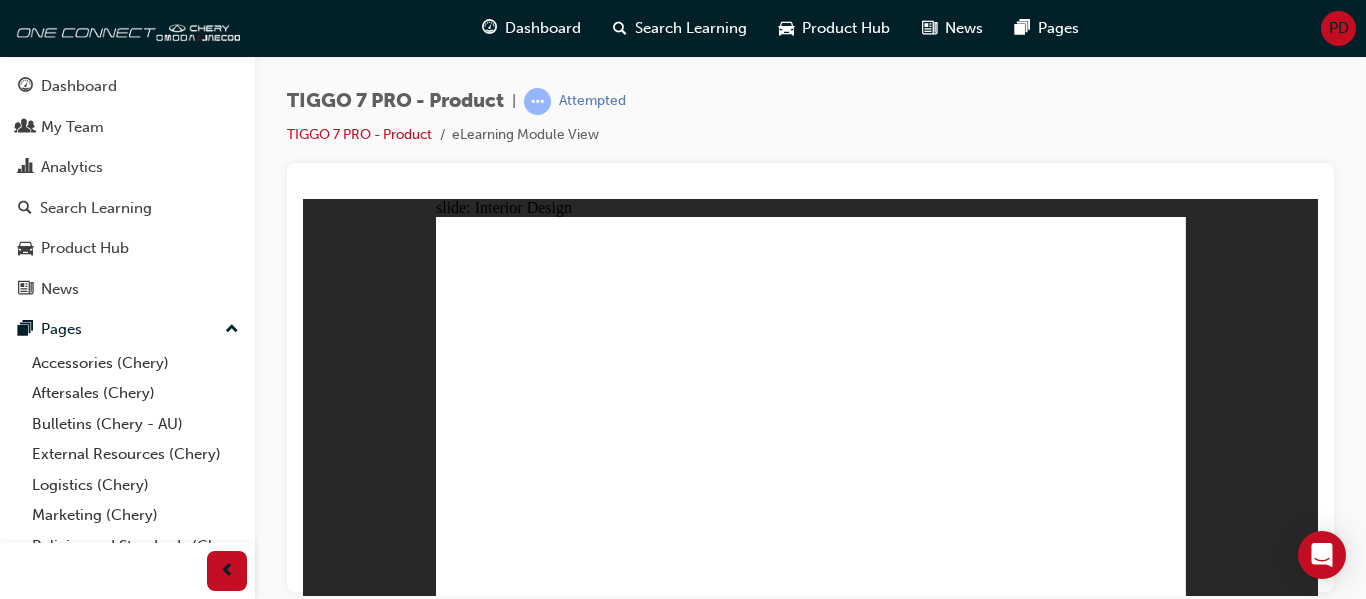 click 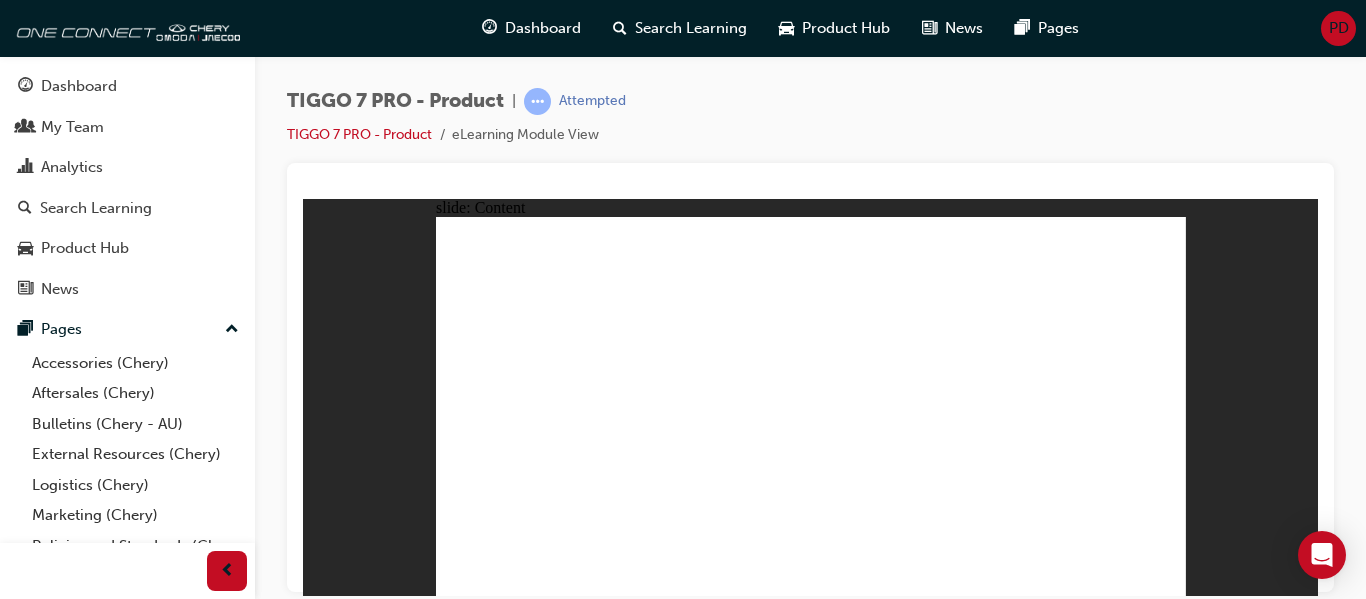 click 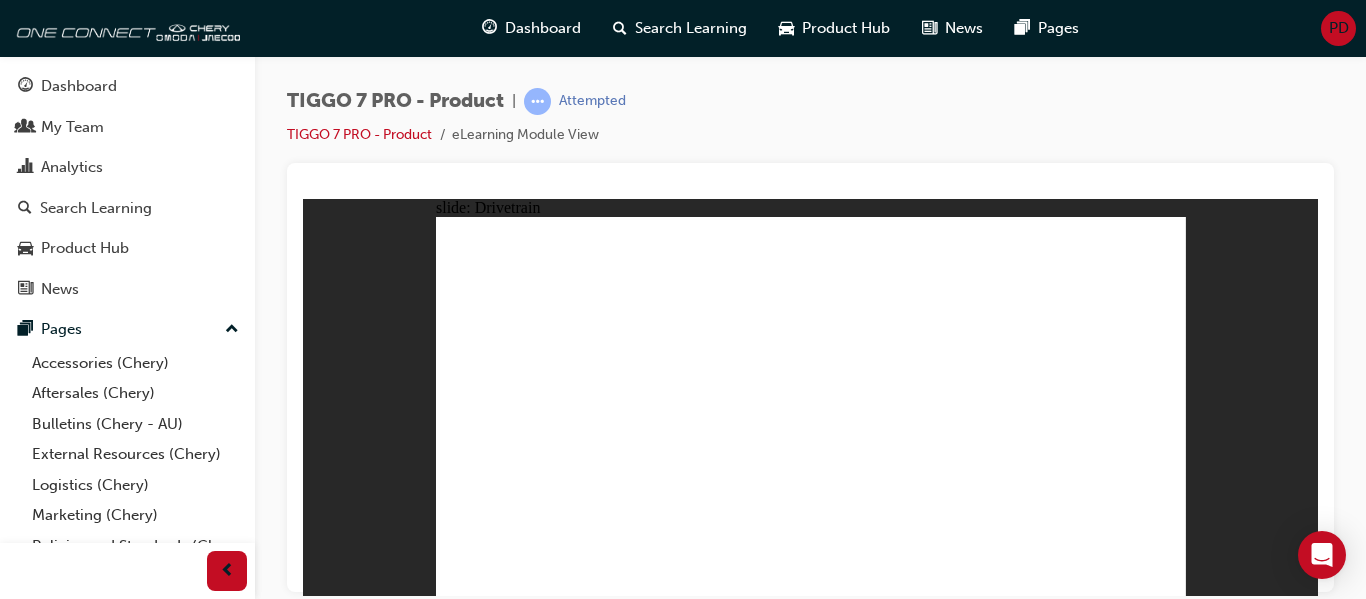 click 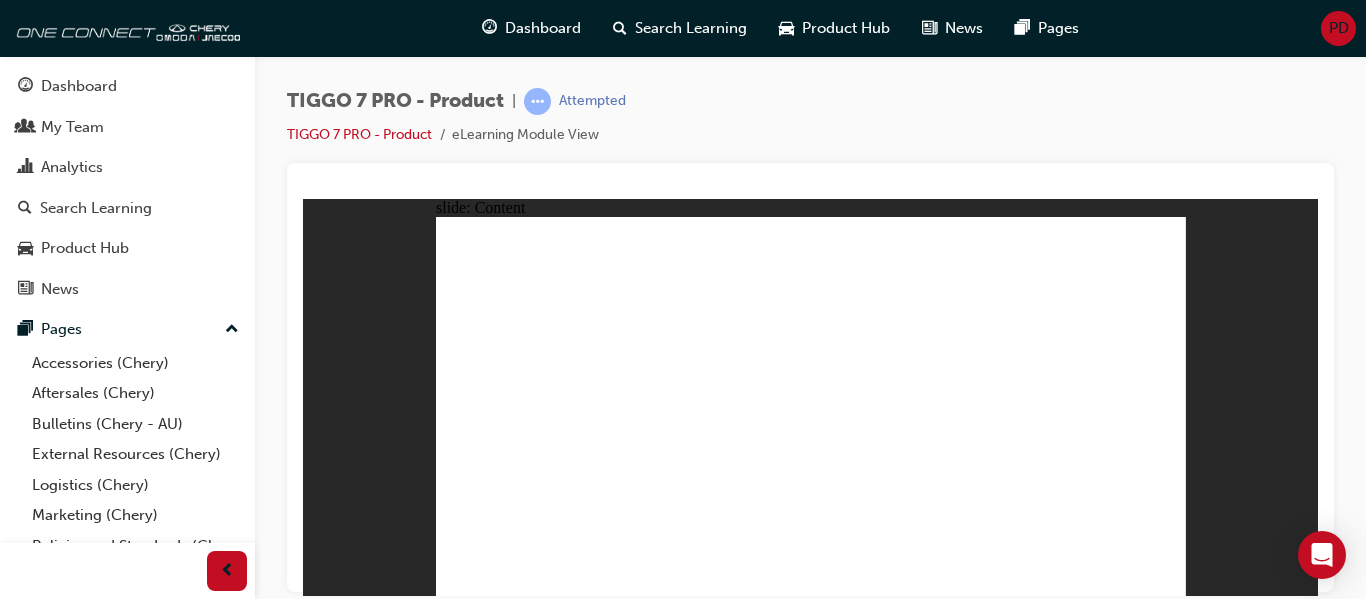 click 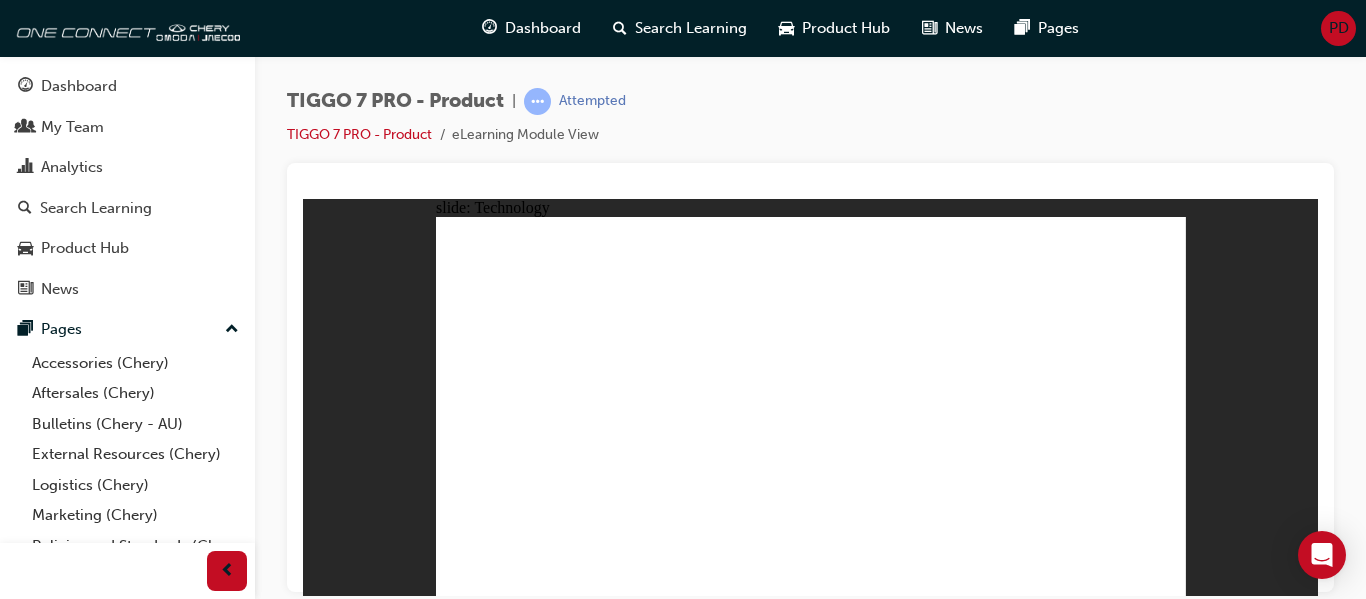 click 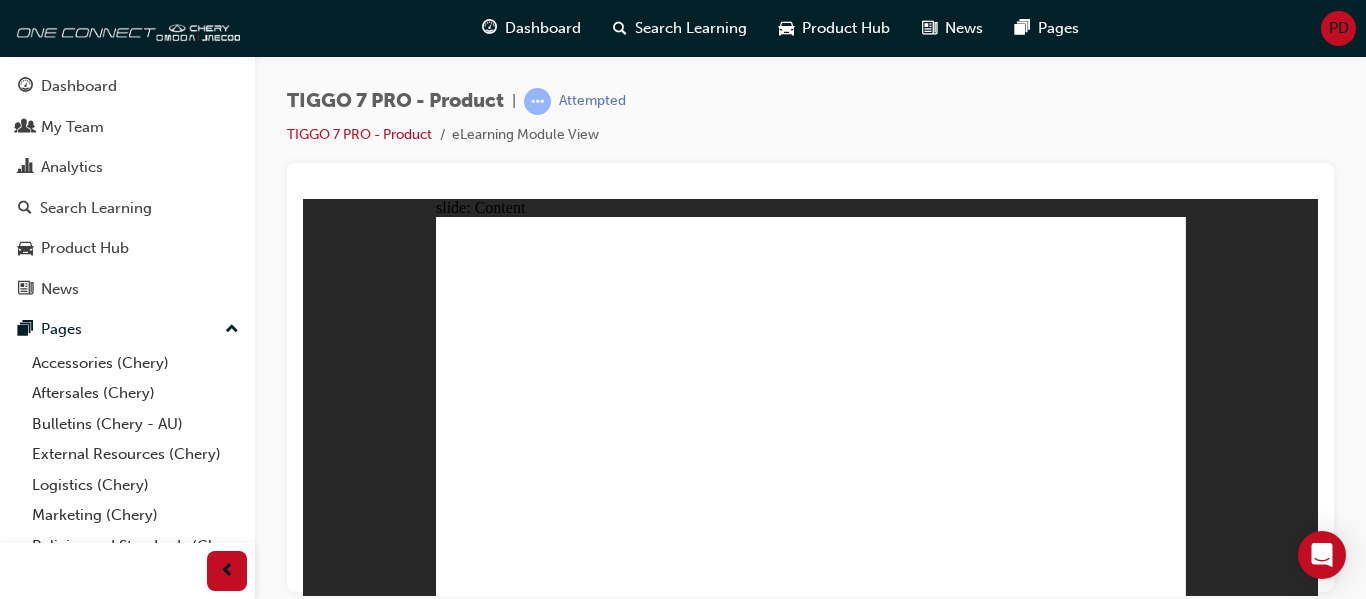 click 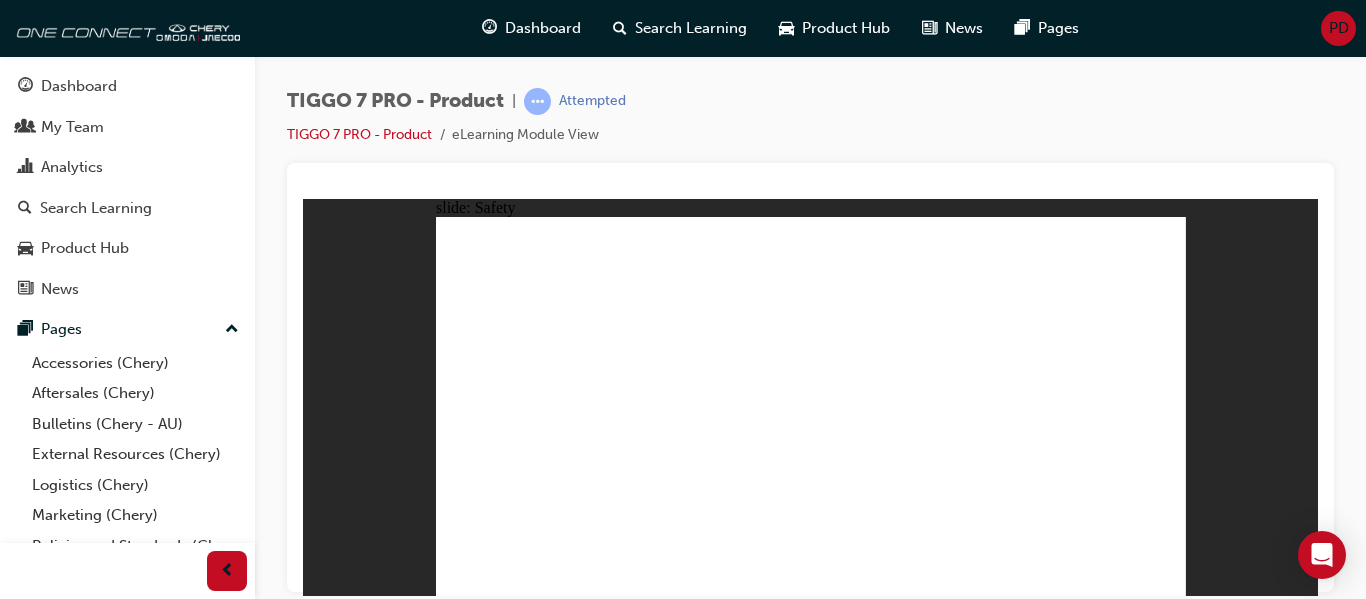 click 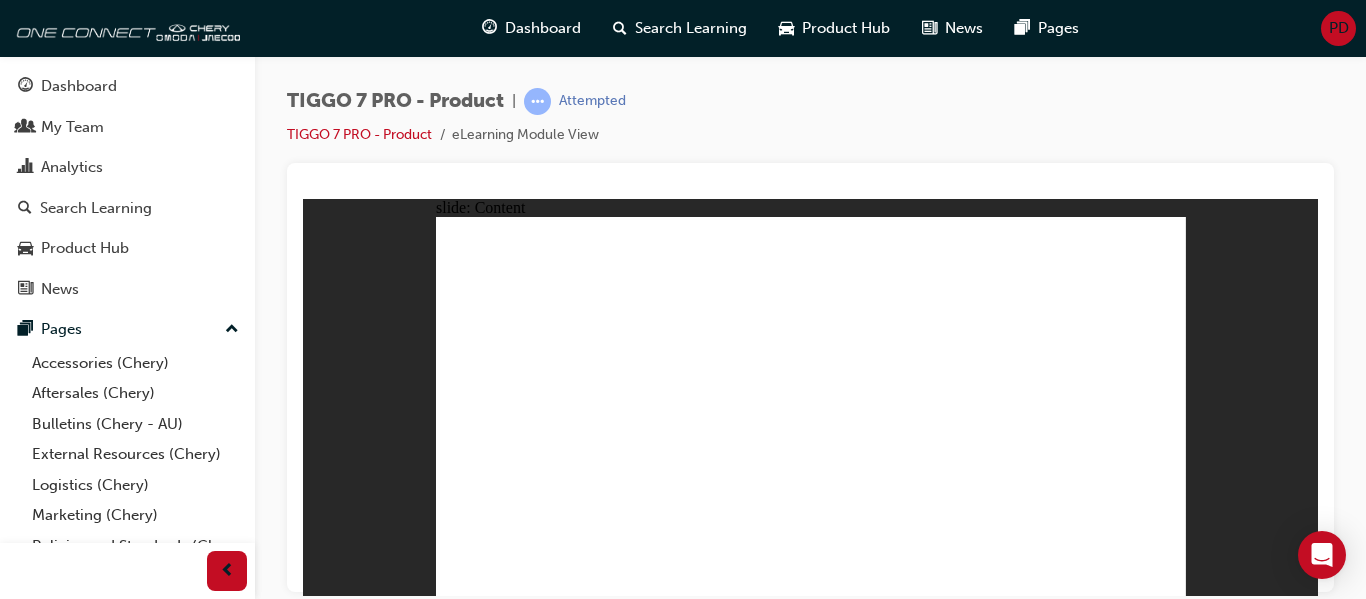 click 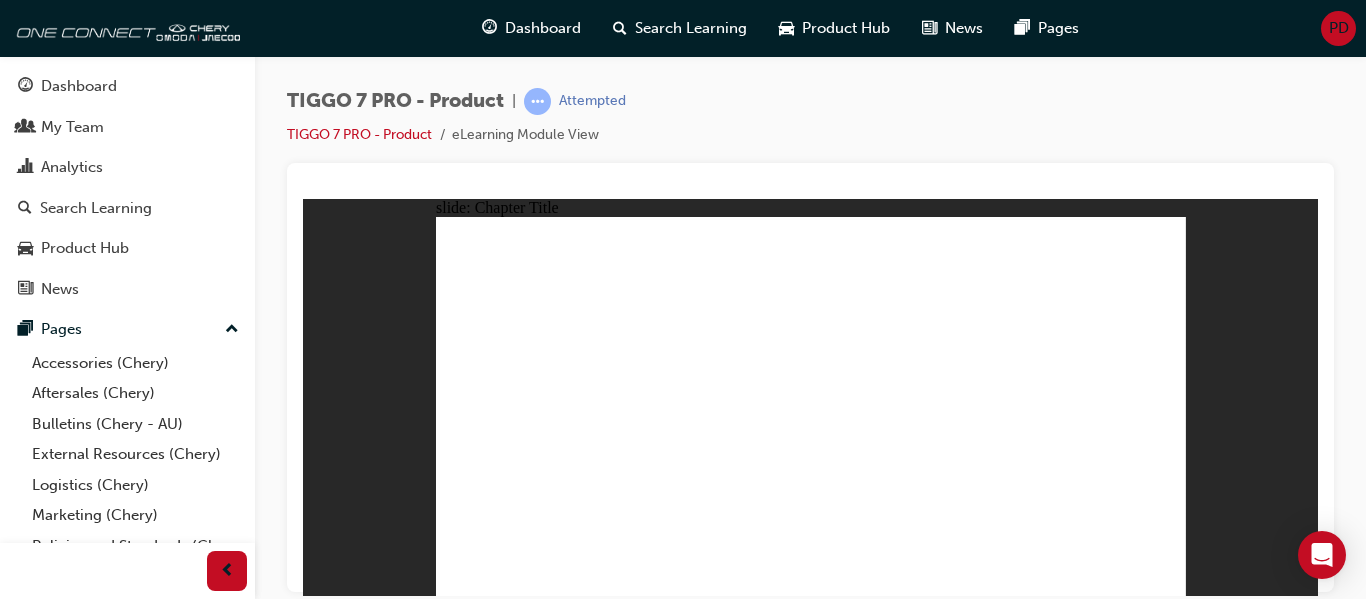 click 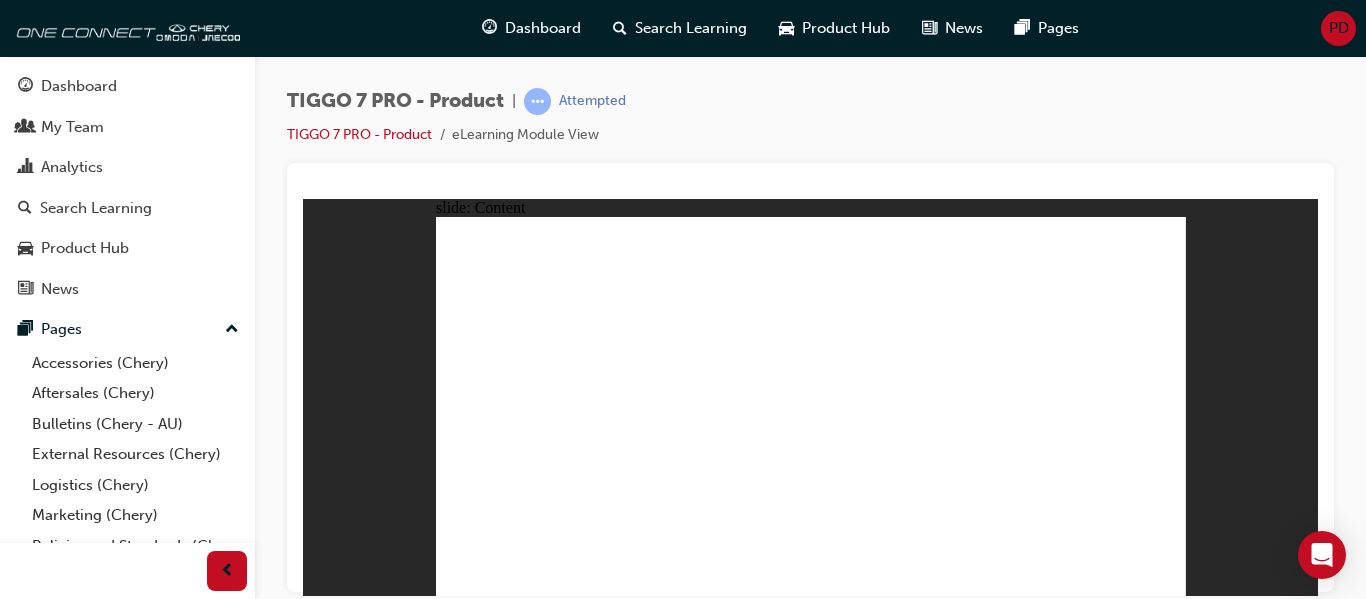 click 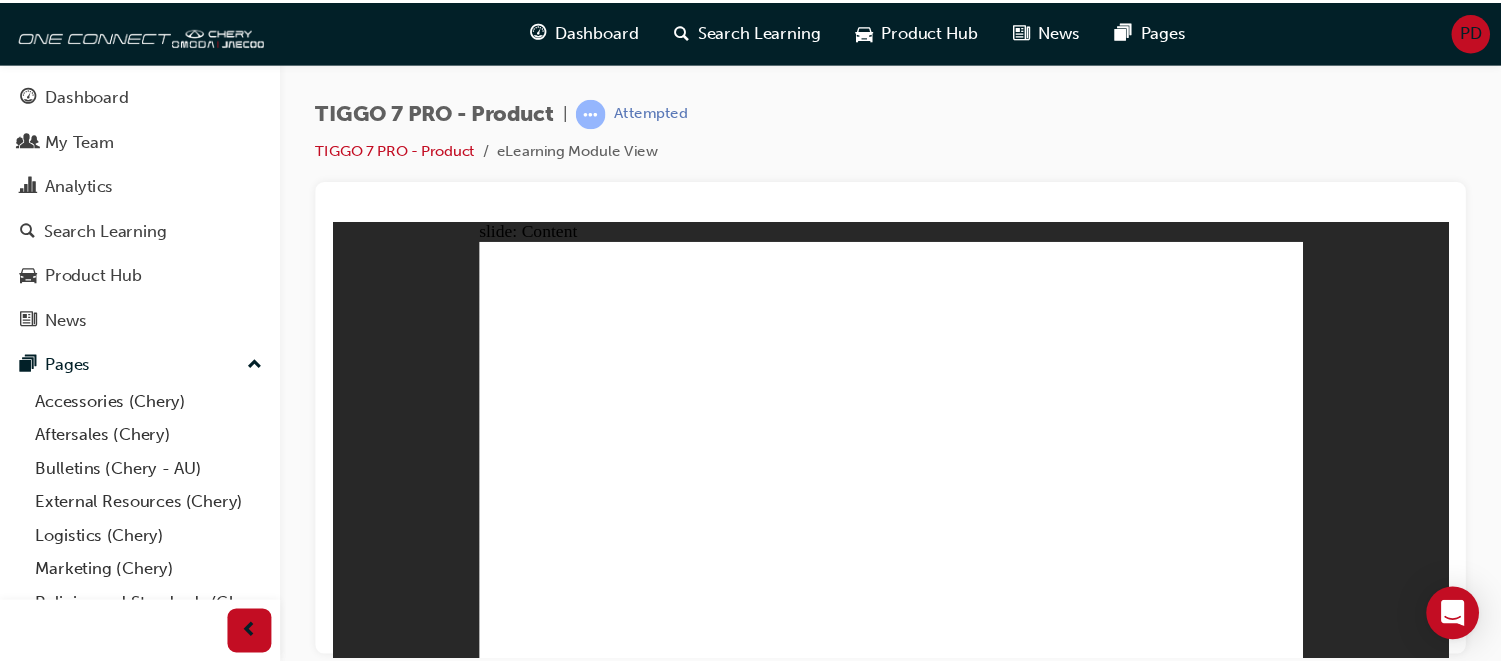 scroll, scrollTop: 0, scrollLeft: 0, axis: both 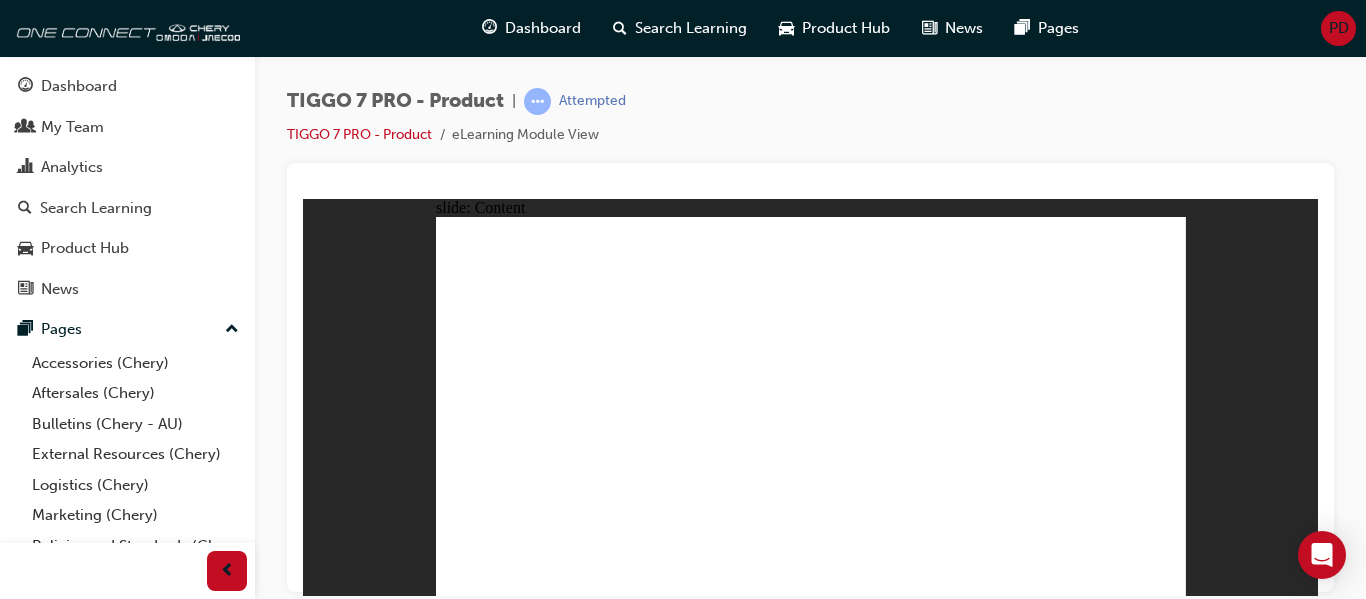 click 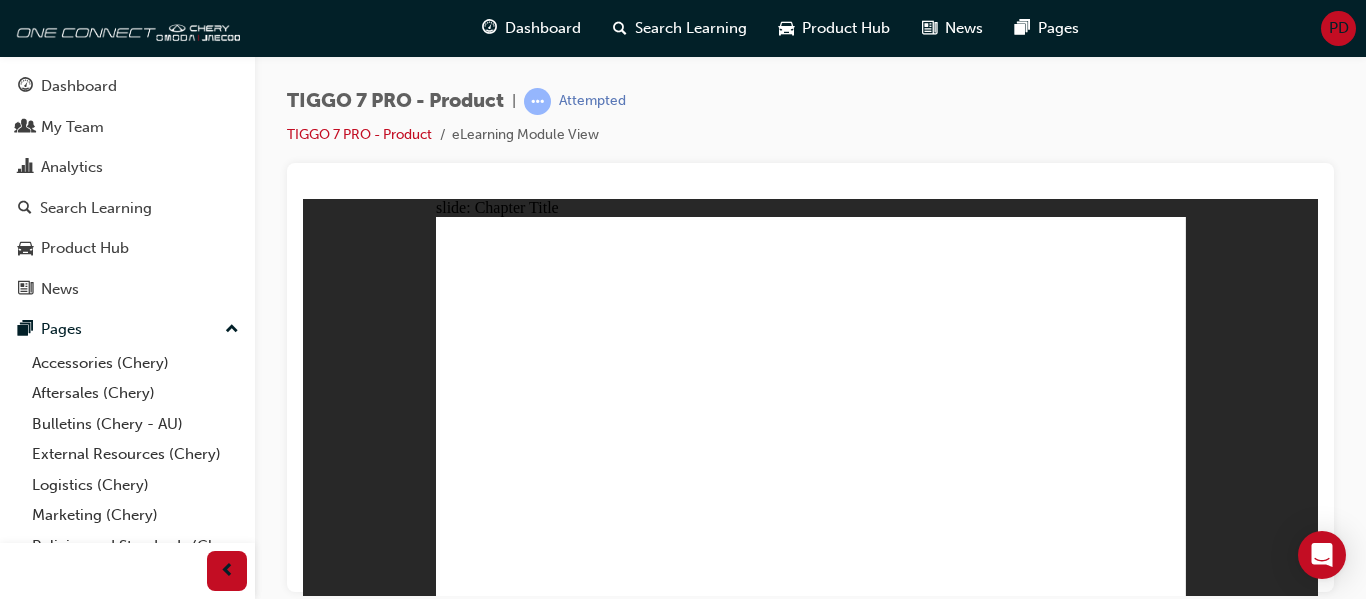 click 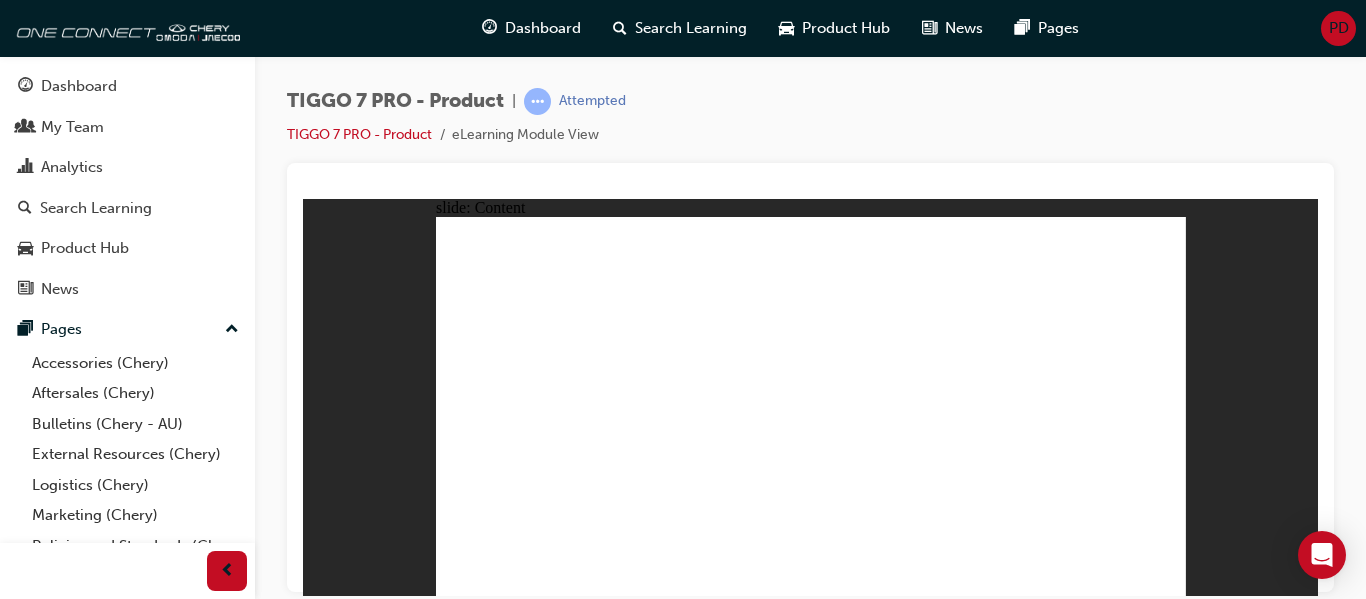 click 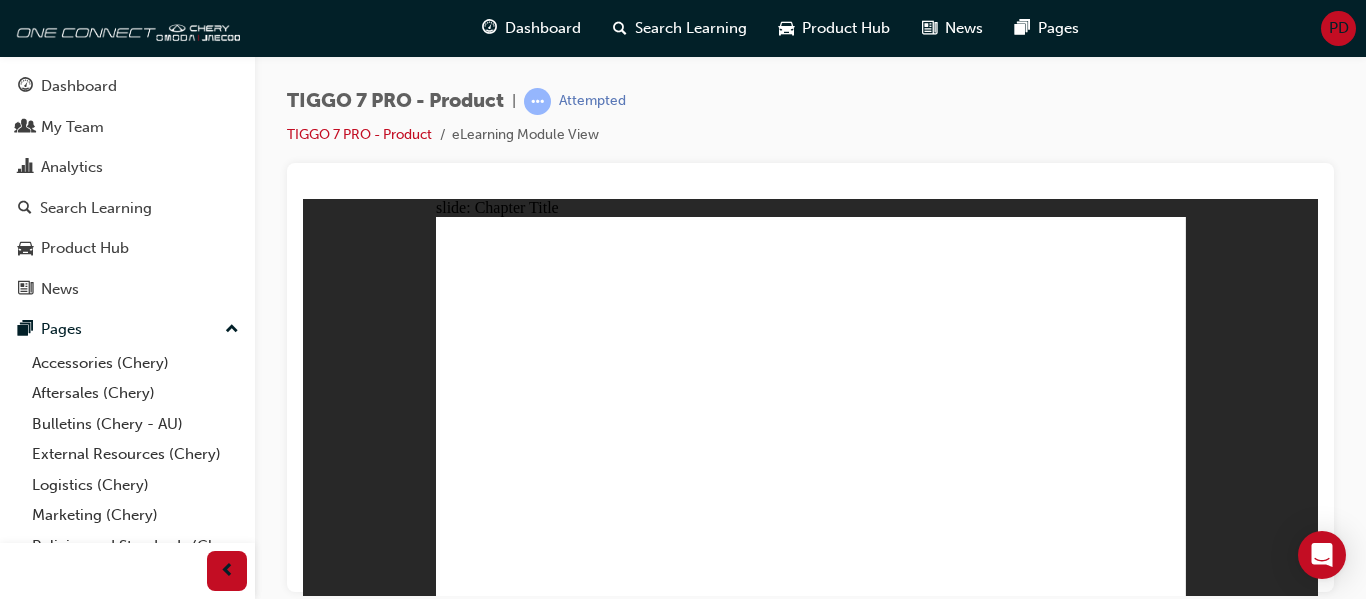 click 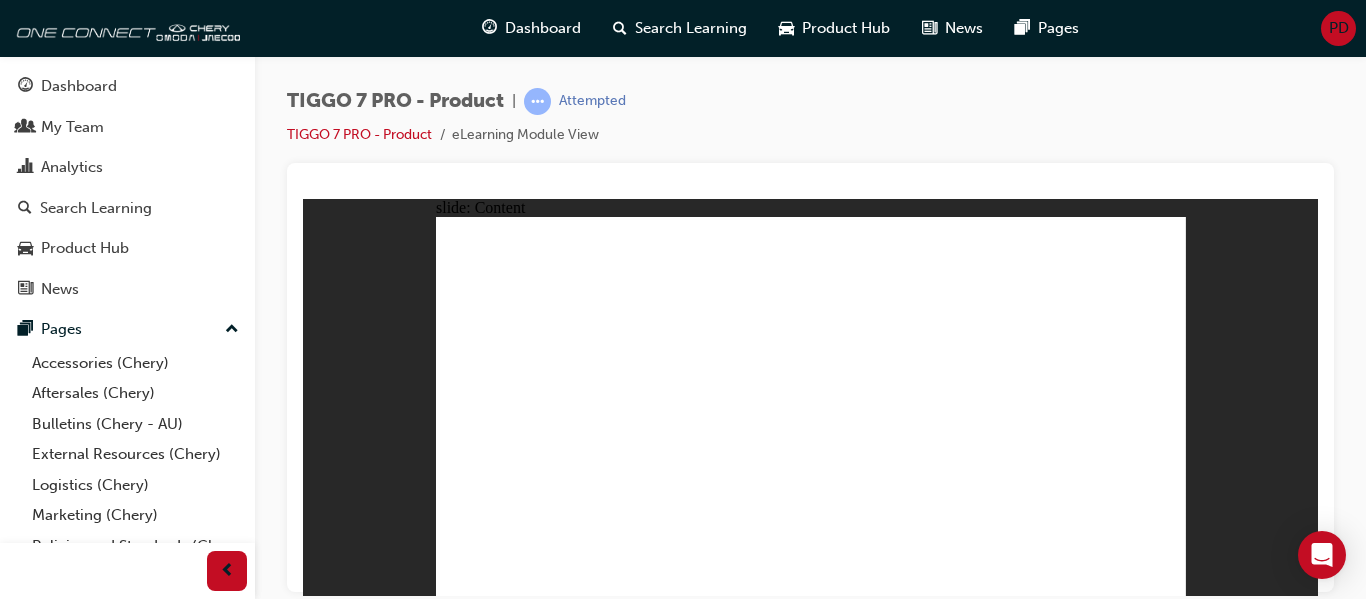 click 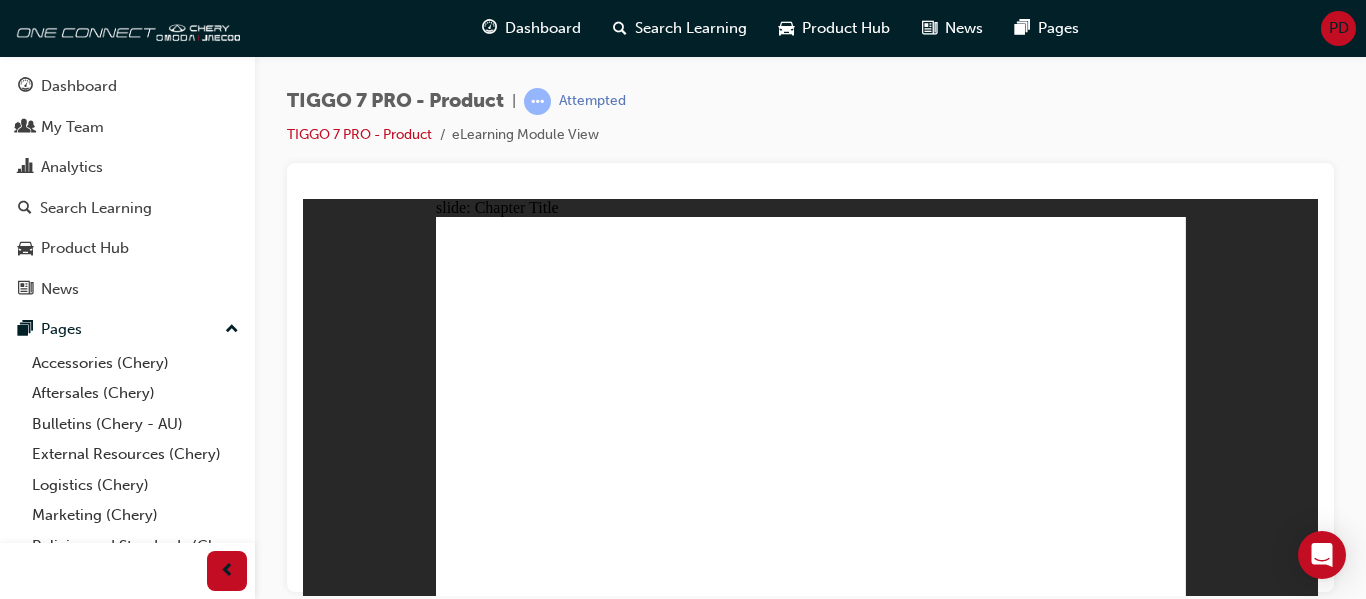 click 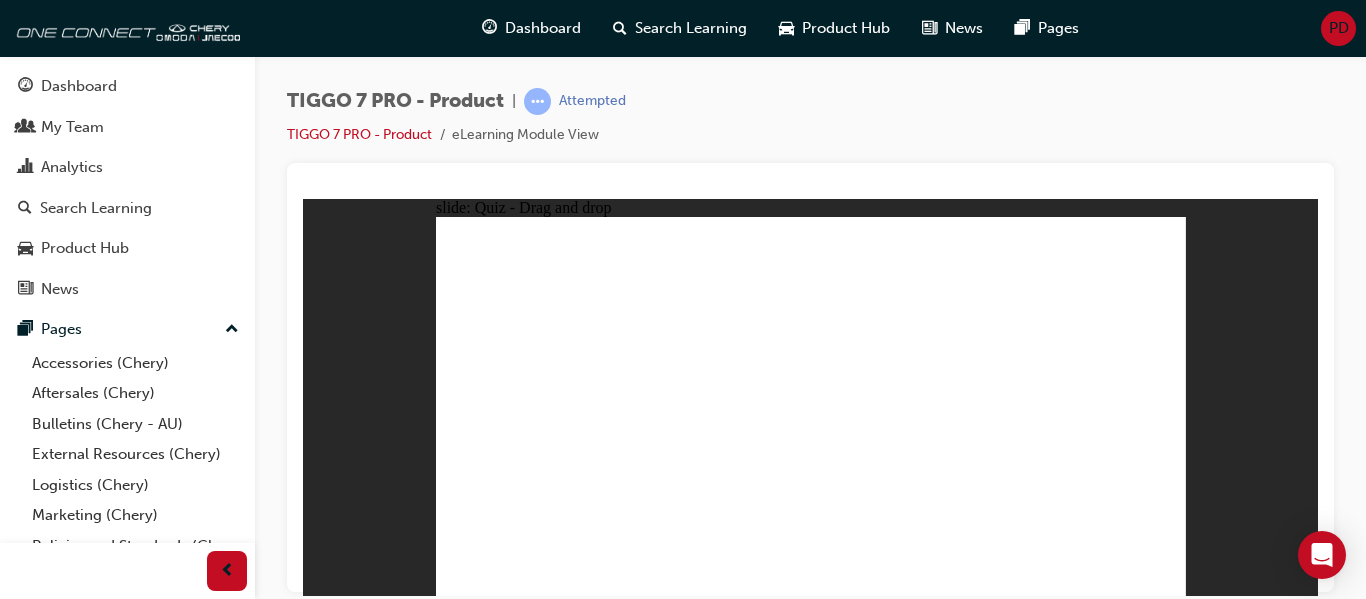 drag, startPoint x: 829, startPoint y: 269, endPoint x: 1137, endPoint y: 434, distance: 349.41235 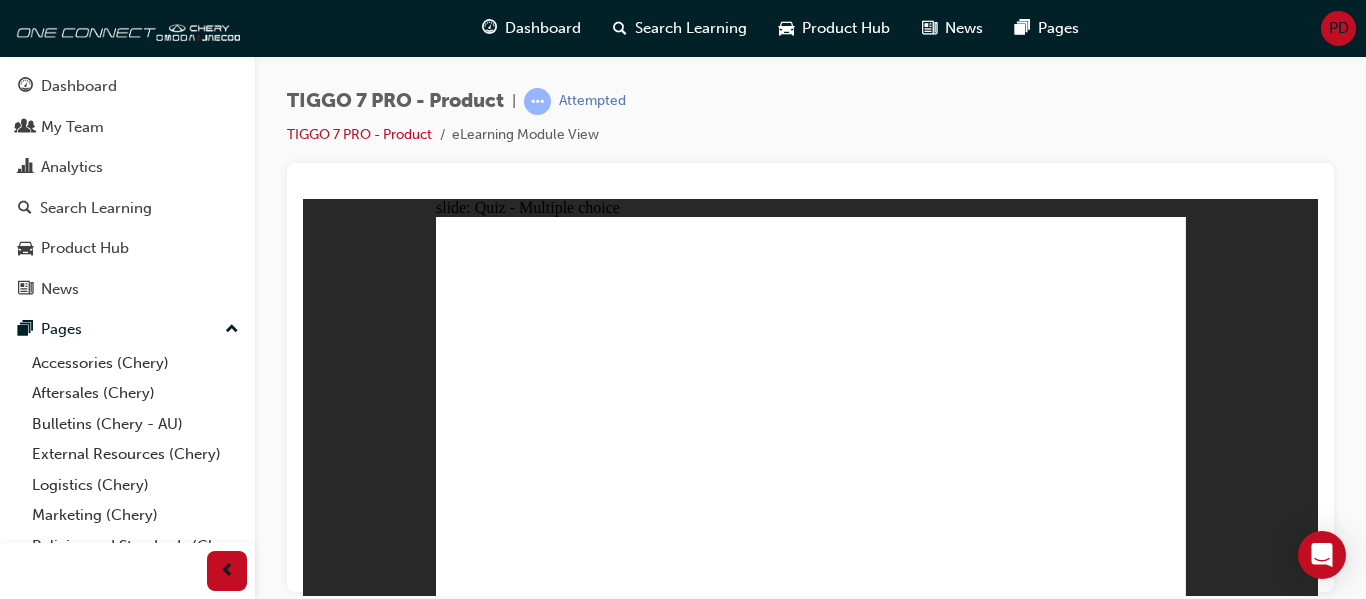 click 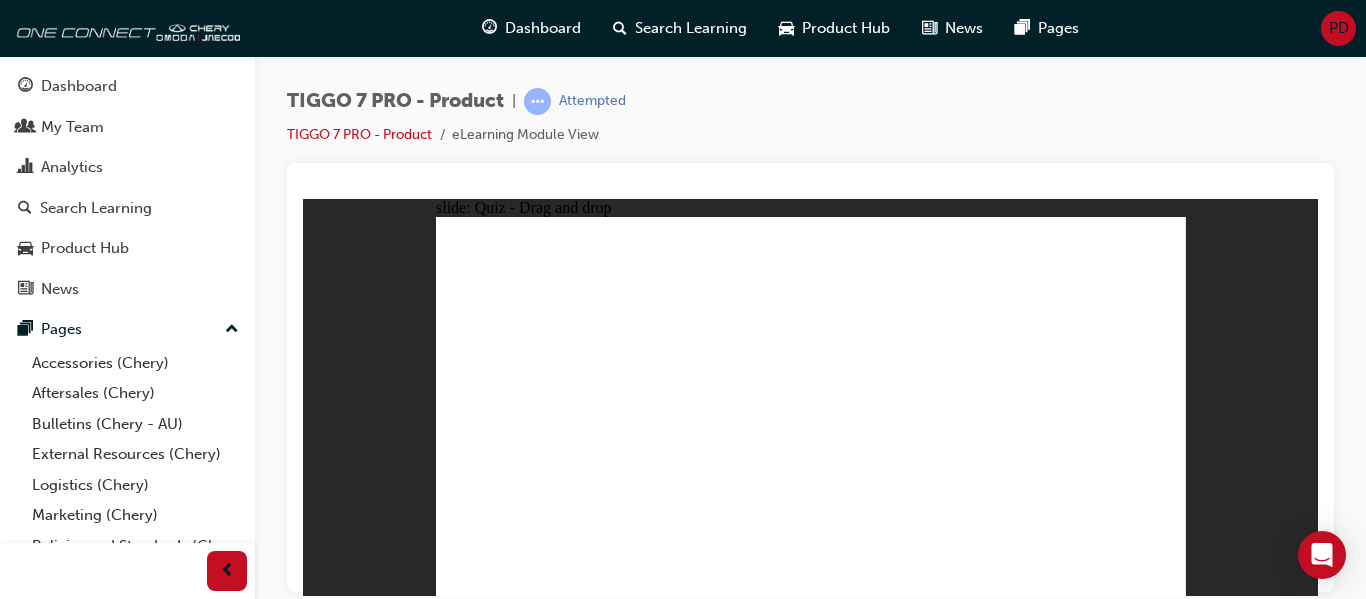 drag, startPoint x: 806, startPoint y: 248, endPoint x: 551, endPoint y: 461, distance: 332.25592 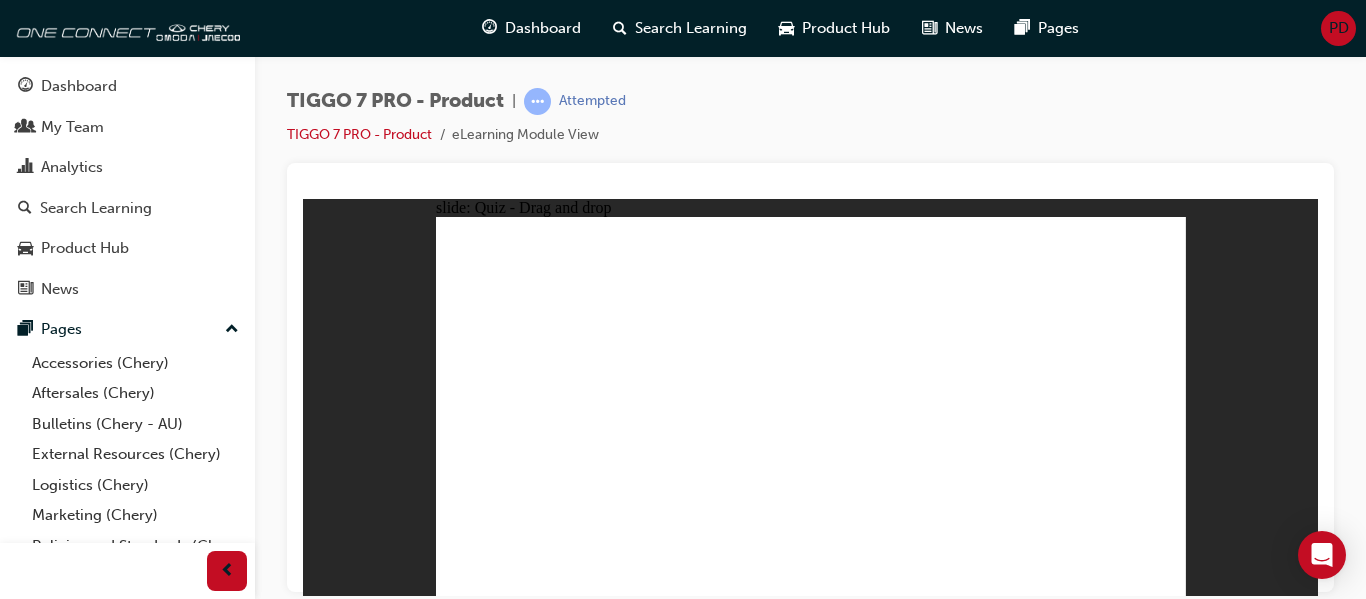 click 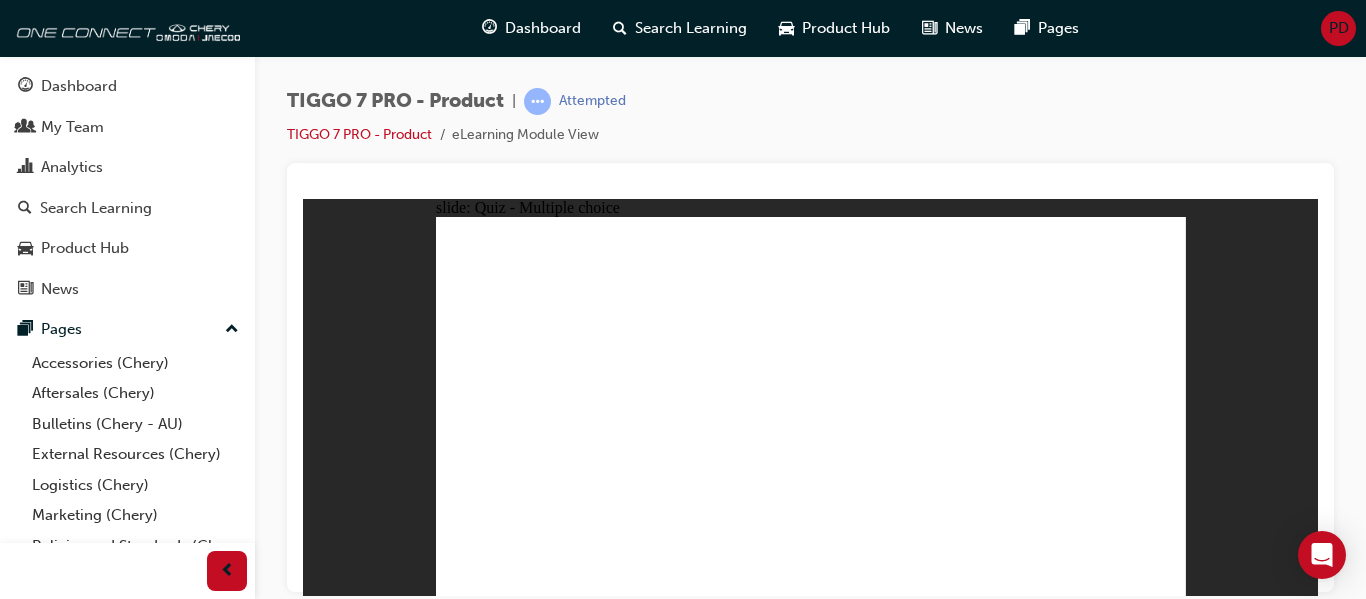 click 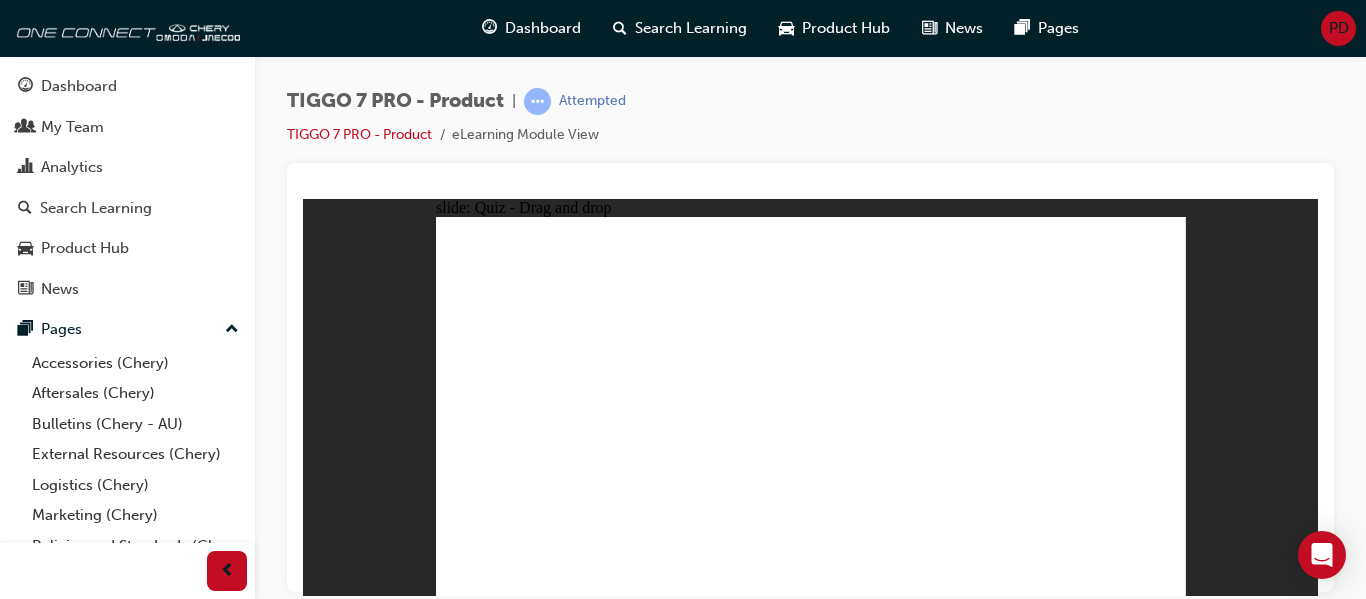 drag, startPoint x: 804, startPoint y: 268, endPoint x: 826, endPoint y: 435, distance: 168.44287 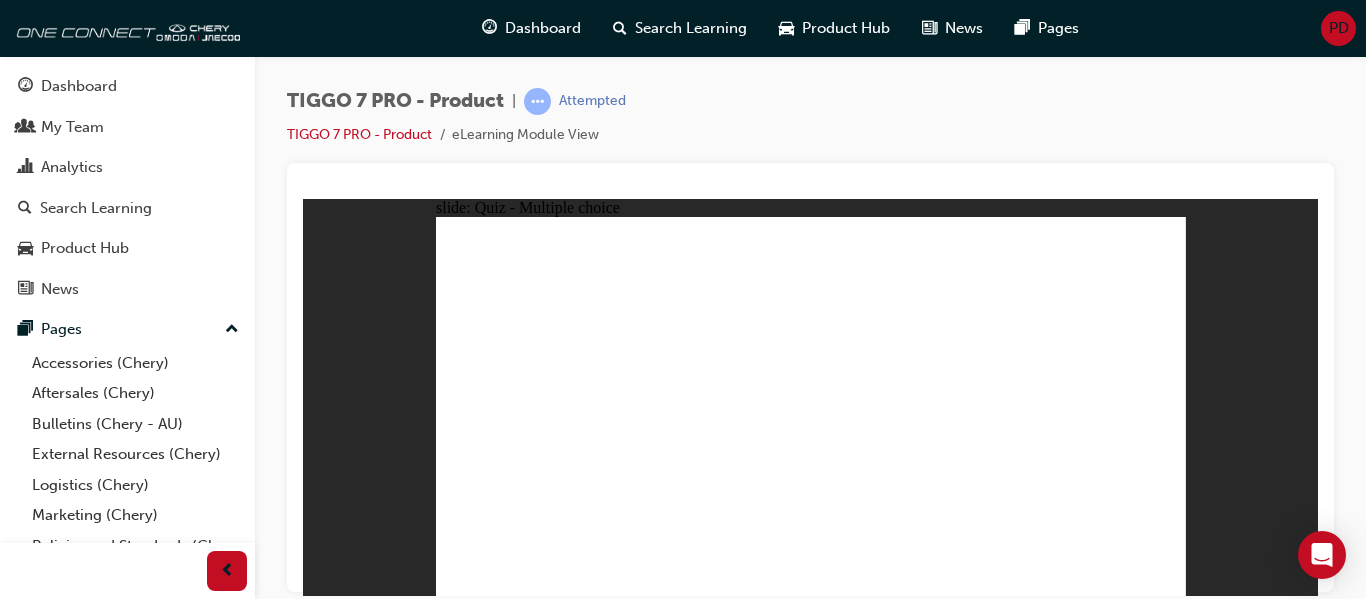 click 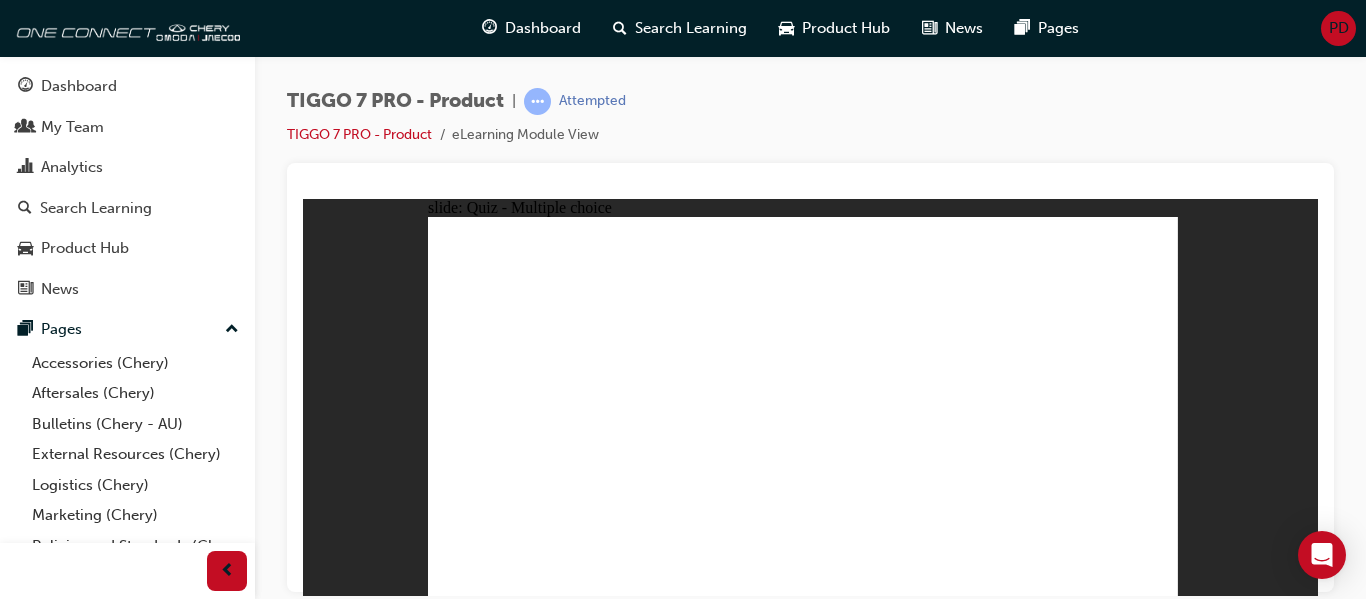 click 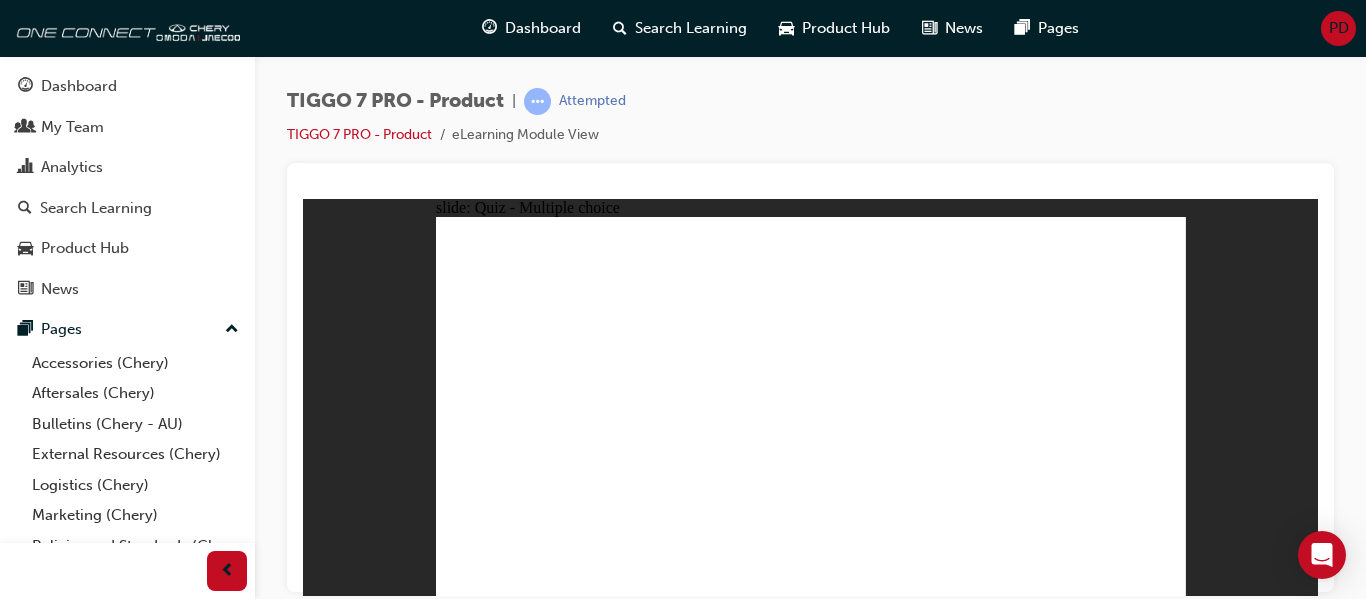 click 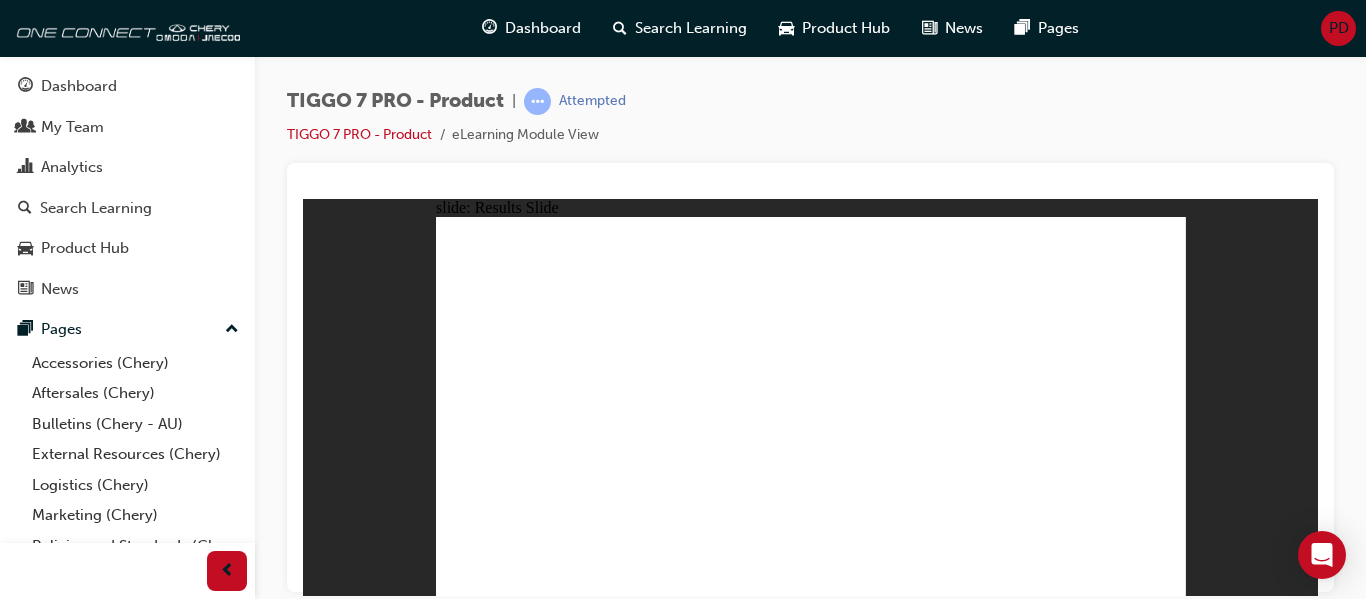 click 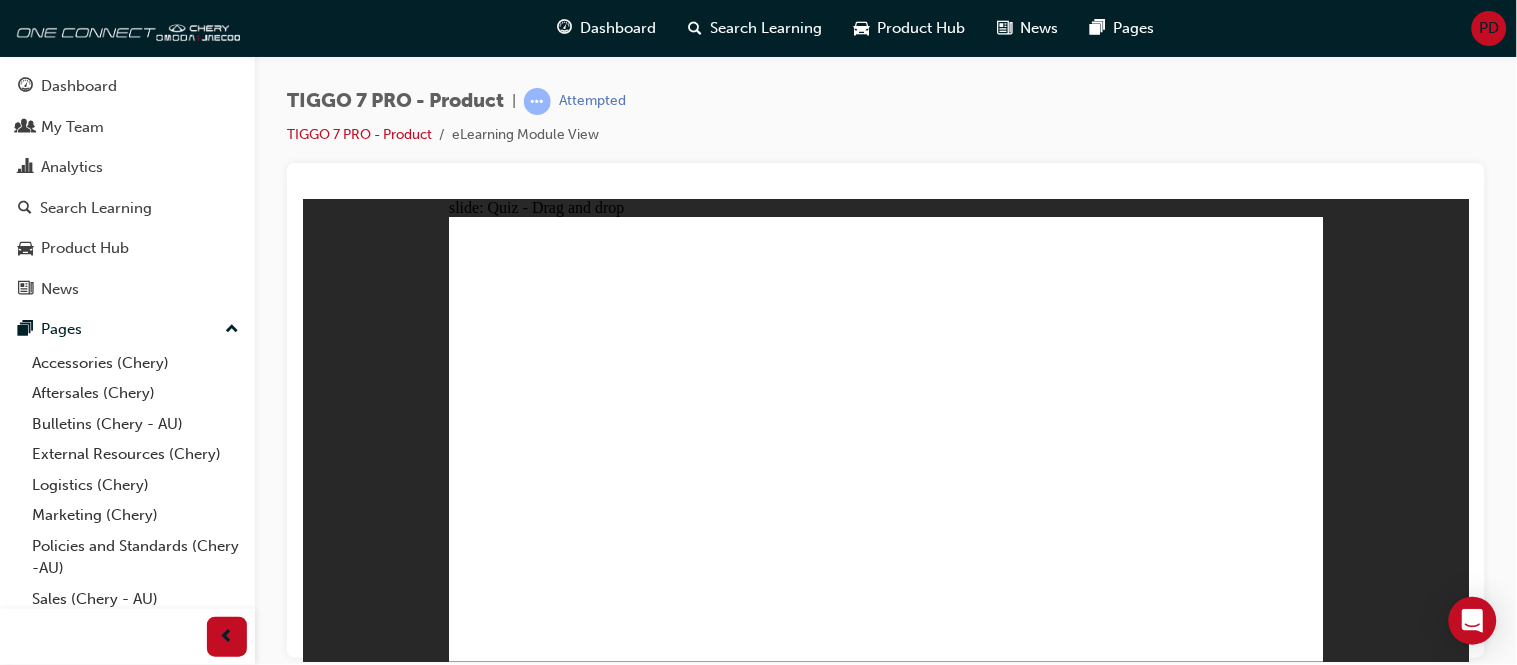 drag, startPoint x: 1167, startPoint y: 356, endPoint x: 927, endPoint y: 452, distance: 258.4879 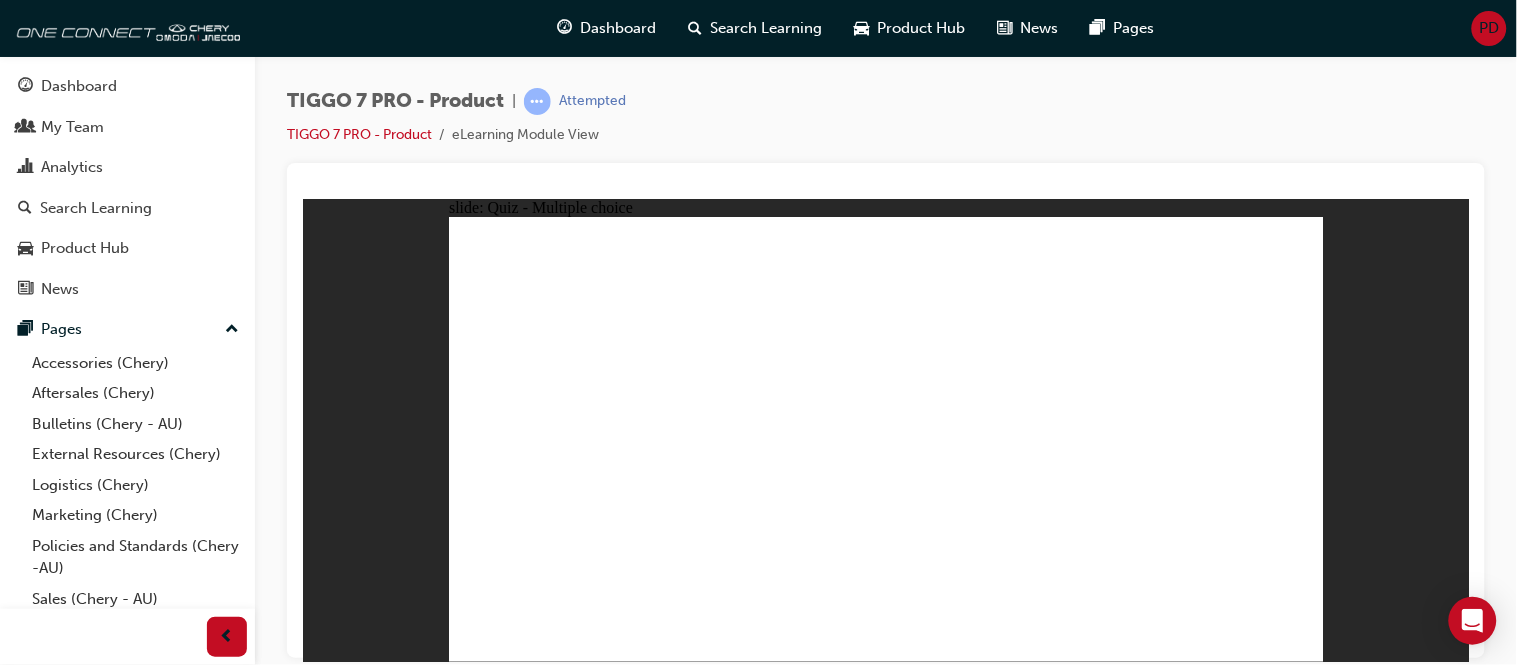click 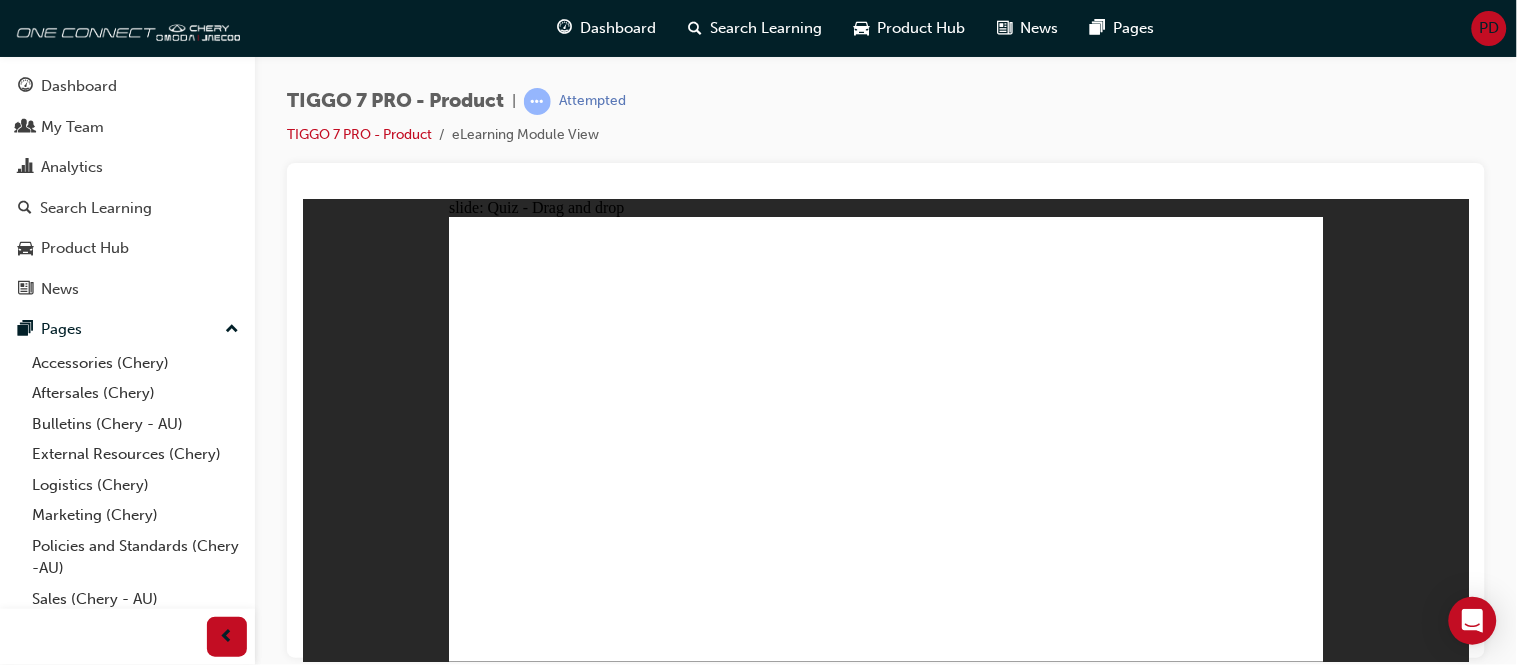 drag, startPoint x: 899, startPoint y: 246, endPoint x: 917, endPoint y: 452, distance: 206.78491 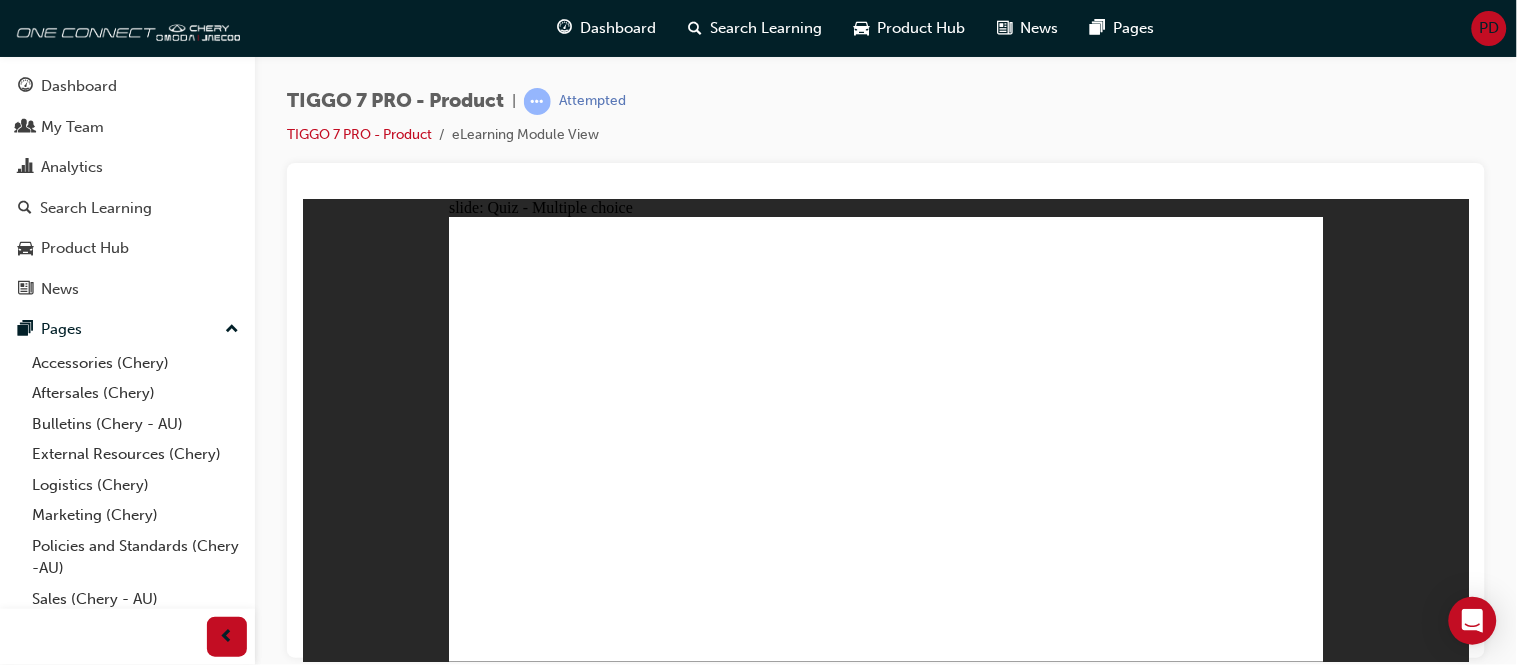 click on "TIGGO 7 PRO - Product | Attempted TIGGO 7 PRO - Product eLearning Module View" at bounding box center (886, 125) 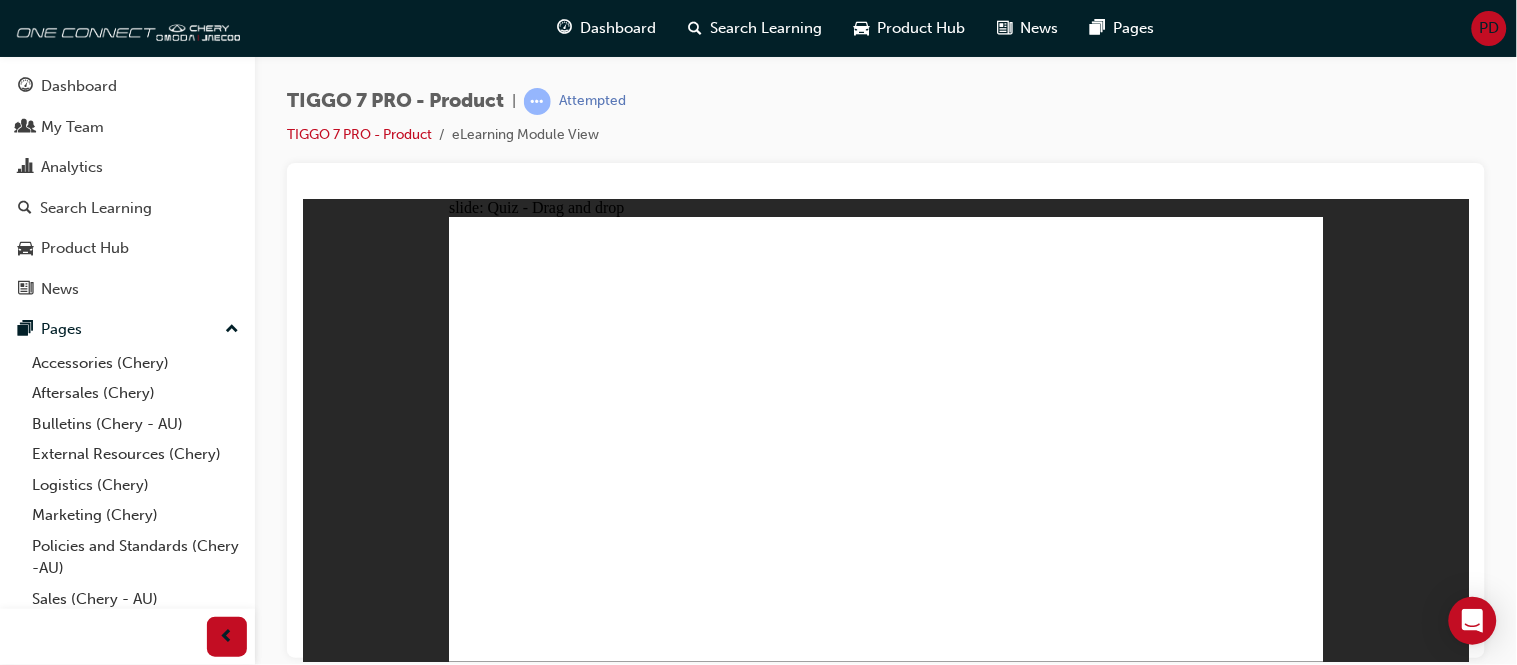 drag, startPoint x: 857, startPoint y: 281, endPoint x: 1047, endPoint y: 477, distance: 272.9762 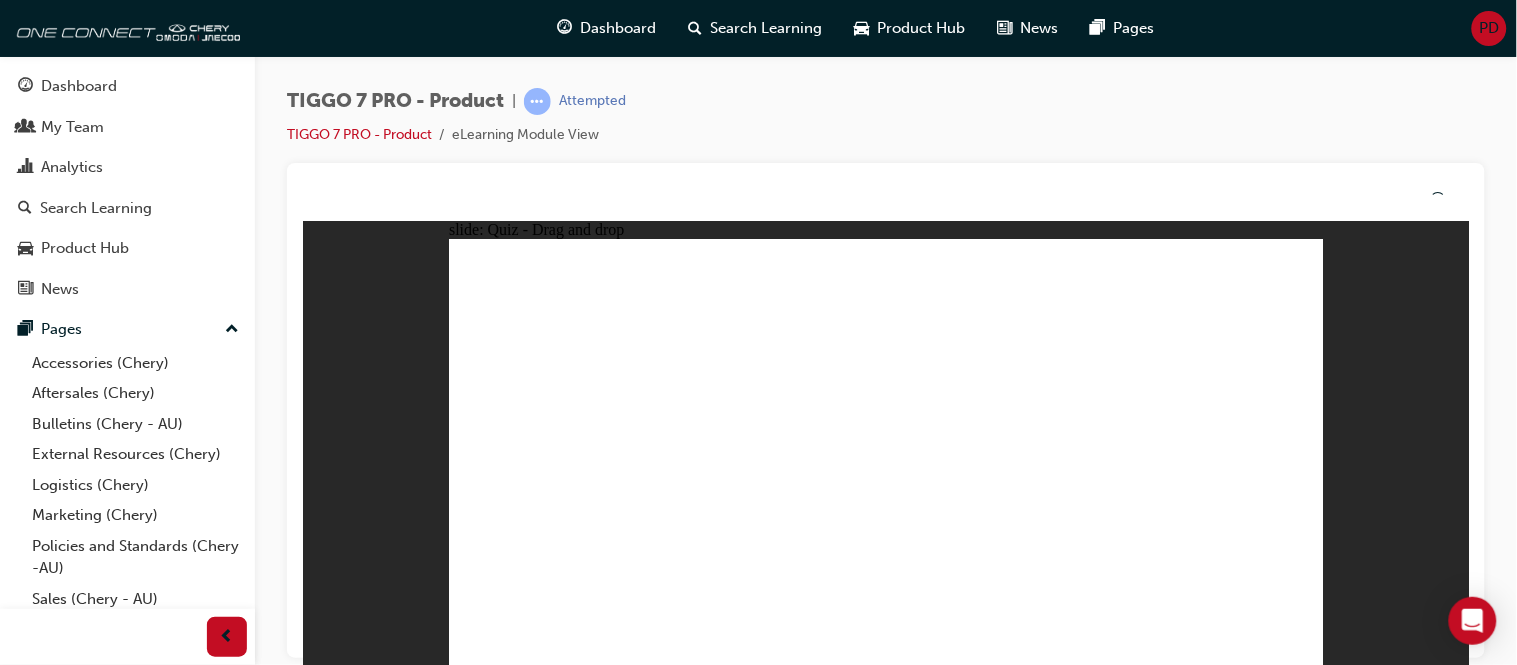 click 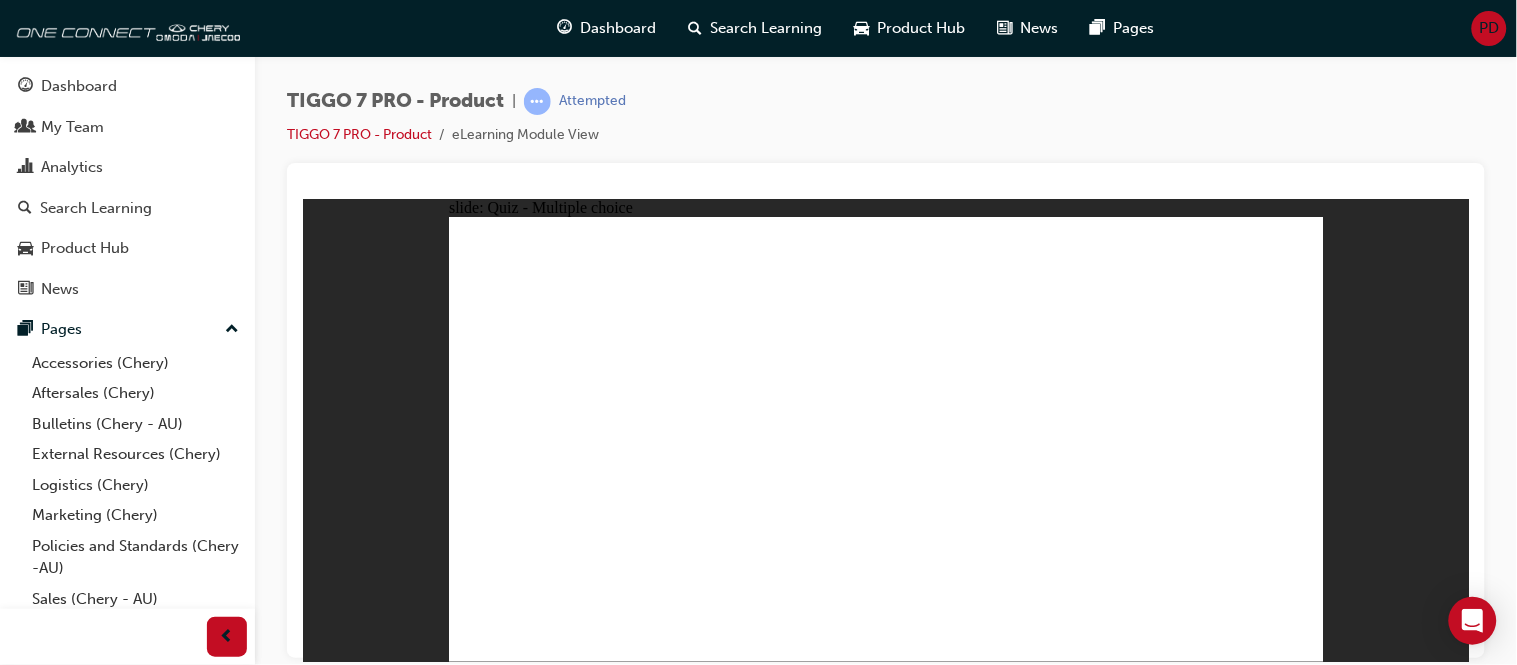 radio on "true" 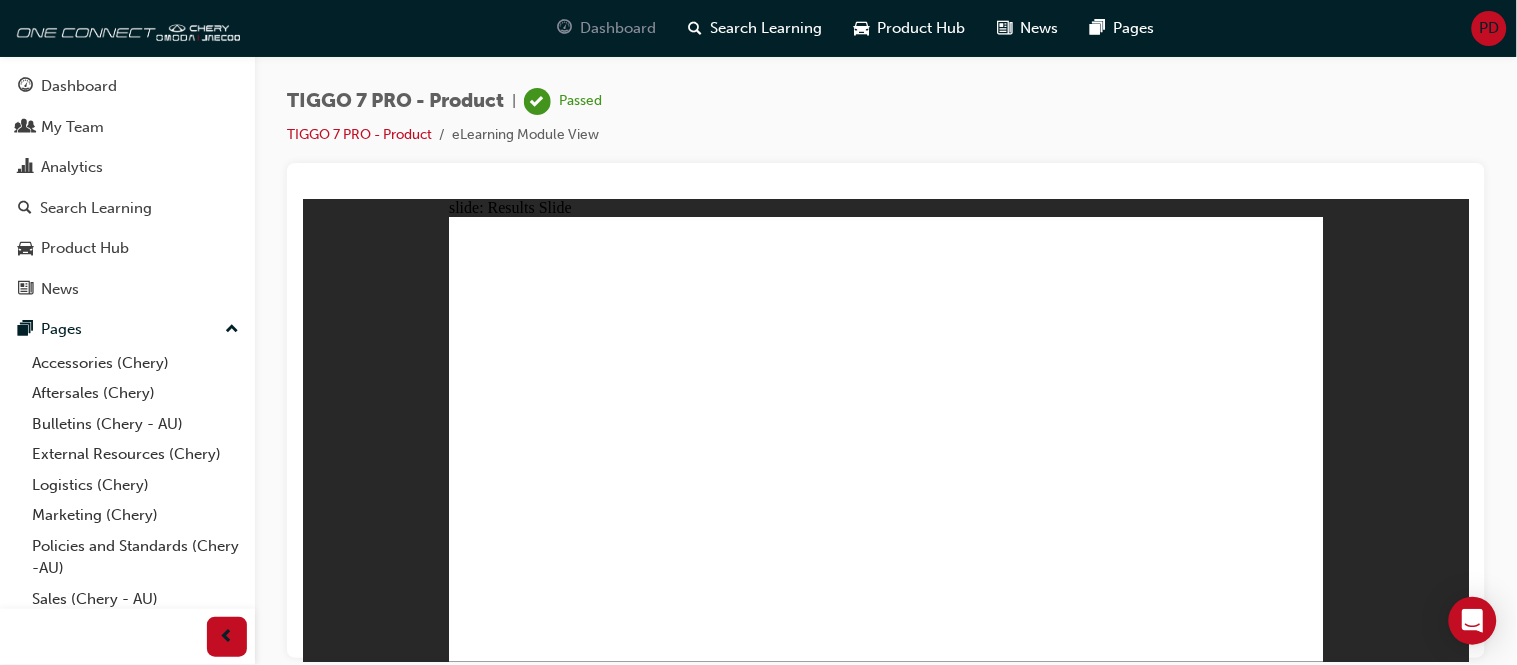 click on "Dashboard" at bounding box center [619, 28] 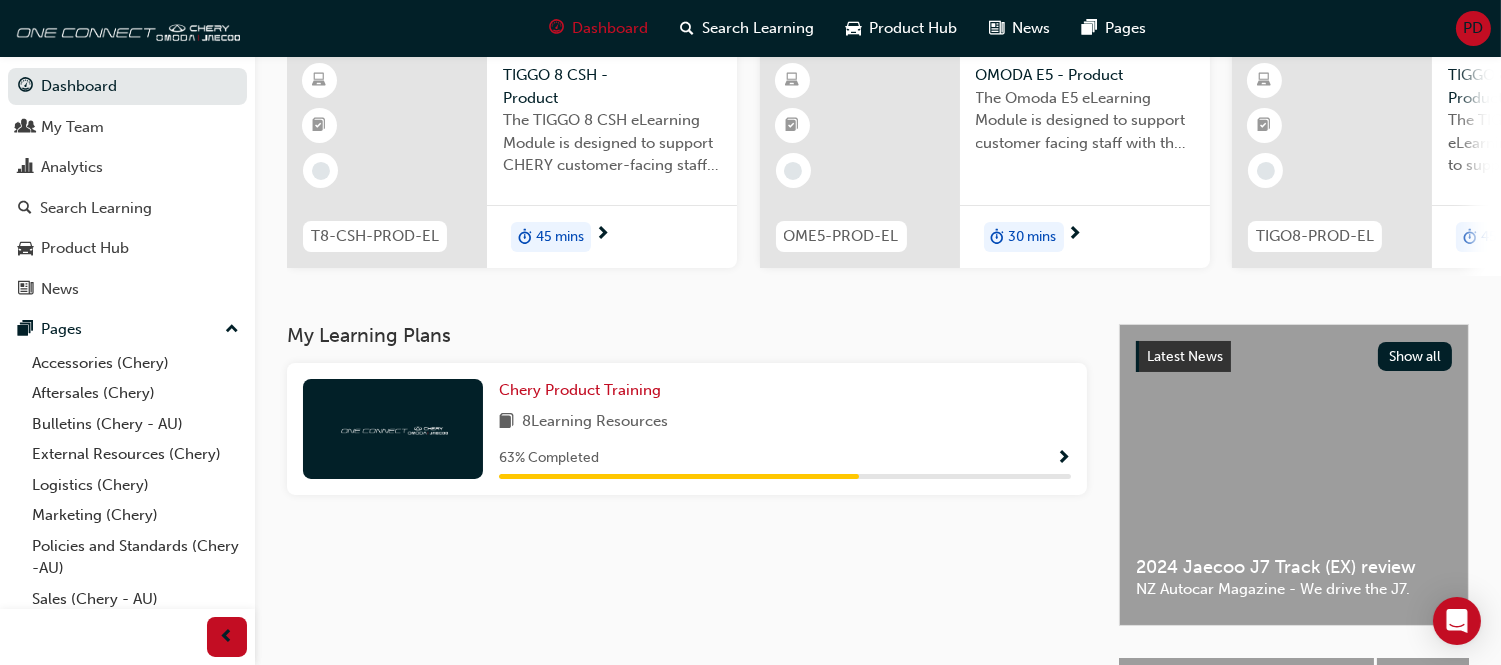 scroll, scrollTop: 0, scrollLeft: 0, axis: both 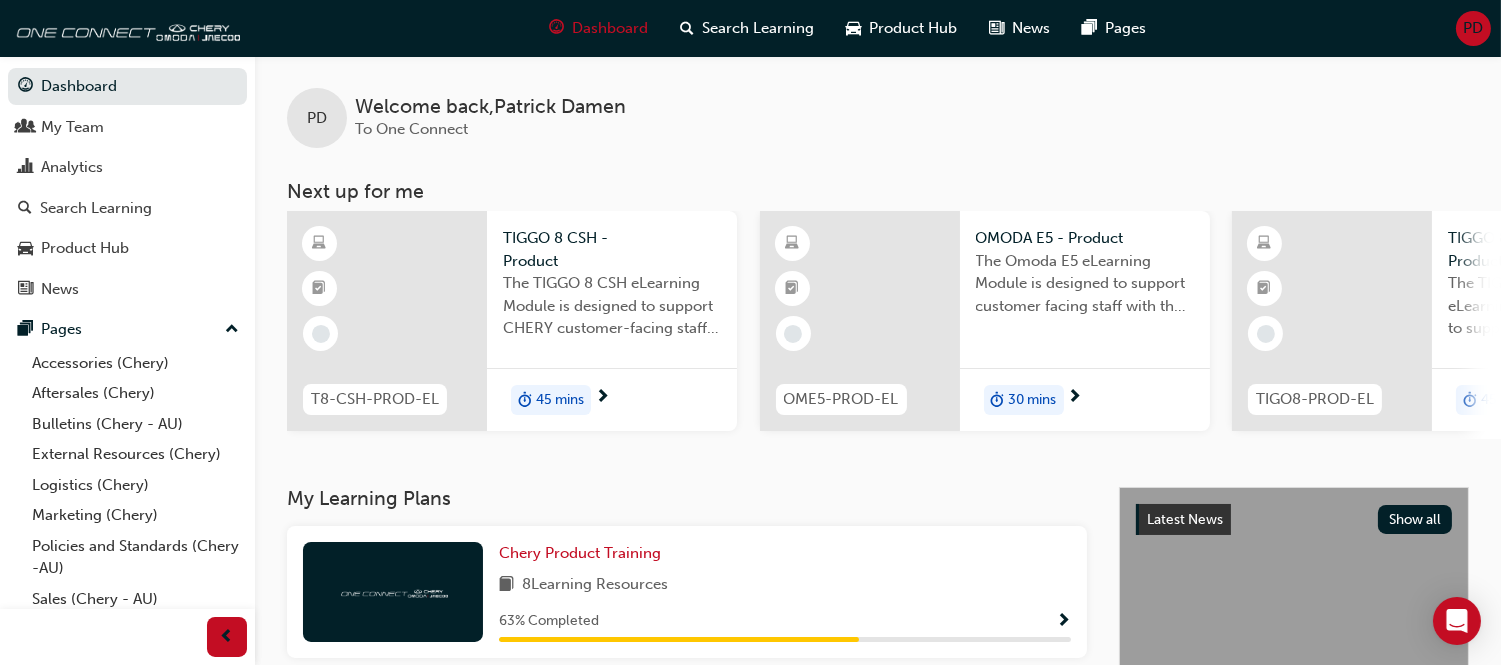 drag, startPoint x: 1278, startPoint y: 445, endPoint x: 1340, endPoint y: 441, distance: 62.1289 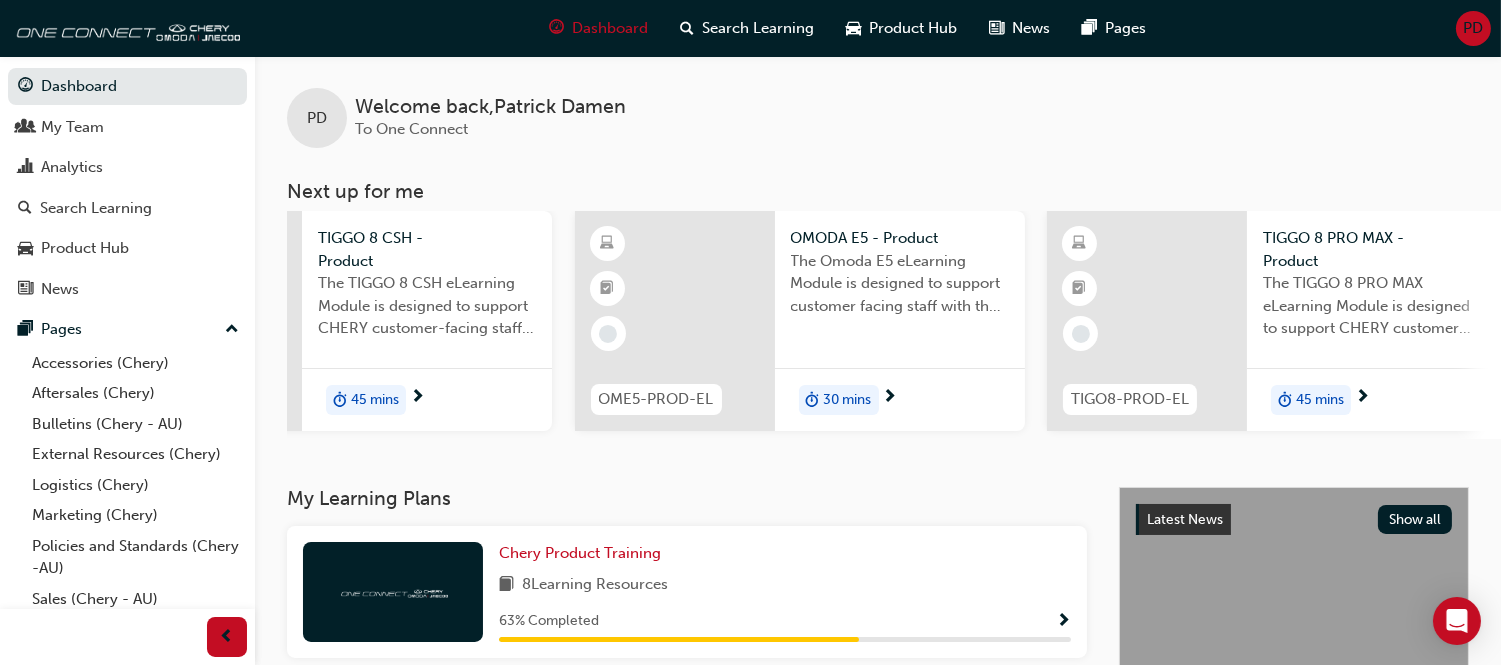 scroll, scrollTop: 0, scrollLeft: 195, axis: horizontal 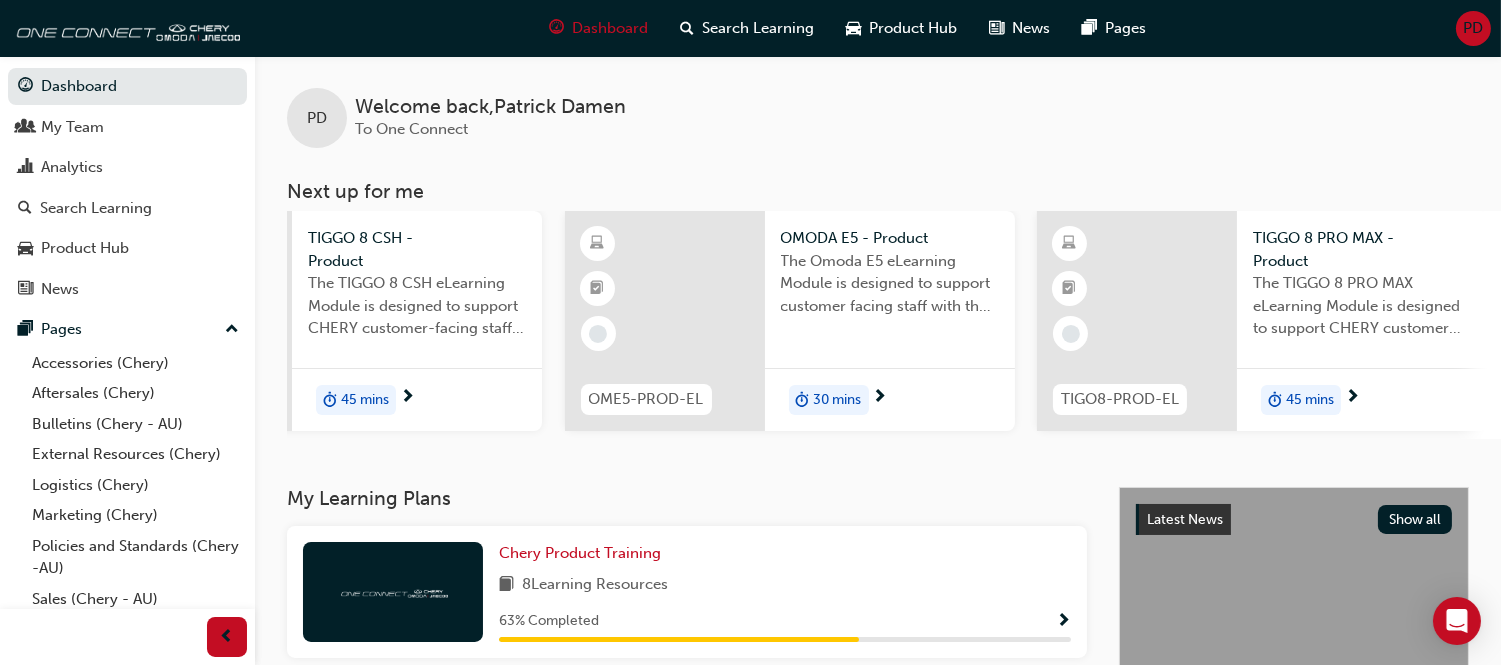 click on "45 mins" at bounding box center [1362, 399] 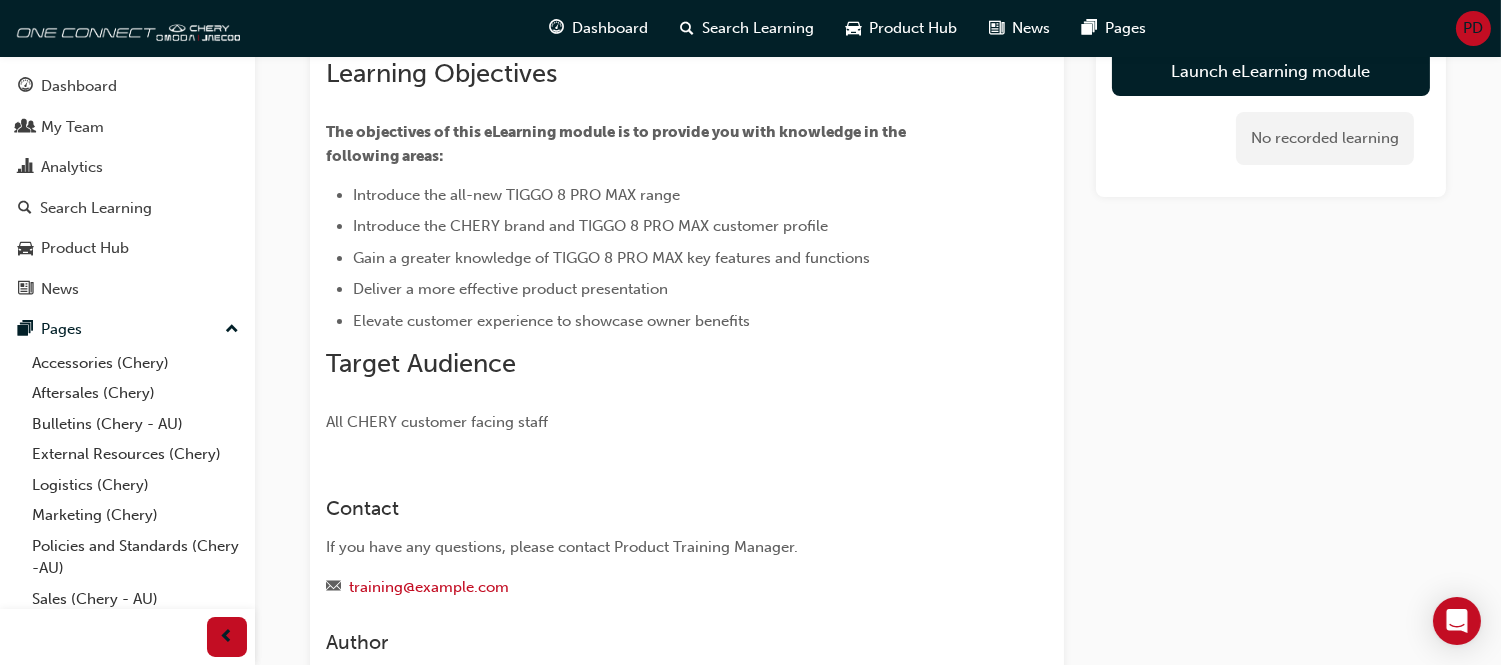 scroll, scrollTop: 27, scrollLeft: 0, axis: vertical 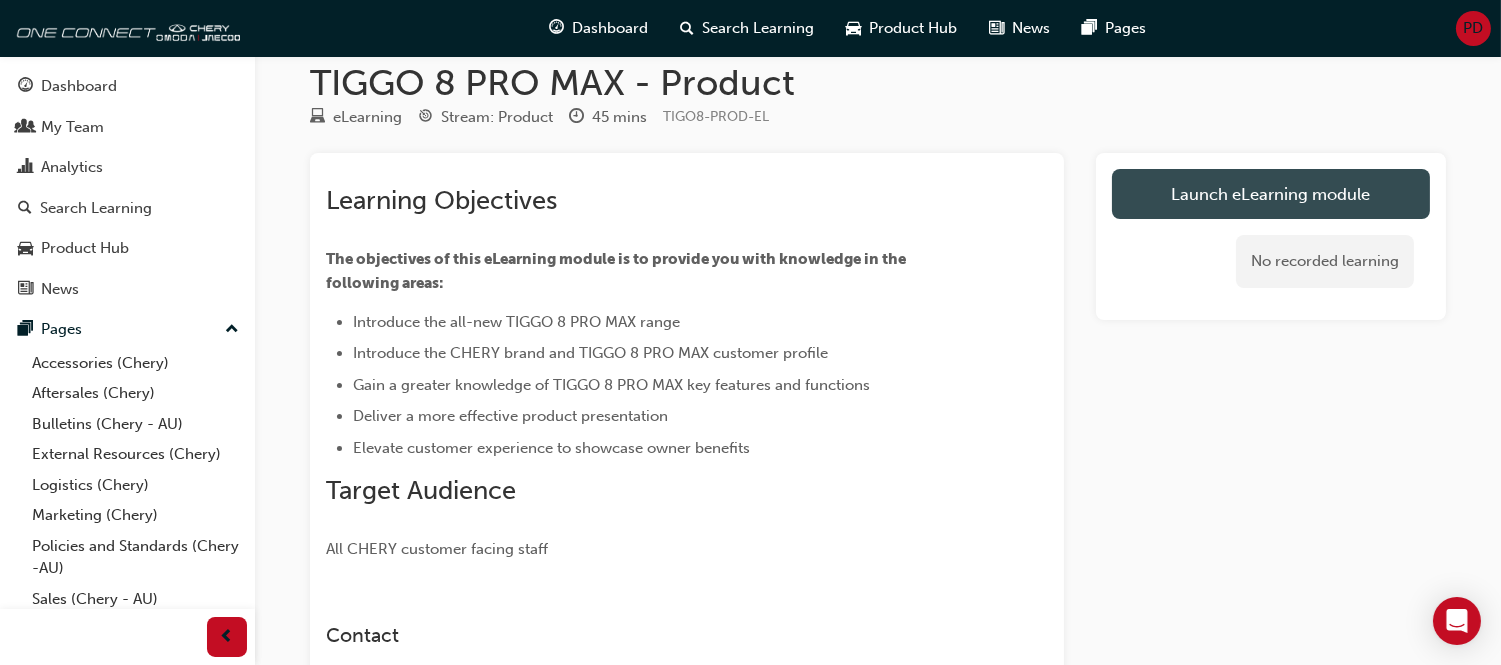 click on "Launch eLearning module" at bounding box center (1271, 194) 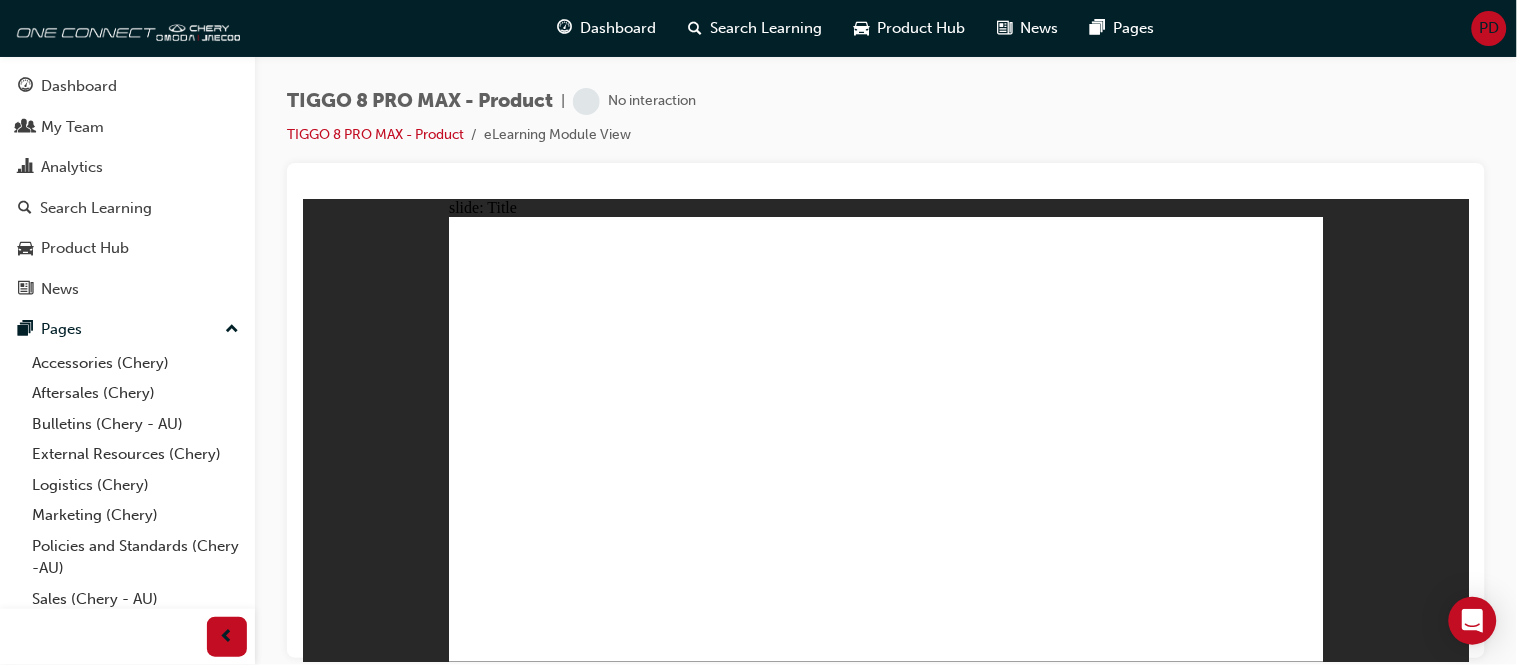 scroll, scrollTop: 0, scrollLeft: 0, axis: both 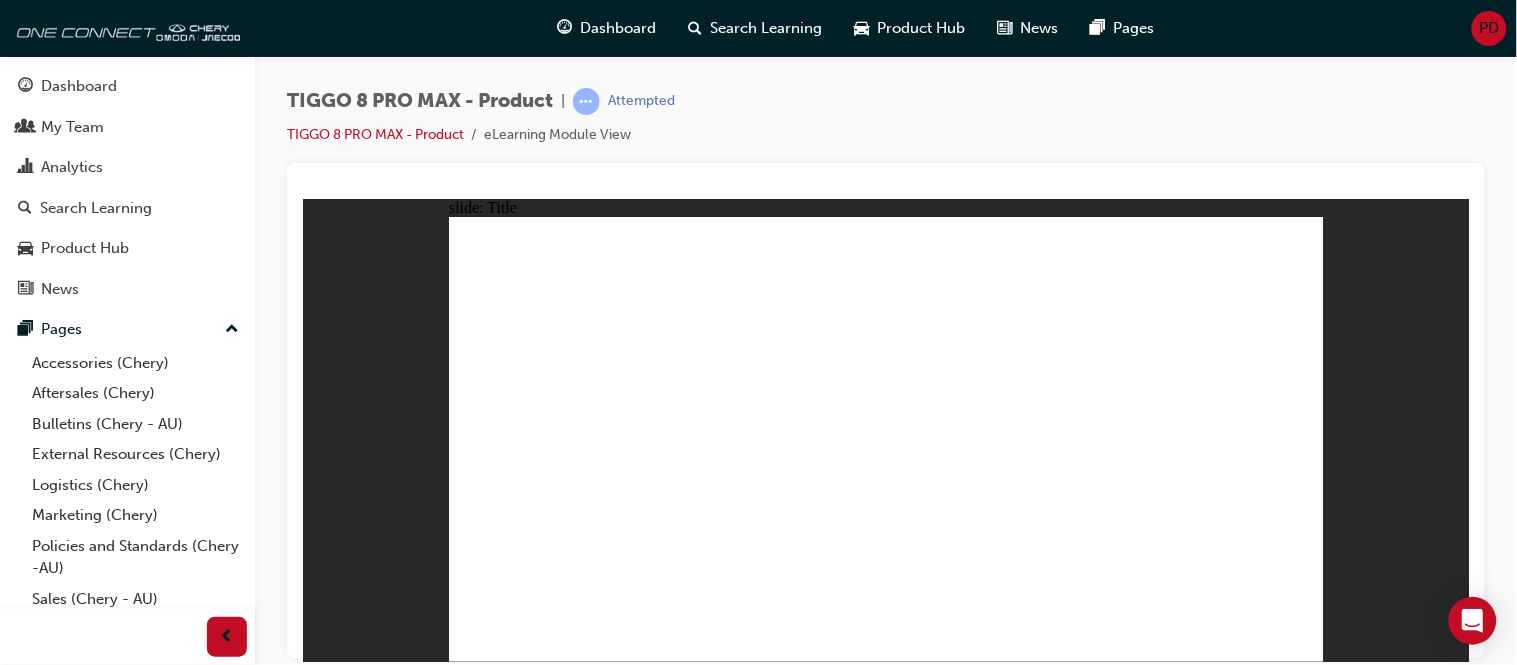 click 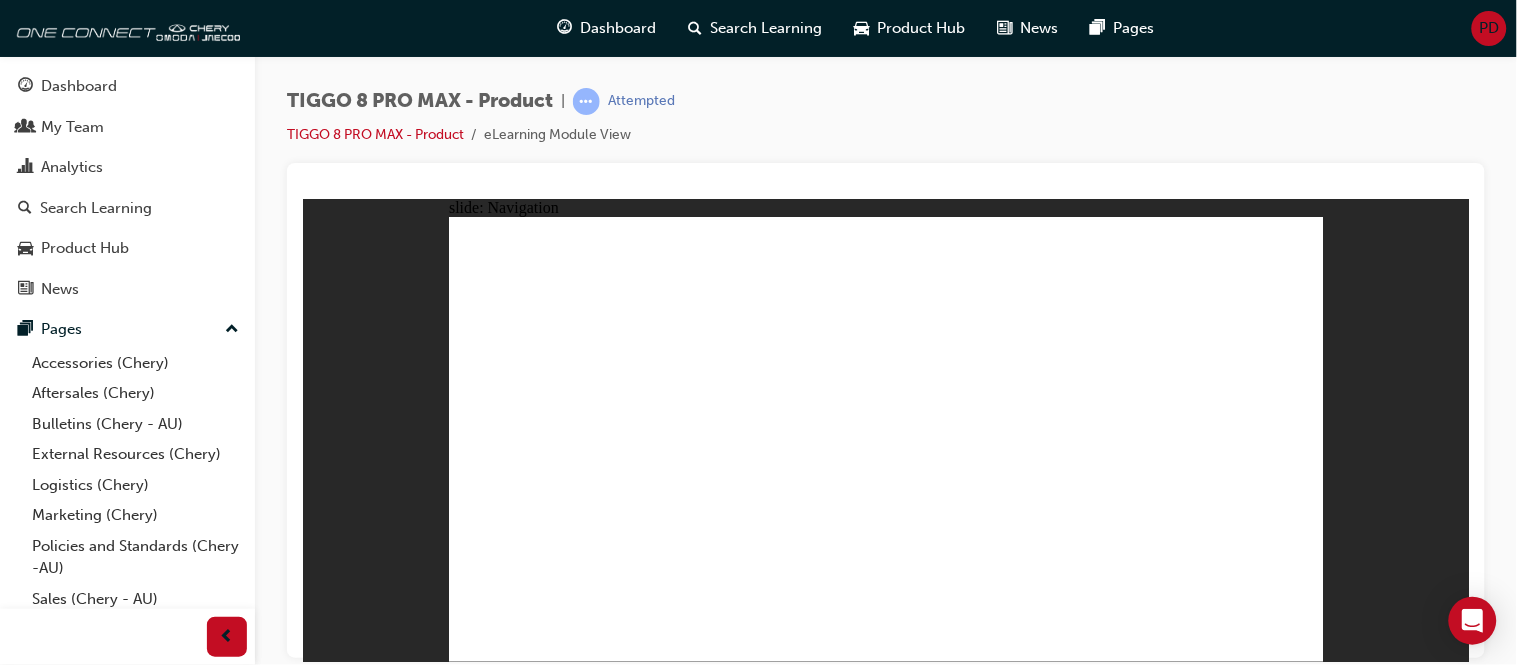 click 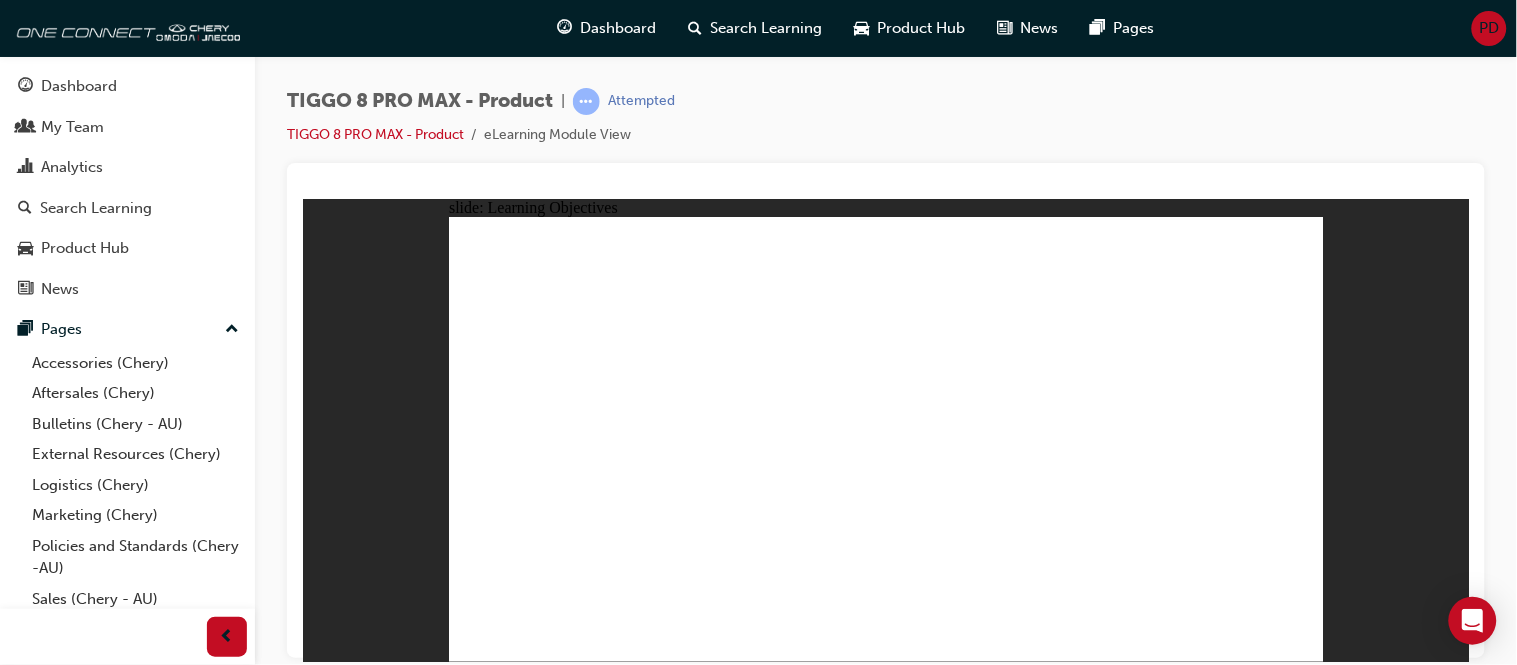 click 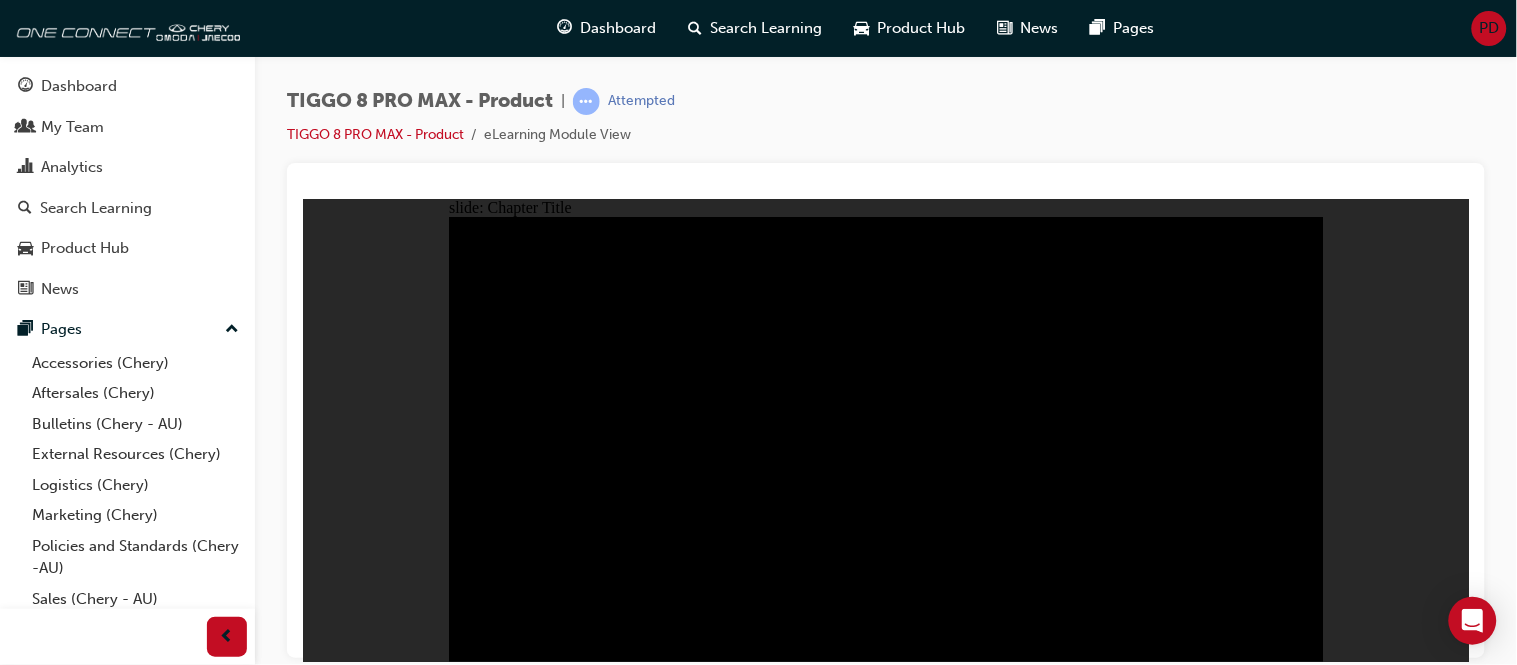 click 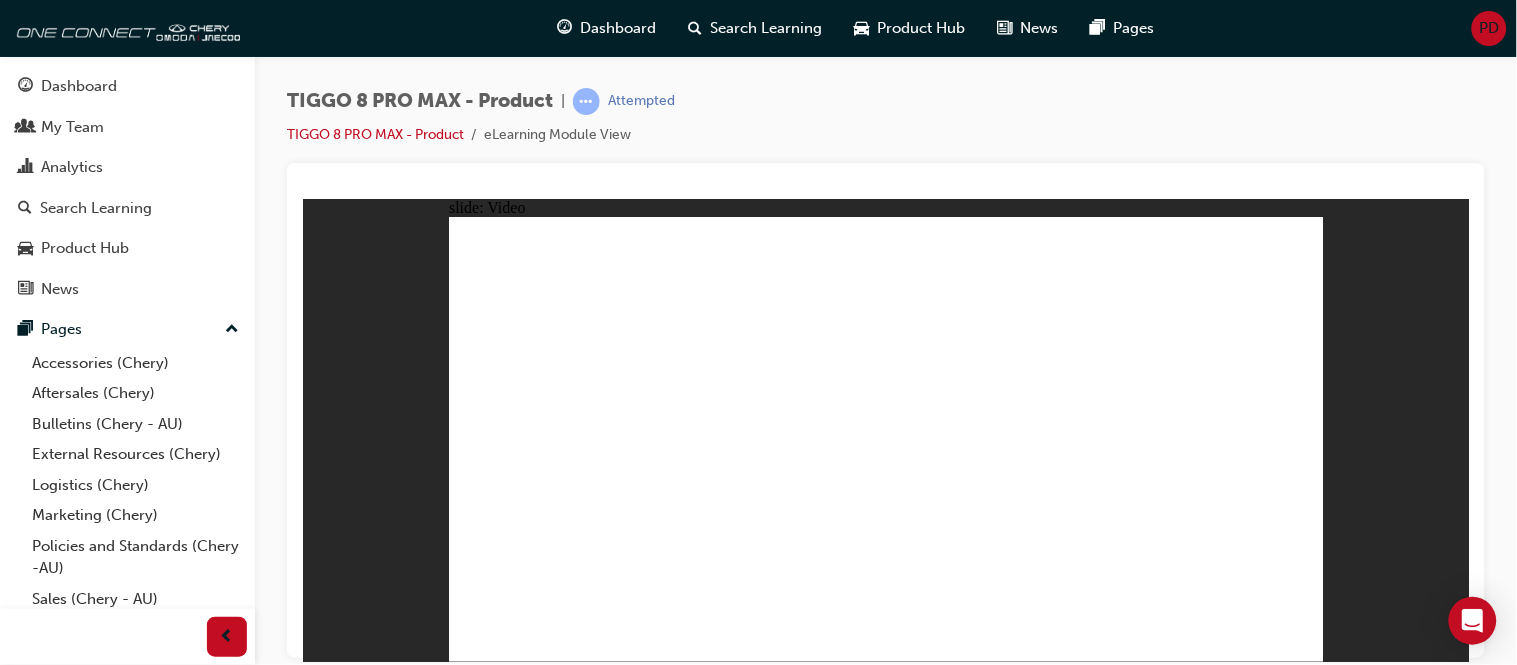 click at bounding box center (885, 3718) 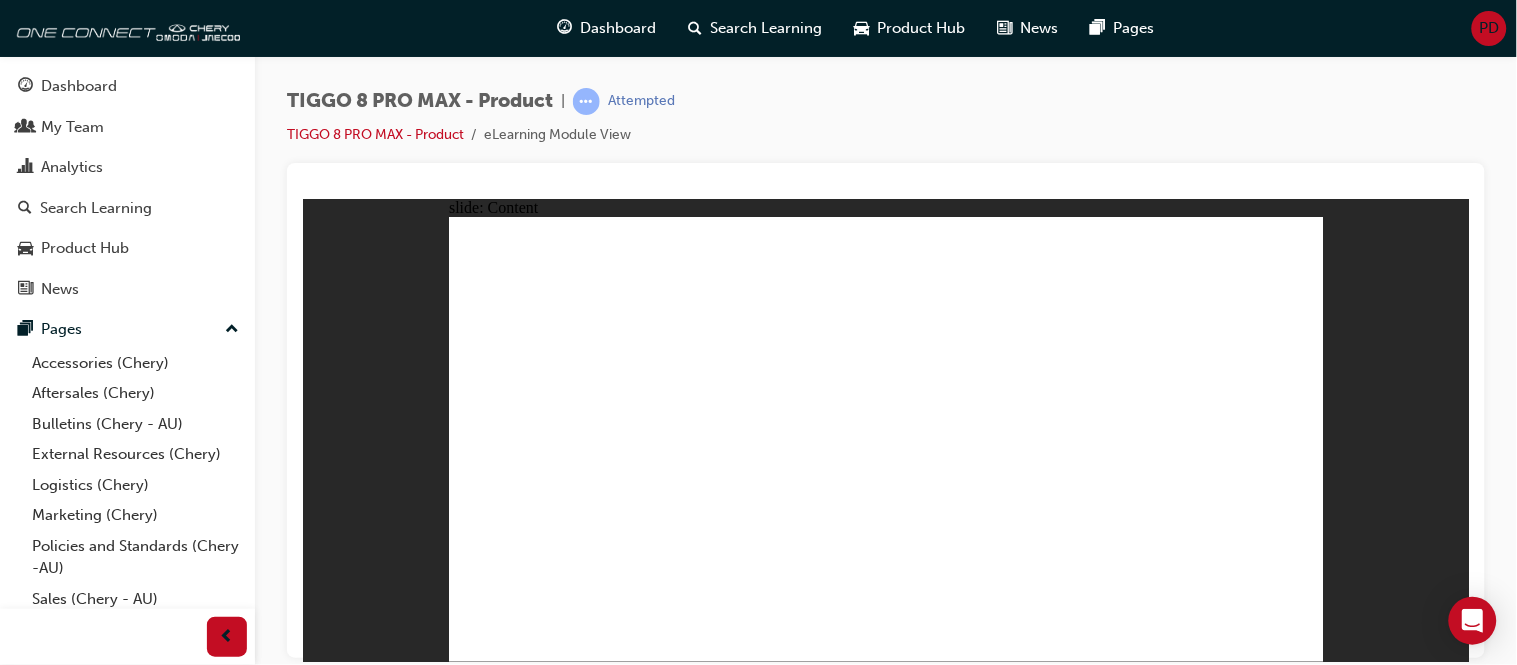 click 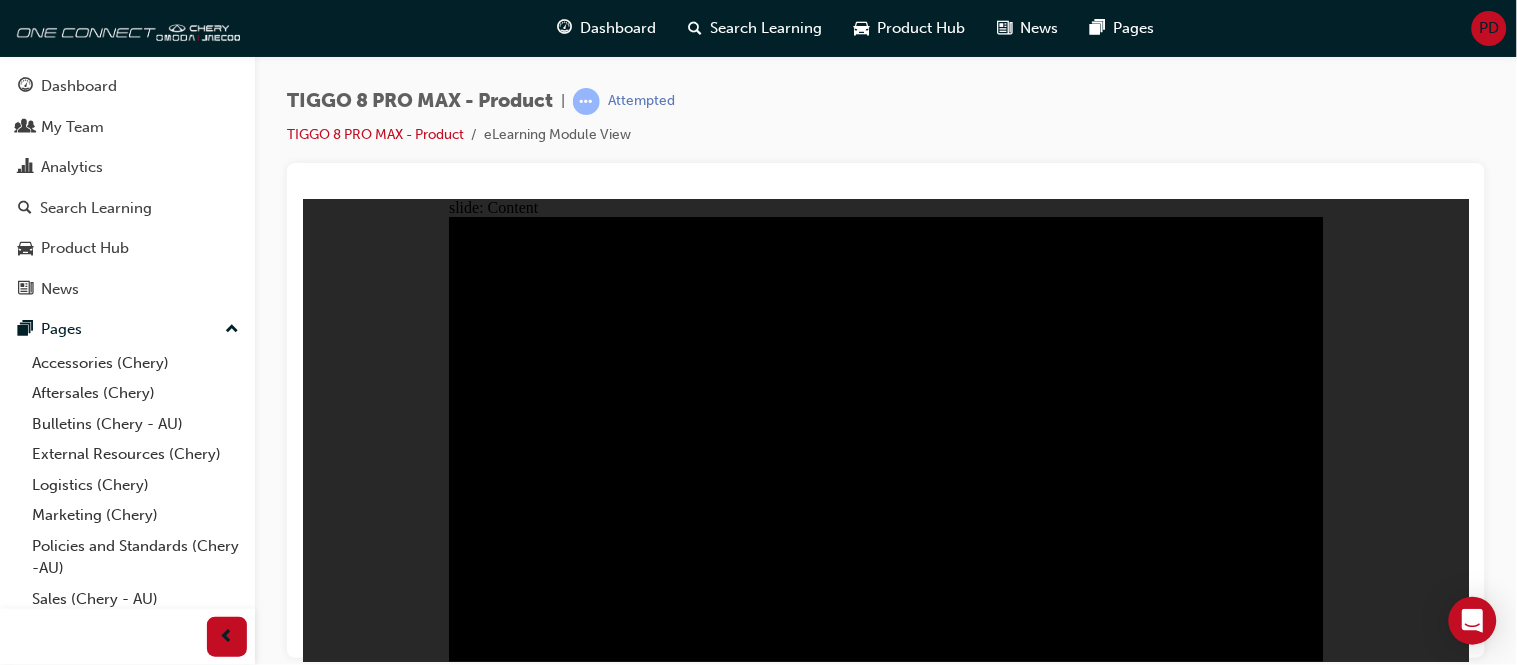 click 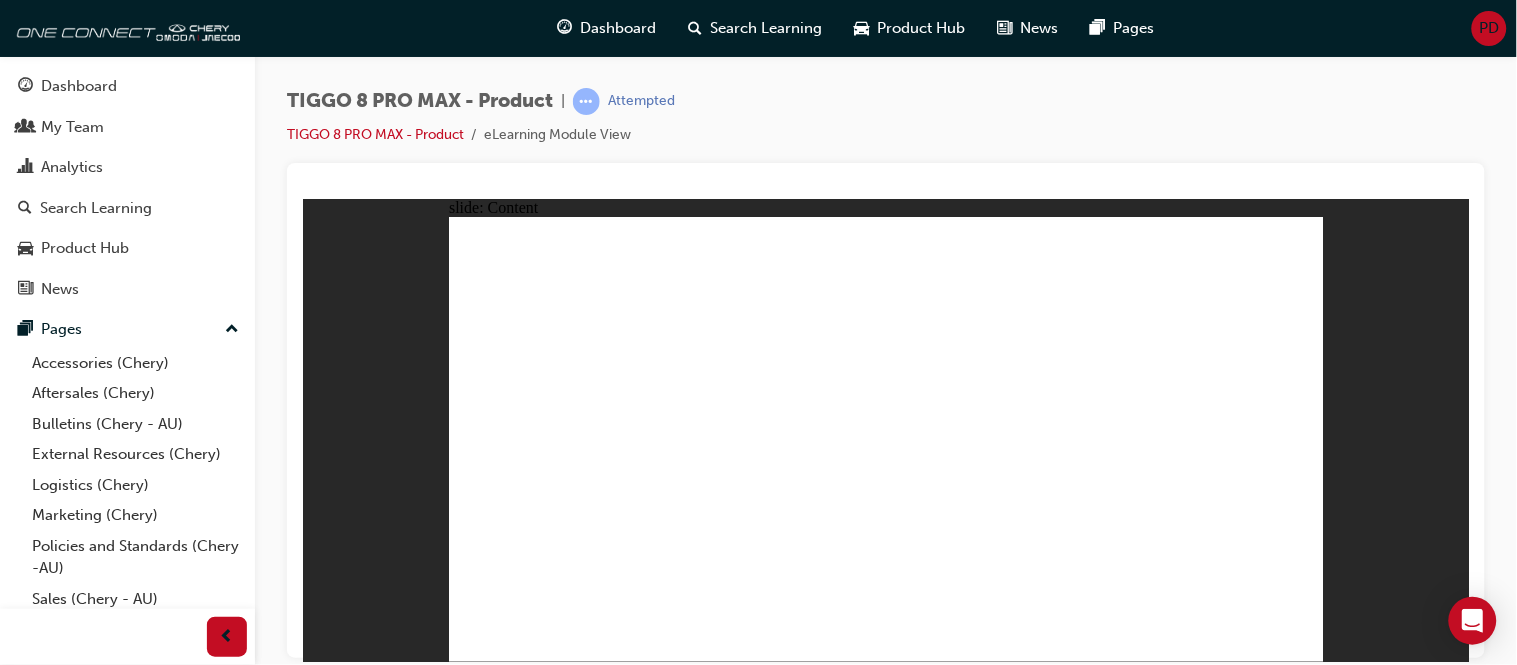 click 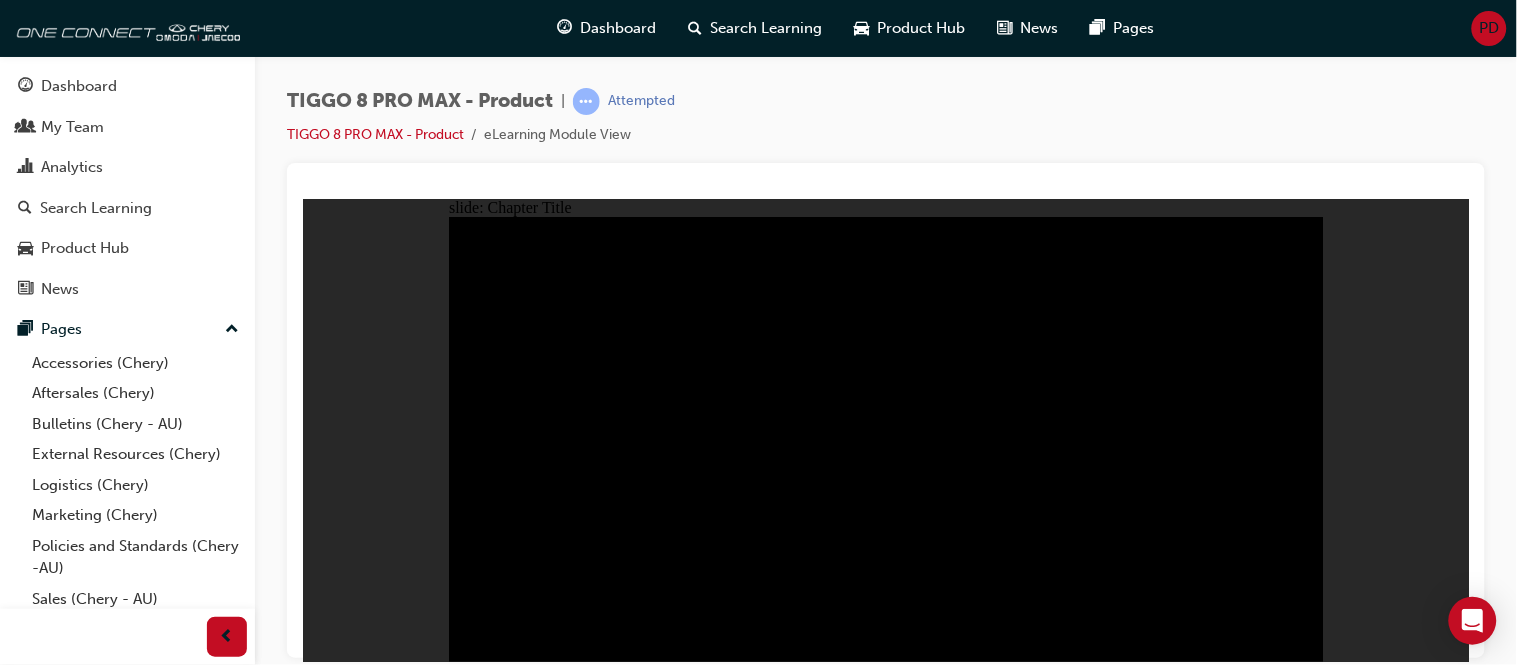 click 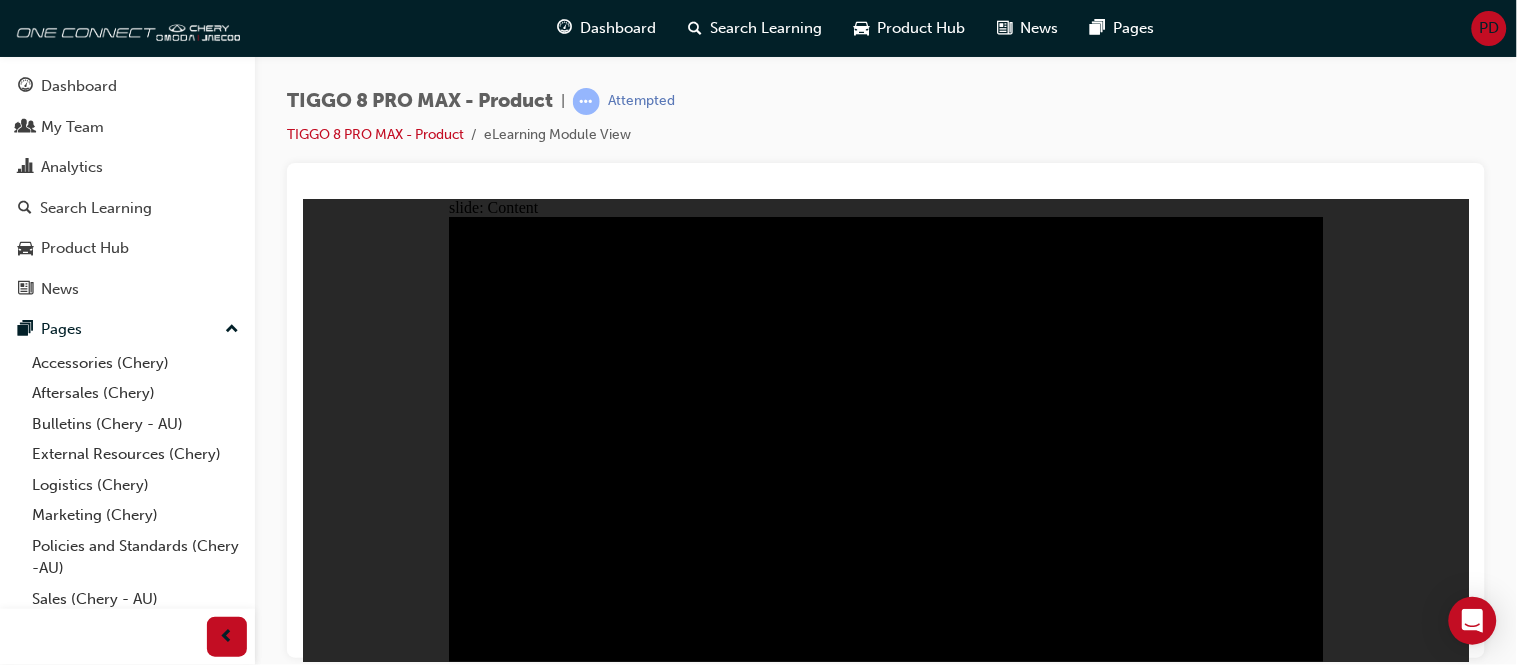 click 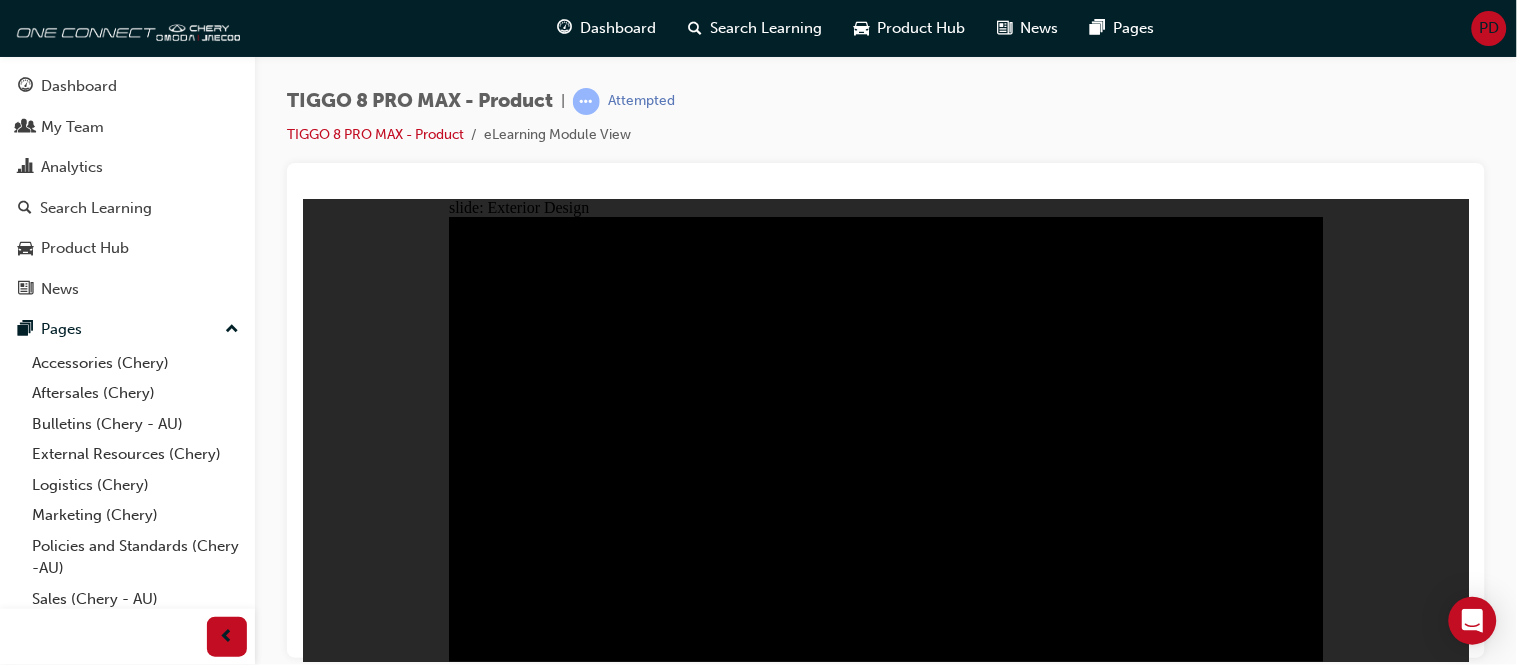 click 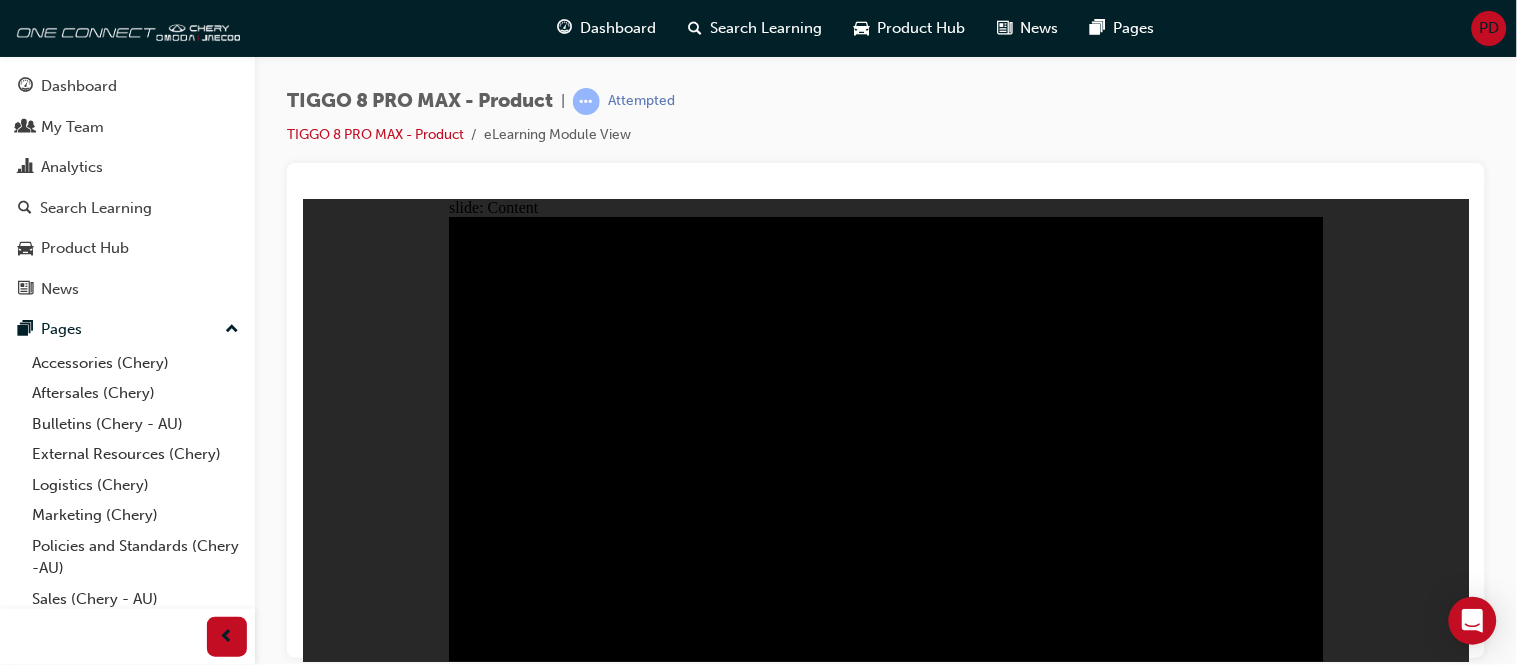 click 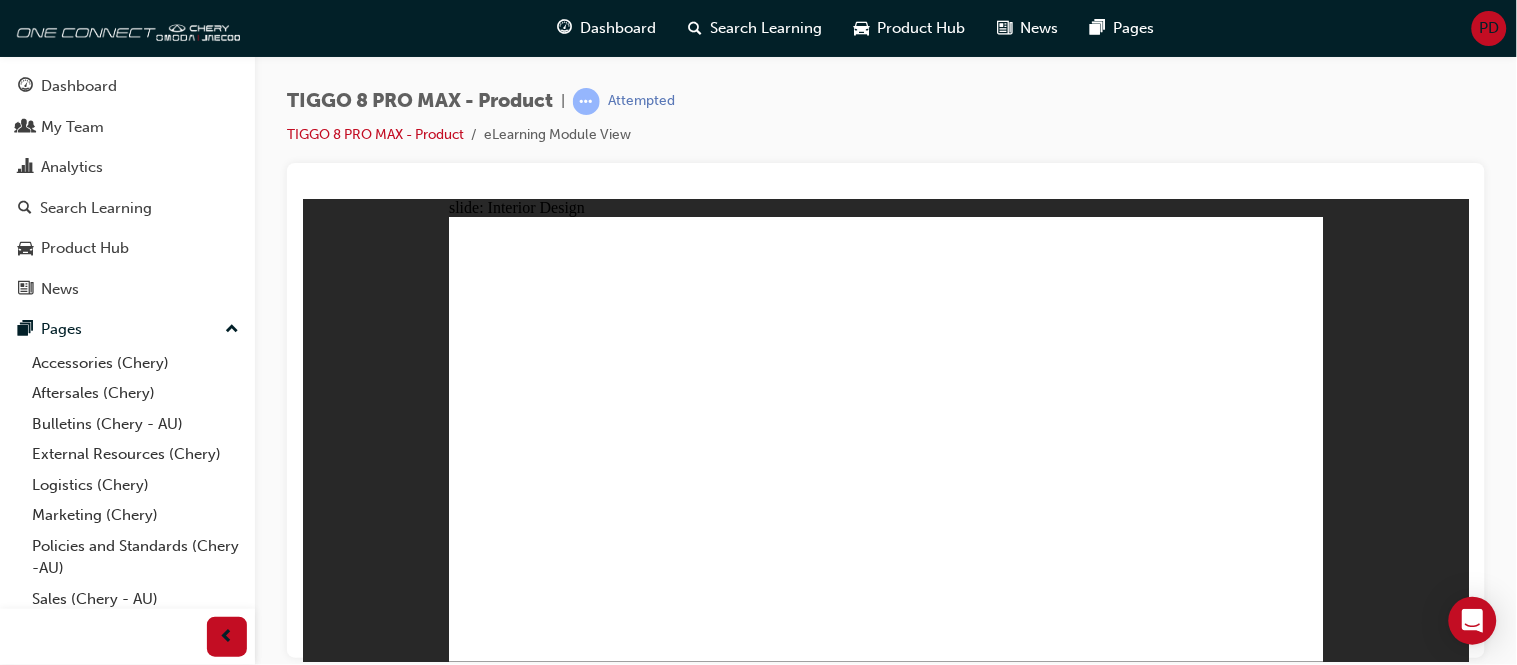 click 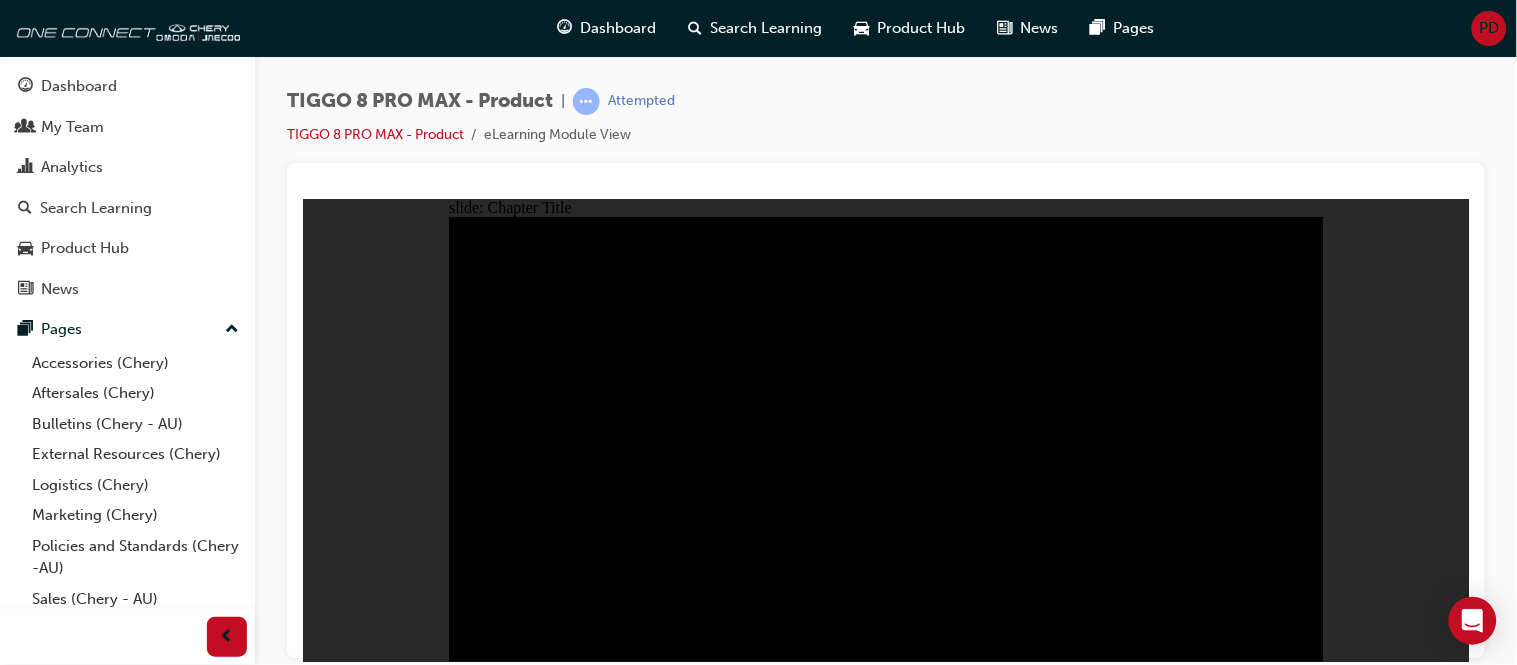 click 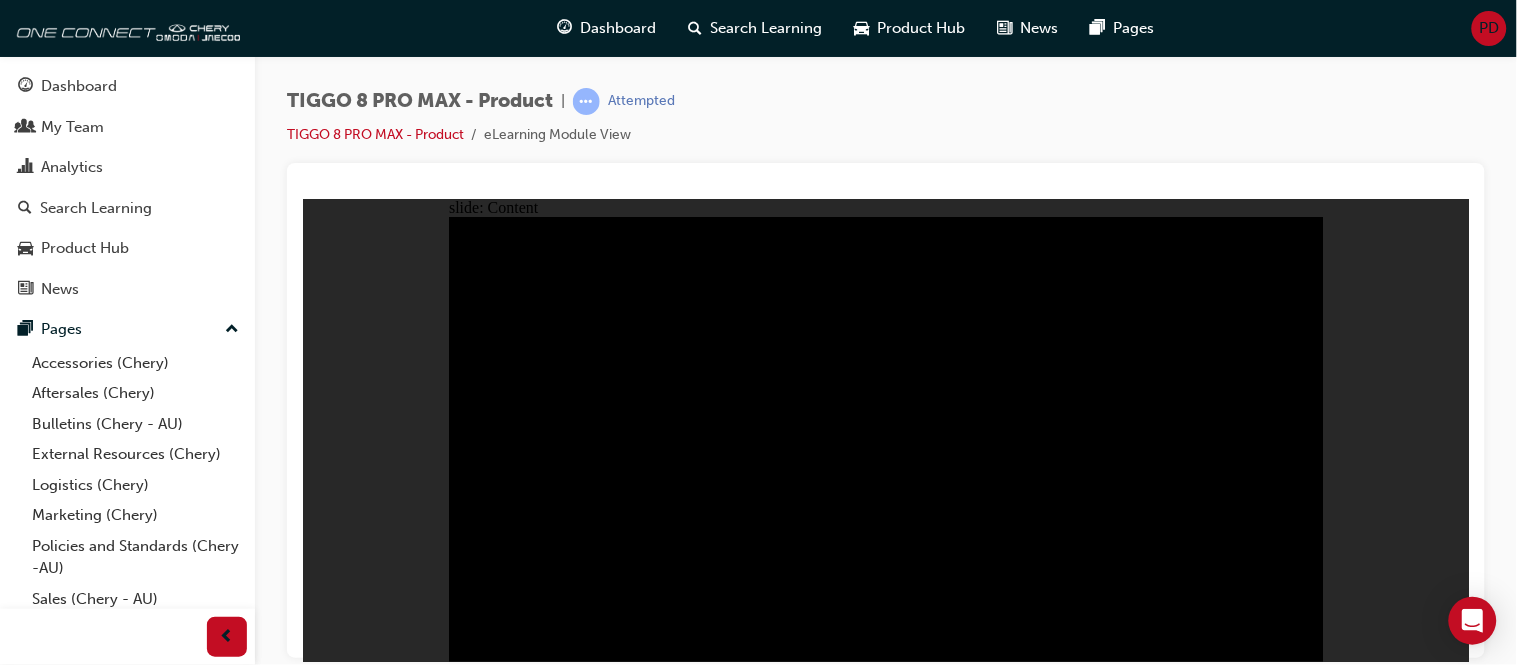 click 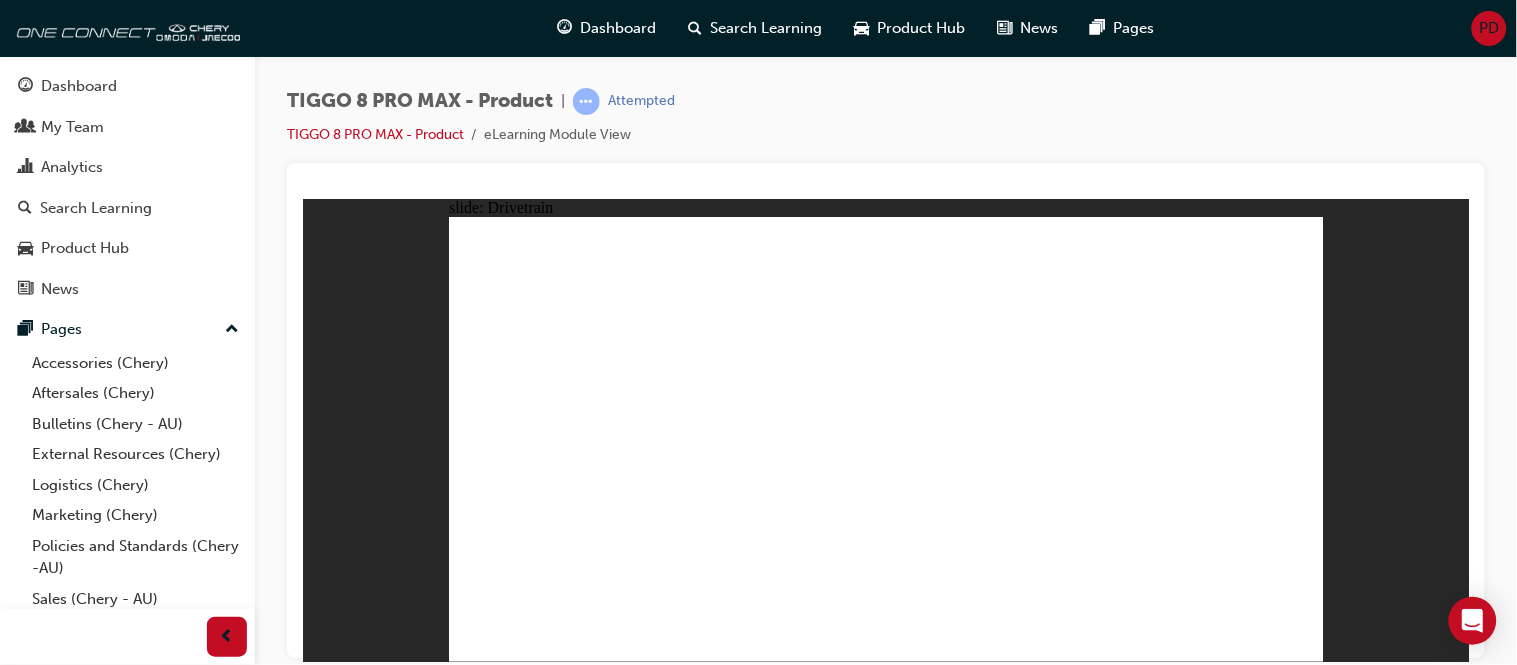 click 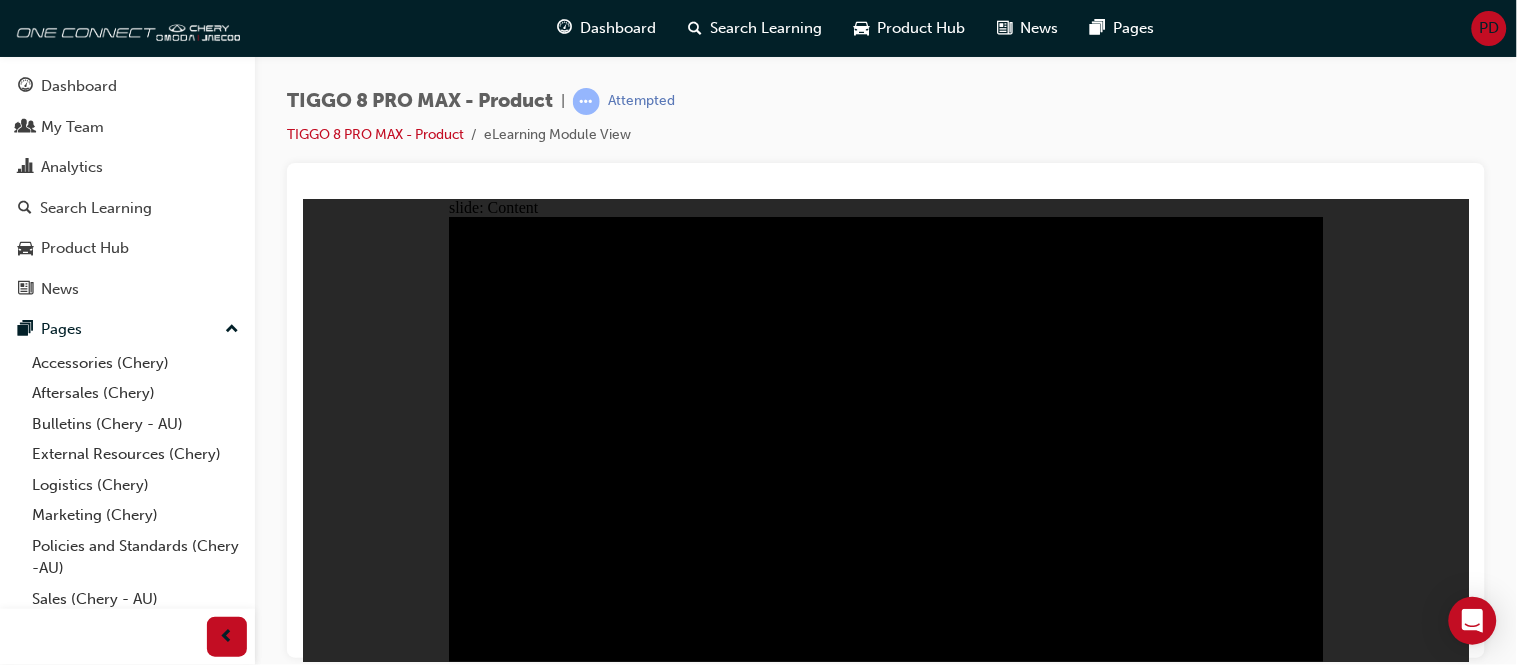 click 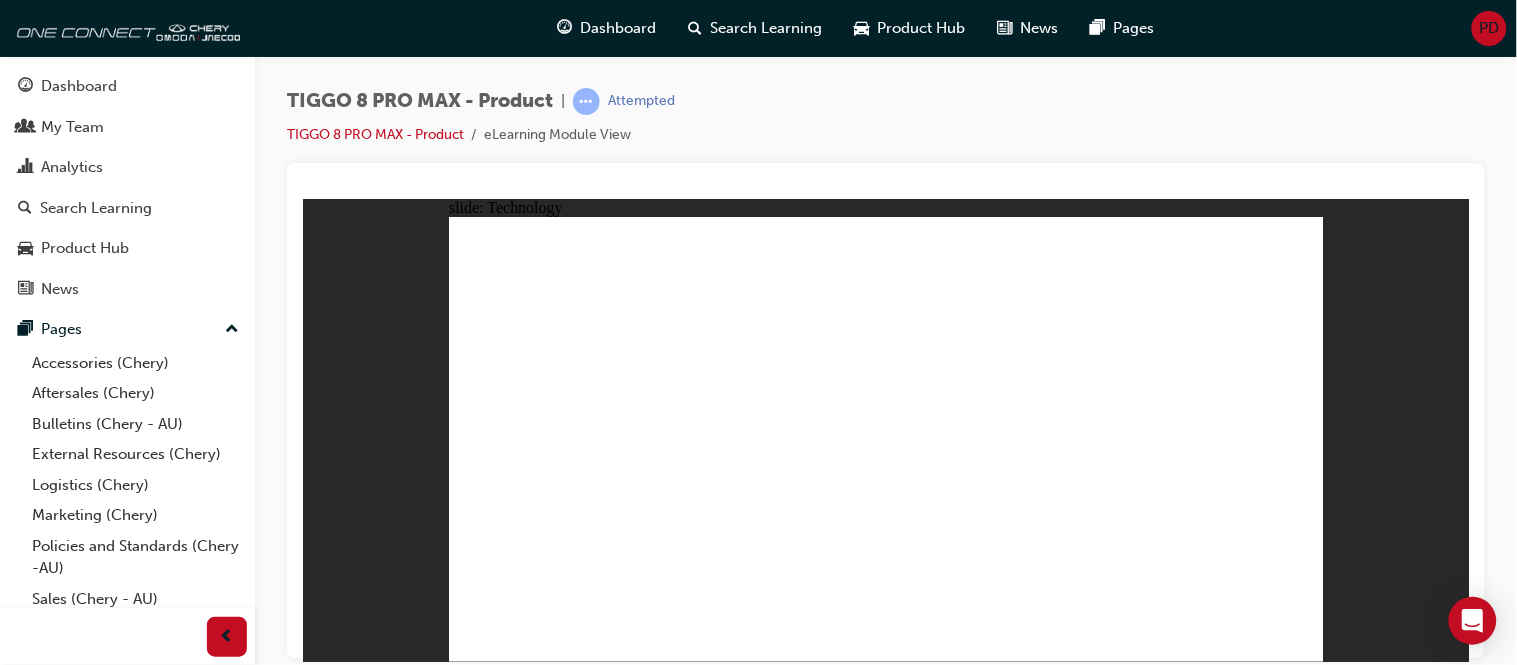 click 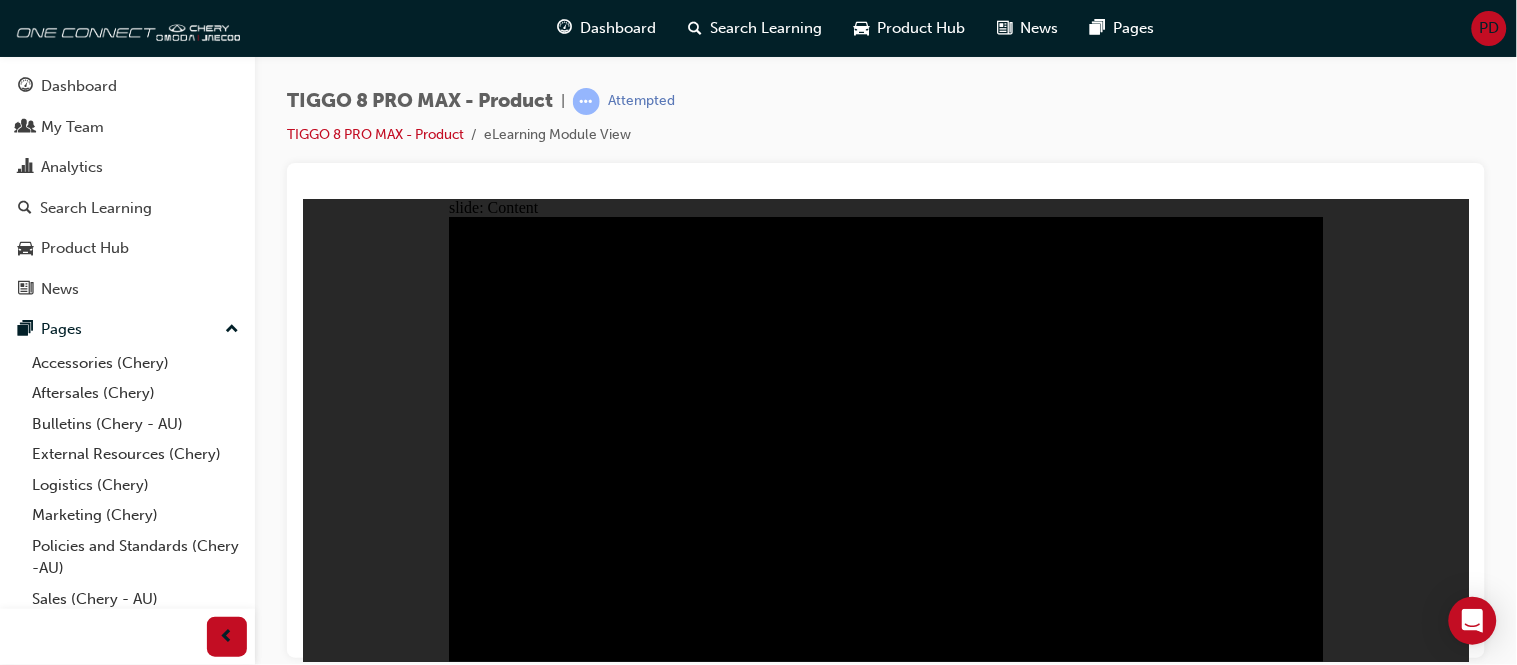 click 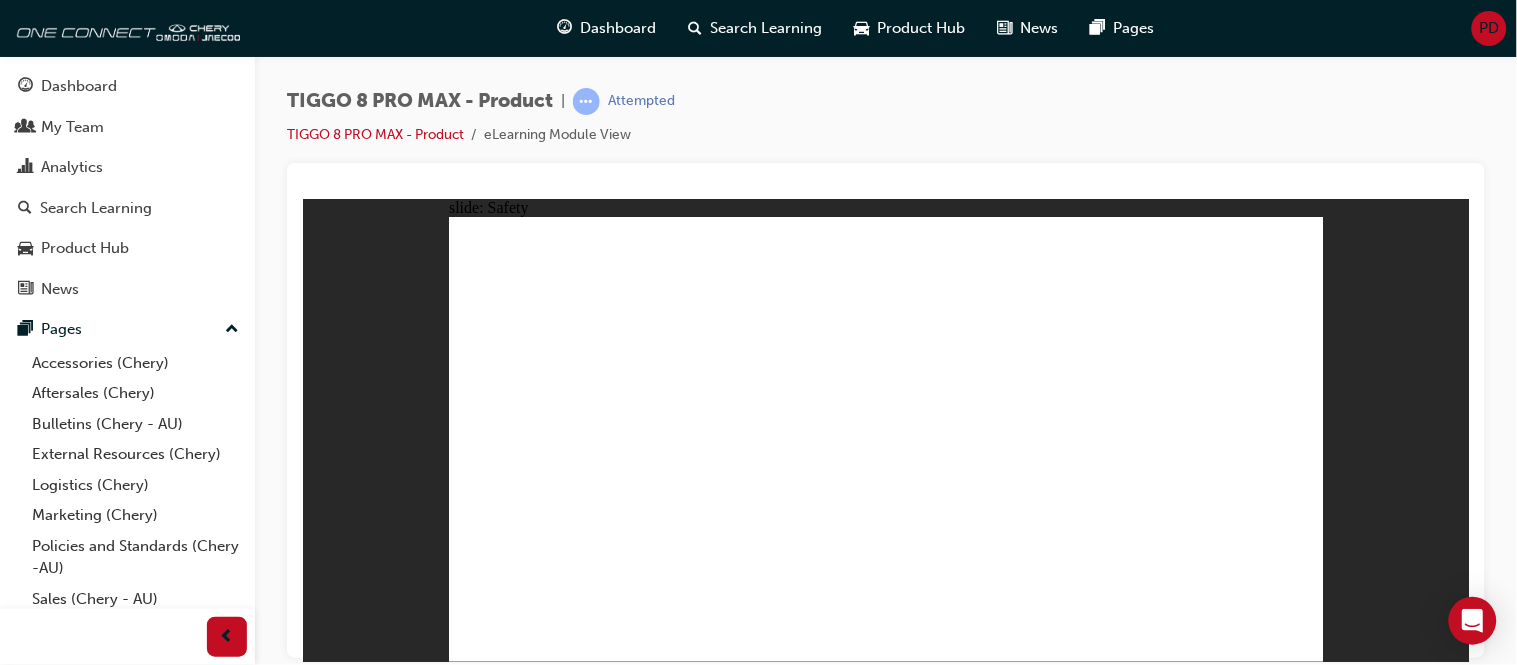 click 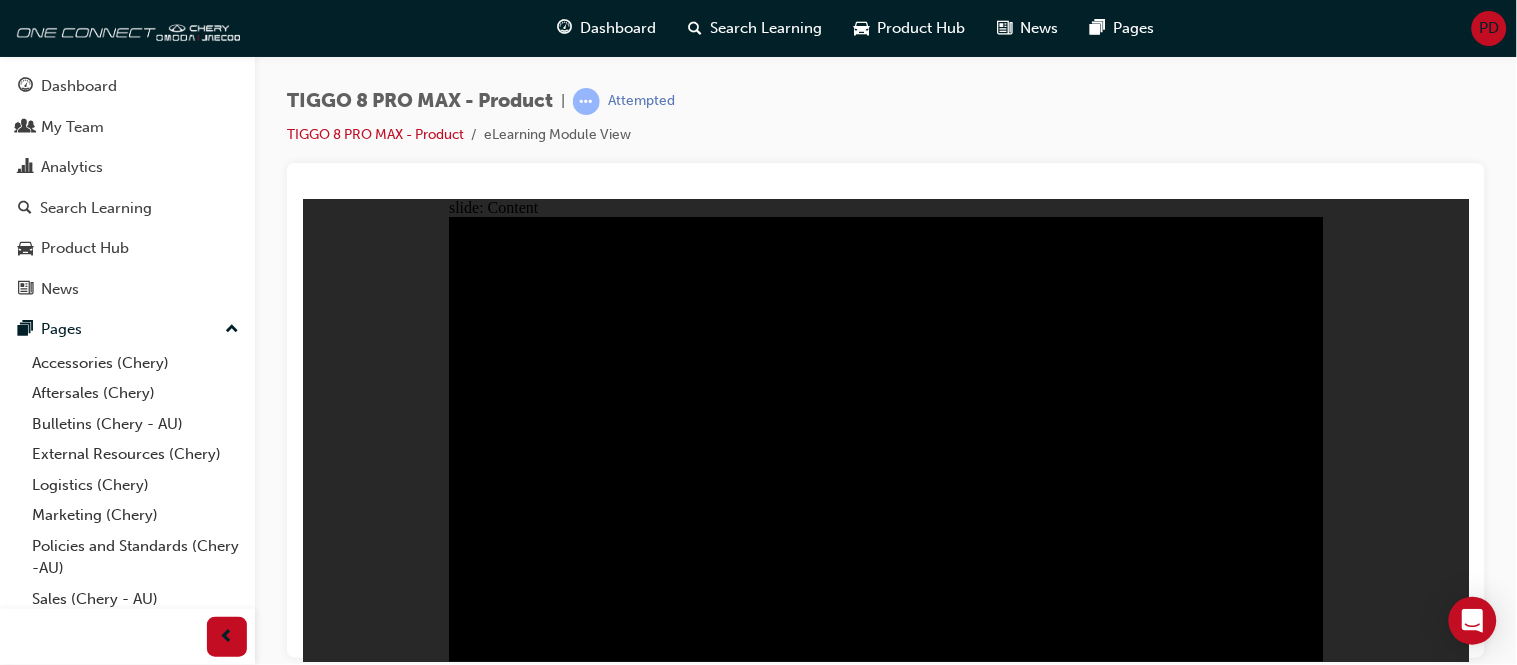 click 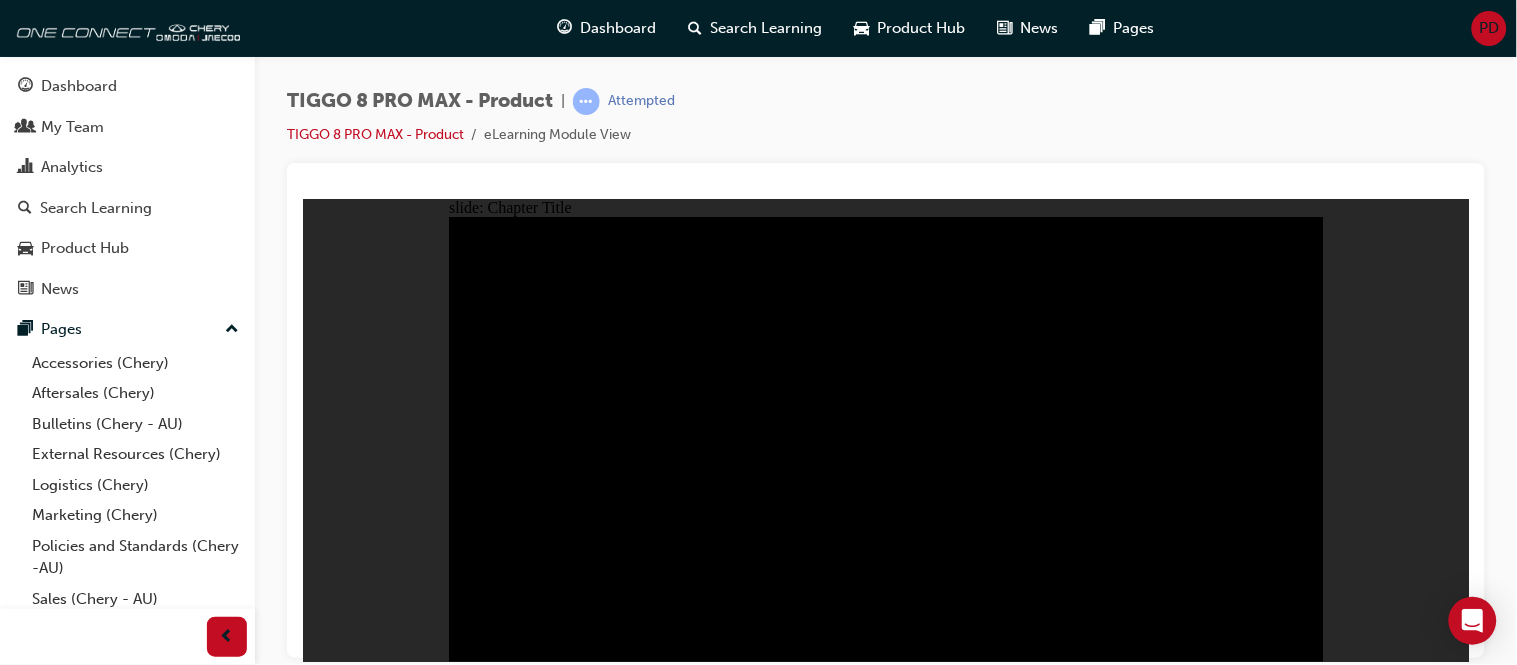 click 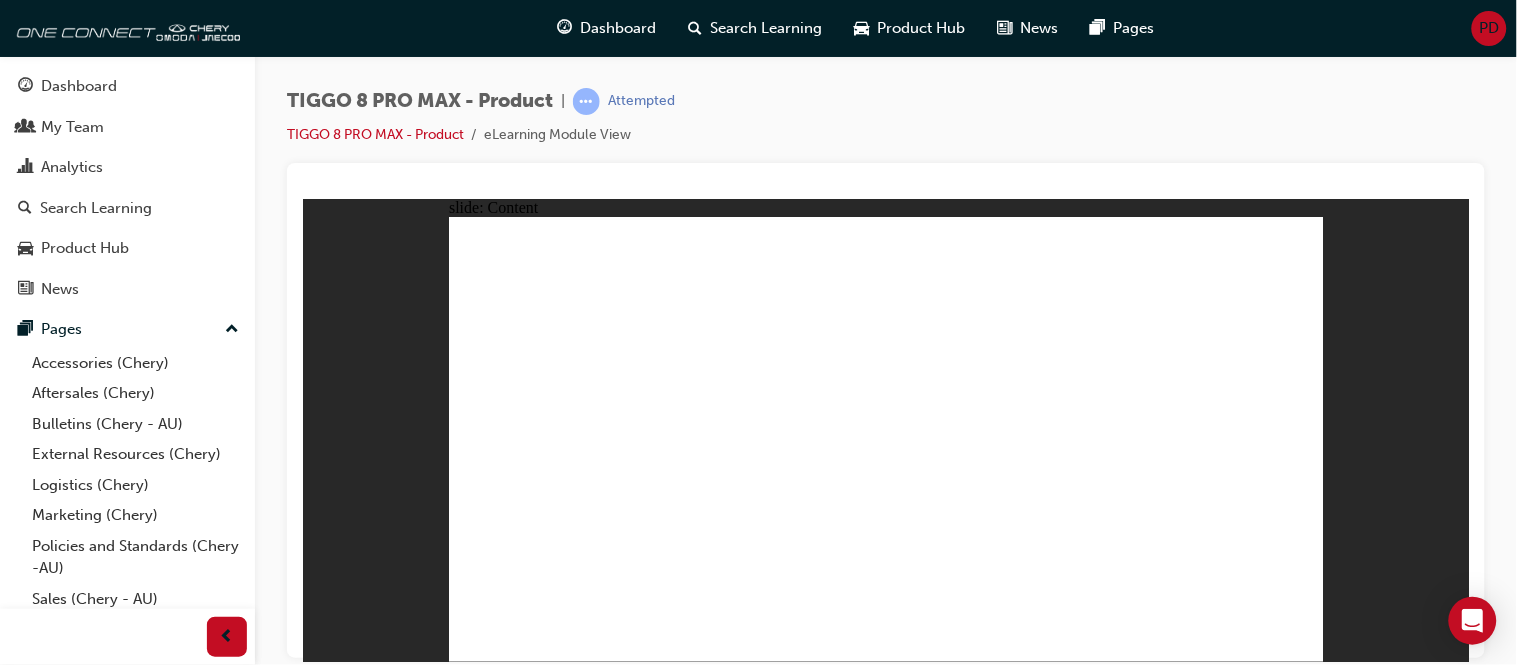 click 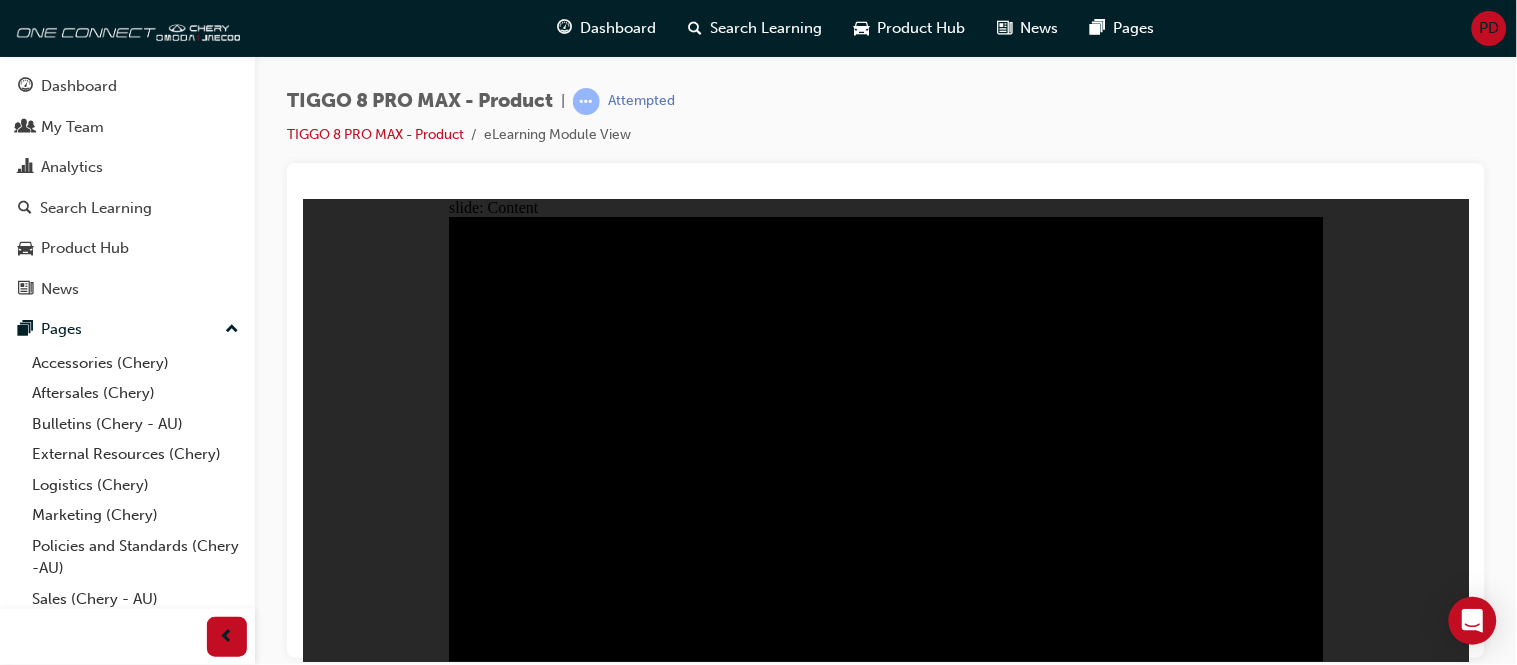 click 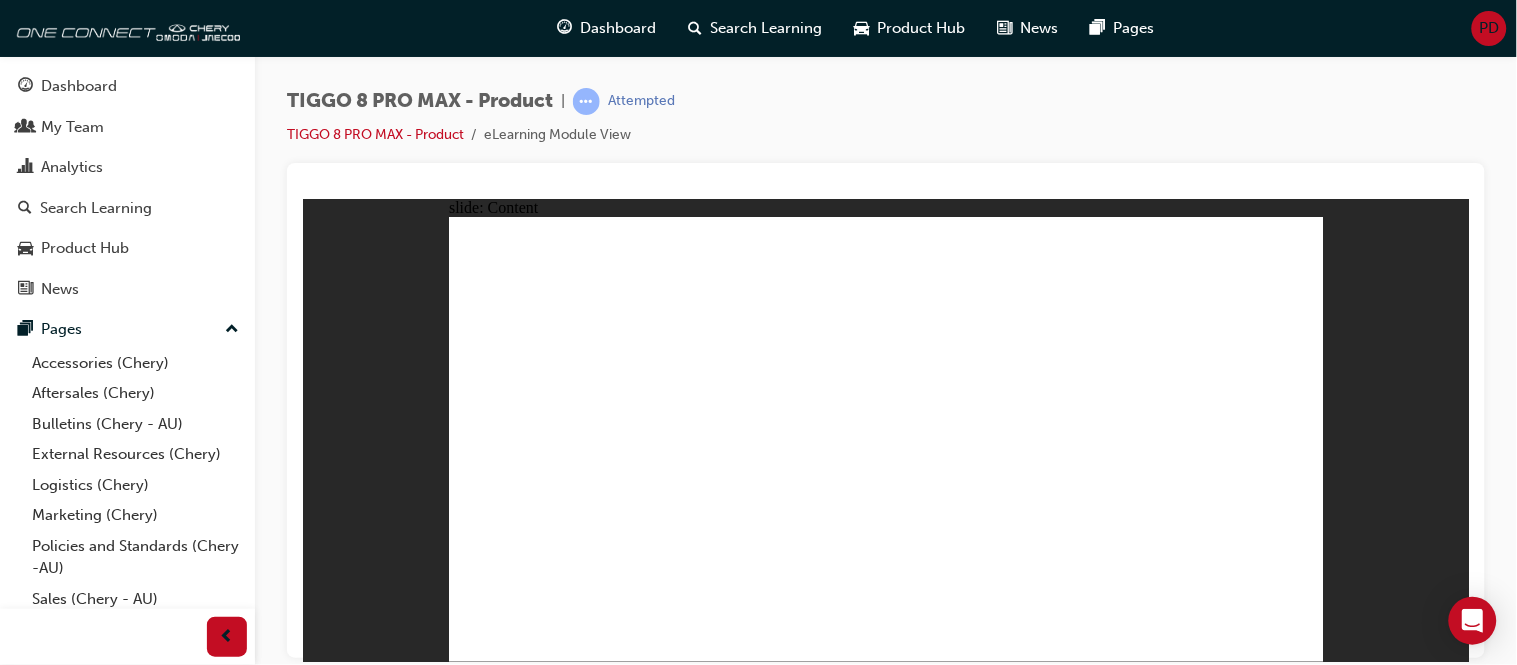 click 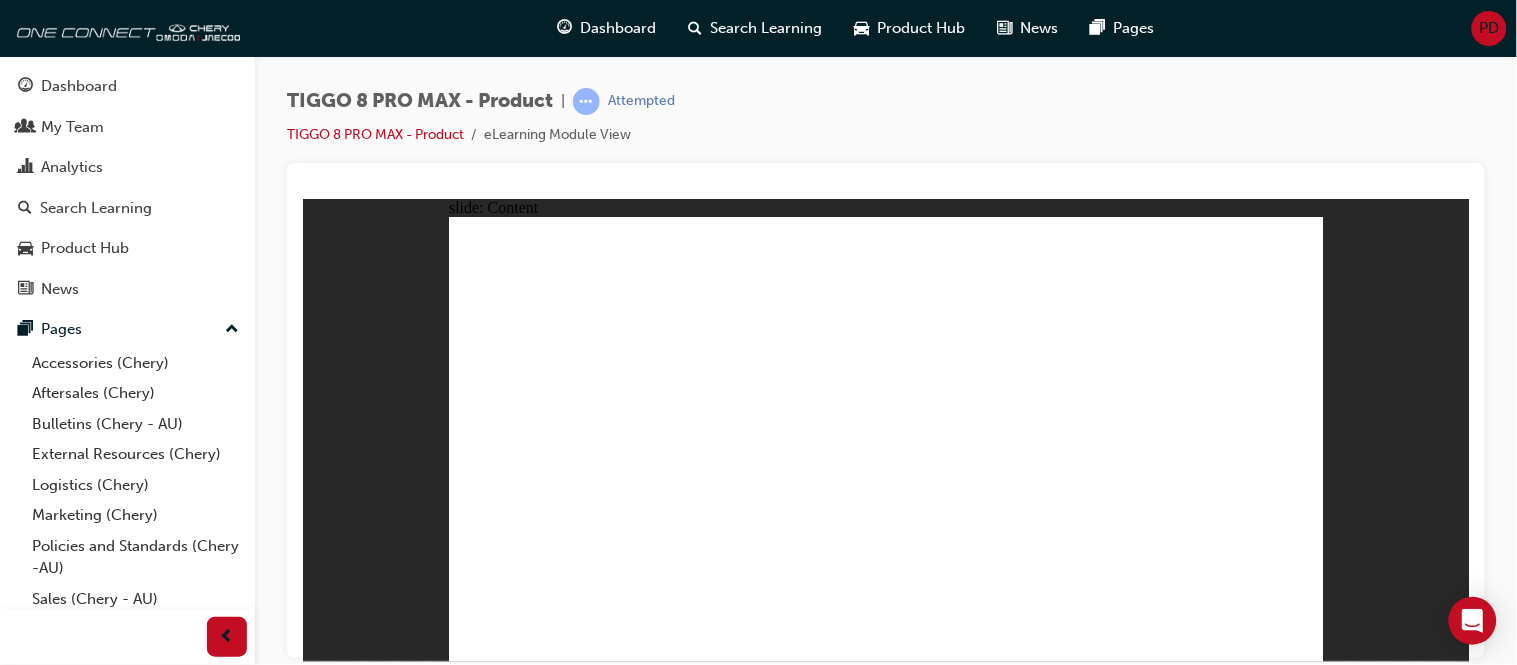 click 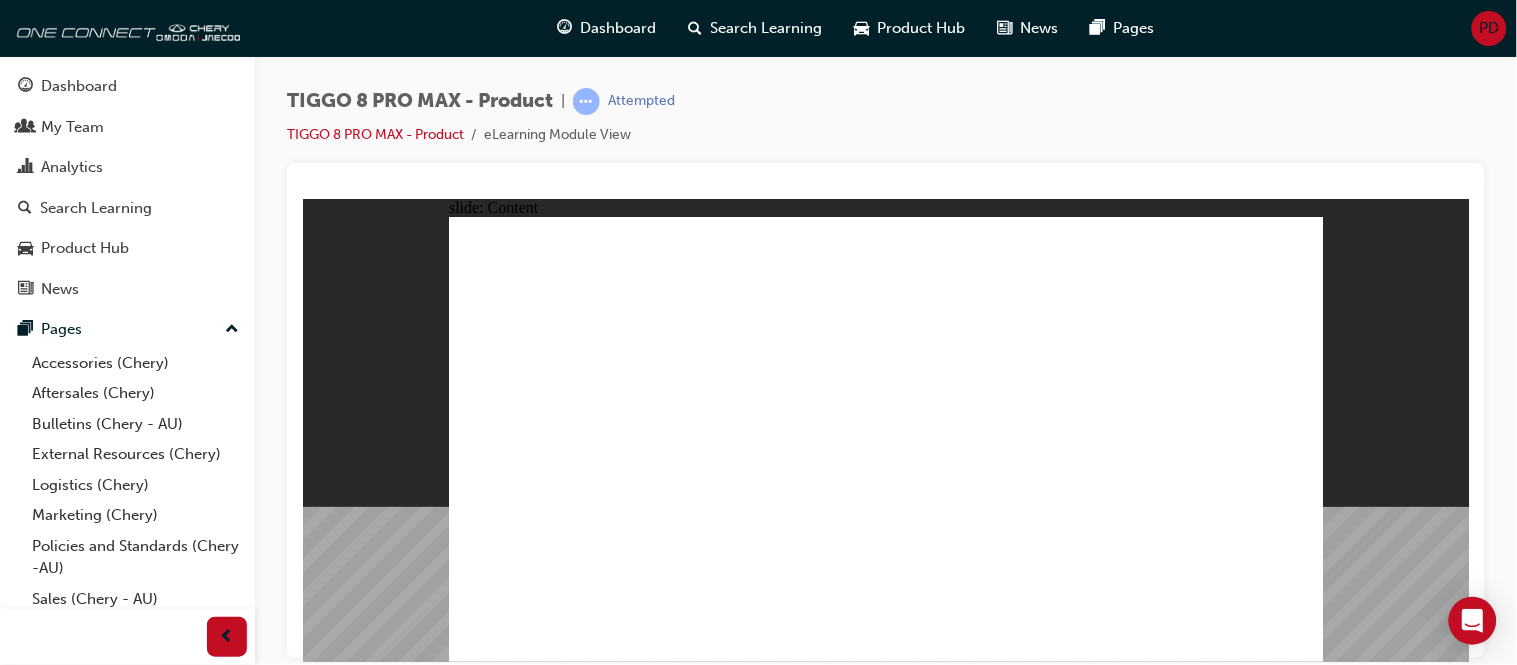 click 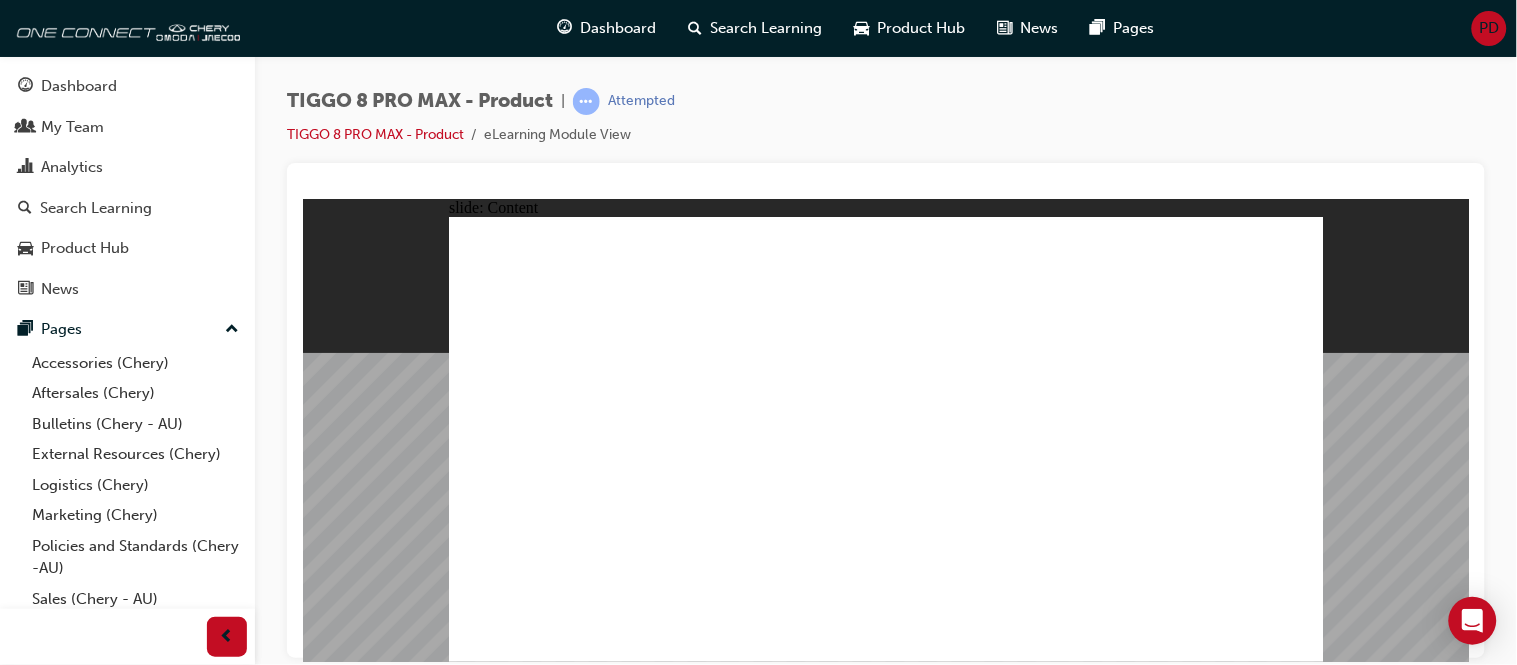 click 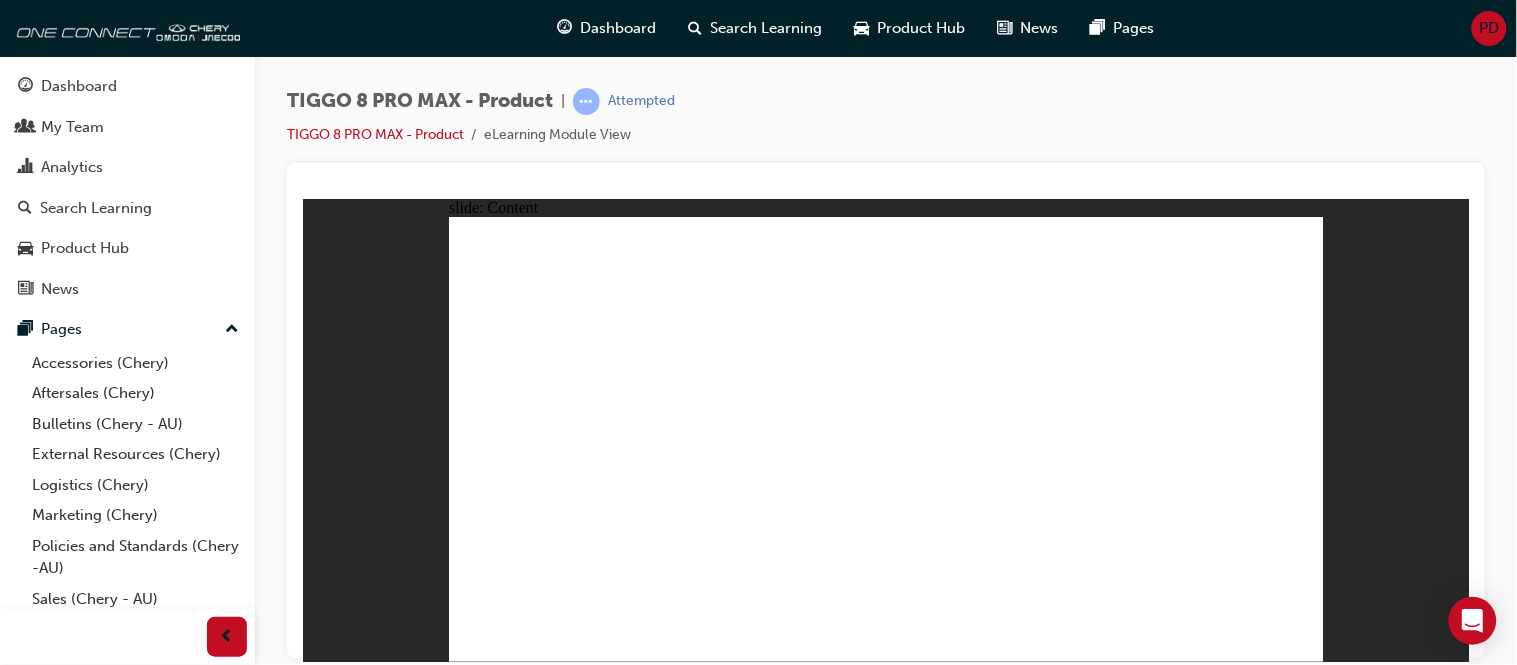 click 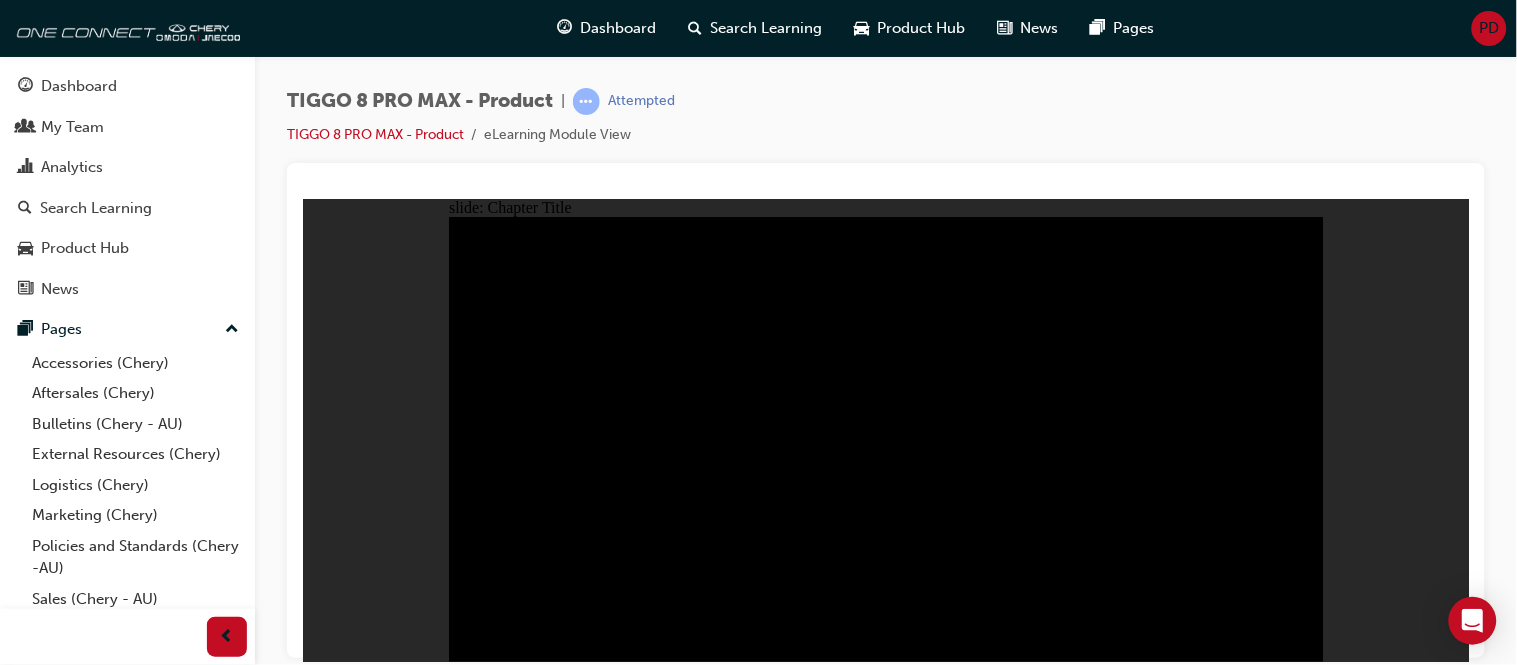 click 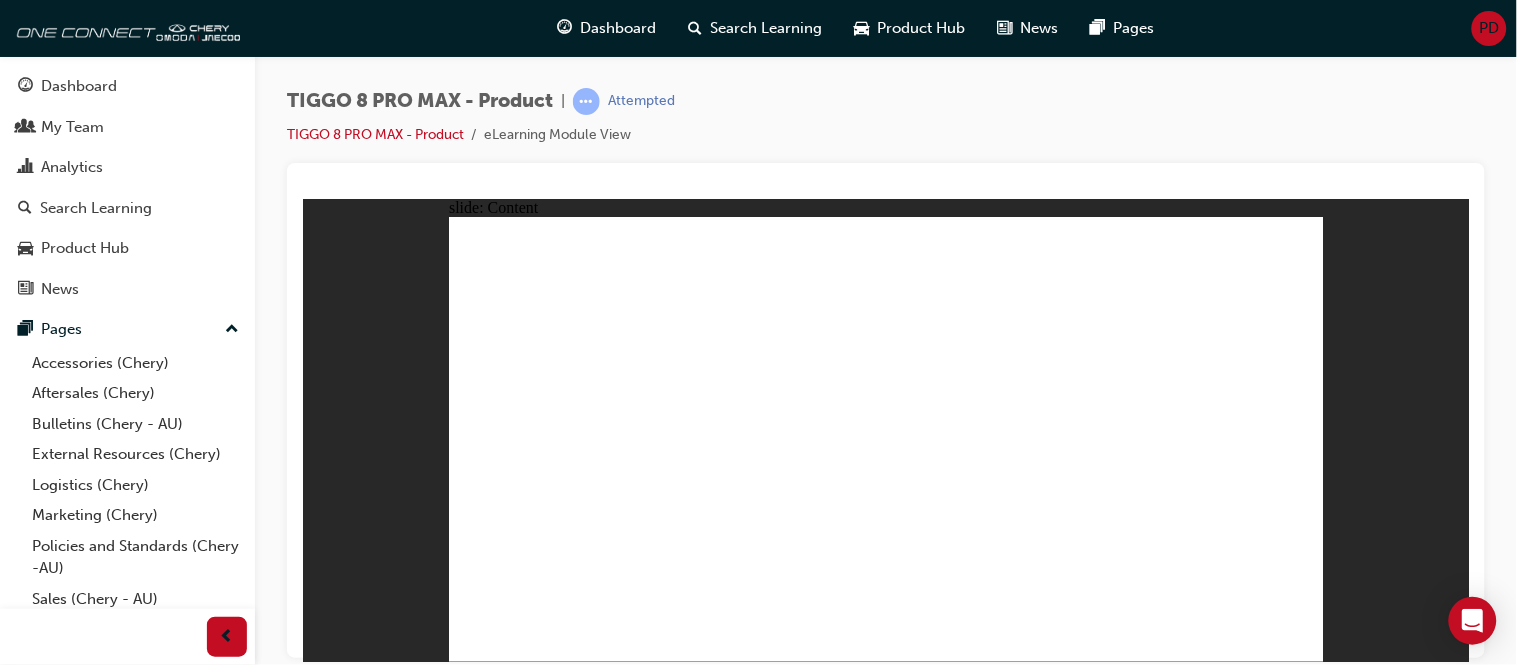 click 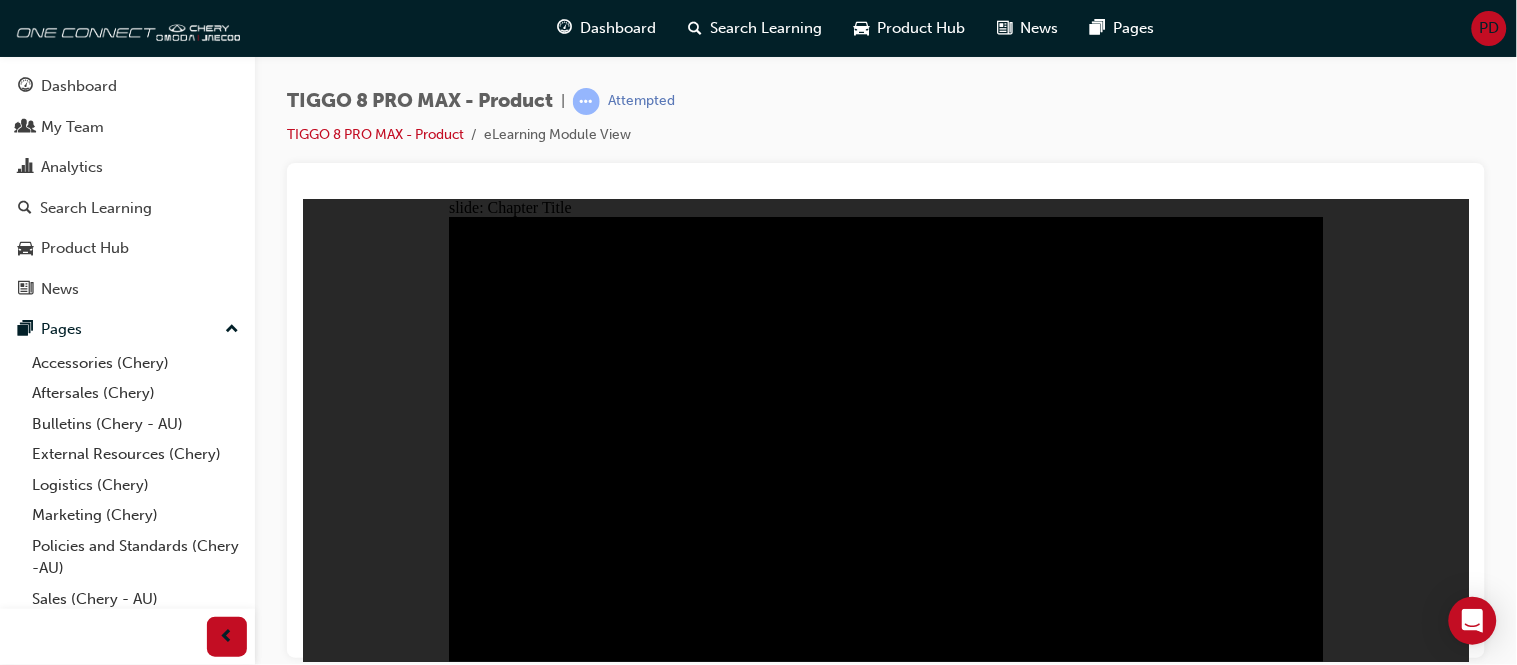 click 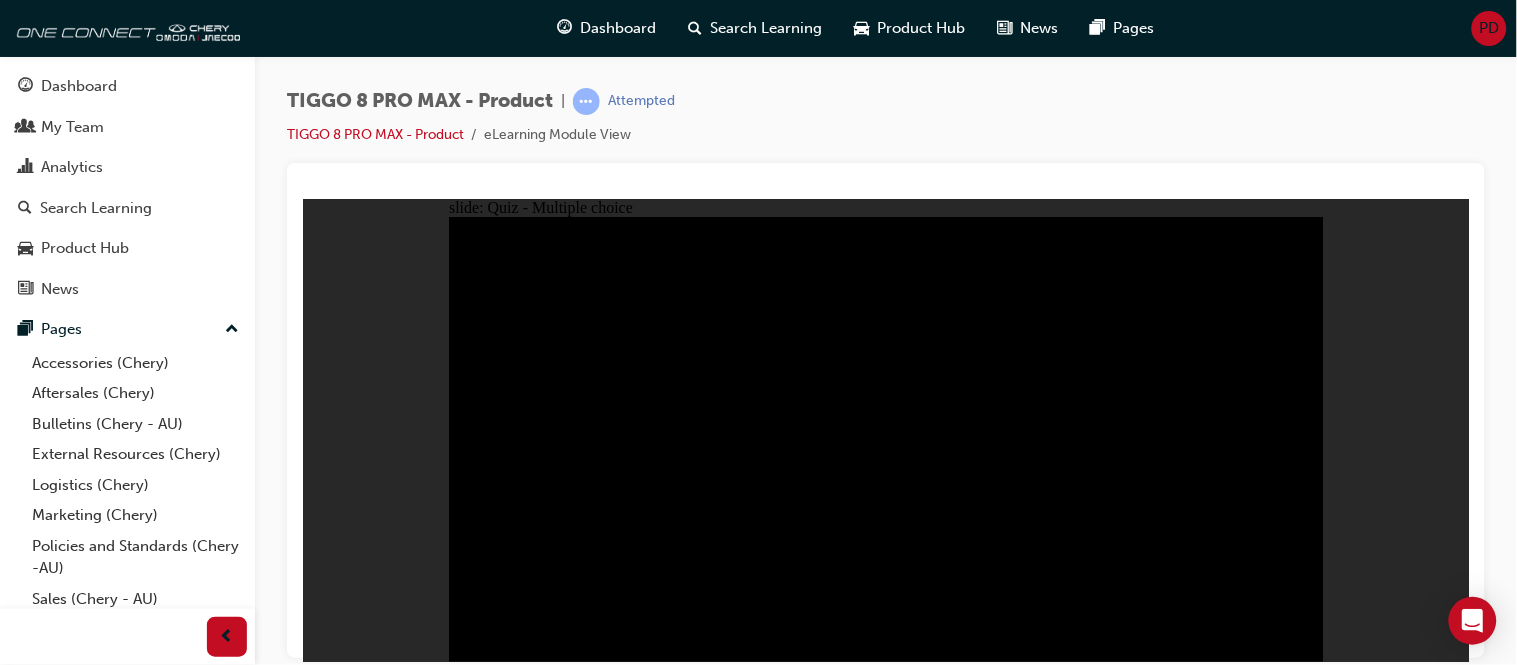 click 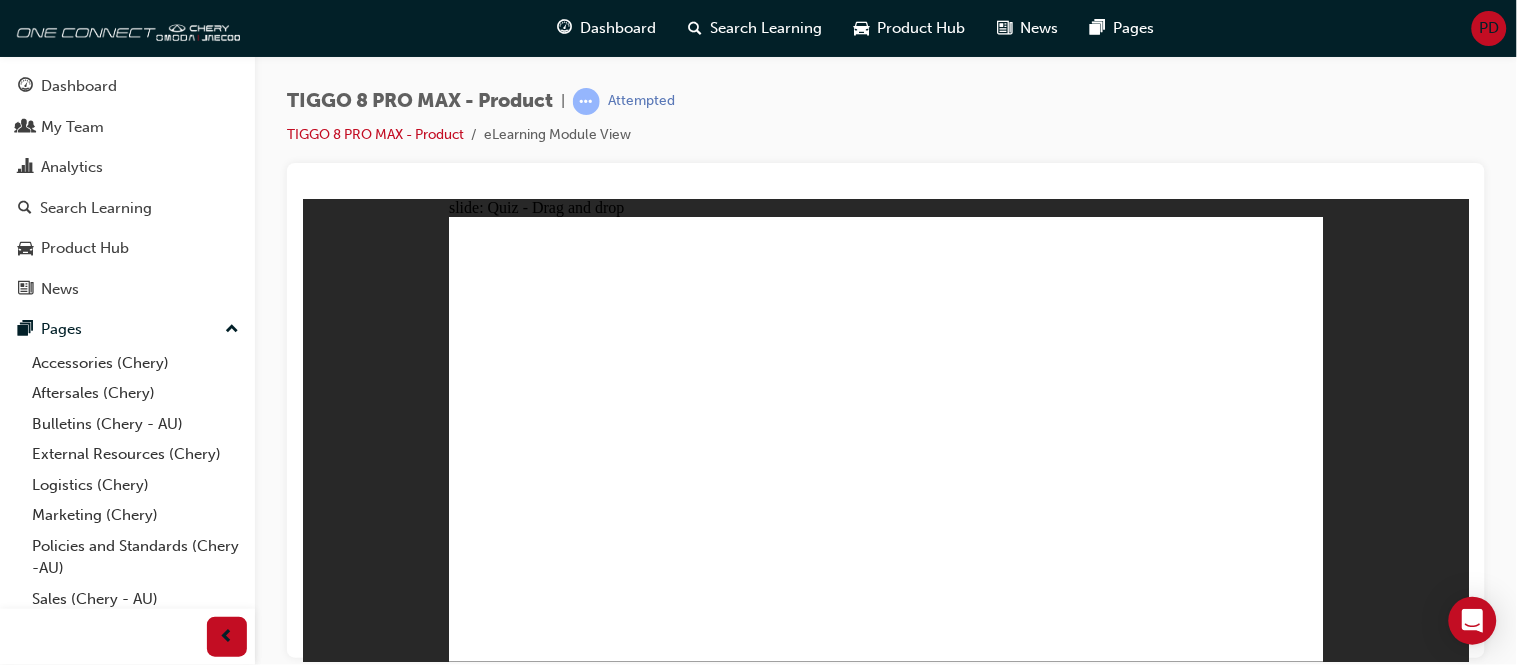 drag, startPoint x: 1120, startPoint y: 352, endPoint x: 1243, endPoint y: 465, distance: 167.02695 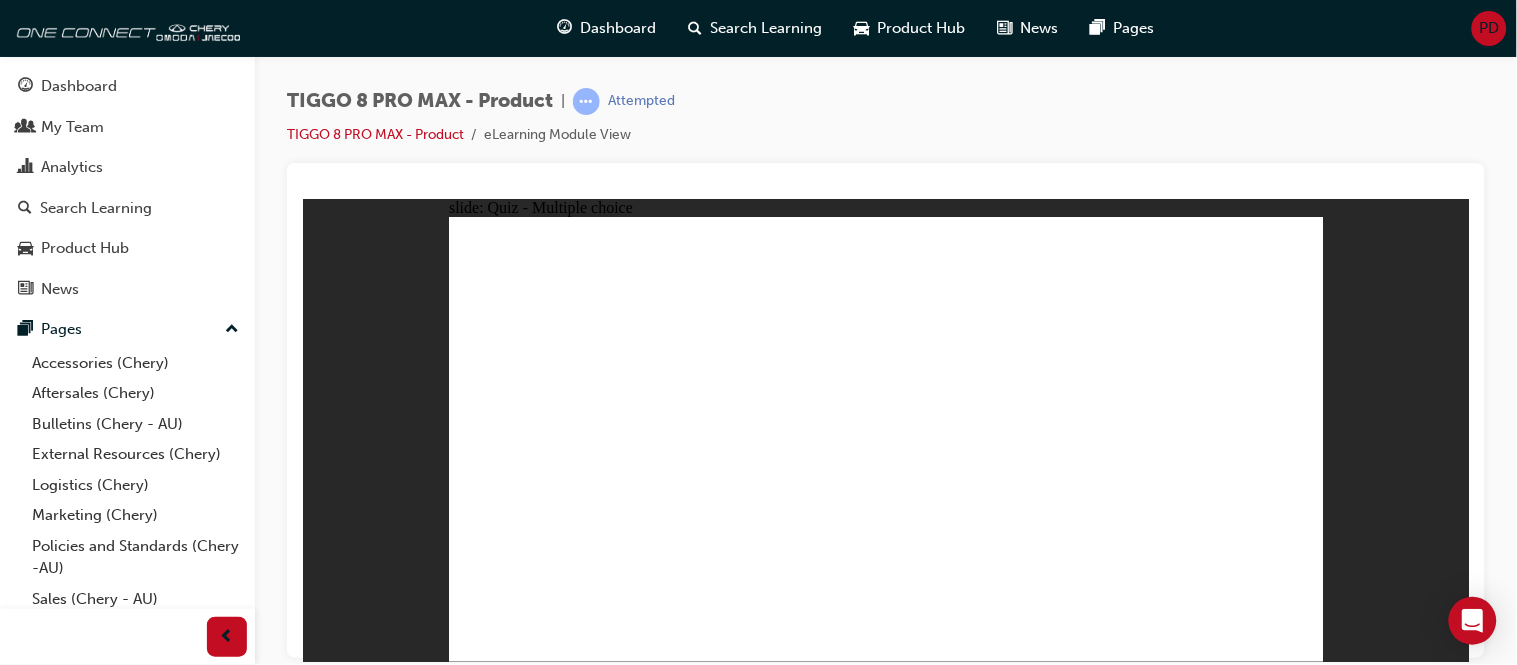 click 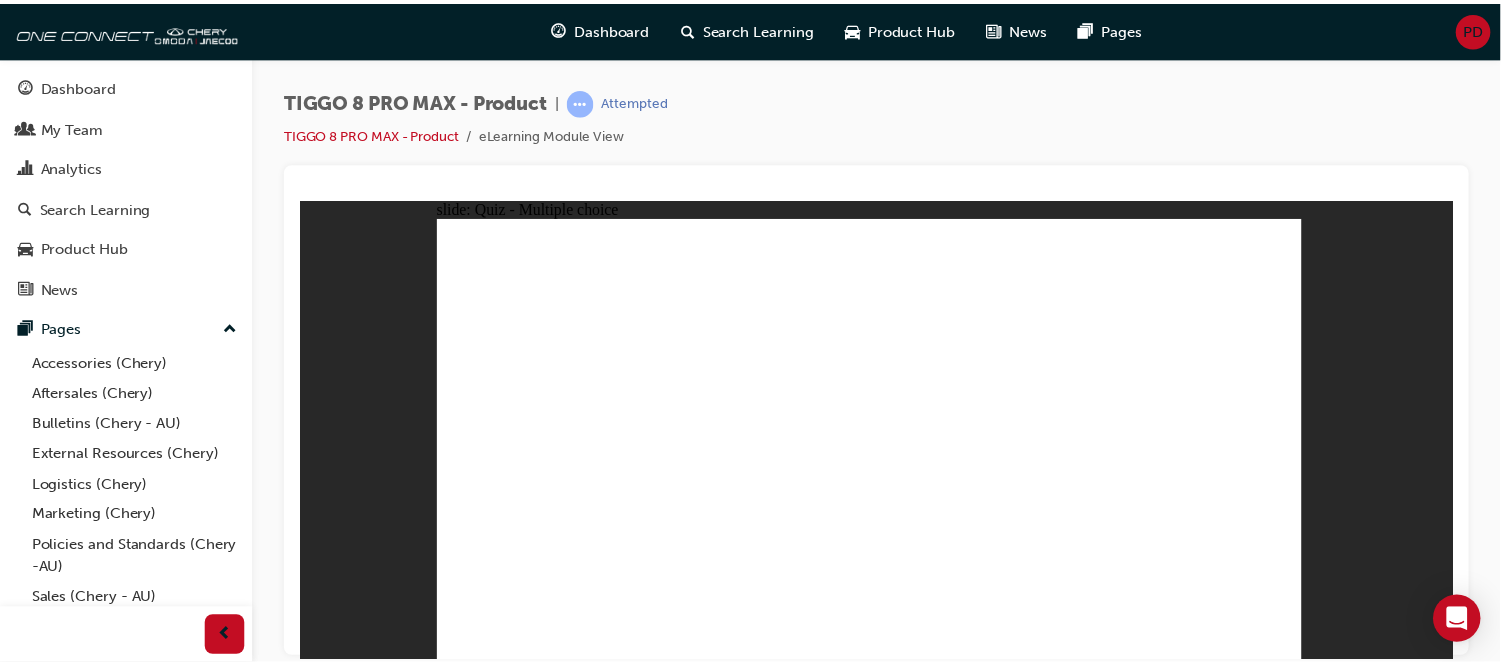 click 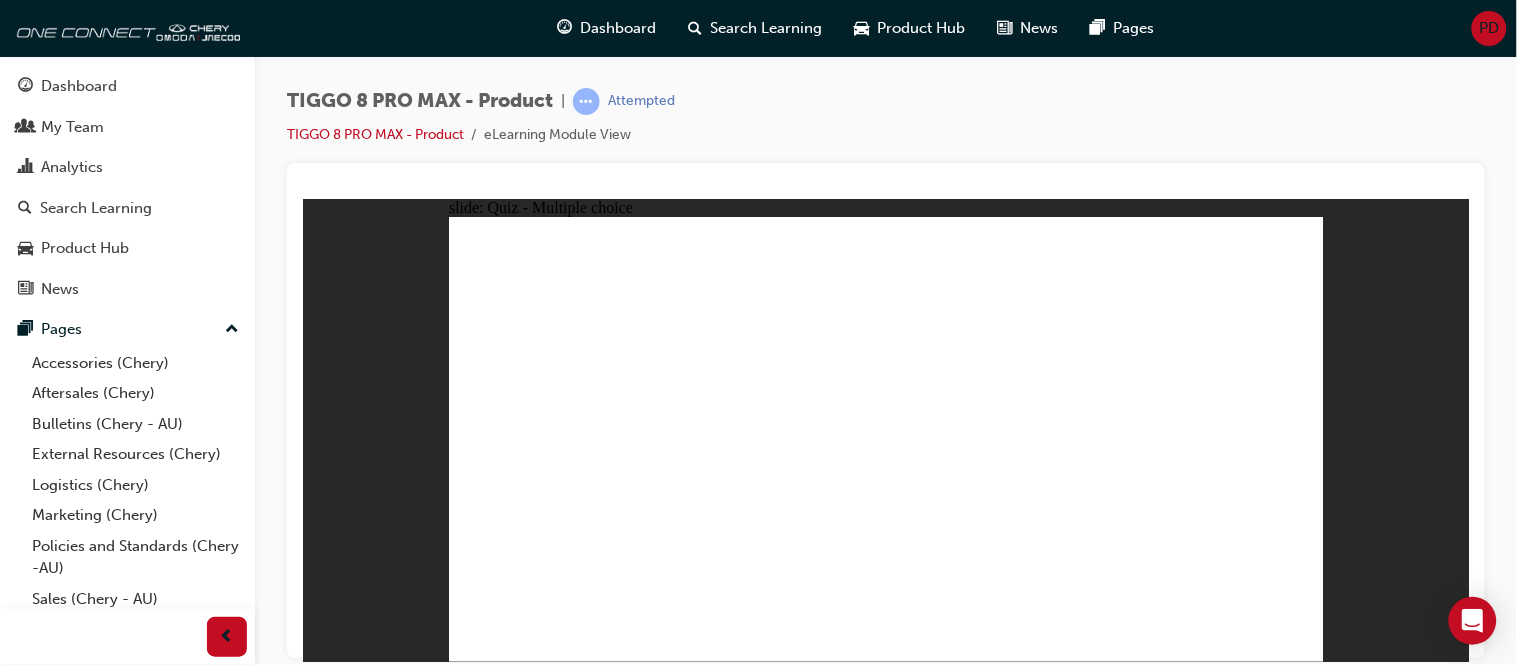 click 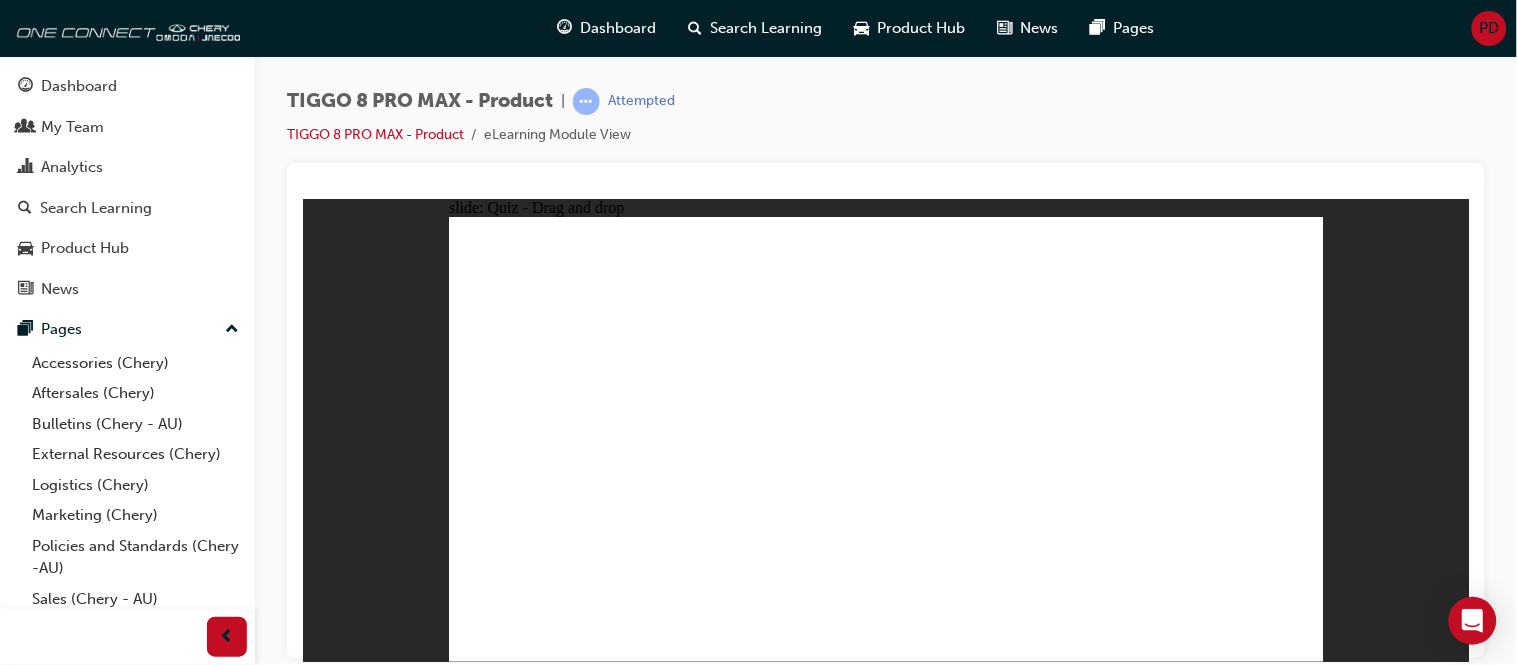 drag, startPoint x: 882, startPoint y: 259, endPoint x: 921, endPoint y: 461, distance: 205.73041 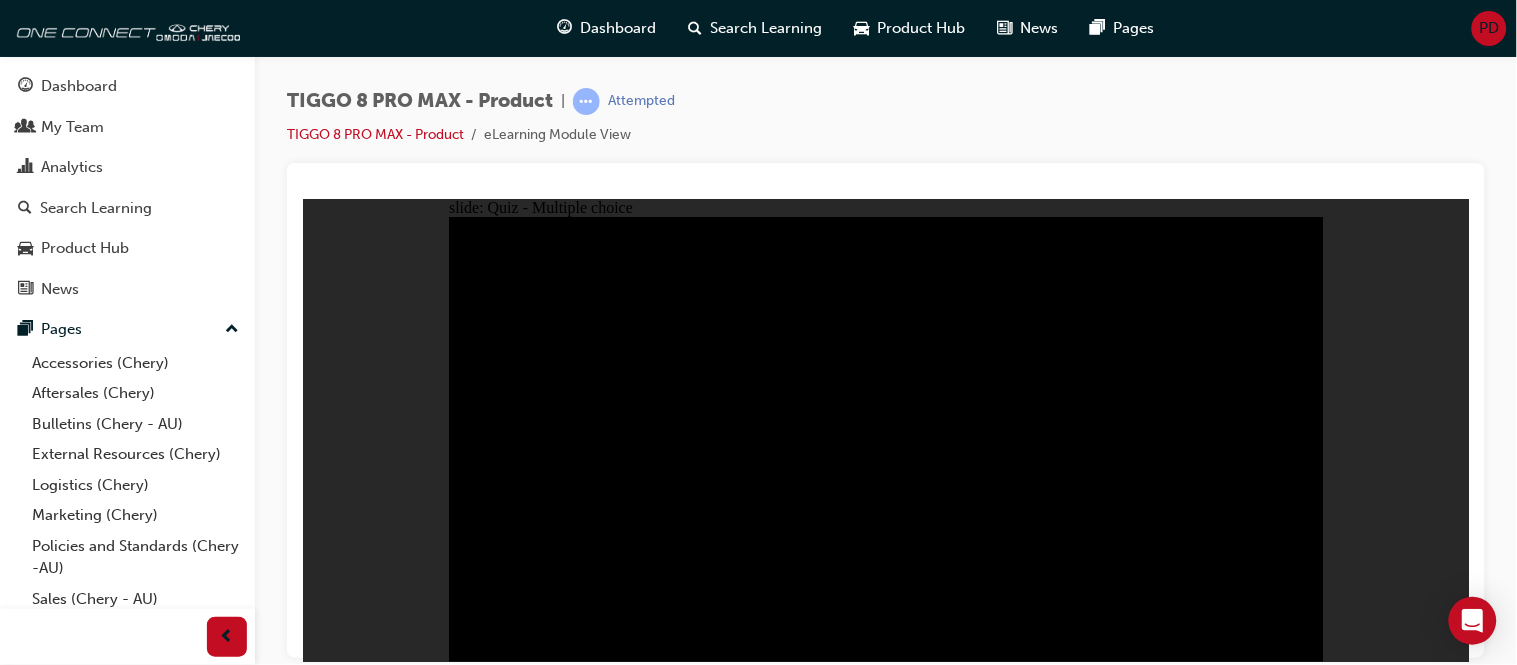 click 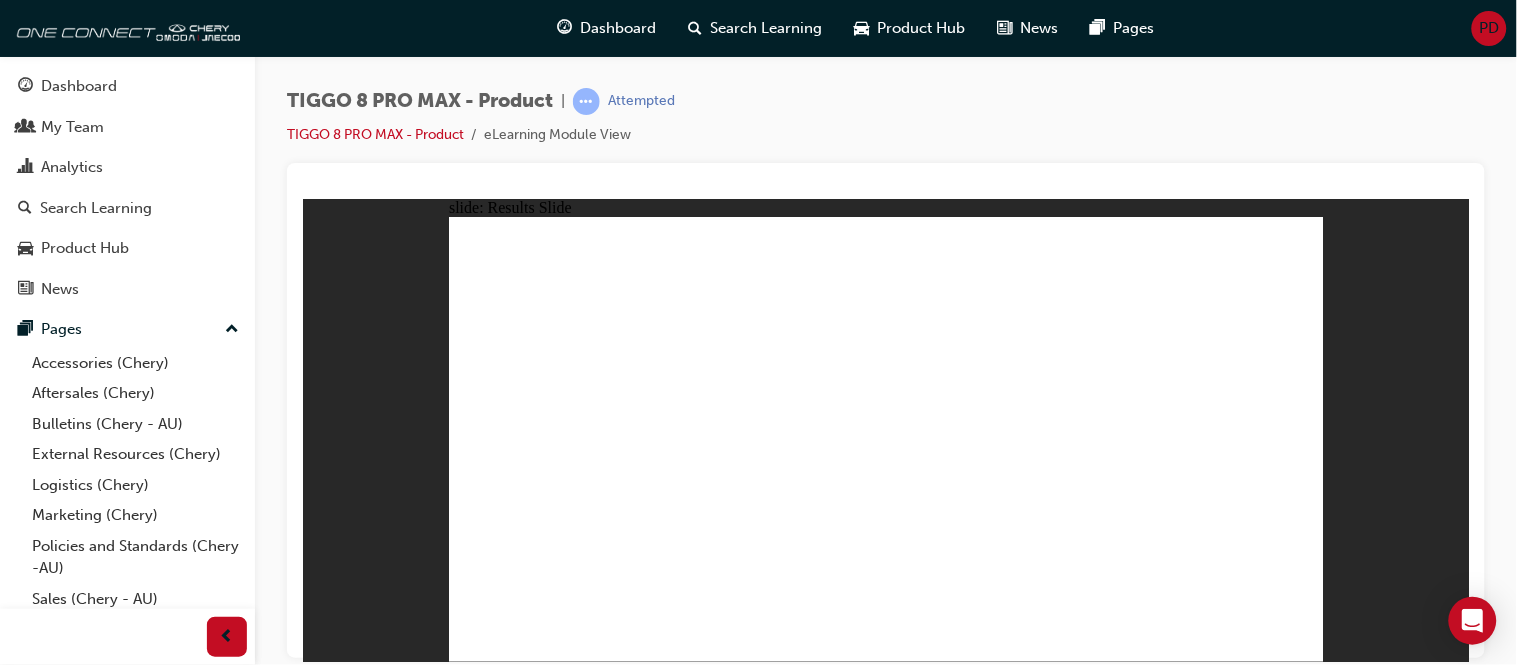 click 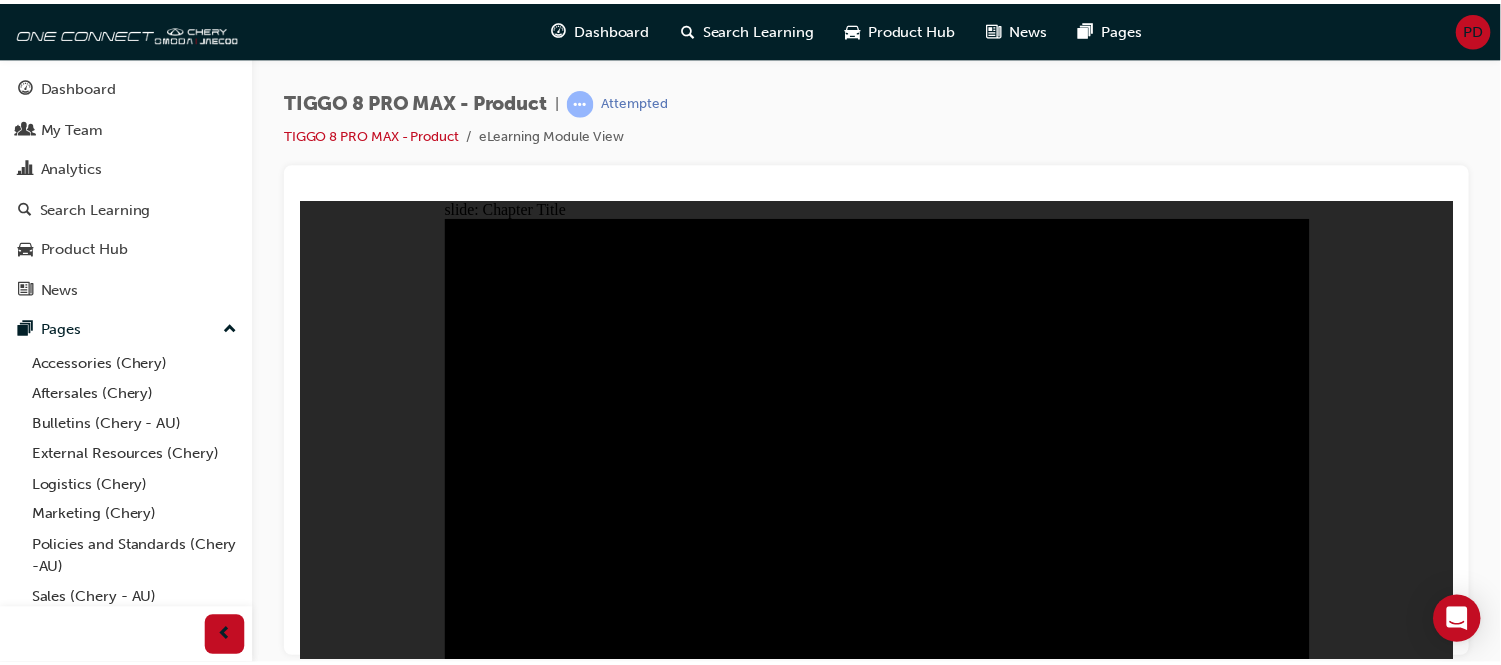 scroll, scrollTop: 0, scrollLeft: 0, axis: both 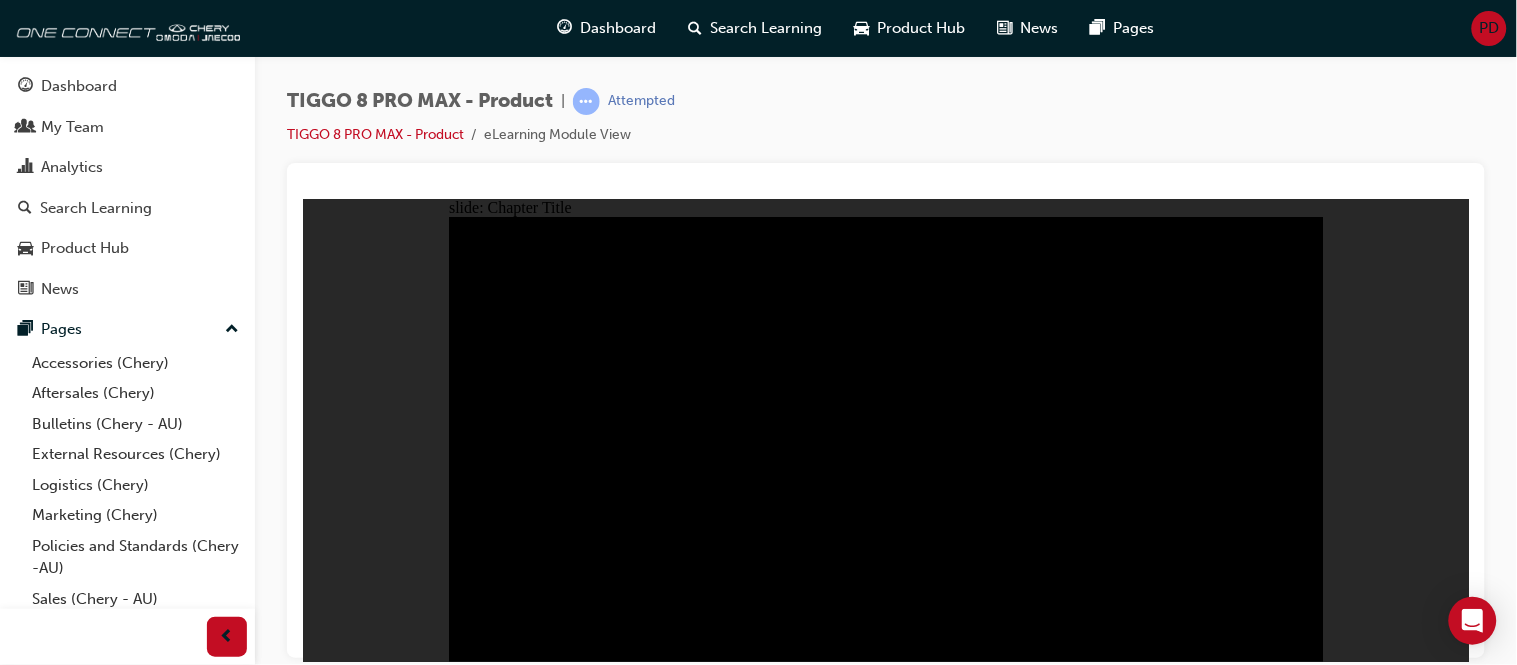 click 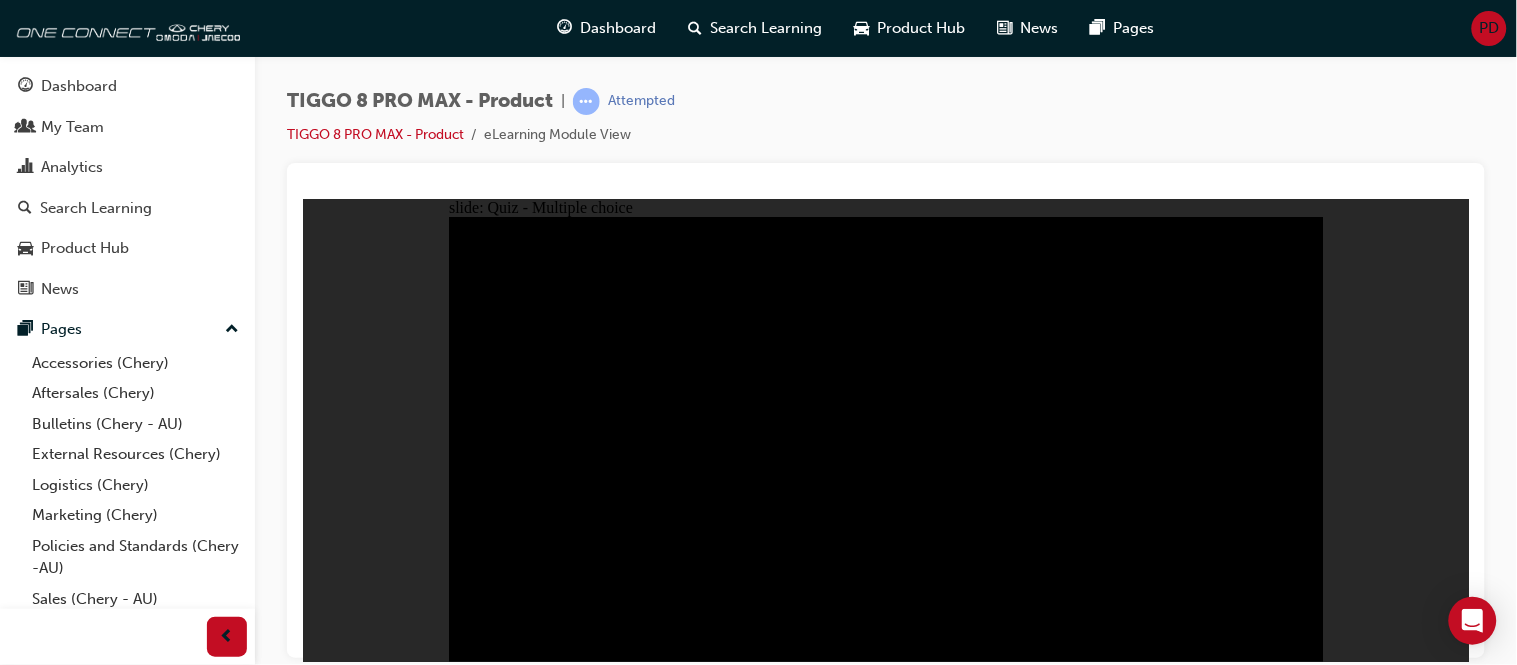 click 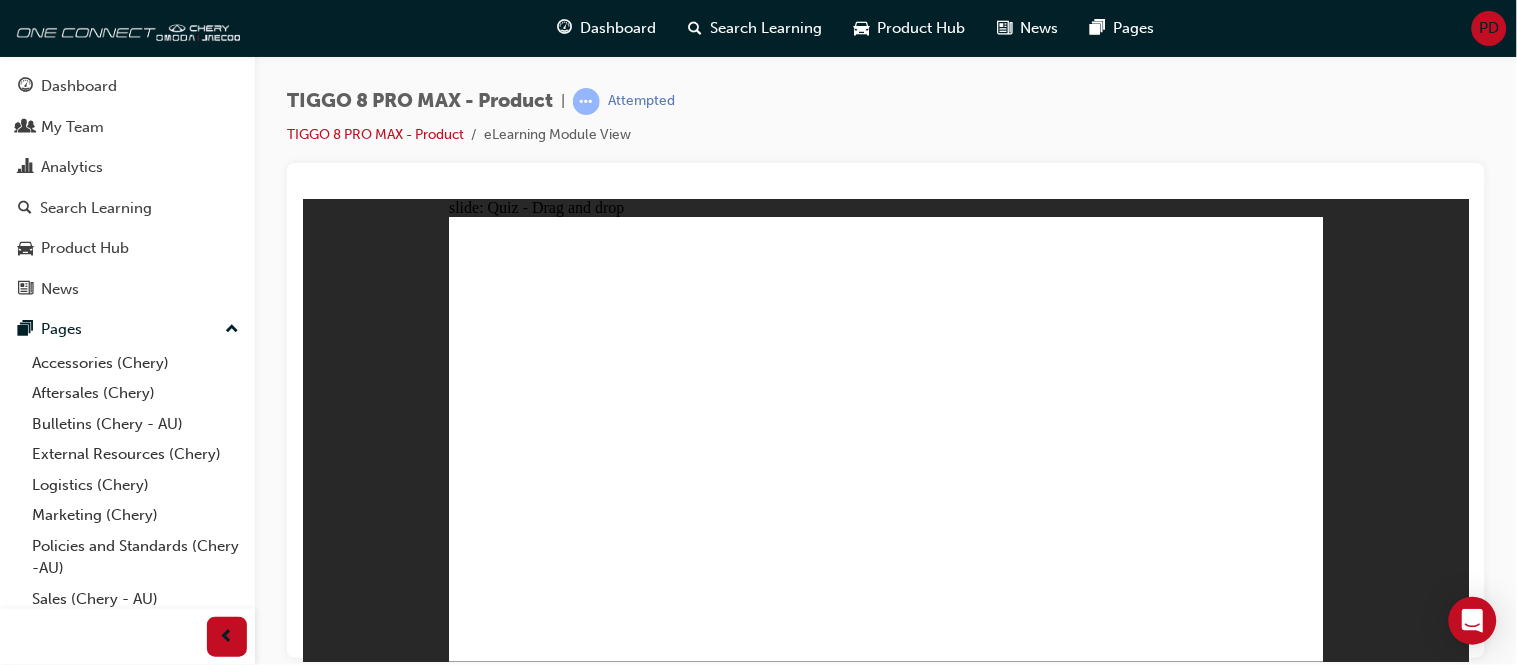 click 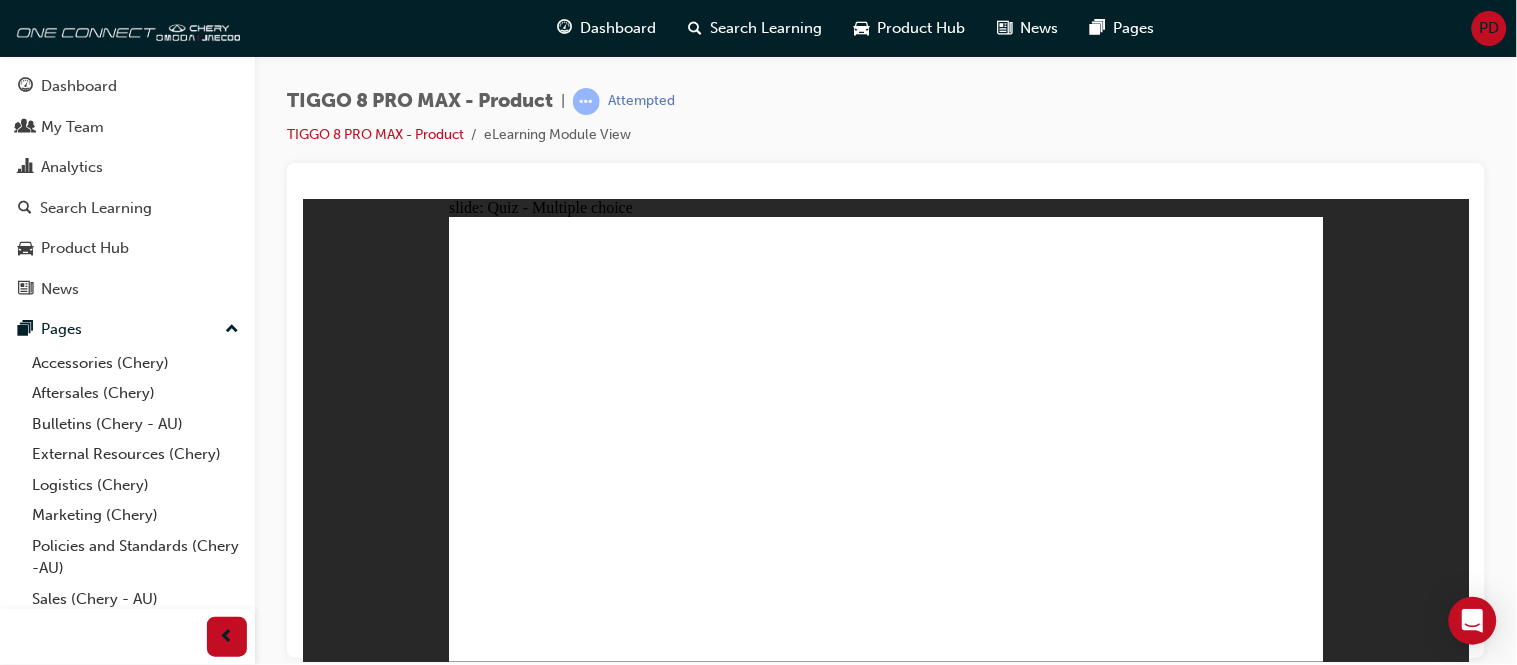 click 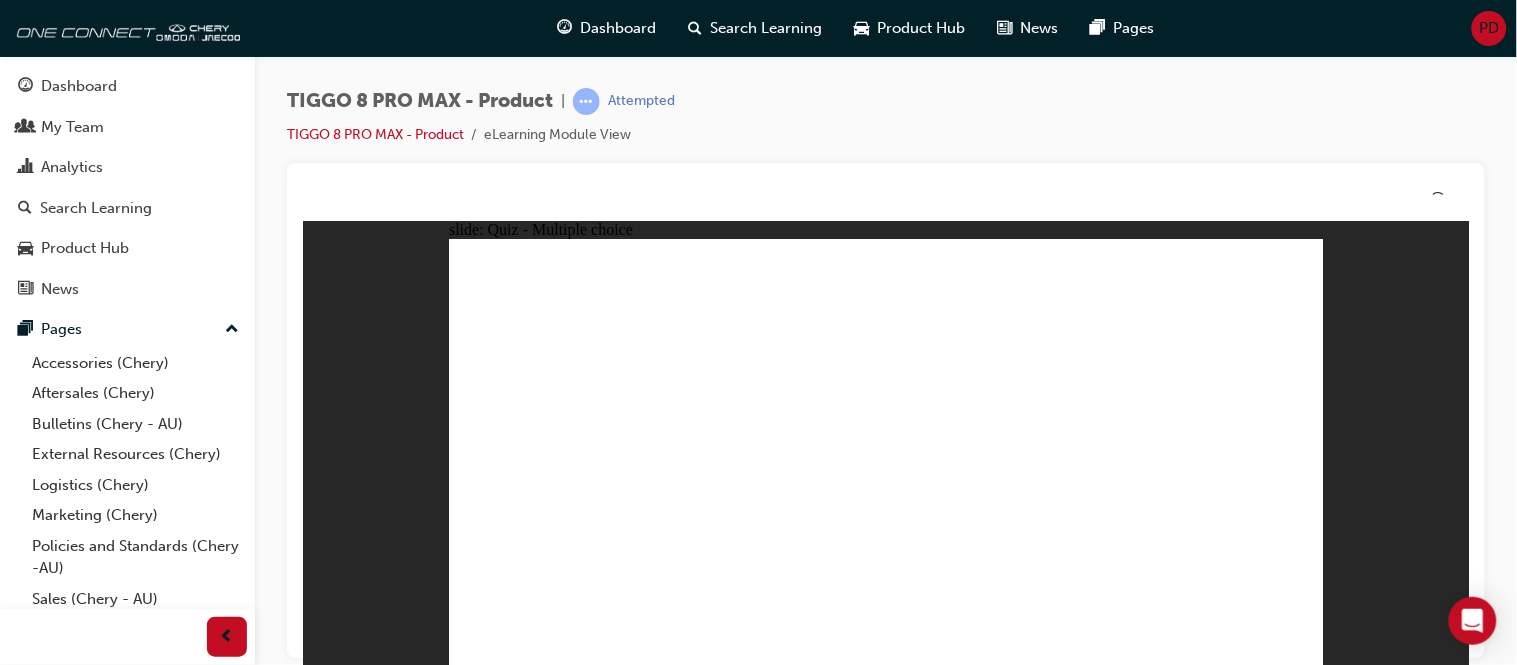 click on "That's right! You selected the correct answer. CORRECT NEXT" at bounding box center (885, 2598) 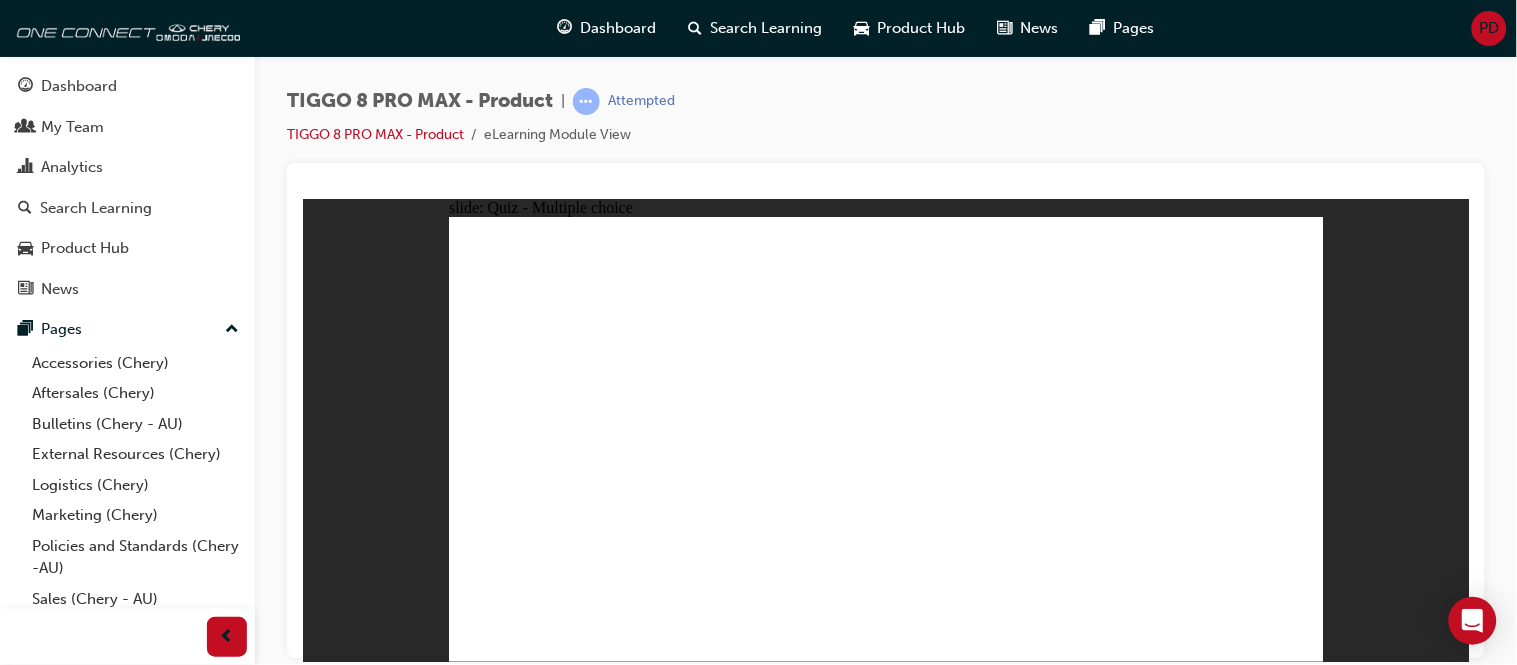 click 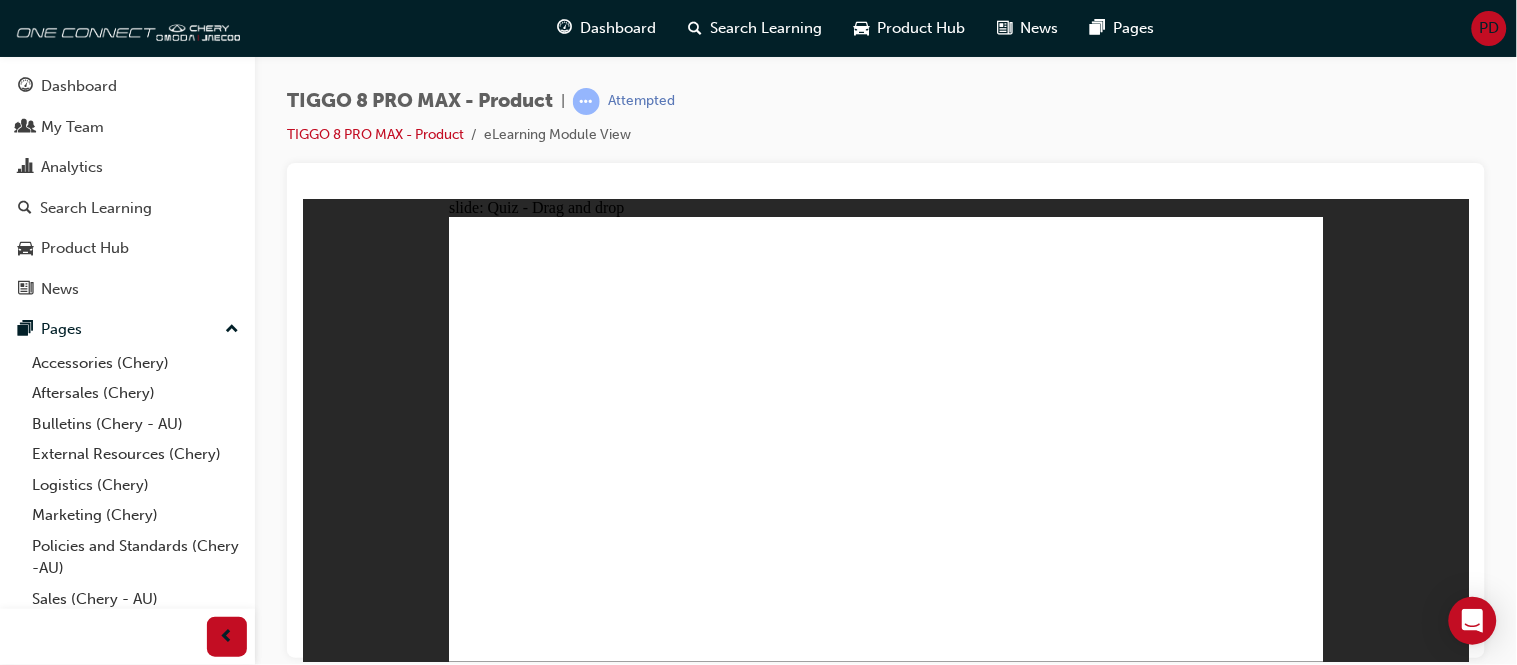 drag, startPoint x: 890, startPoint y: 268, endPoint x: 941, endPoint y: 502, distance: 239.49321 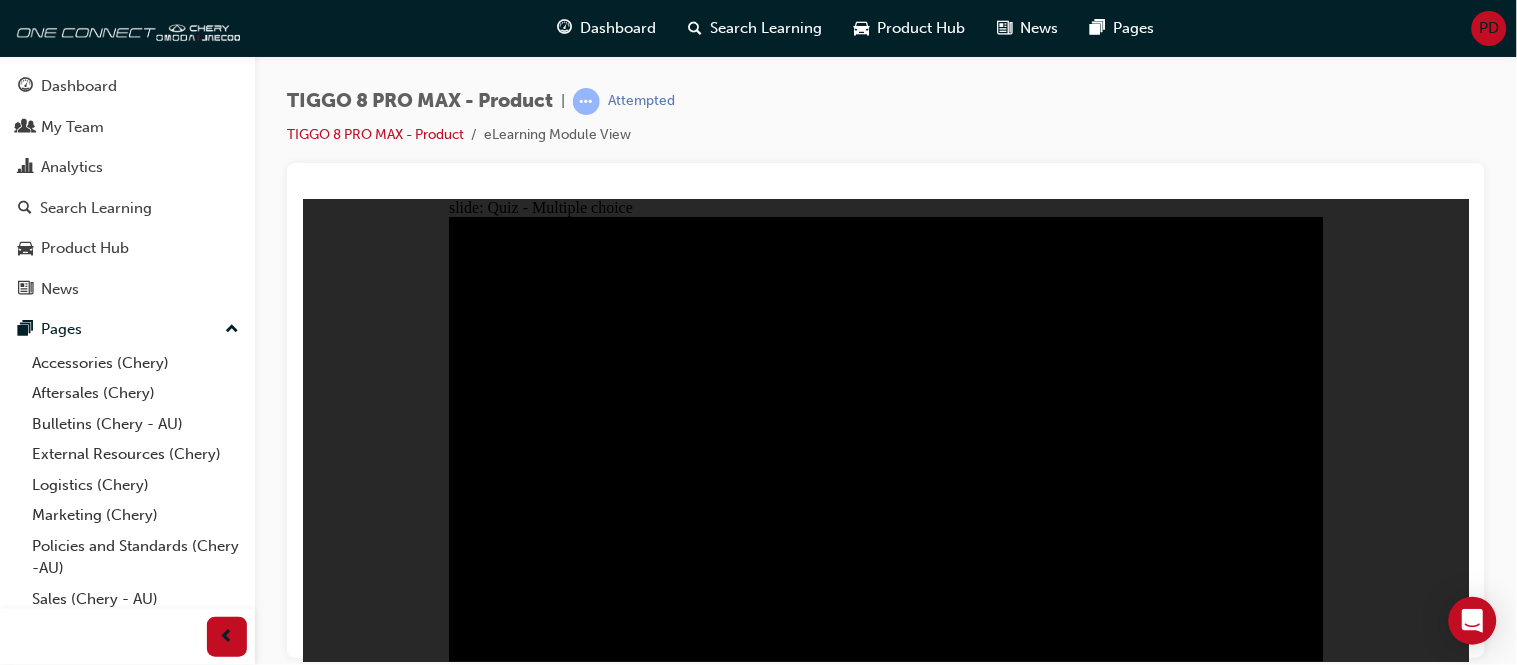 drag, startPoint x: 982, startPoint y: 382, endPoint x: 839, endPoint y: 497, distance: 183.50476 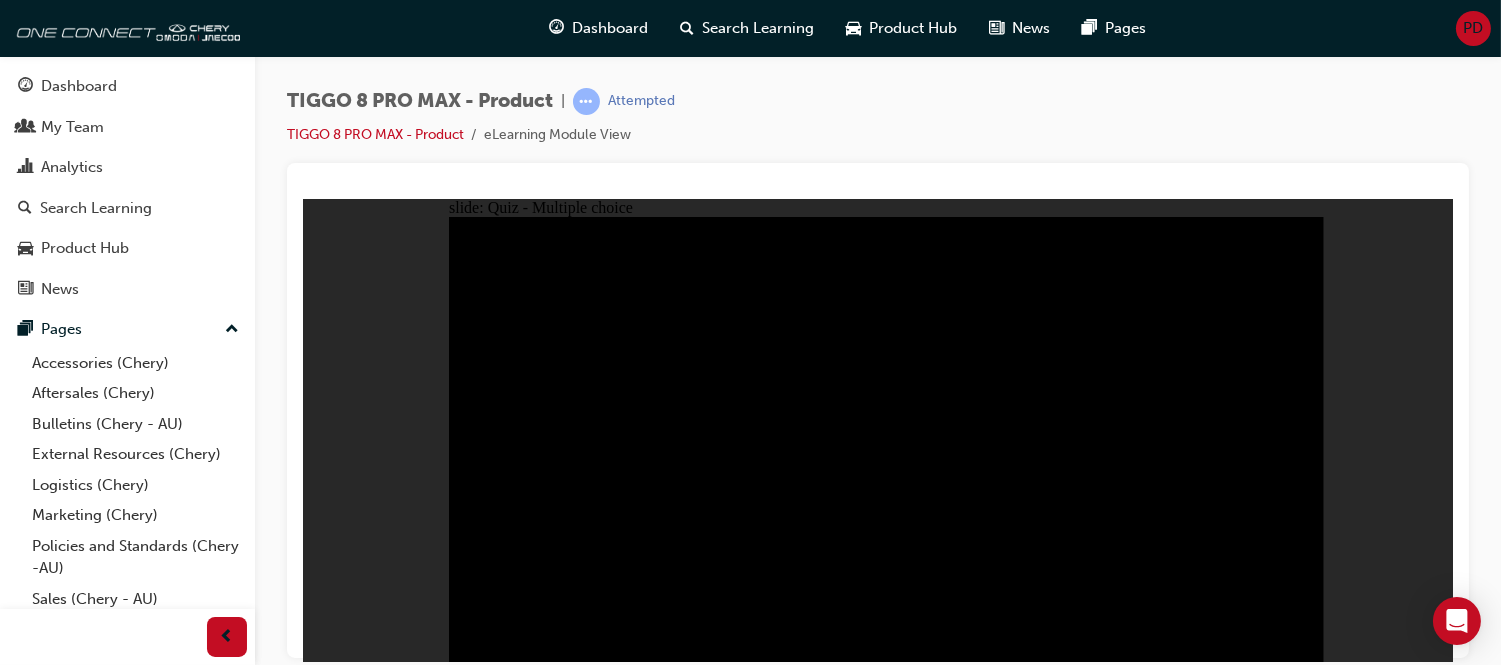 click 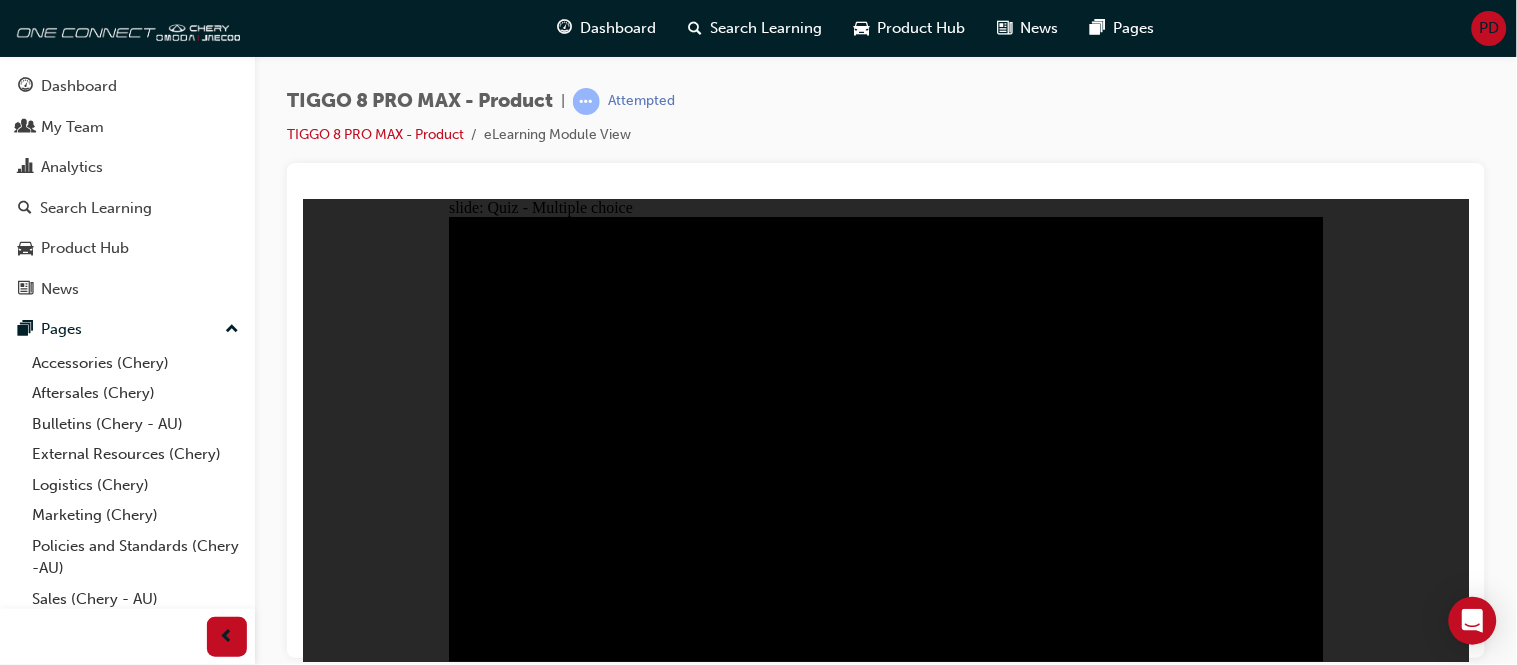 click 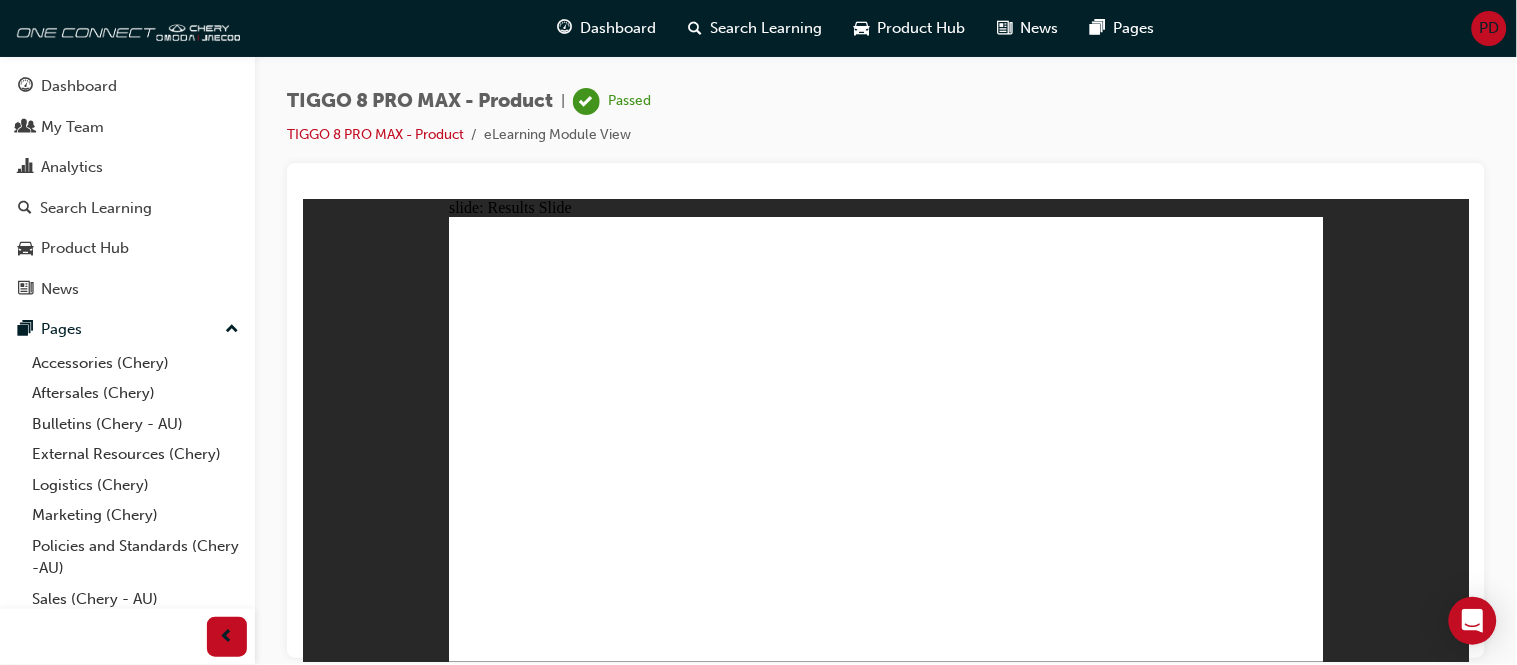 click 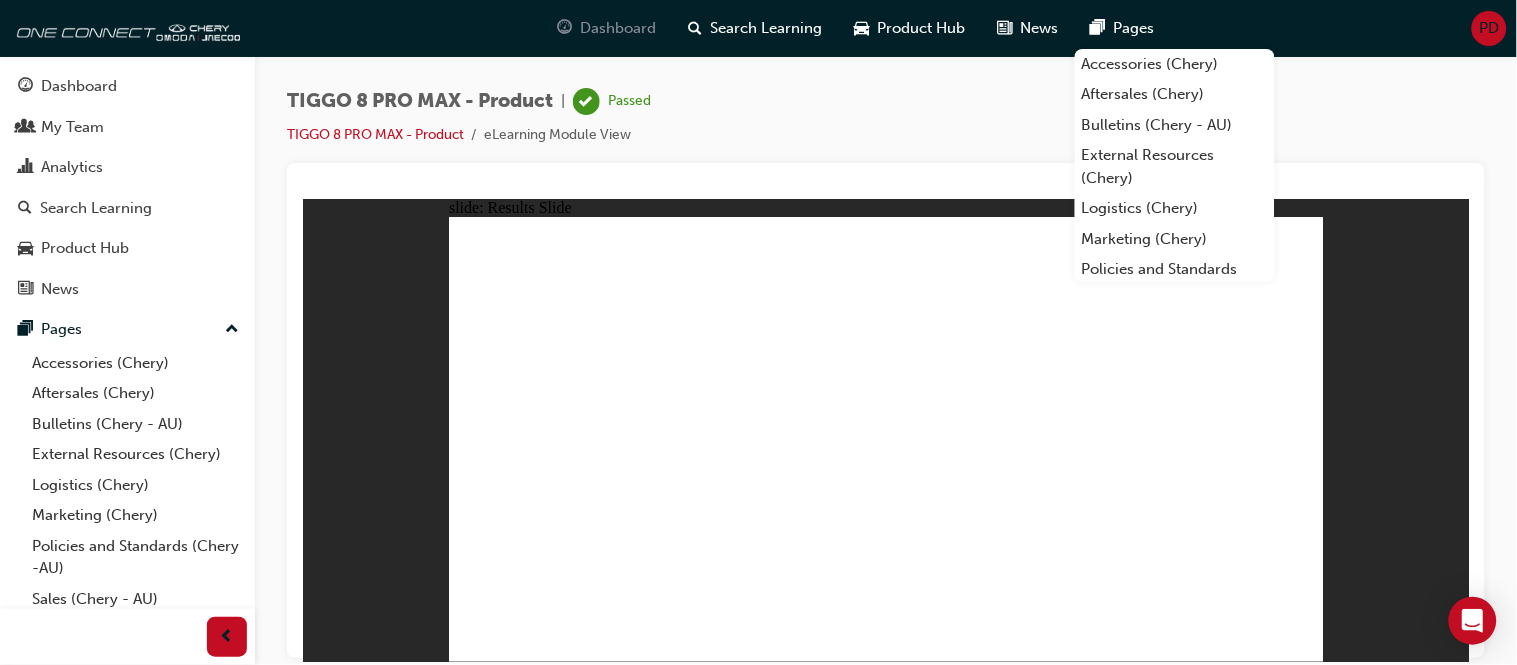 click on "Dashboard" at bounding box center (619, 28) 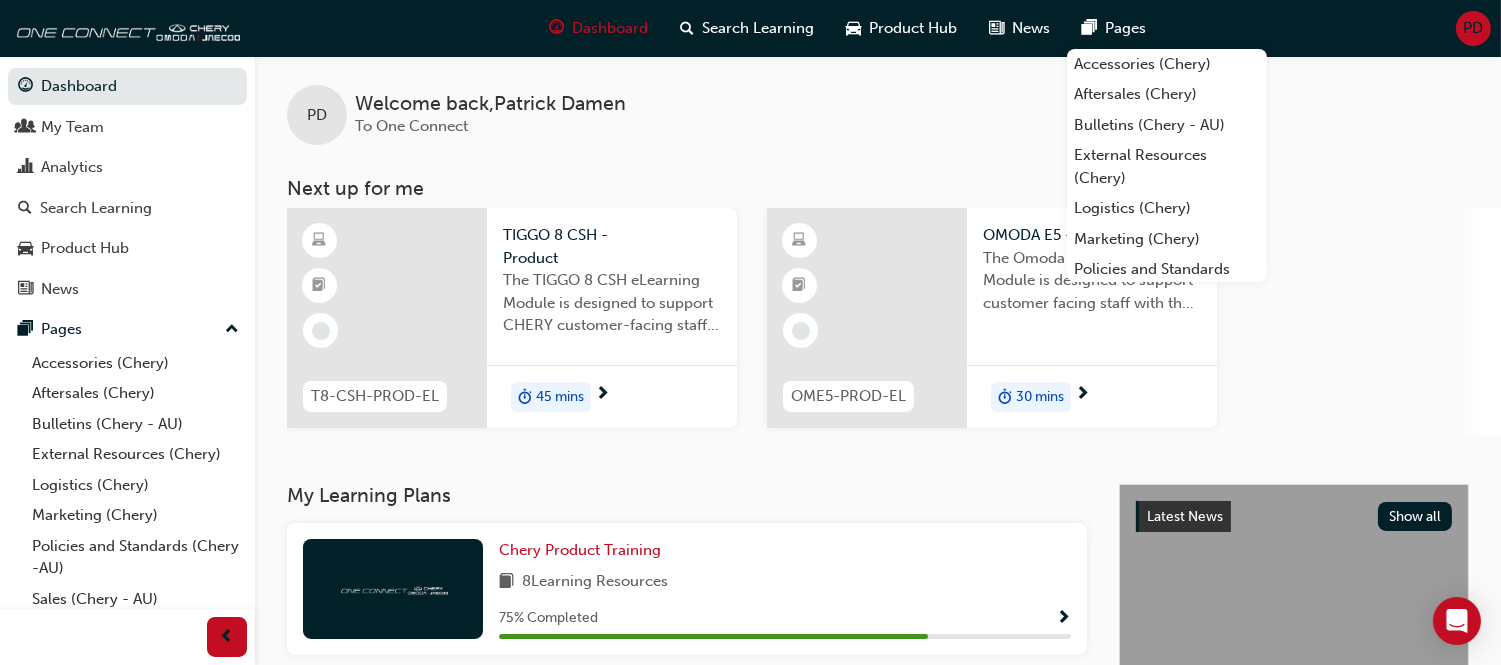 scroll, scrollTop: 0, scrollLeft: 0, axis: both 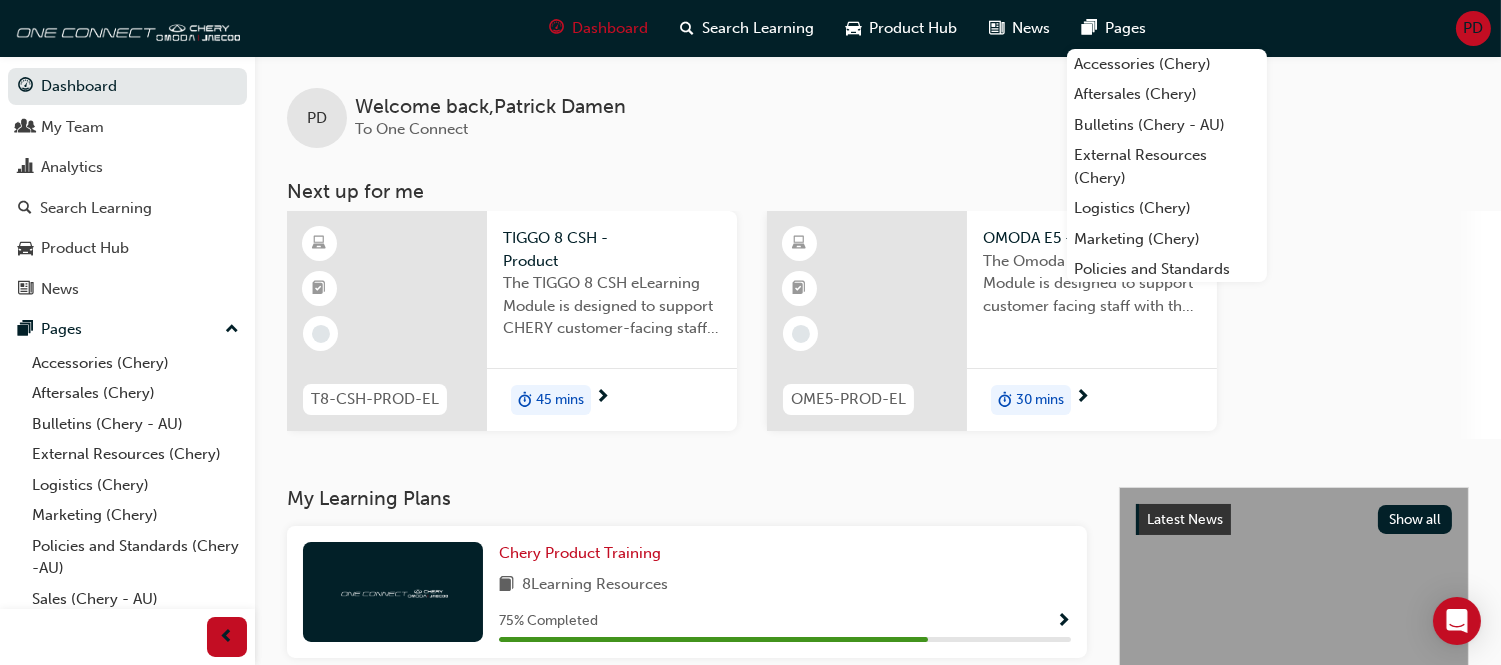 click at bounding box center (1082, 398) 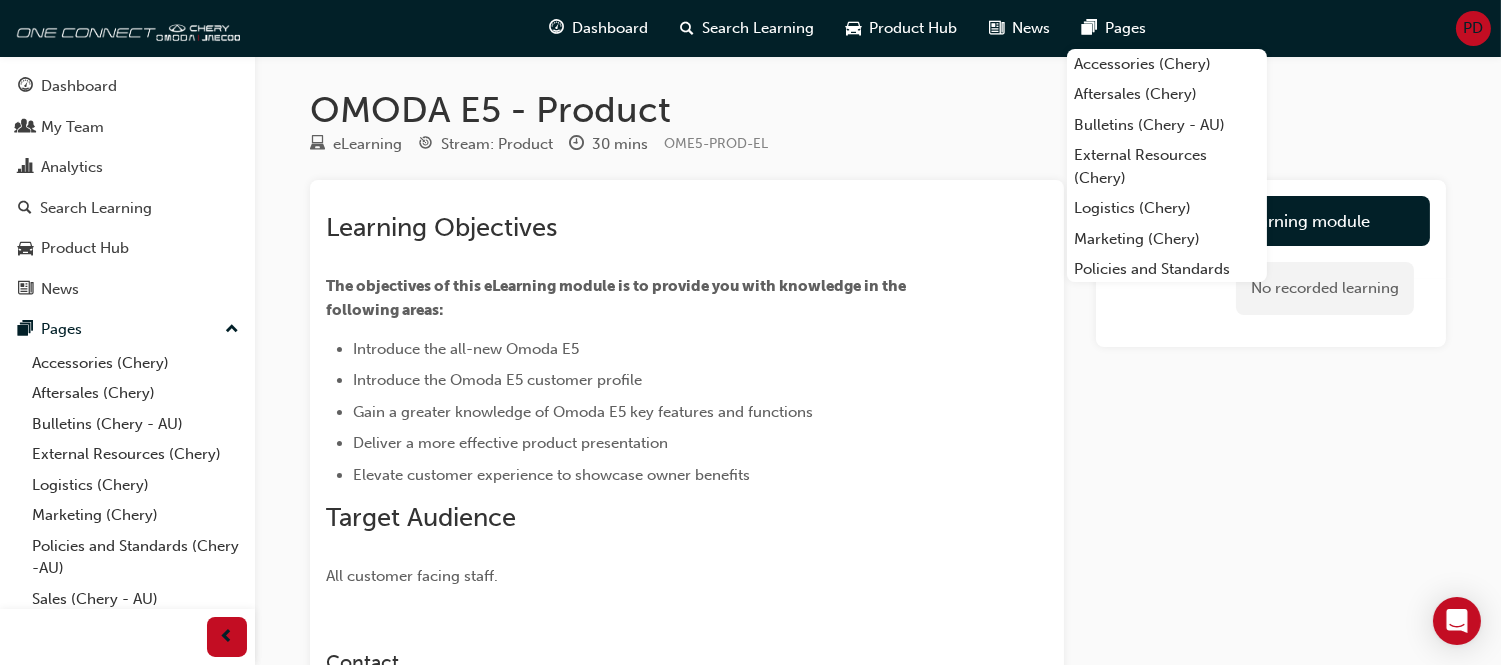 click on "Learning Objectives The objectives of this eLearning module is to provide you with knowledge in the following areas: Introduce the all-new Omoda E5 Introduce the Omoda E5 customer profile Gain a greater knowledge of Omoda E5 key features and functions Deliver a more effective product presentation Elevate customer experience to showcase owner benefits Target Audience All customer facing staff. Contact If you have any questions, please contact Product Training Manager. [EMAIL] Author CHERY Australia Launch eLearning module No recorded learning" at bounding box center (878, 529) 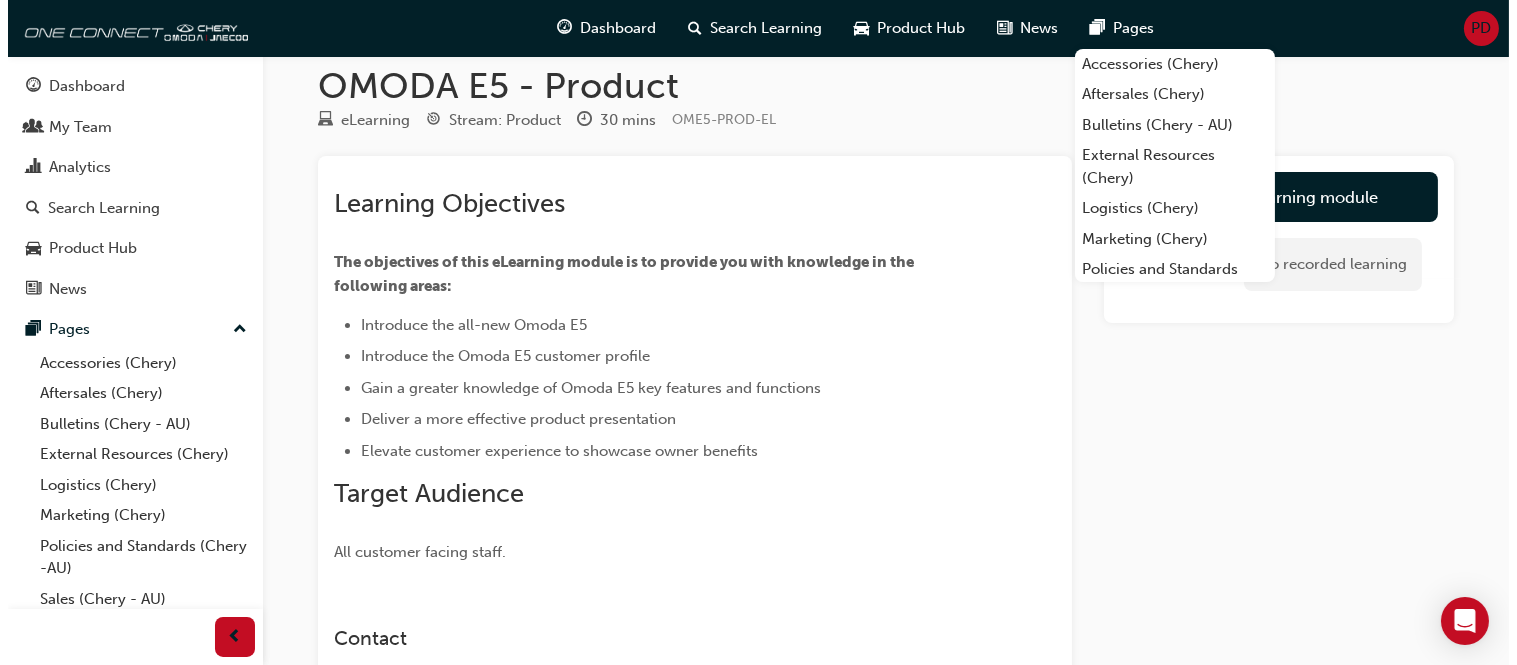 scroll, scrollTop: 0, scrollLeft: 0, axis: both 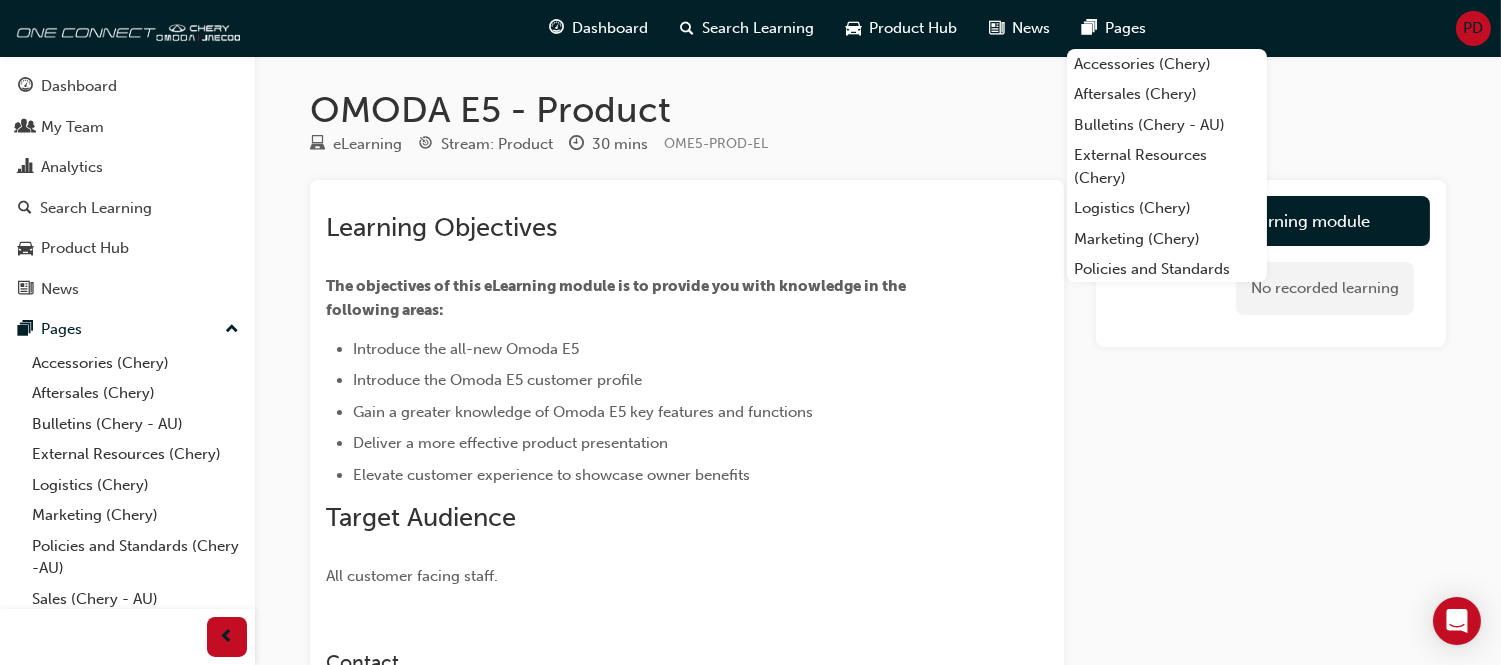 click on "Learning Objectives The objectives of this eLearning module is to provide you with knowledge in the following areas: Introduce the all-new Omoda E5 Introduce the Omoda E5 customer profile Gain a greater knowledge of Omoda E5 key features and functions Deliver a more effective product presentation Elevate customer experience to showcase owner benefits Target Audience All customer facing staff." at bounding box center [687, 392] 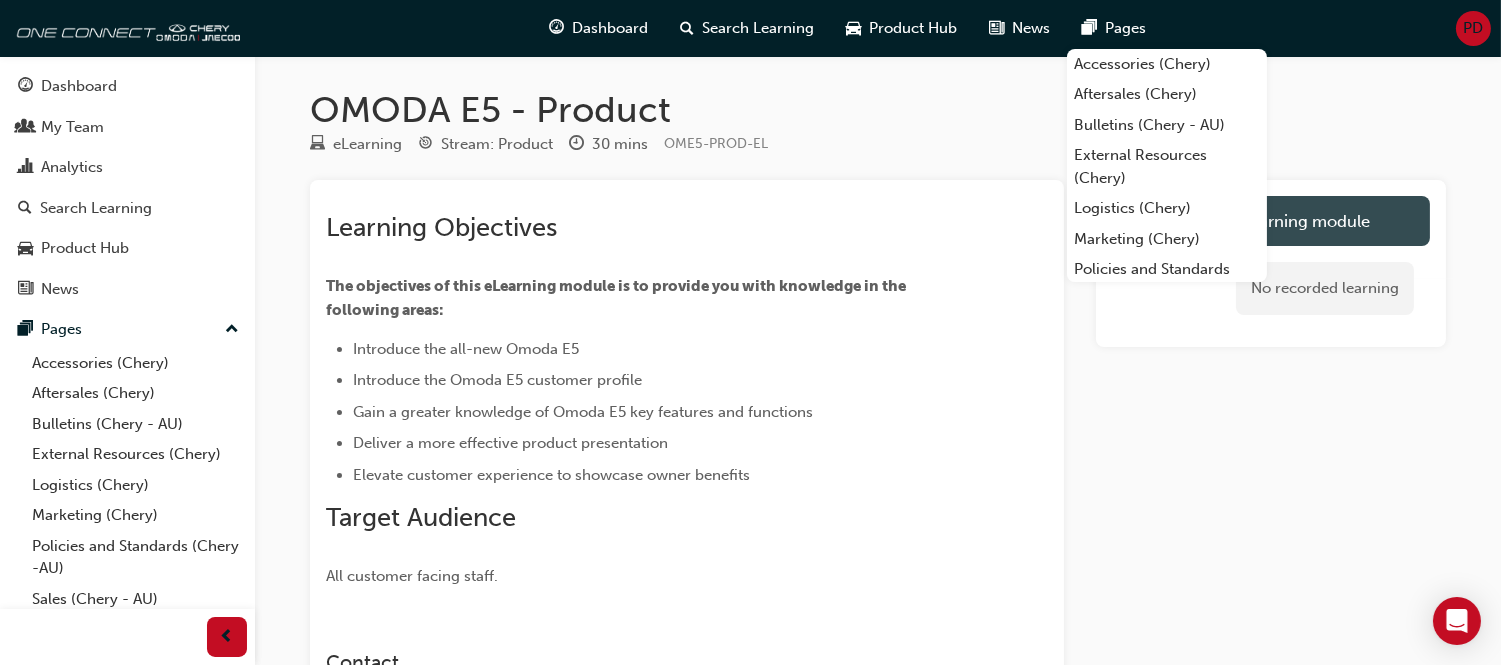 click on "Launch eLearning module" at bounding box center (1271, 221) 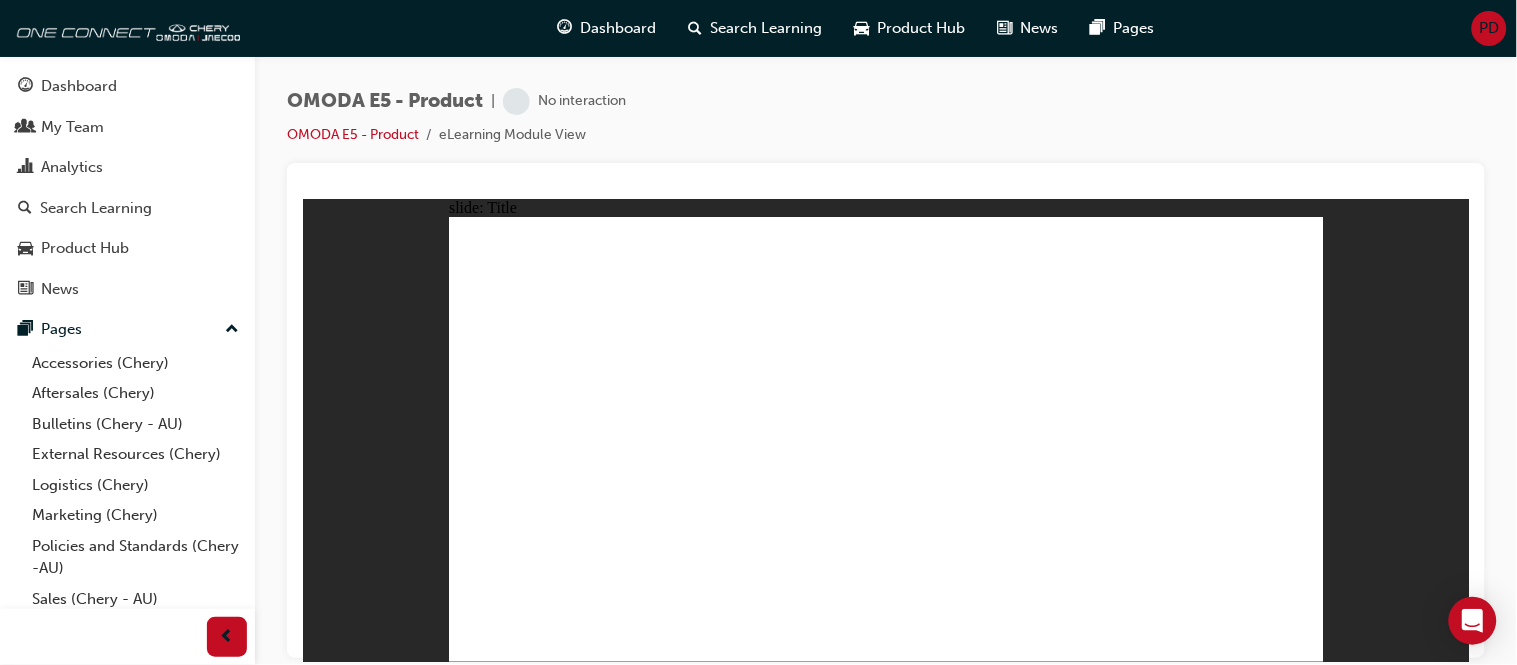 scroll, scrollTop: 0, scrollLeft: 0, axis: both 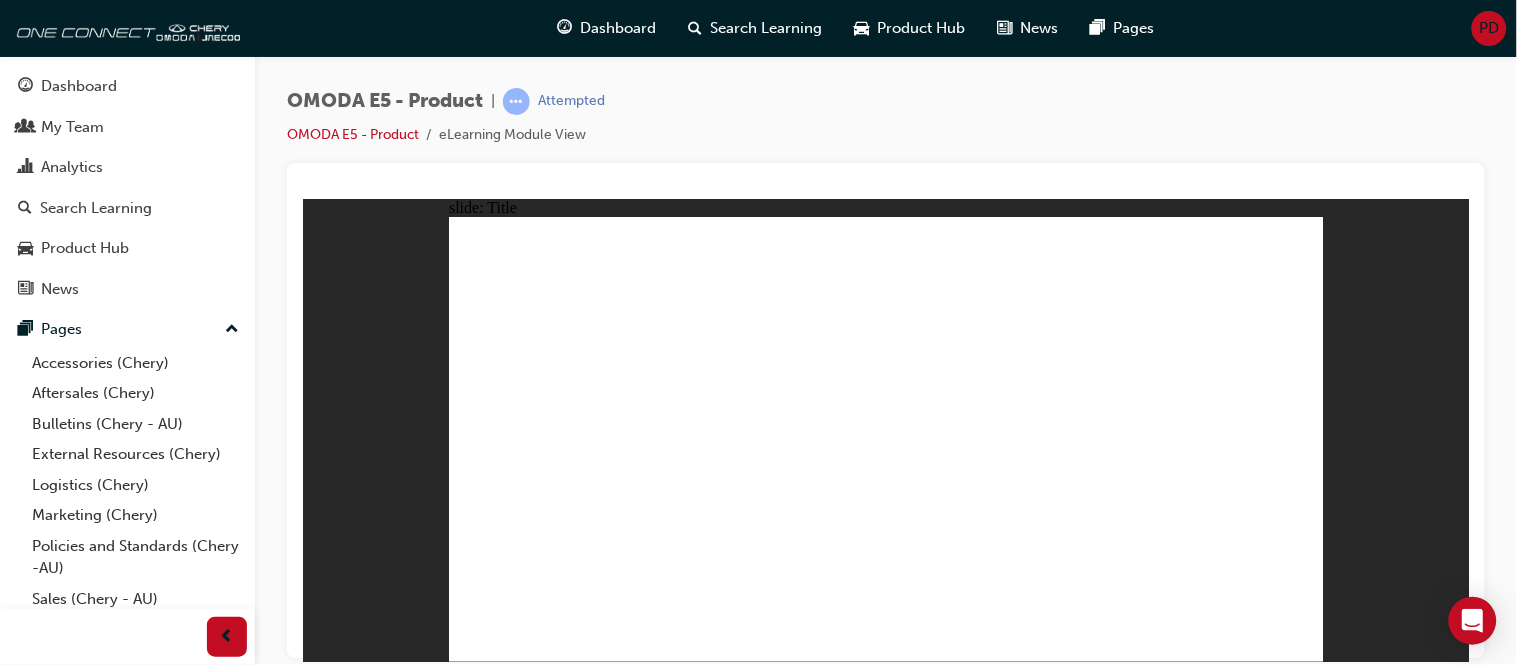 click 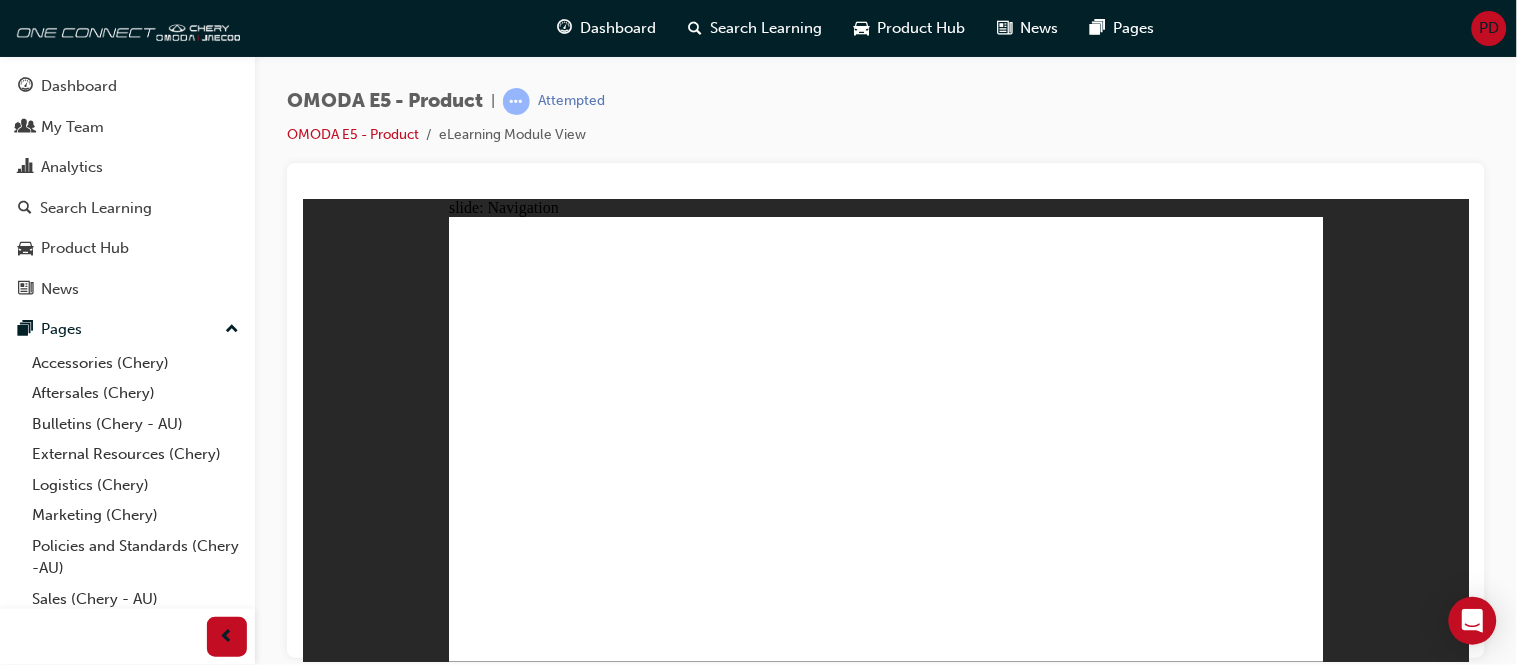 click 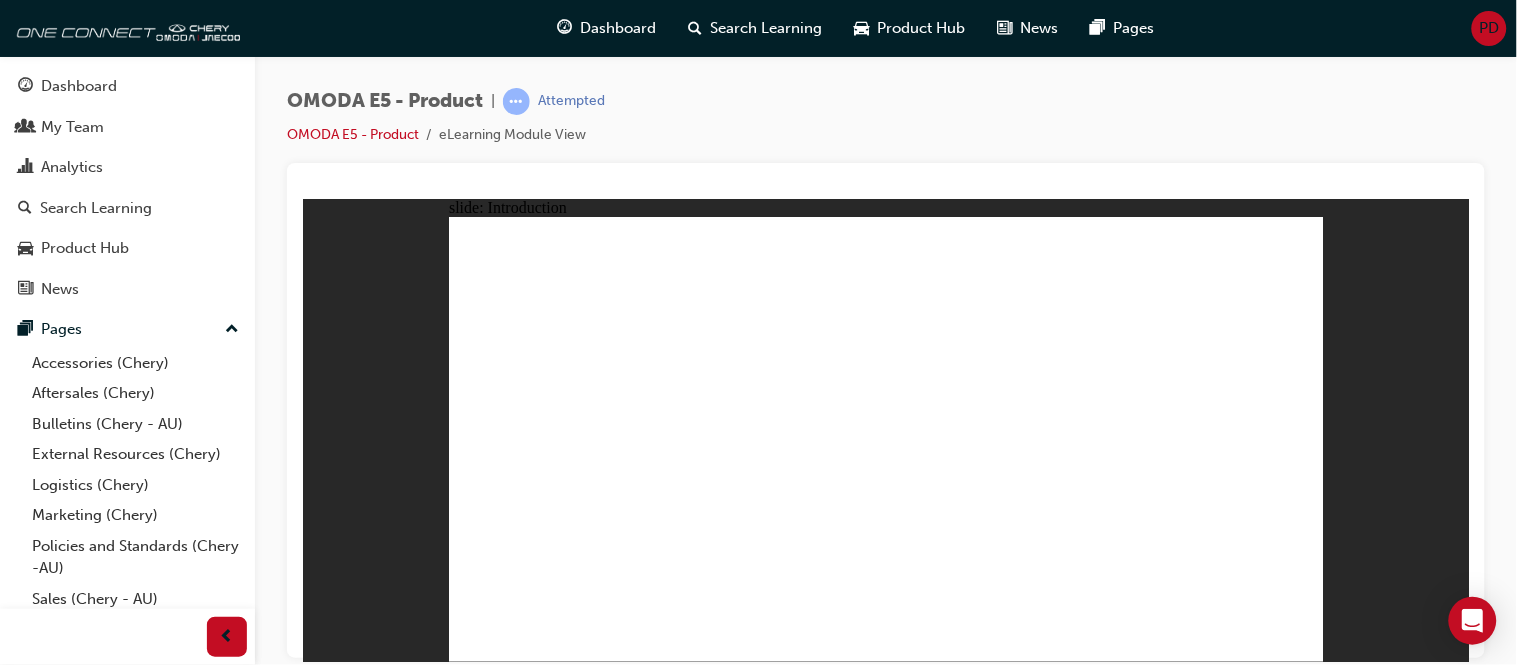 click 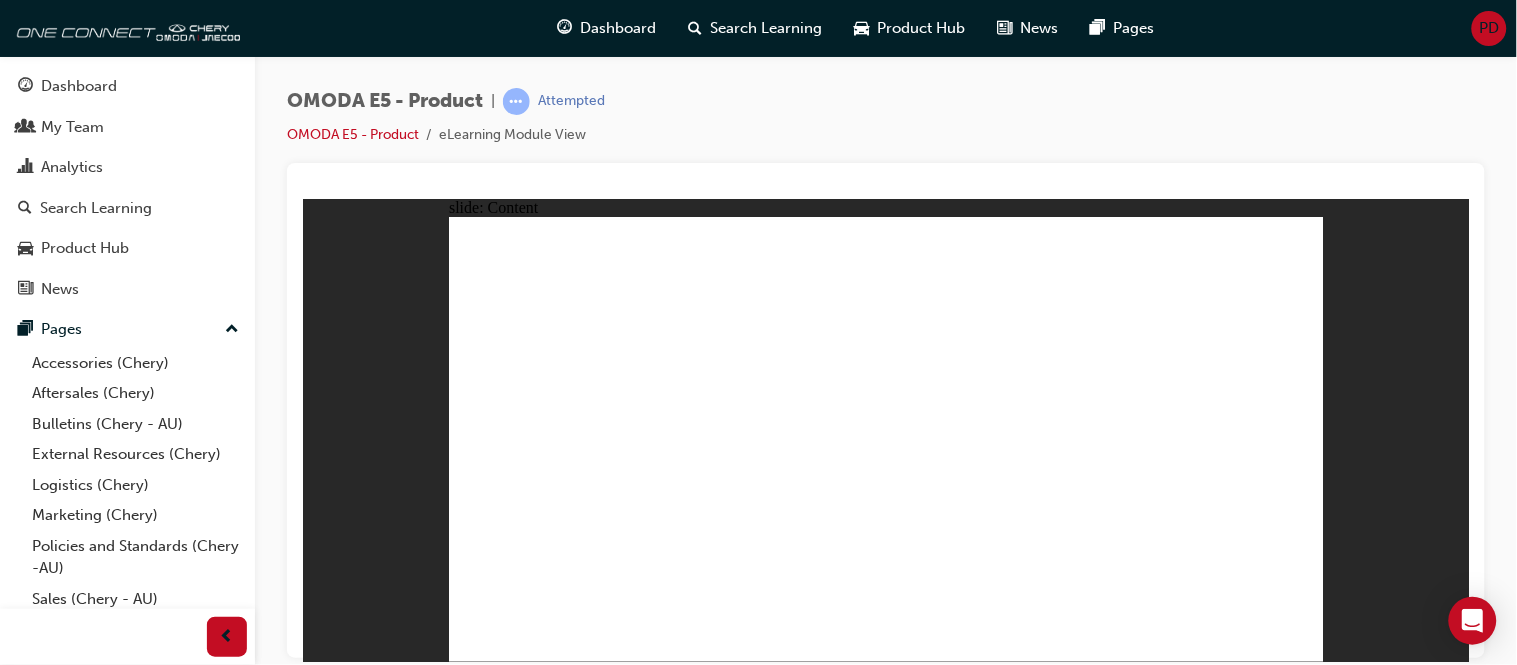 click 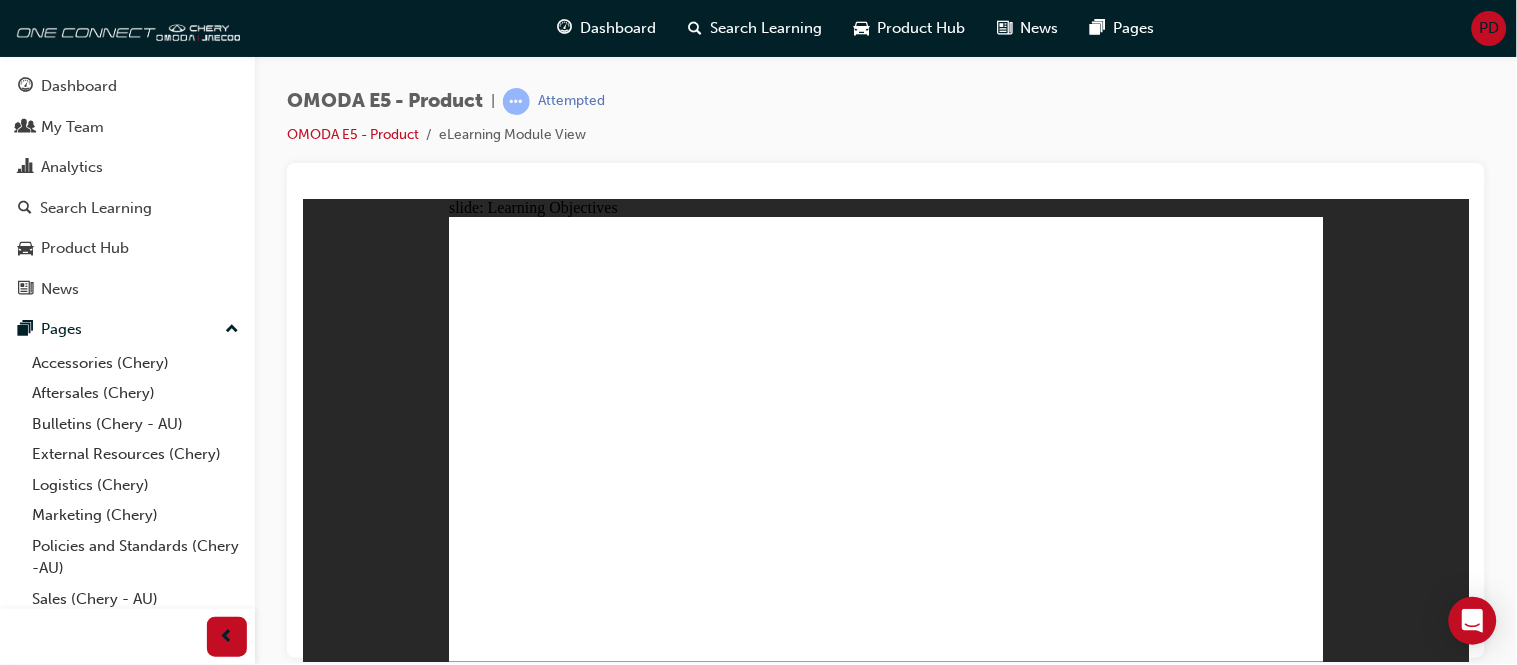 click 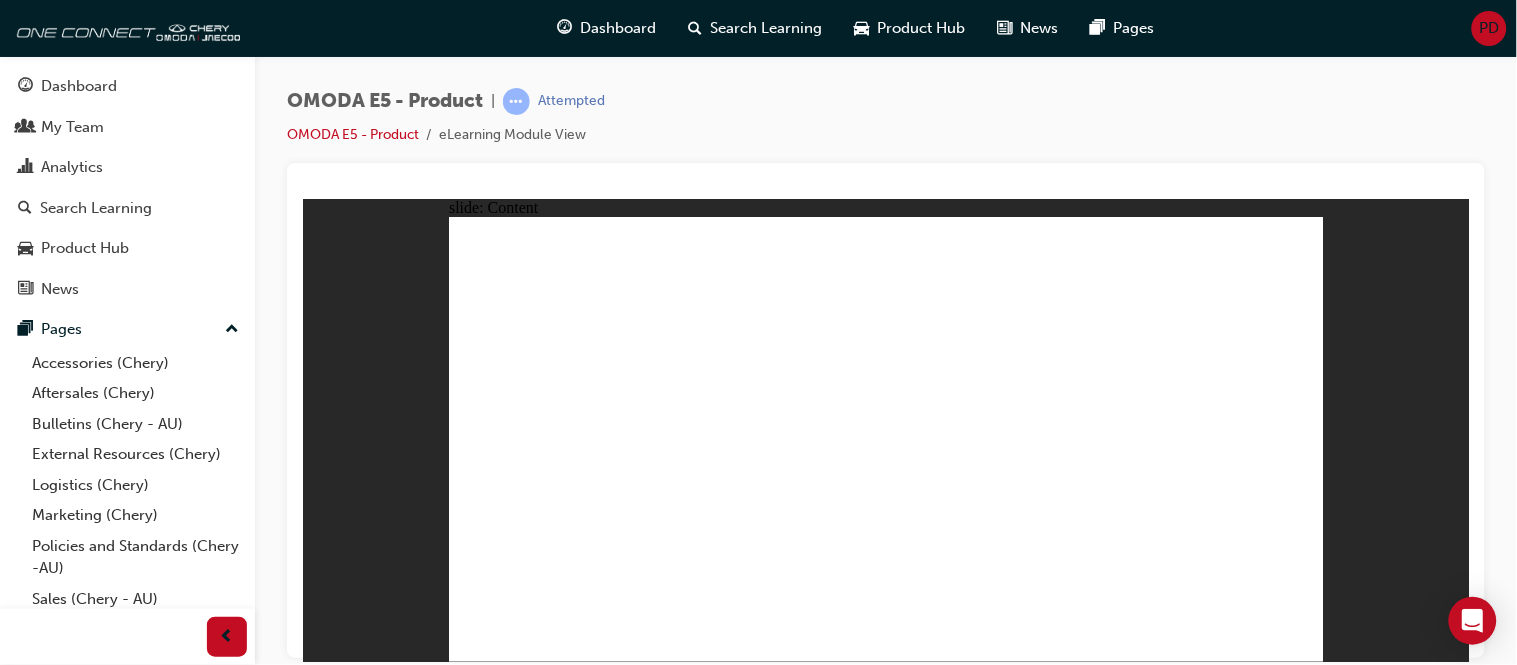 click 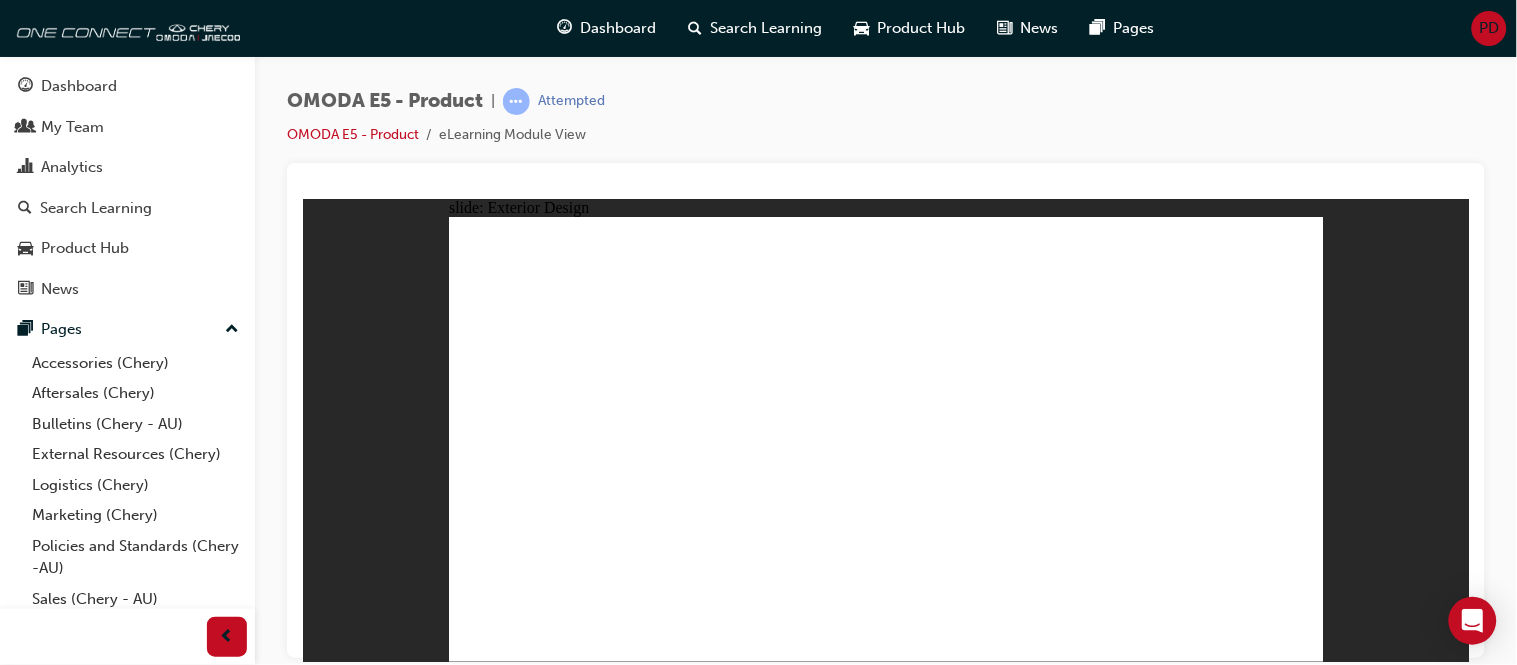 click 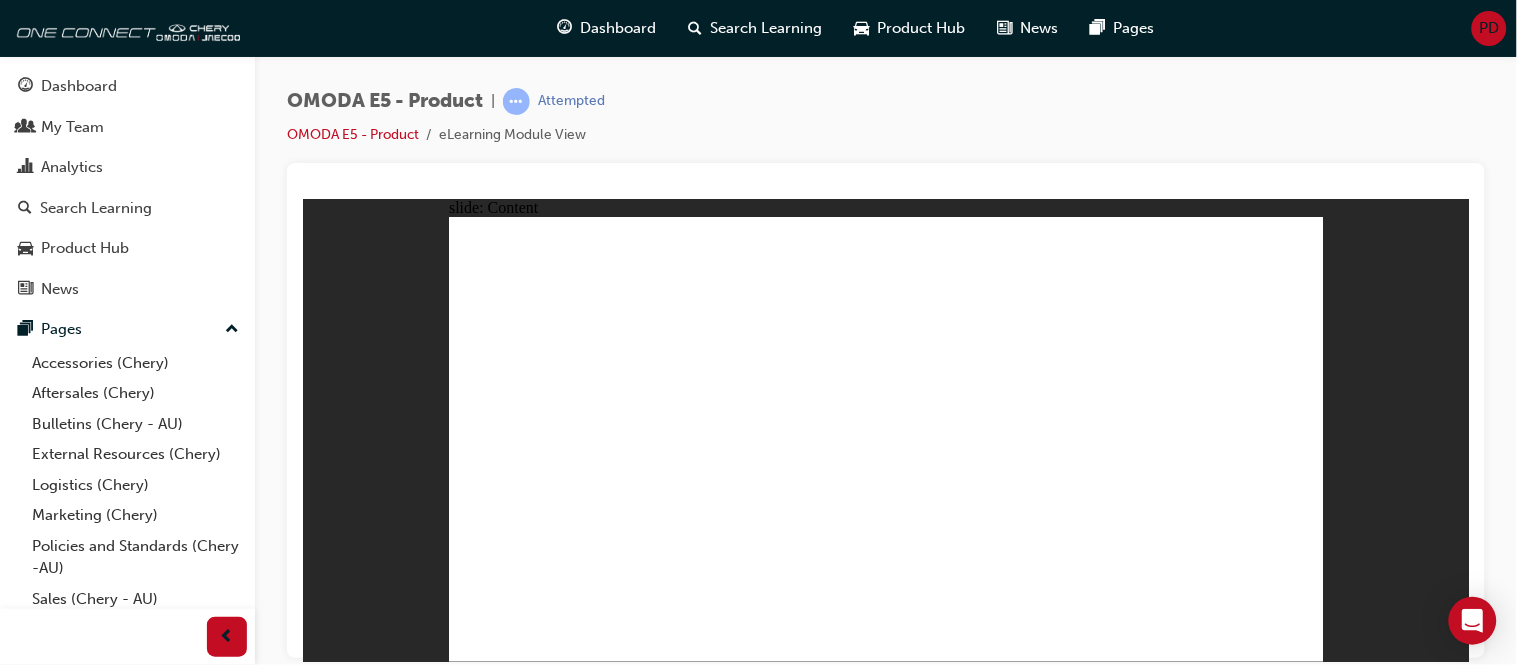 click at bounding box center (885, 3718) 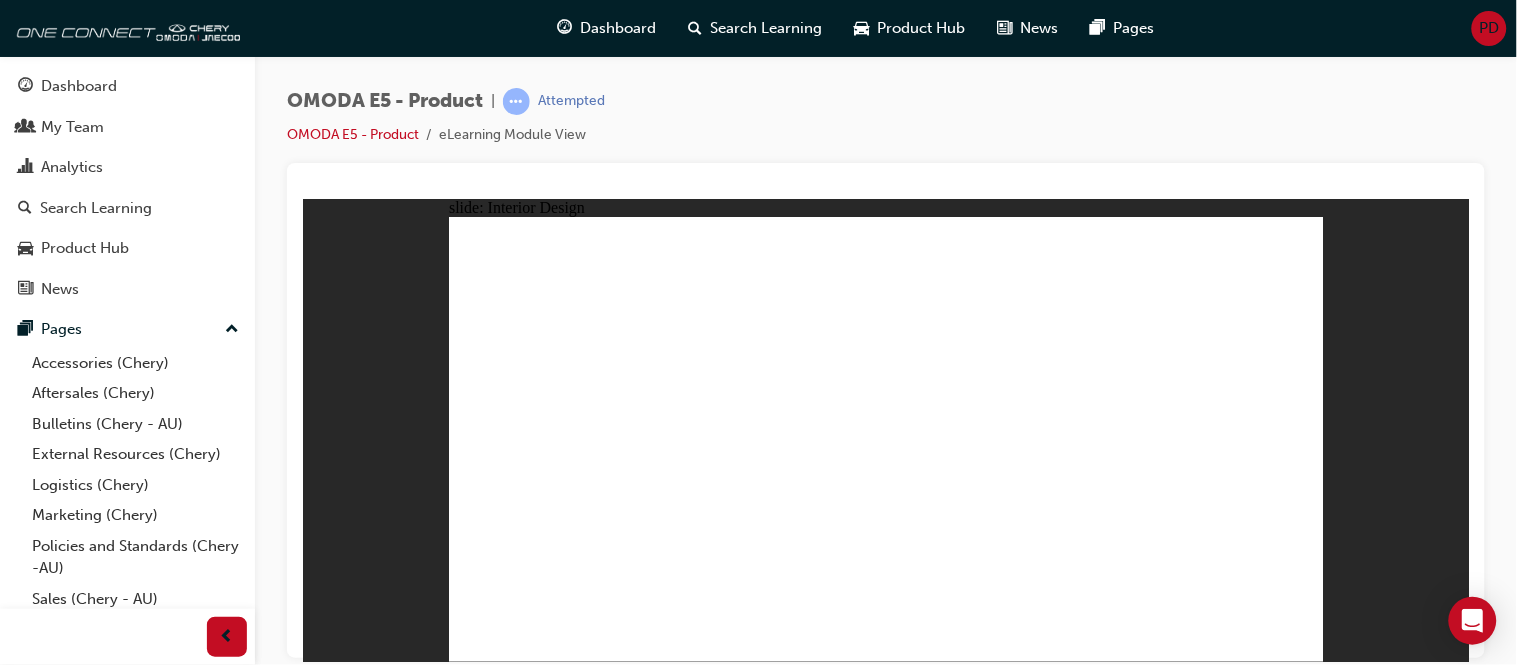 click 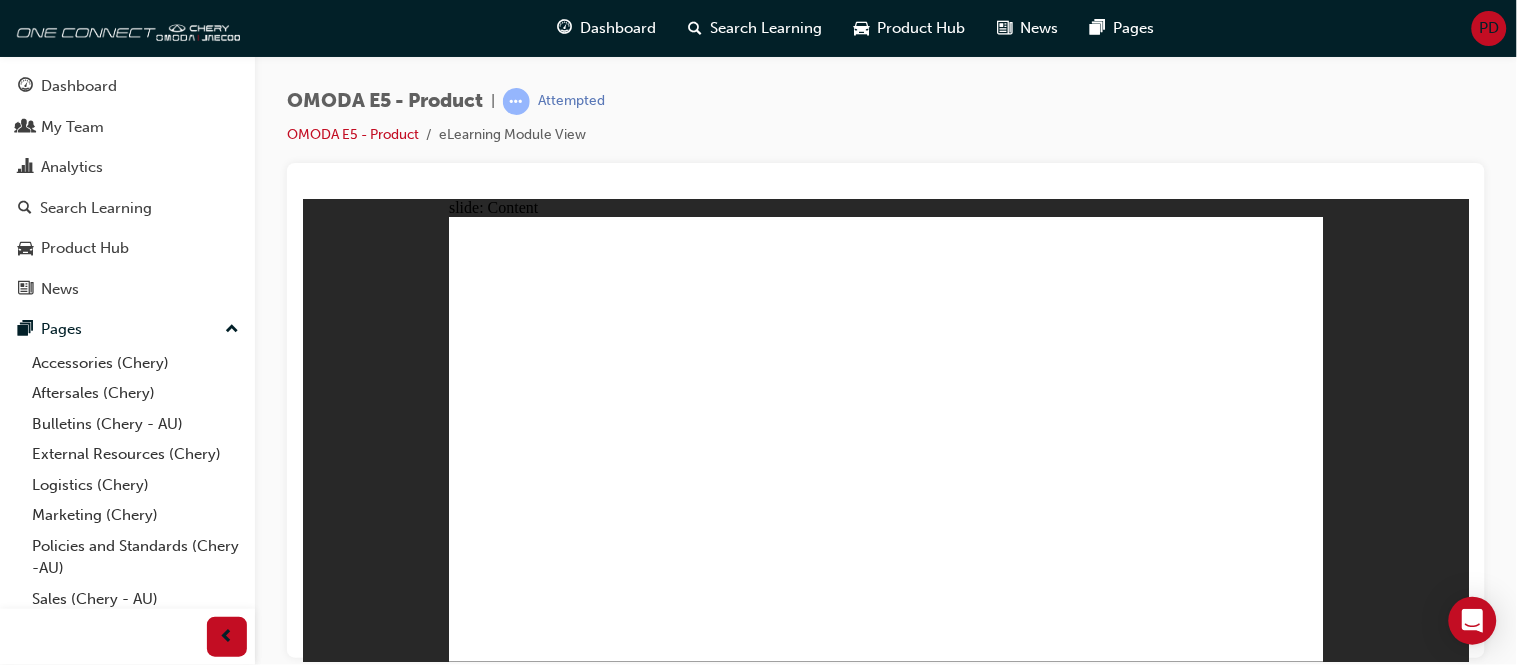 click 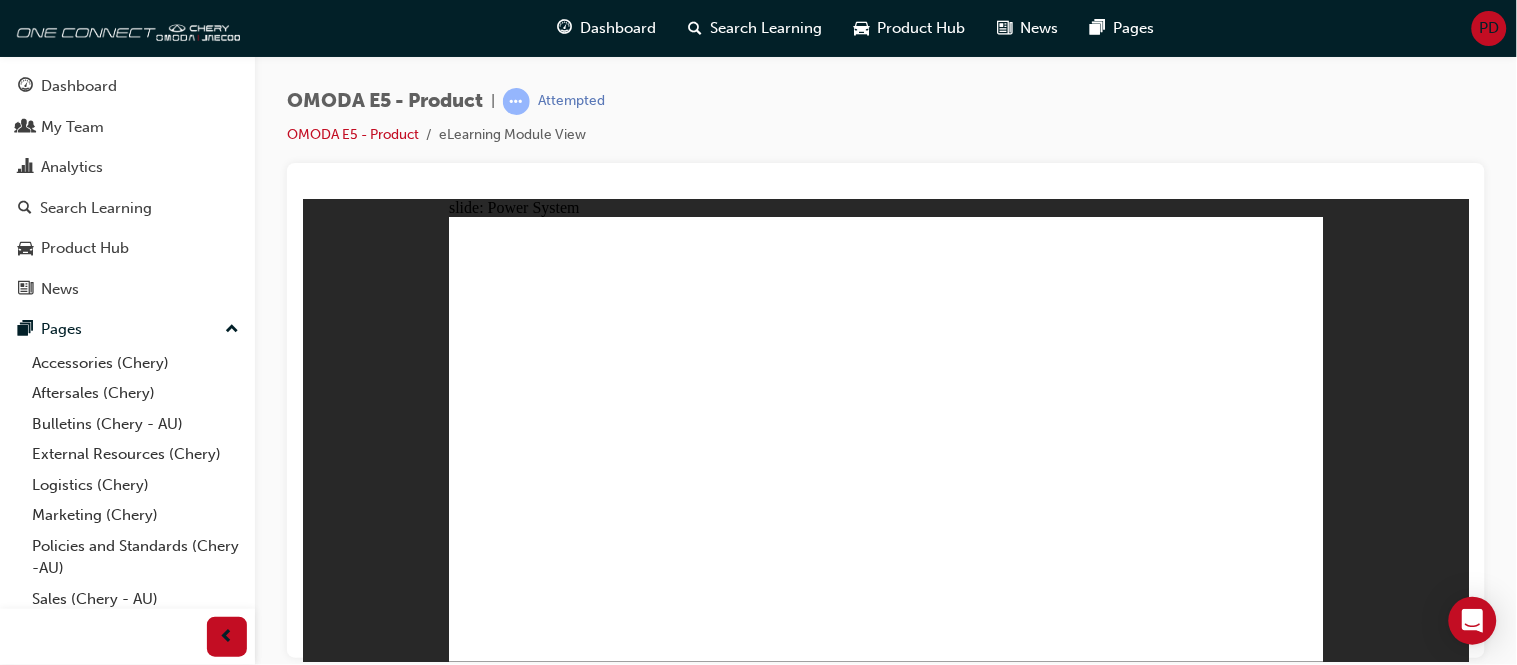 click 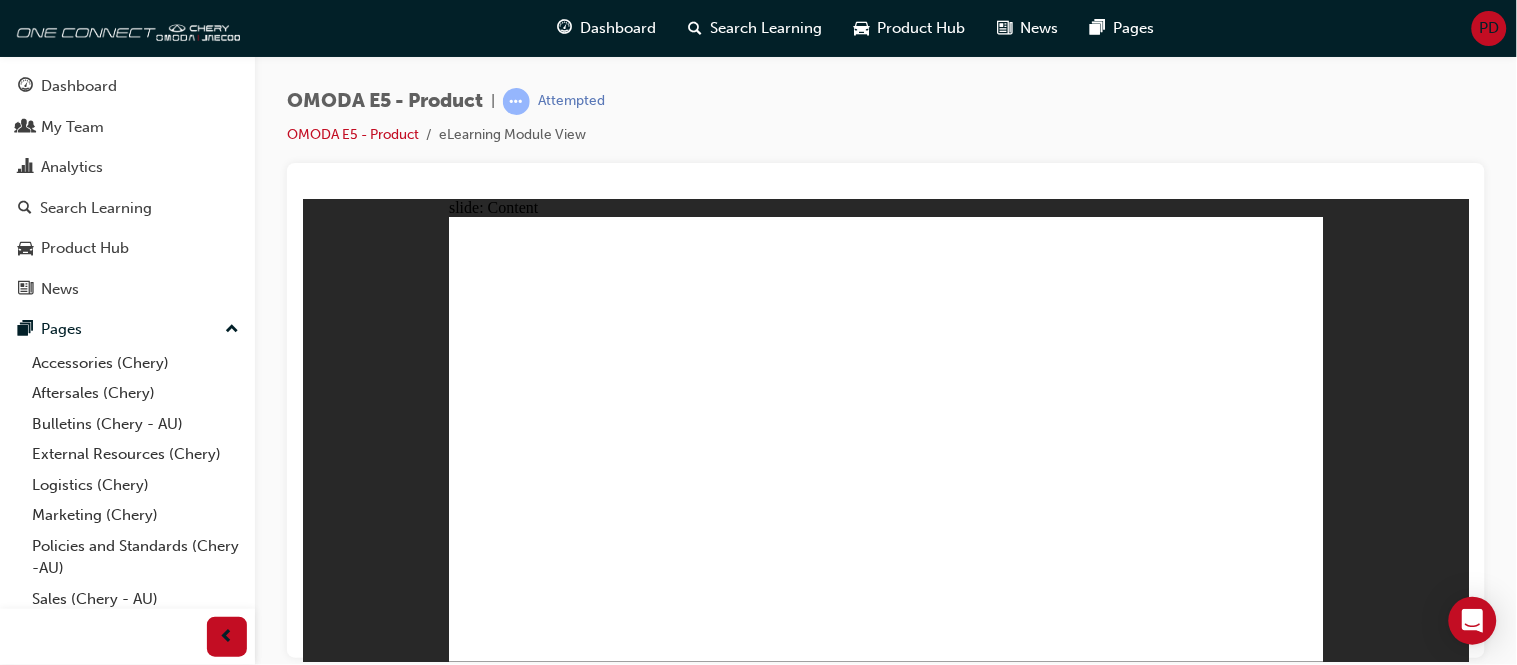click 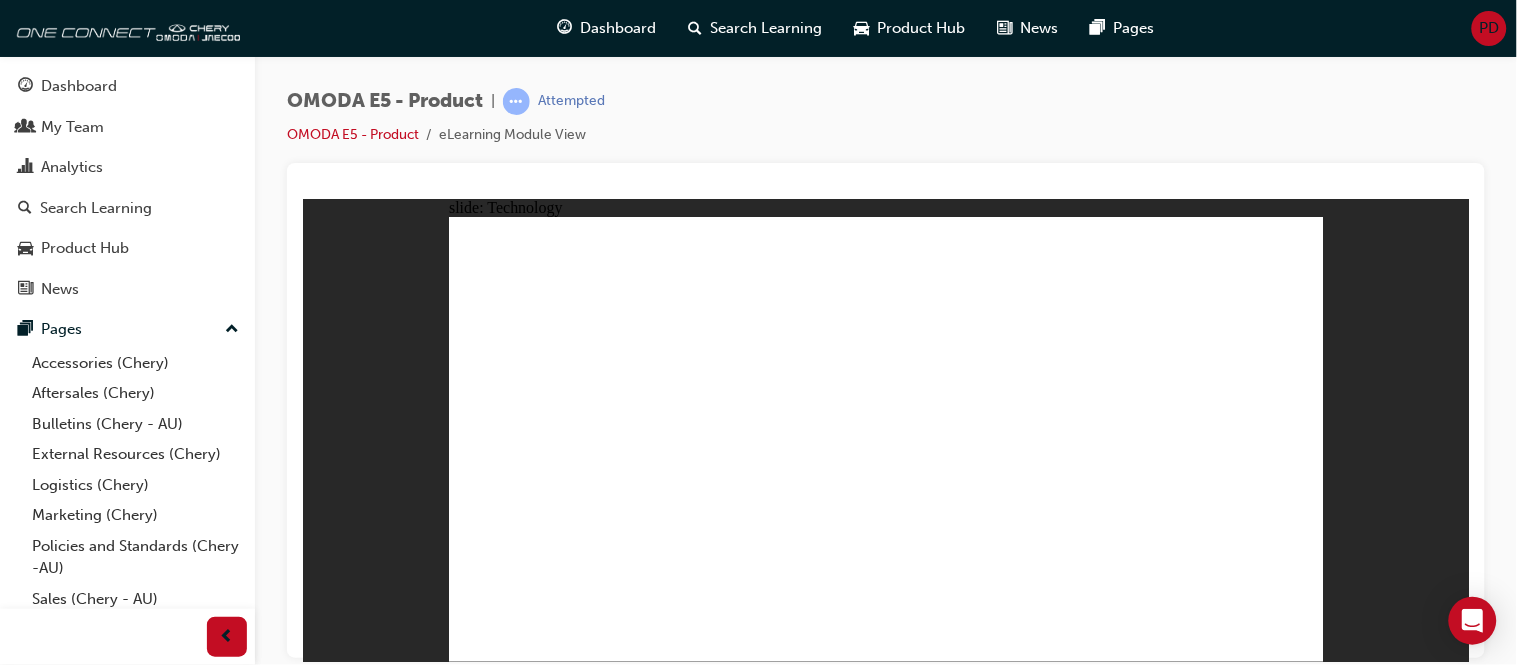 click 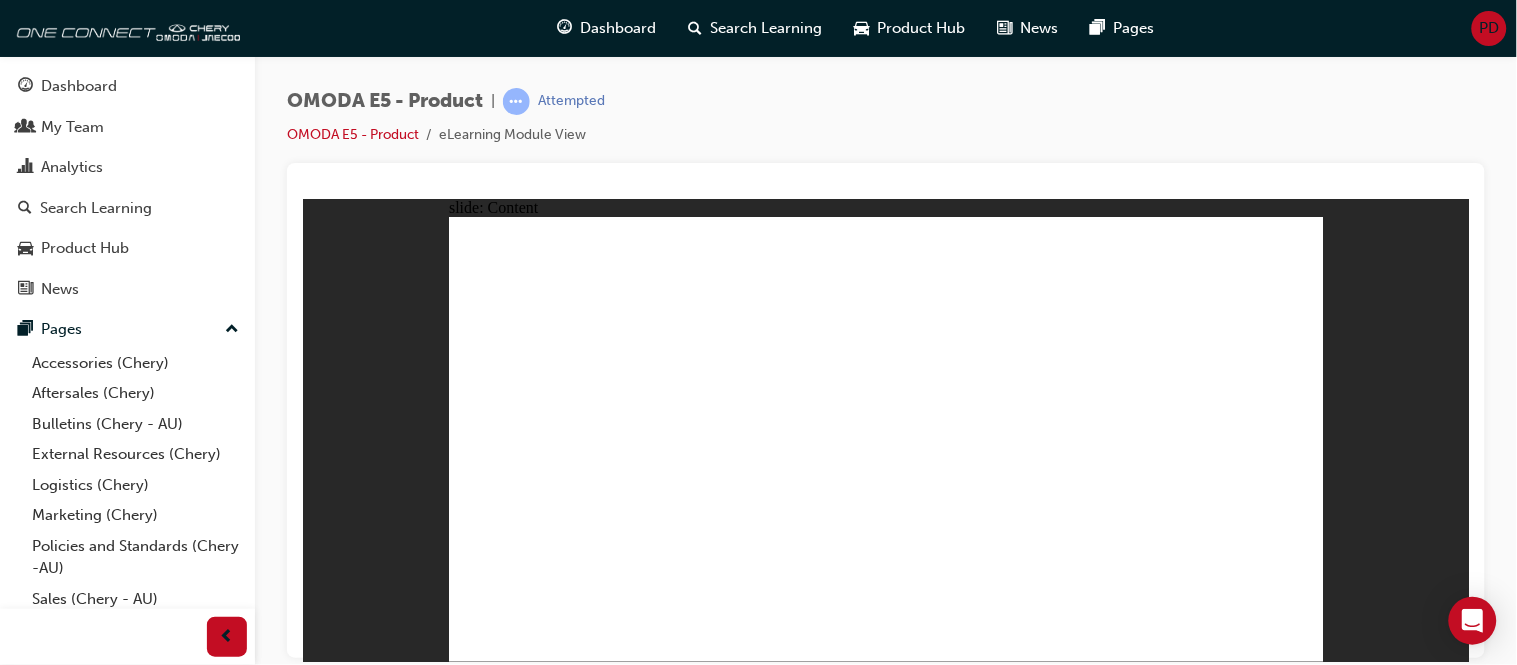 click at bounding box center [885, 4181] 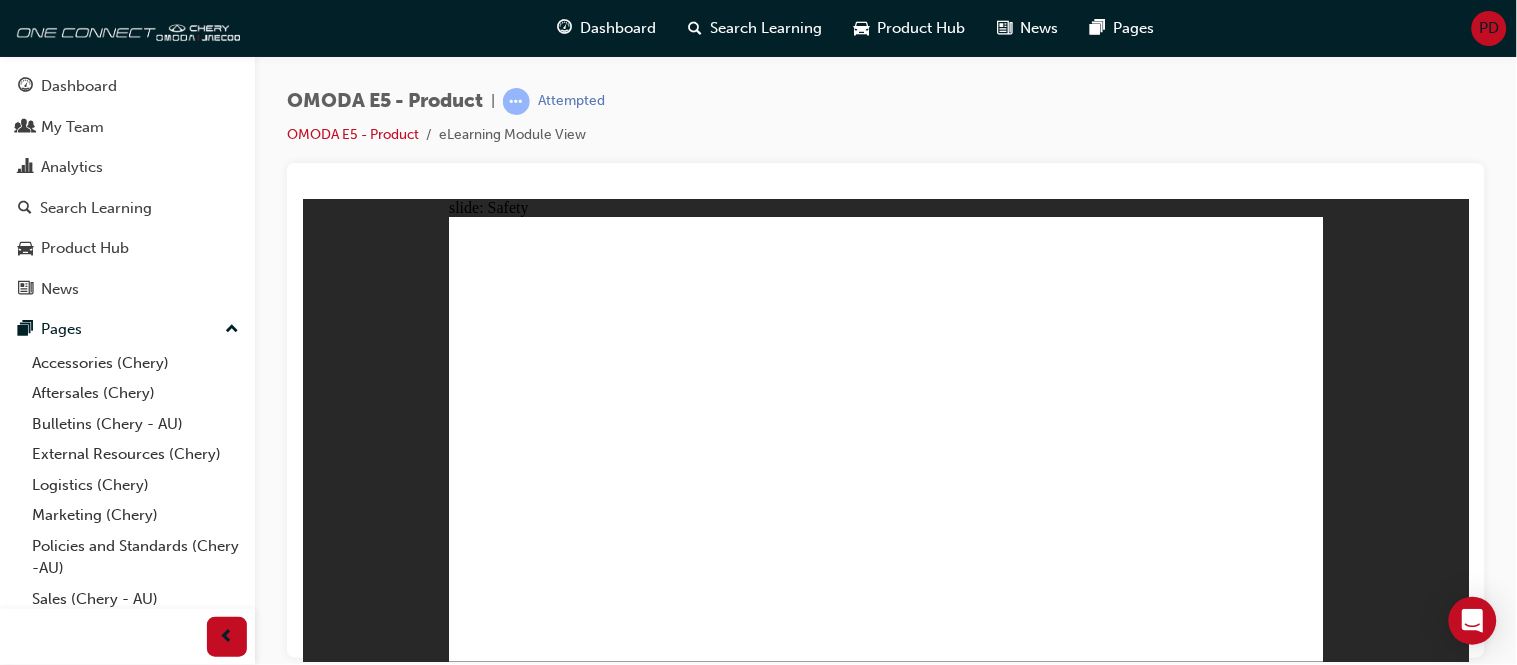 click 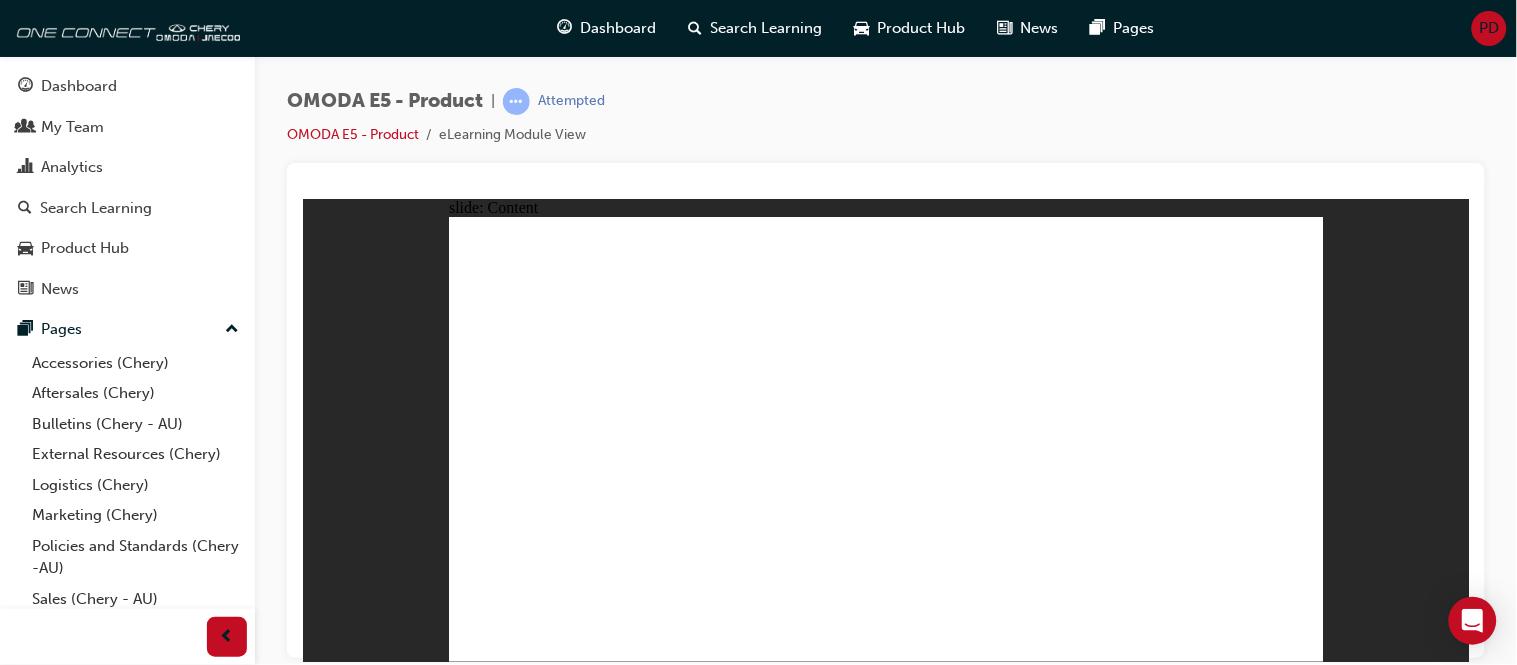 click 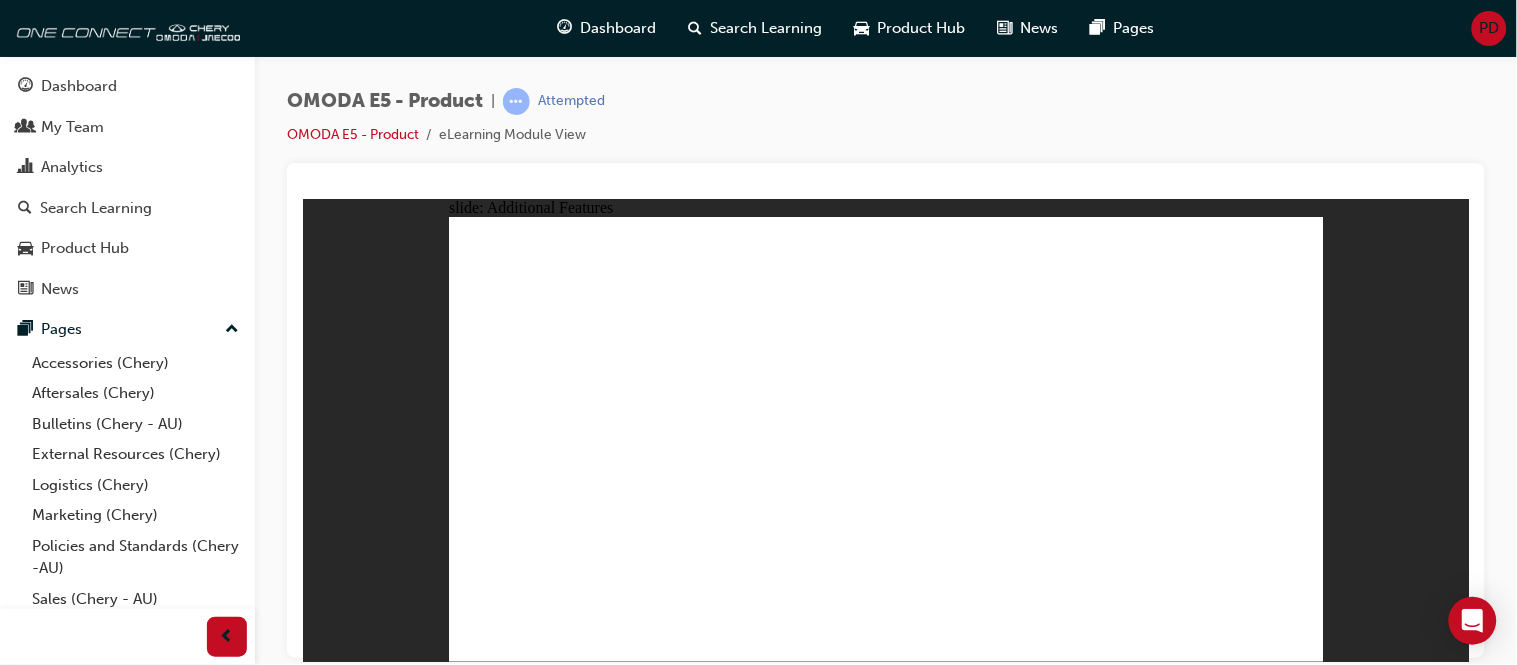 click 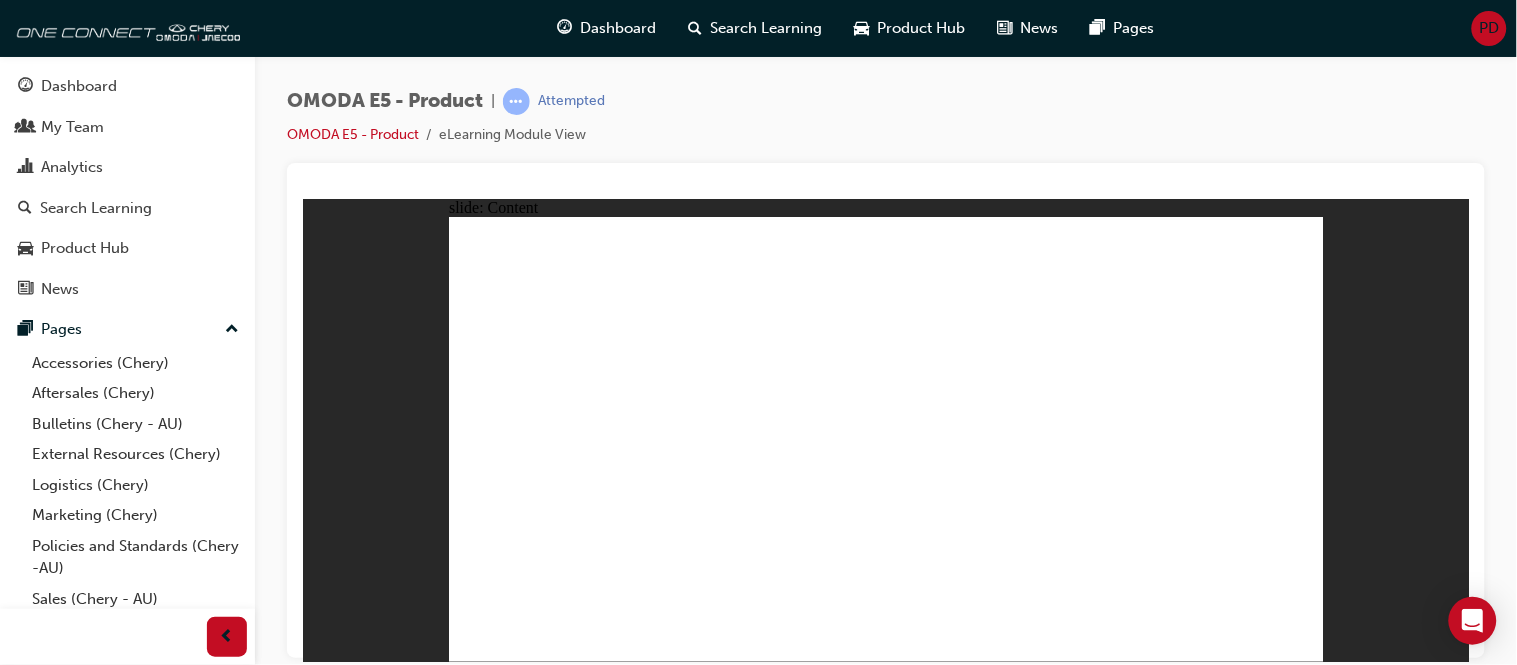 click at bounding box center (885, 5570) 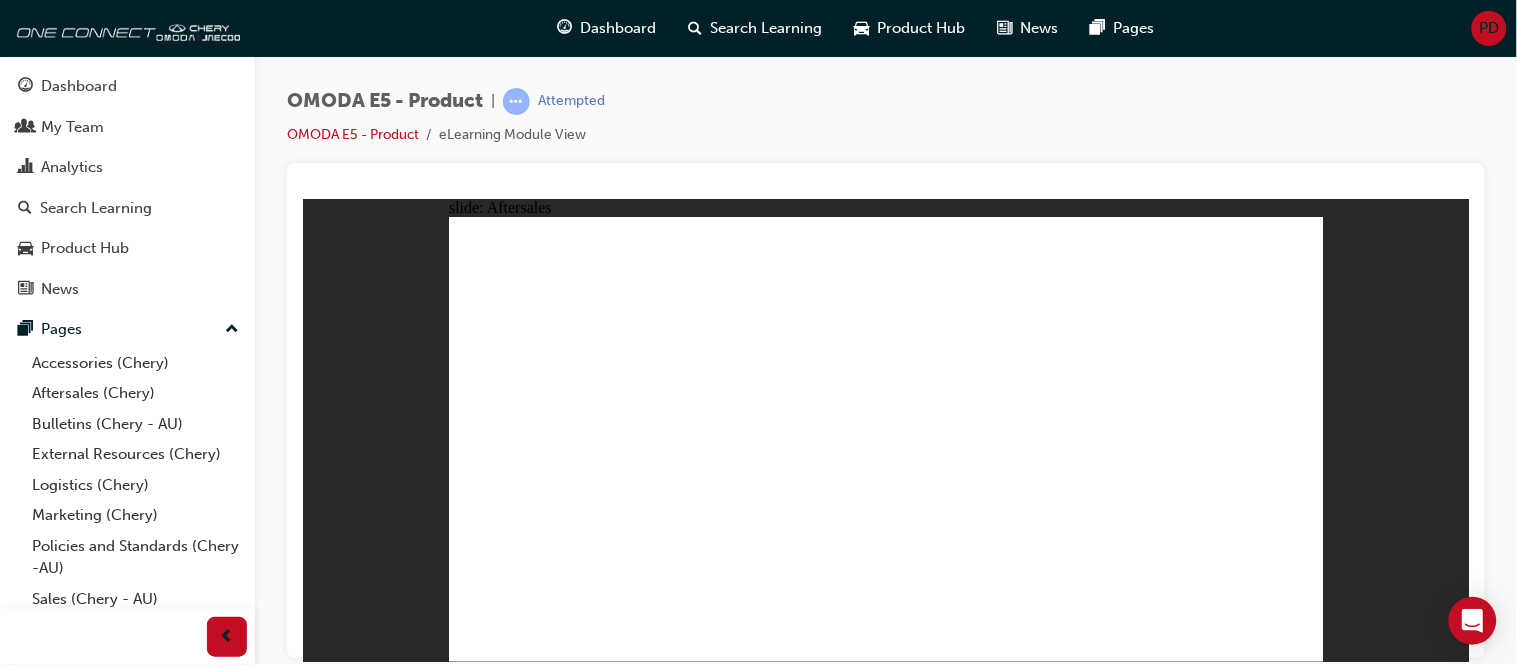 click 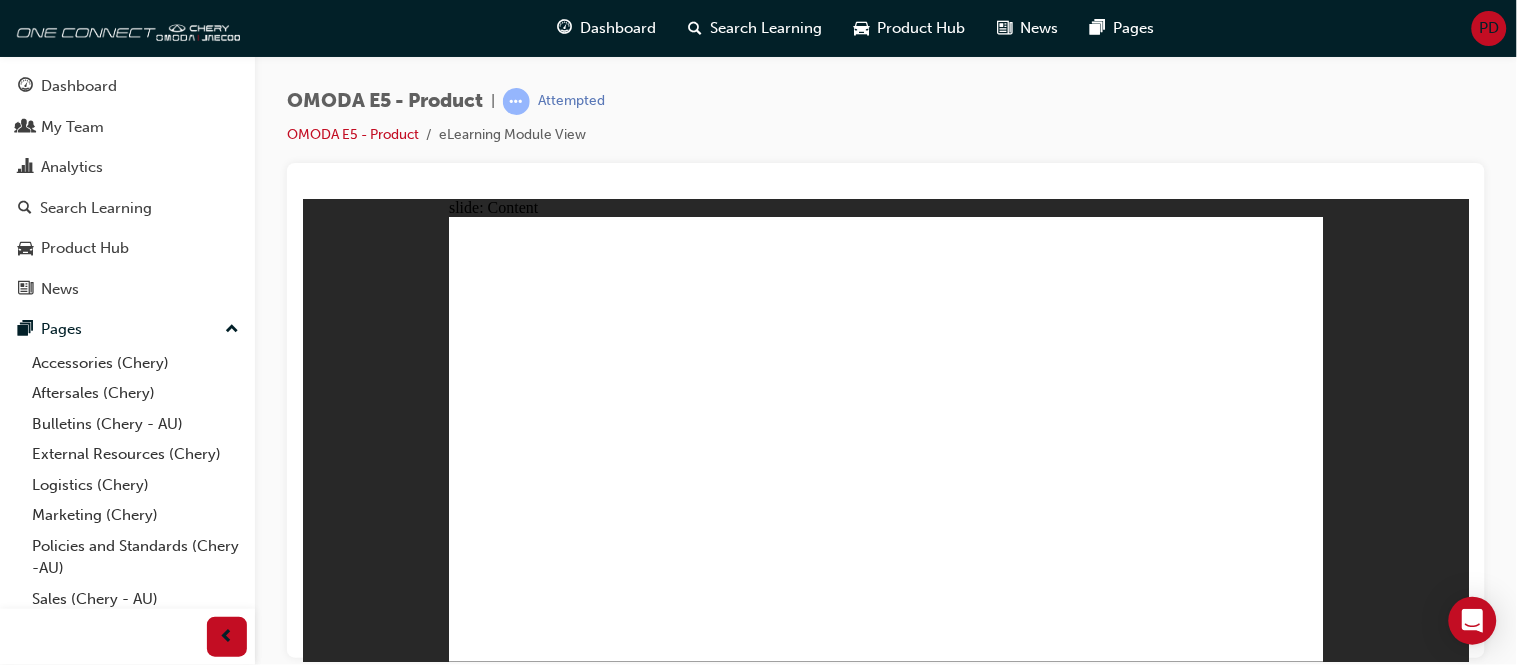 click 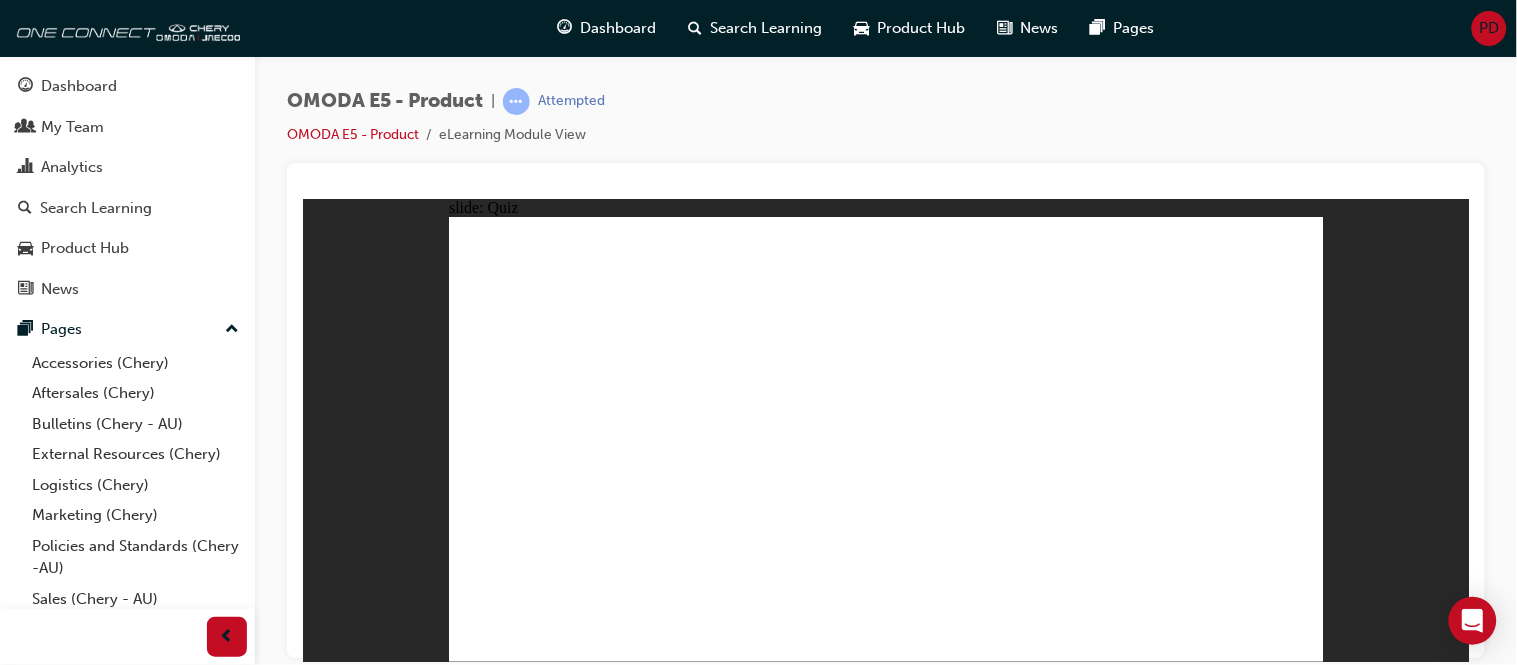 click 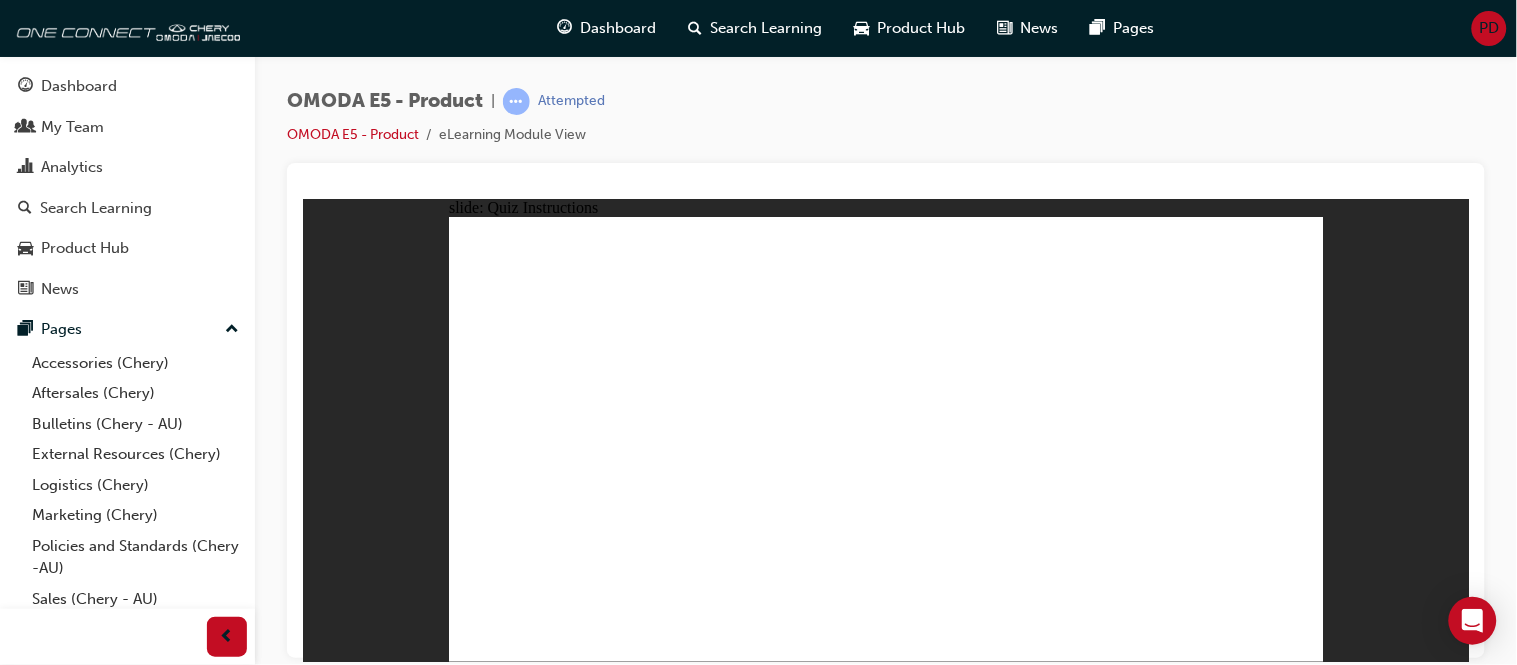 click 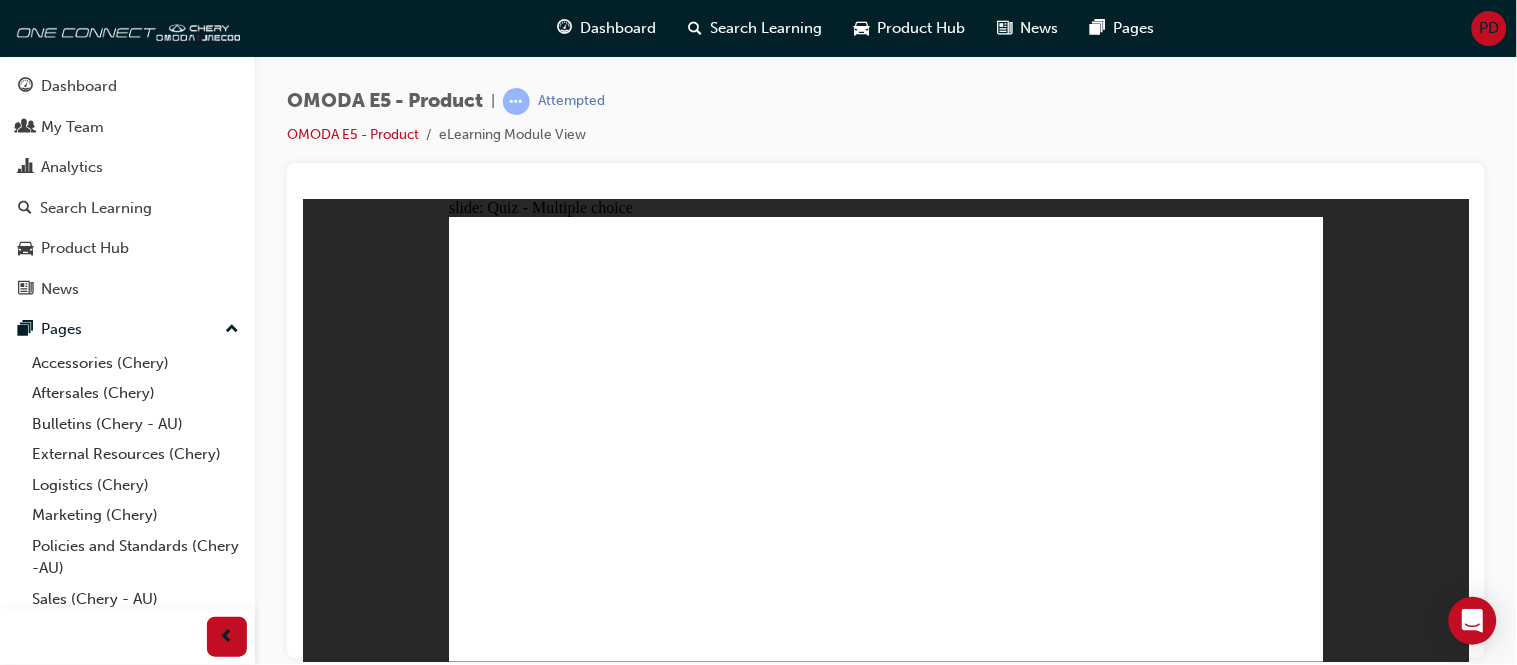 click 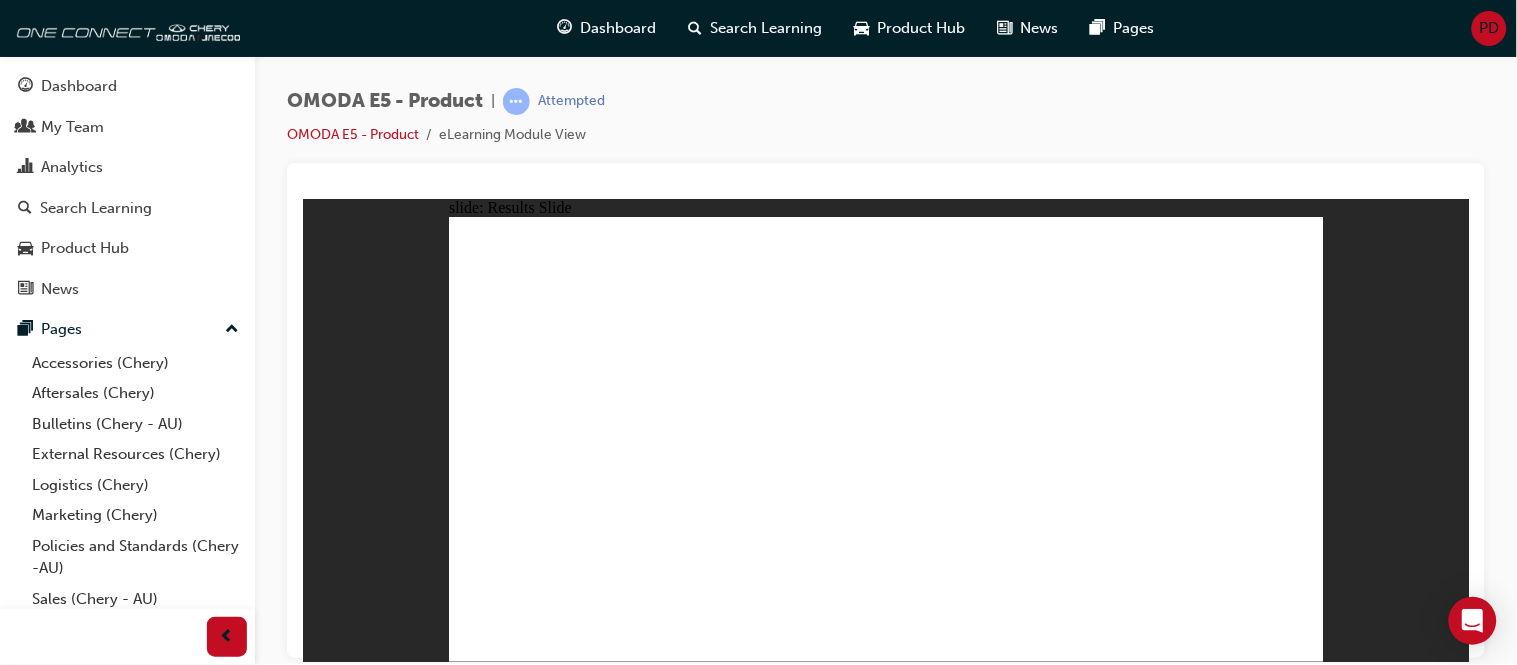 drag, startPoint x: 607, startPoint y: 590, endPoint x: 621, endPoint y: 575, distance: 20.518284 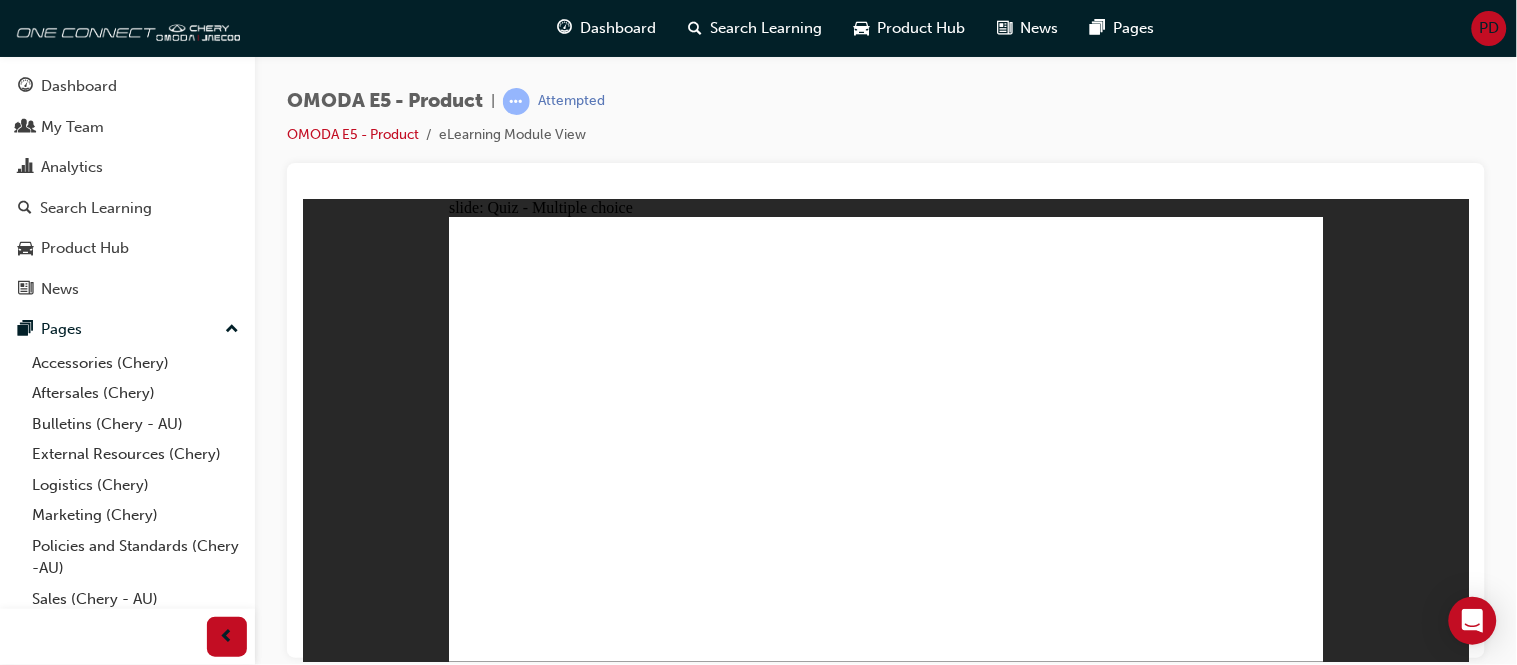 click 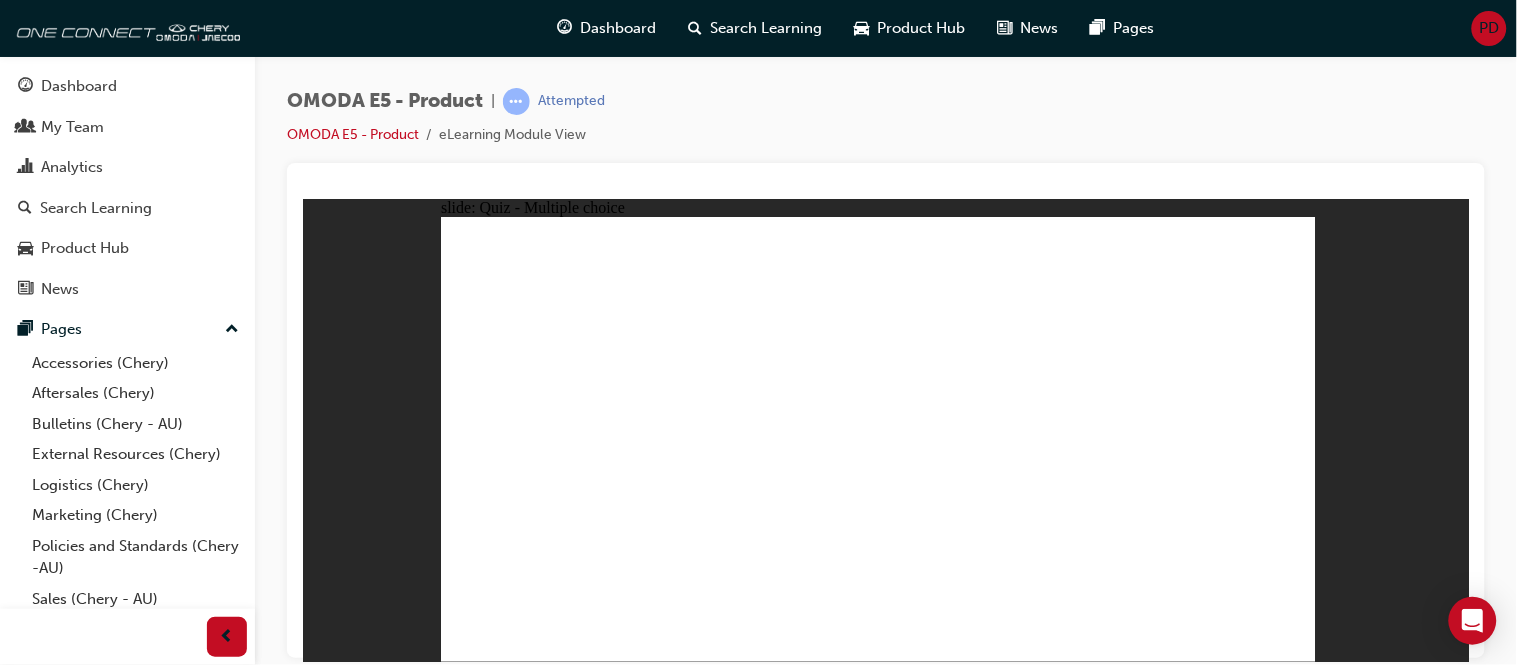 click 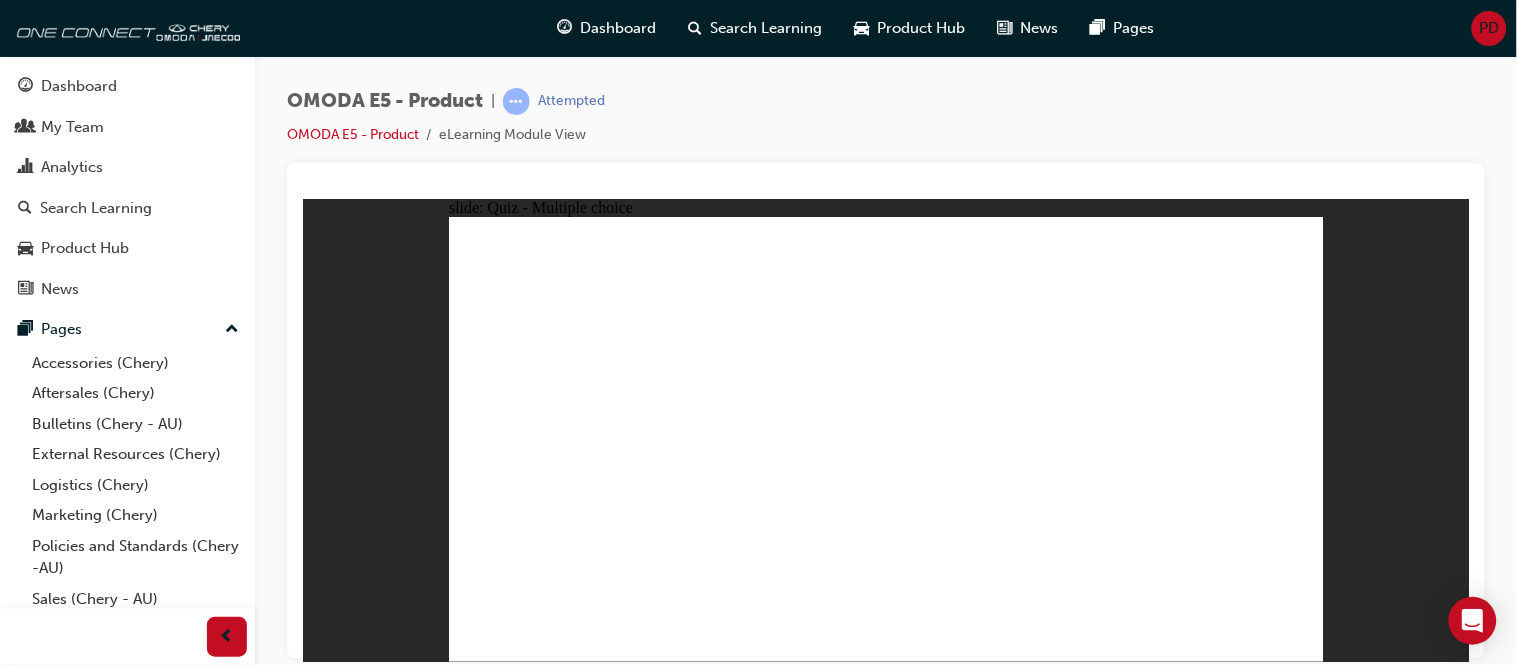 click 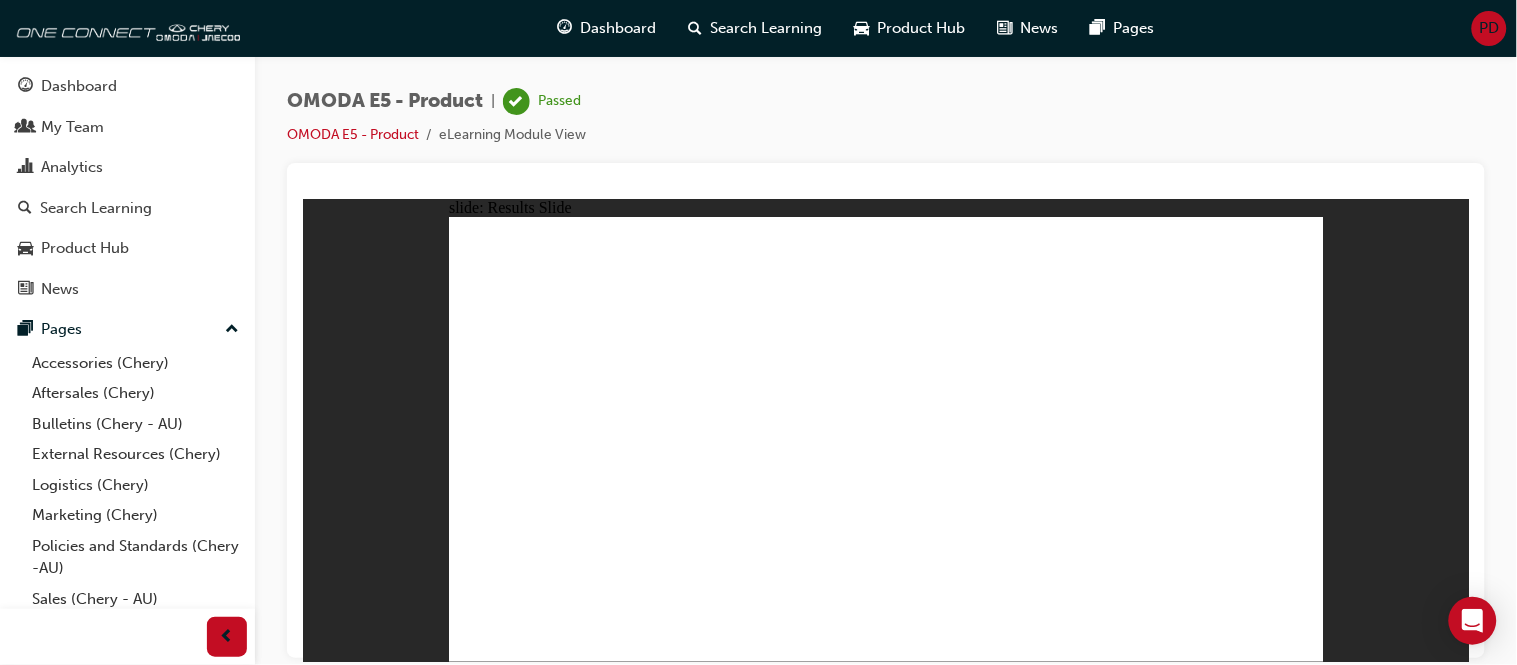 click 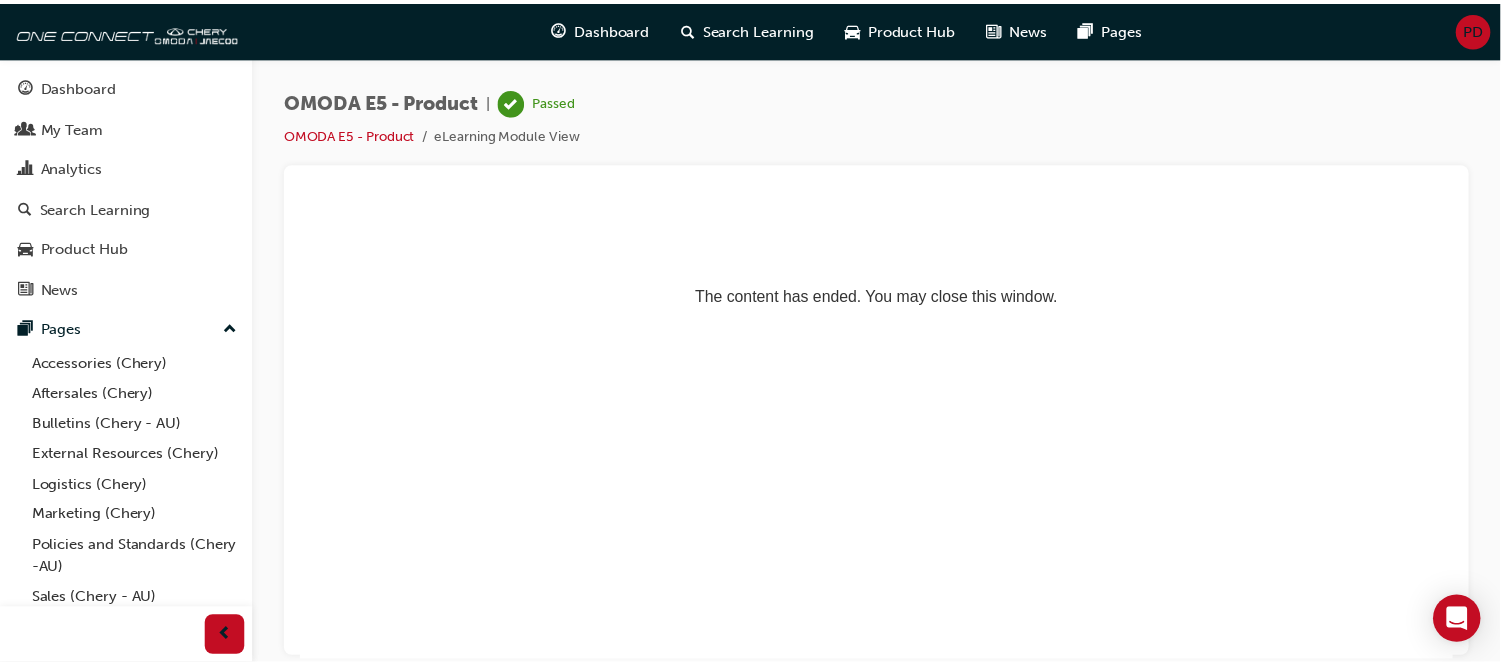scroll, scrollTop: 0, scrollLeft: 0, axis: both 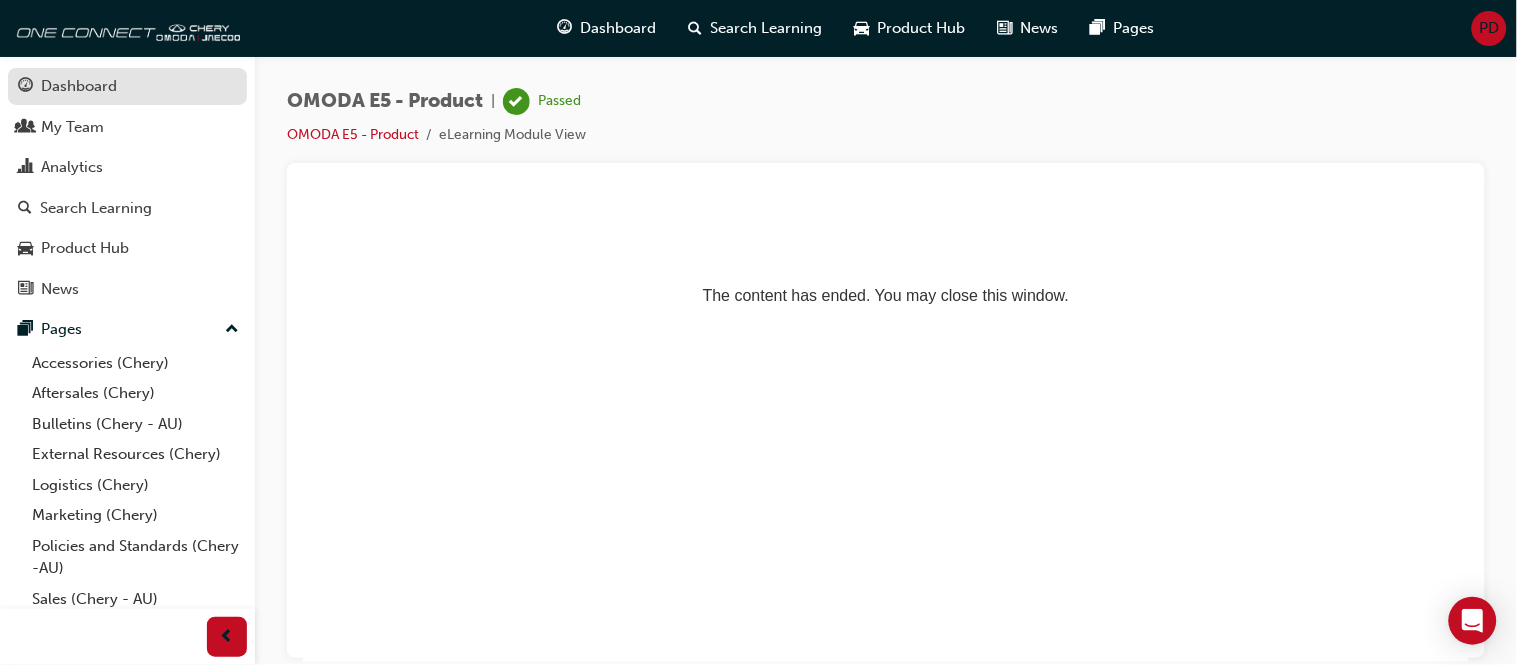 click on "Dashboard" at bounding box center (127, 86) 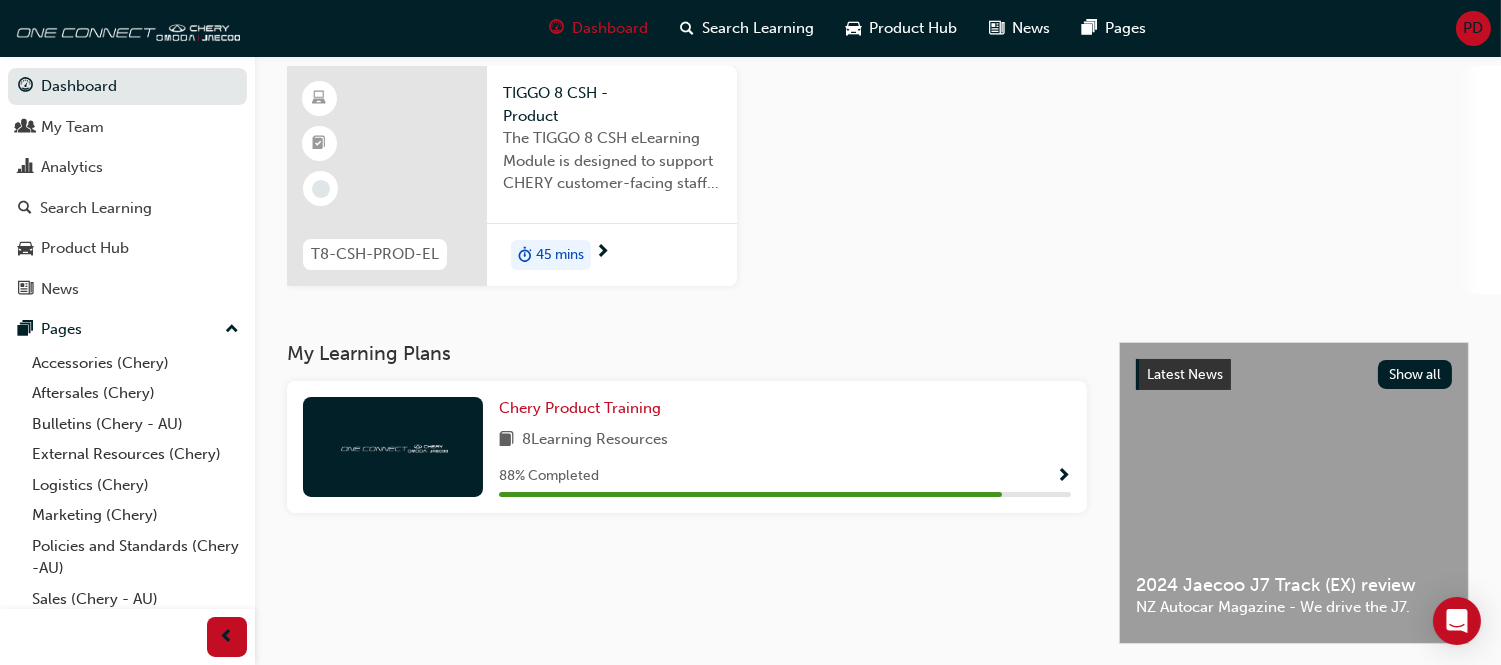 scroll, scrollTop: 0, scrollLeft: 0, axis: both 